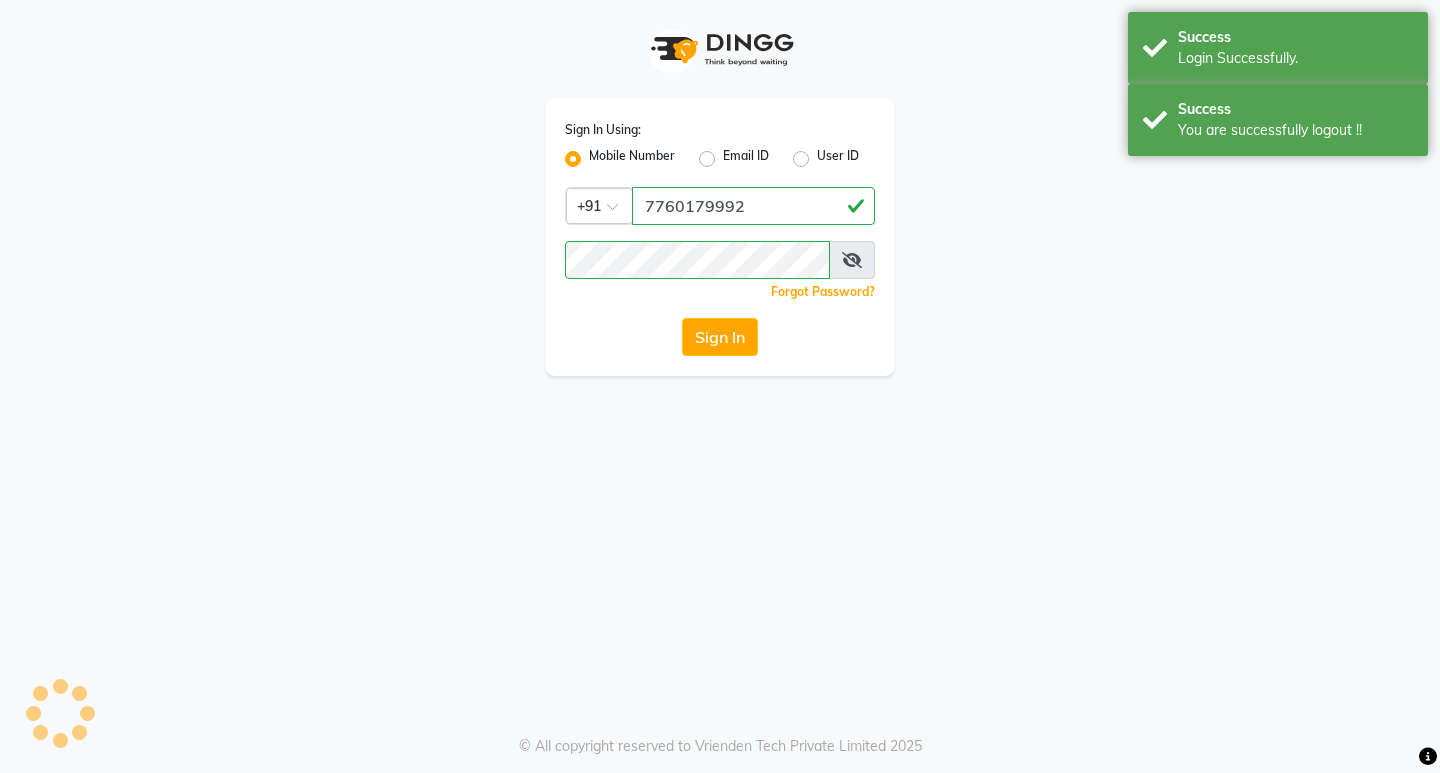 scroll, scrollTop: 0, scrollLeft: 0, axis: both 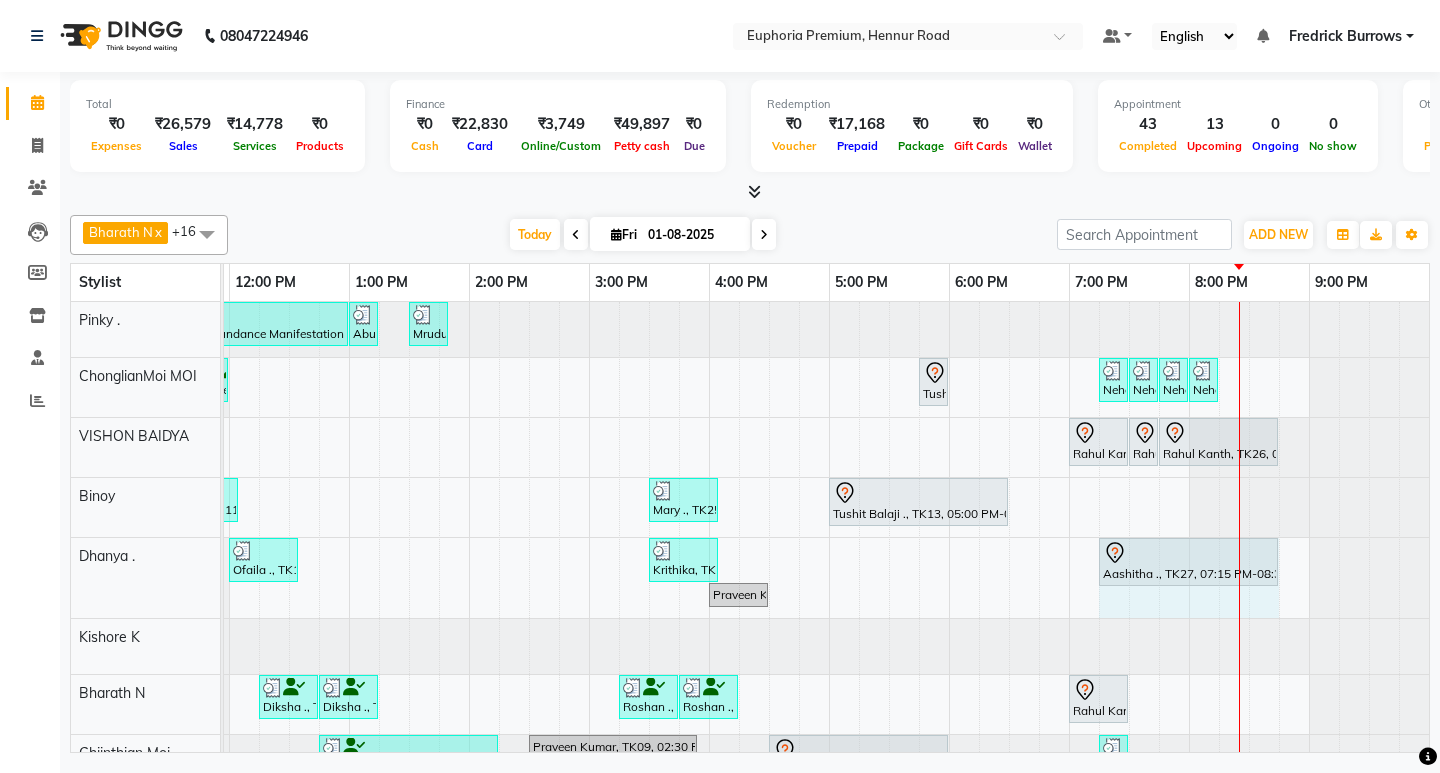click on "Ofaila ., TK10, 12:00 PM-12:35 PM, EP-Head, Neck & Shoulder (35 Mins) w/o Hairwash     Krithika, TK21, 03:30 PM-04:05 PM, EP-Head, Neck & Shoulder (35 Mins) w/o Hairwash             Aashitha ., TK27, 07:15 PM-08:30 PM, EP-Swedish Massage (Oil) 45+15    Praveen Kumar, TK09, 04:00 PM-04:30 PM, EP-Shoulder & Back (30 Mins)             Aashitha ., TK27, 07:15 PM-08:30 PM, EP-Swedish Massage (Oil) 45+15" at bounding box center [-251, 578] 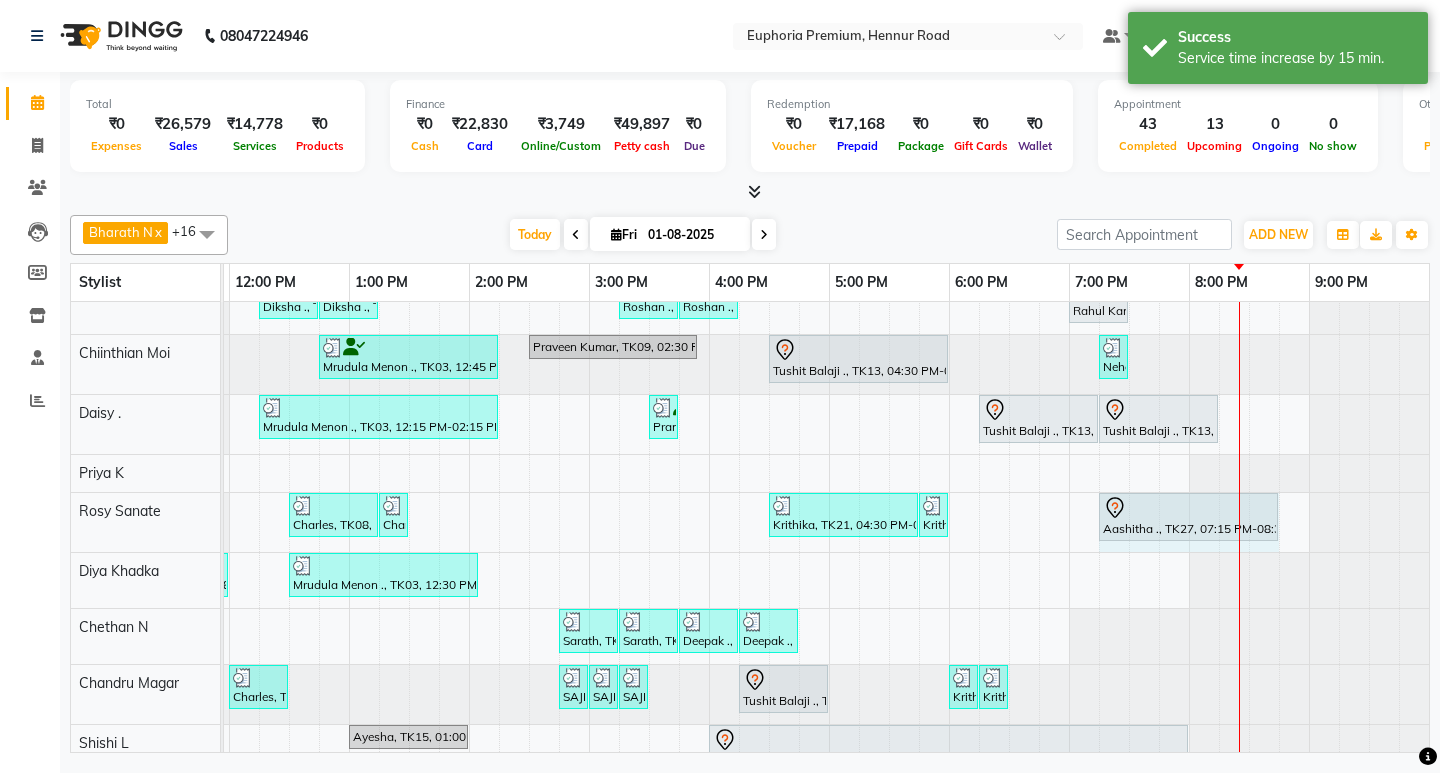 drag, startPoint x: 1239, startPoint y: 518, endPoint x: 1266, endPoint y: 517, distance: 27.018513 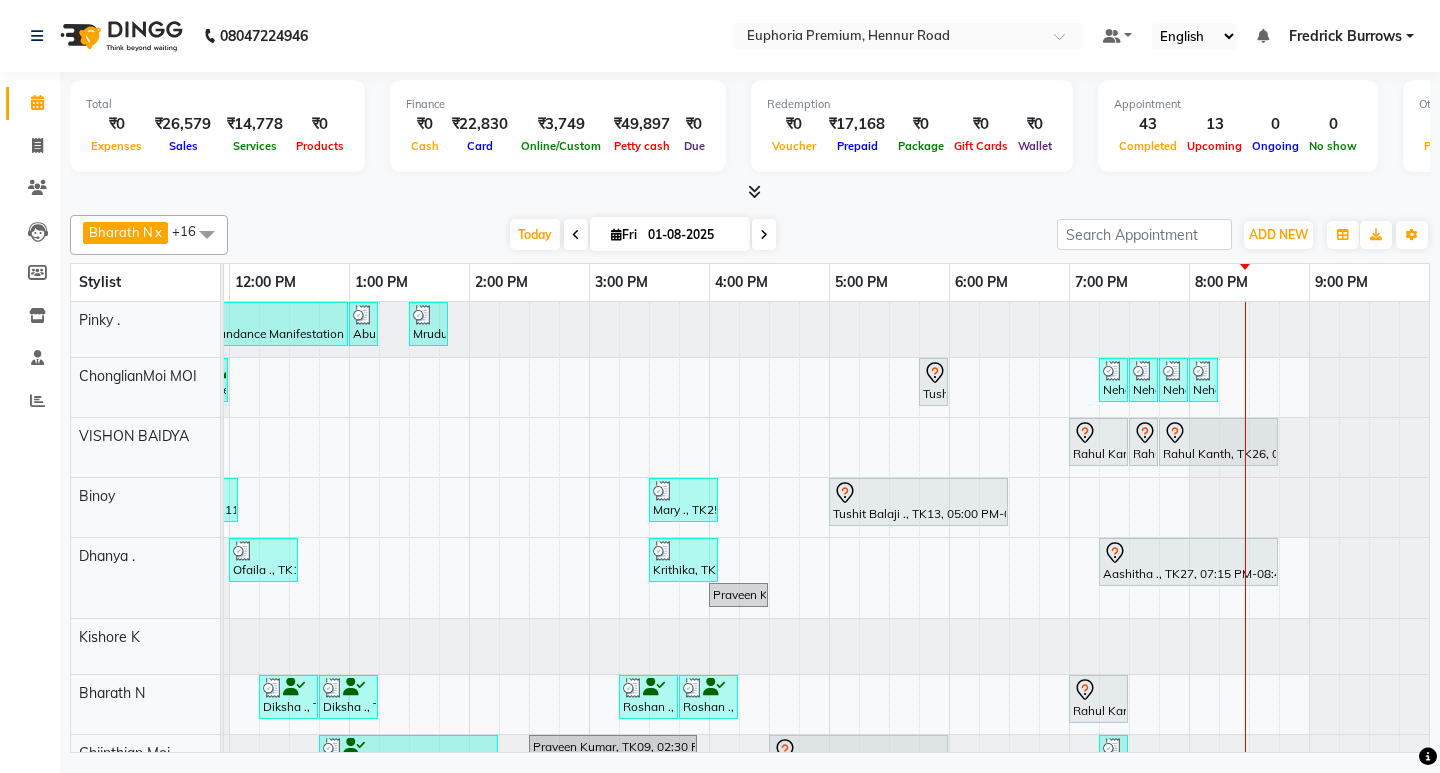 scroll, scrollTop: 135, scrollLeft: 481, axis: both 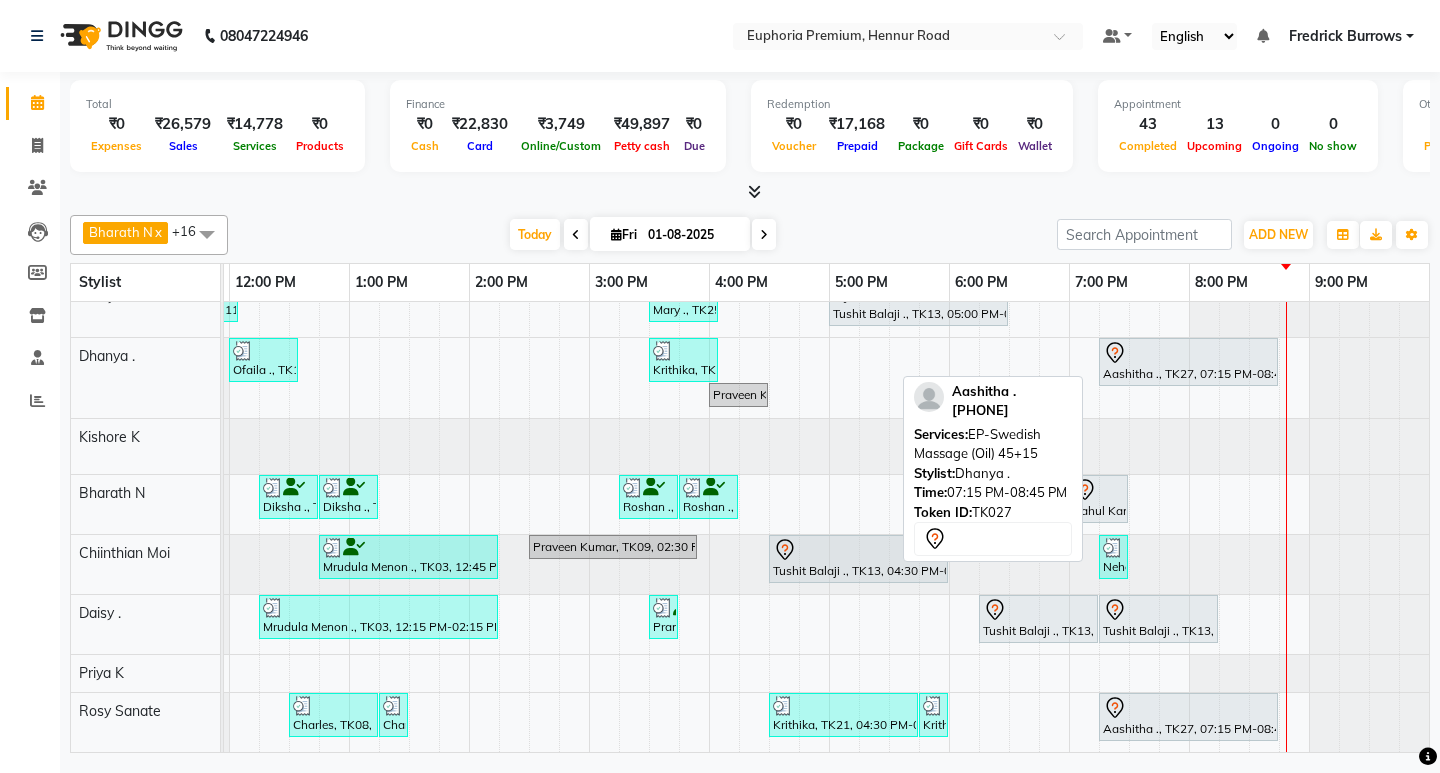 click at bounding box center [1188, 353] 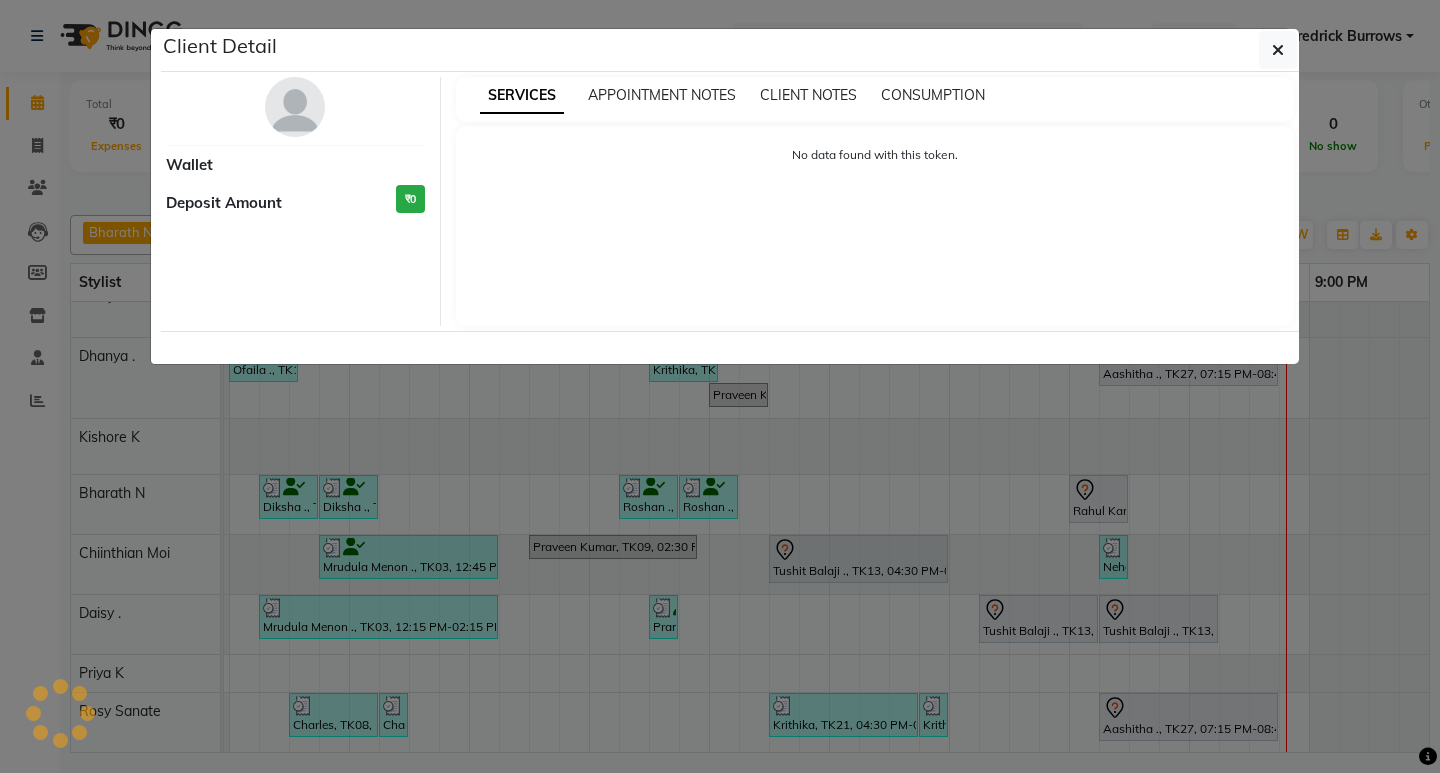 select on "7" 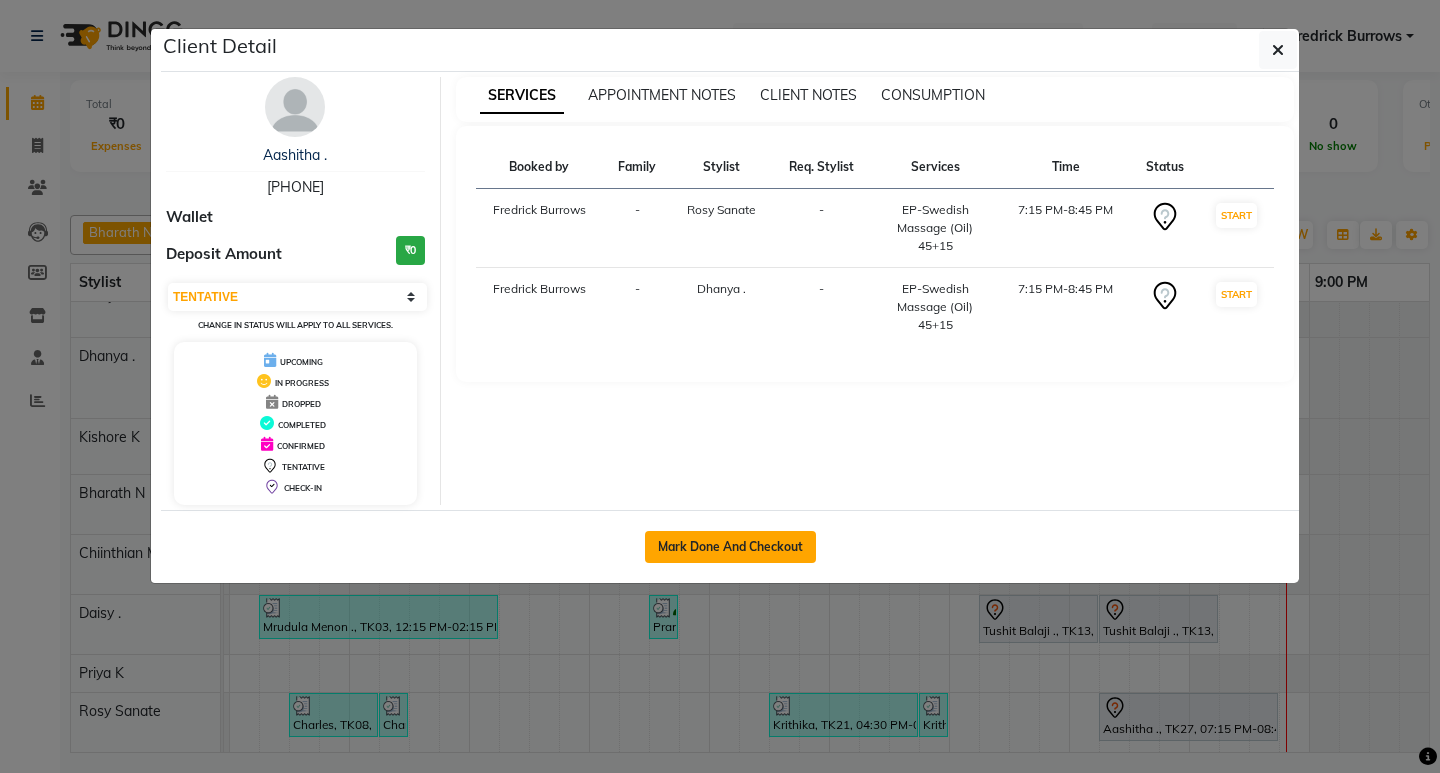 click on "Mark Done And Checkout" 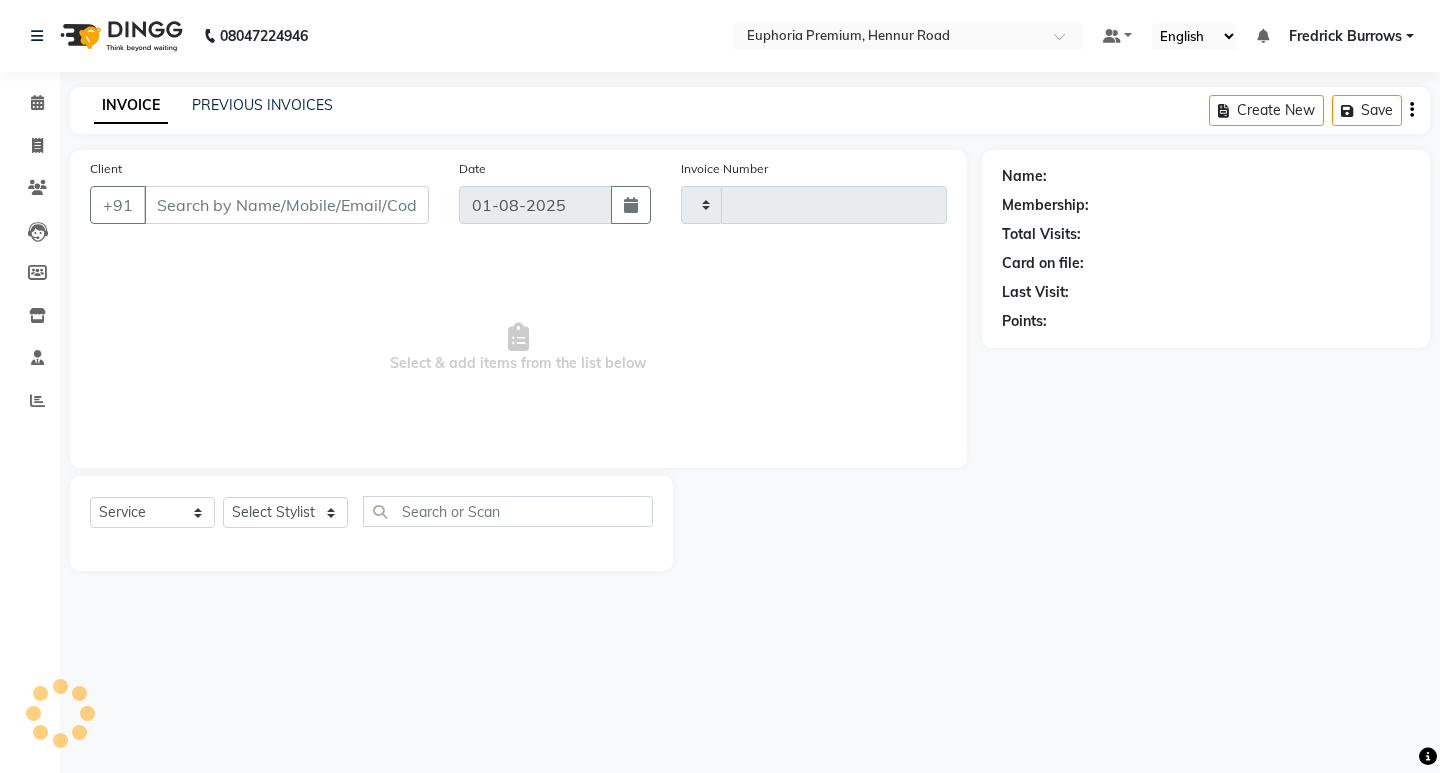 type on "2062" 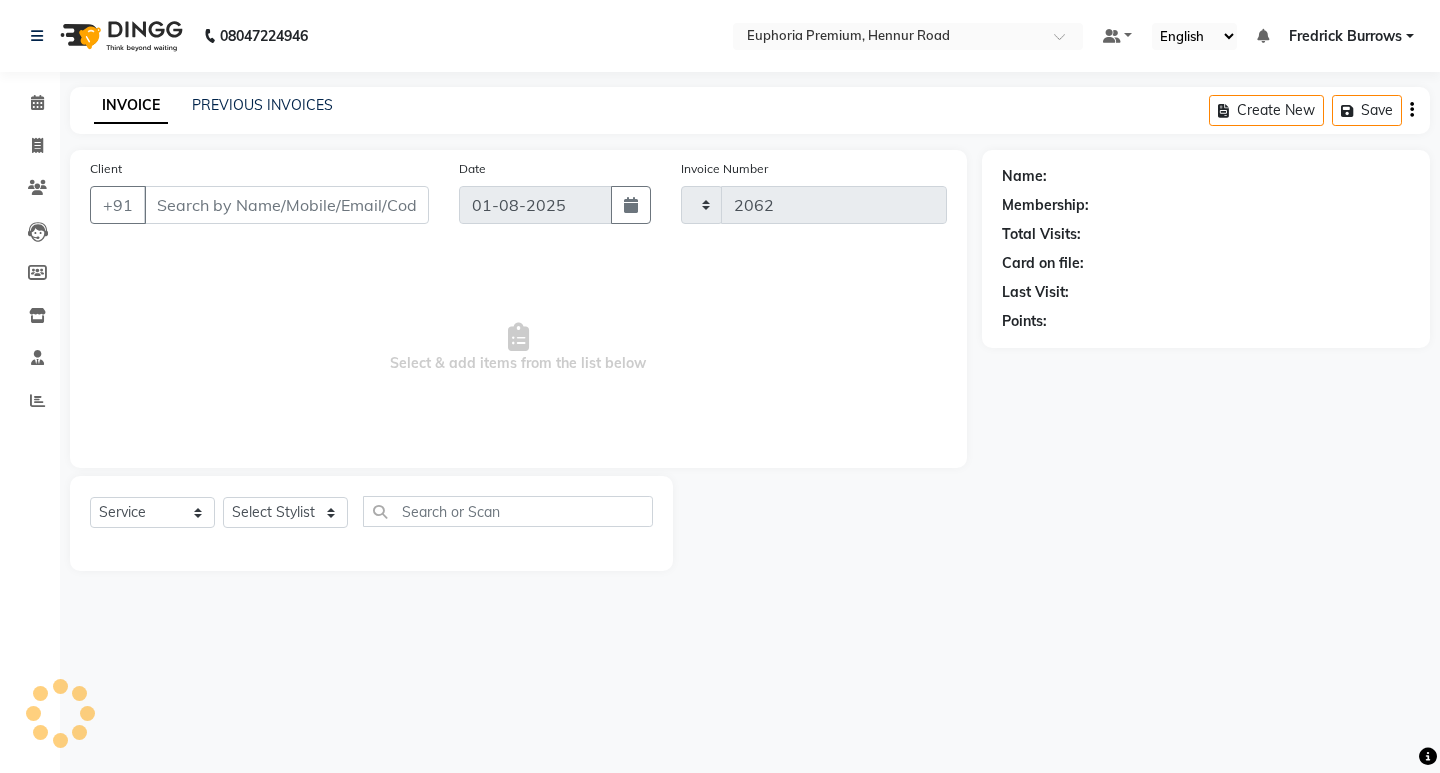 select on "7925" 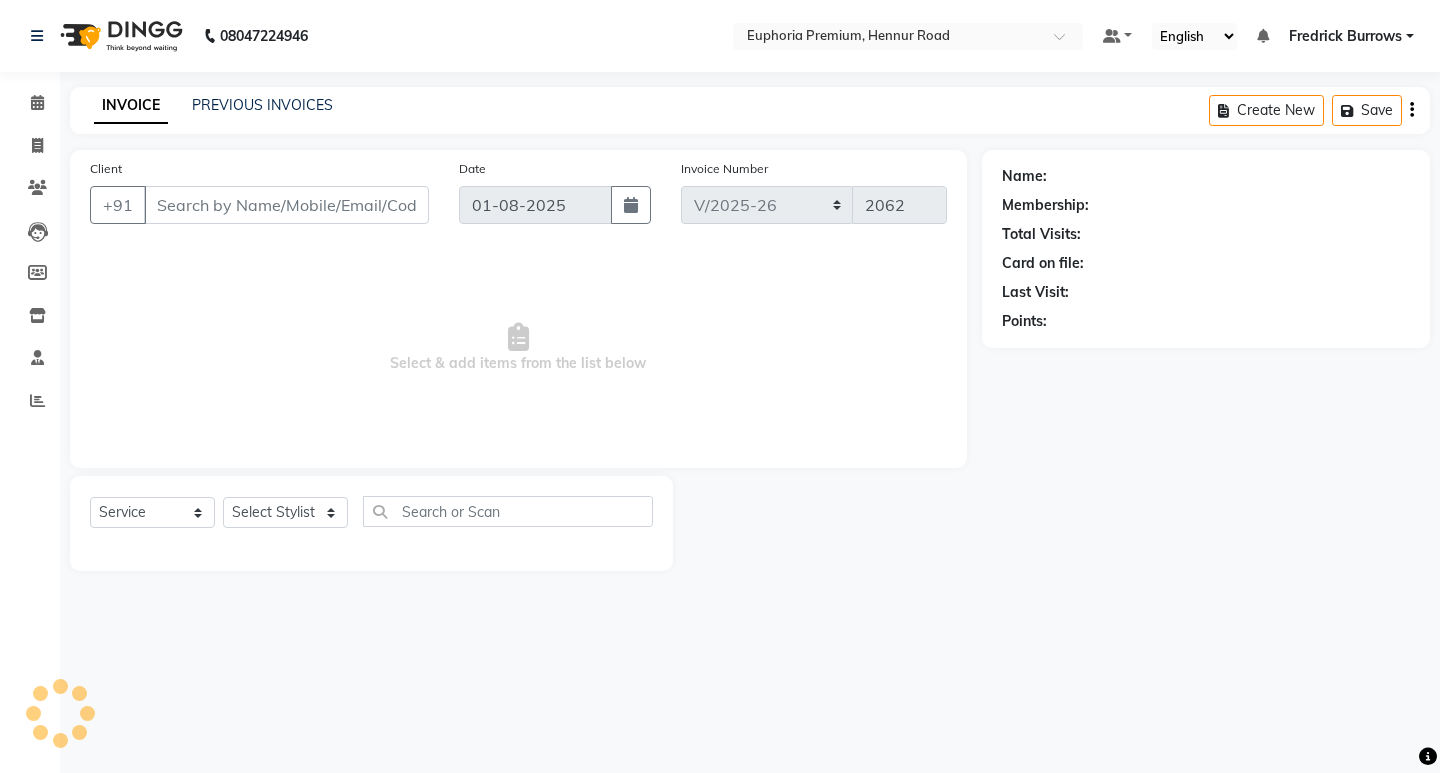 type on "98******18" 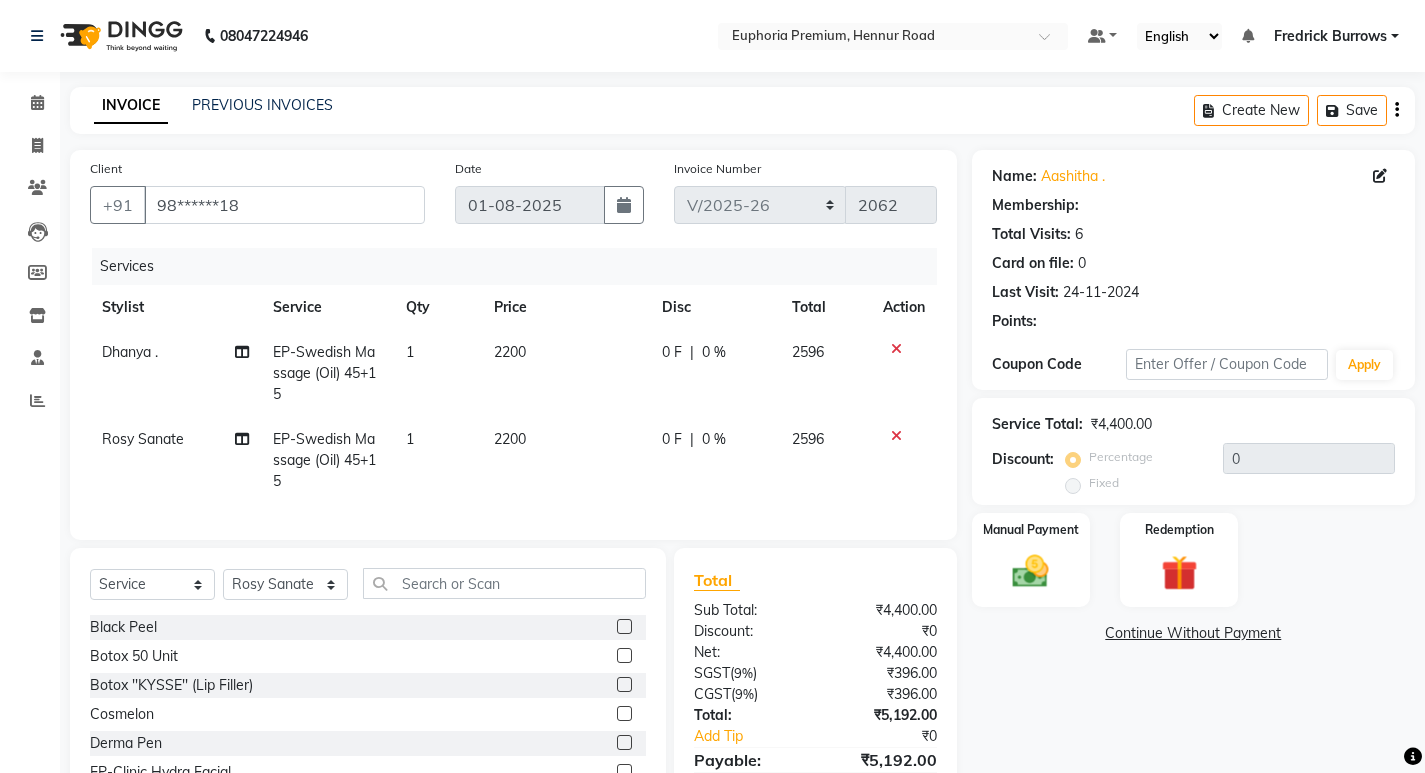 select on "1: Object" 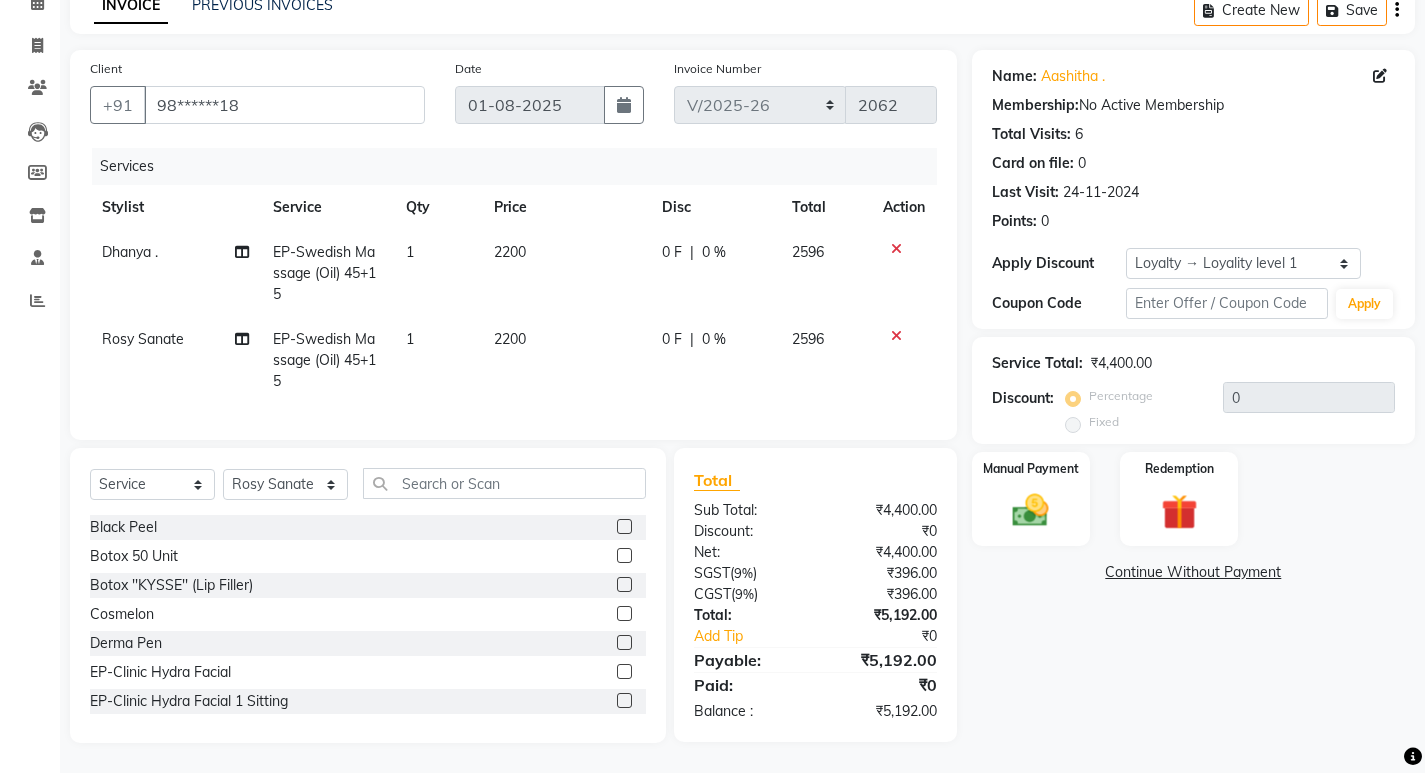 scroll, scrollTop: 115, scrollLeft: 0, axis: vertical 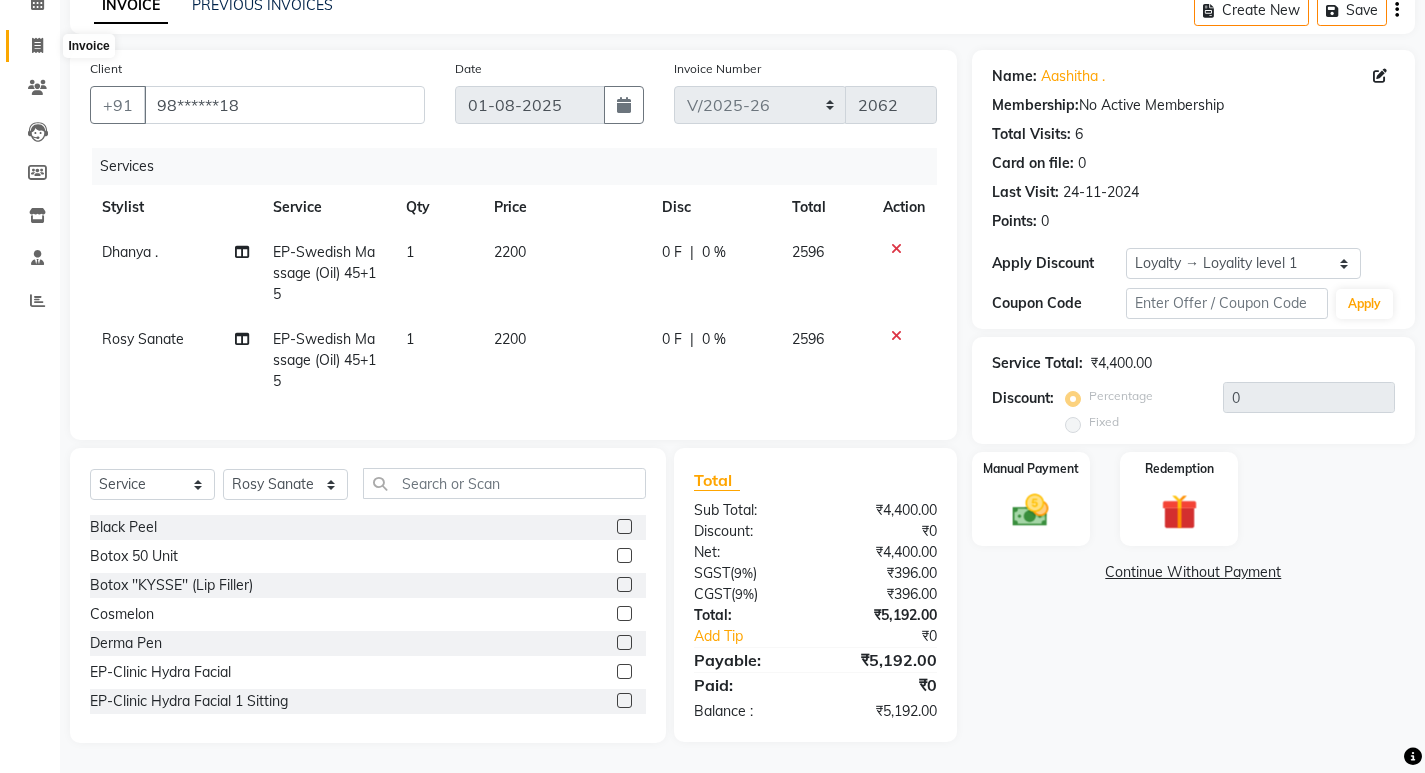 click 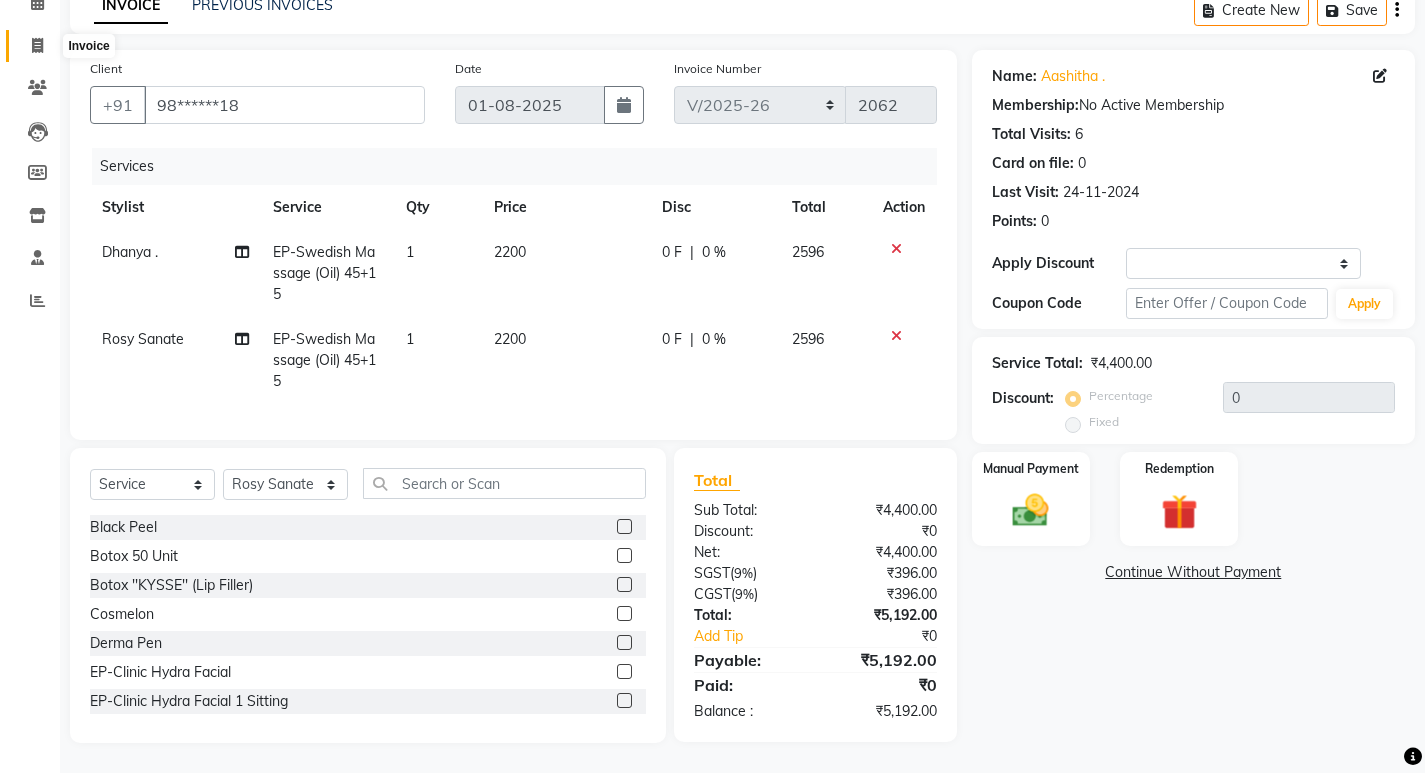 select on "service" 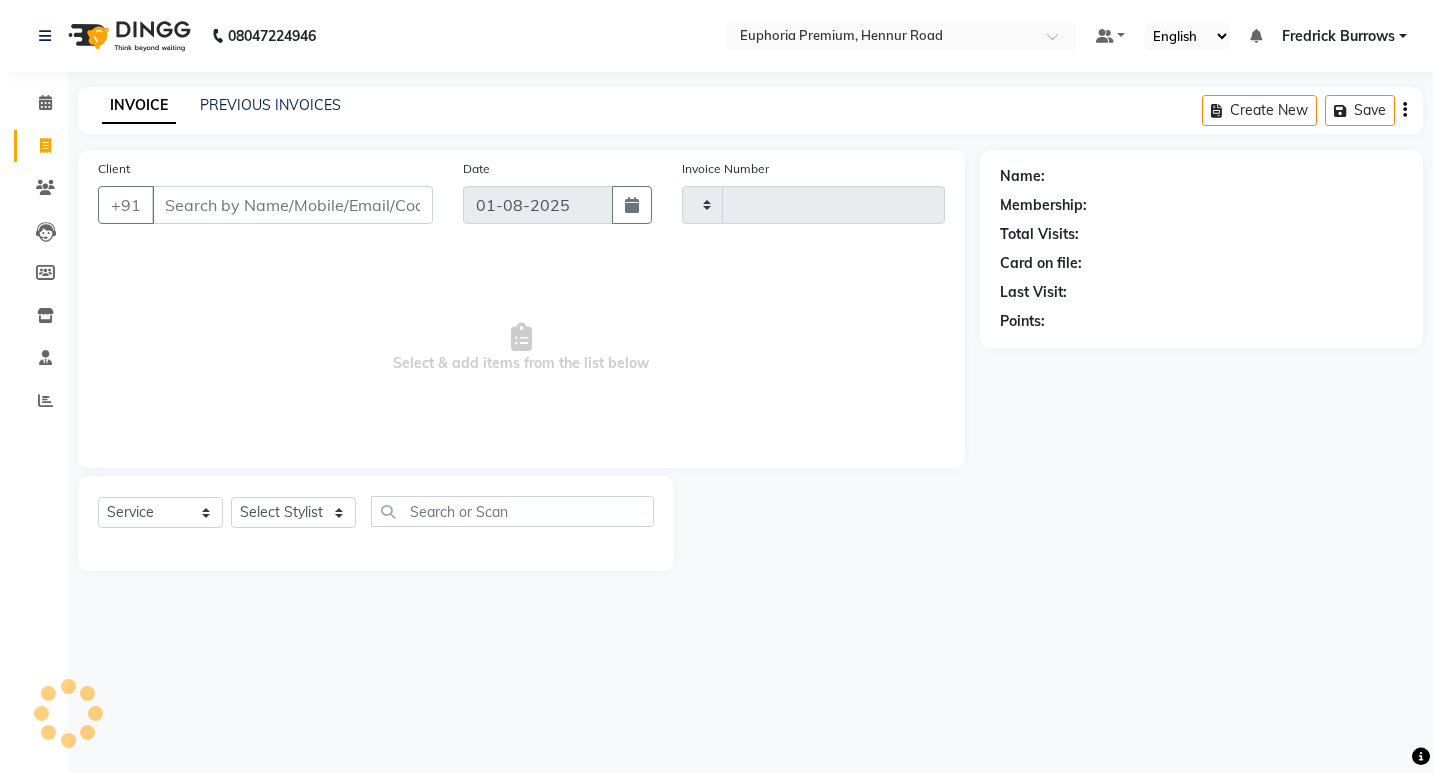 scroll, scrollTop: 0, scrollLeft: 0, axis: both 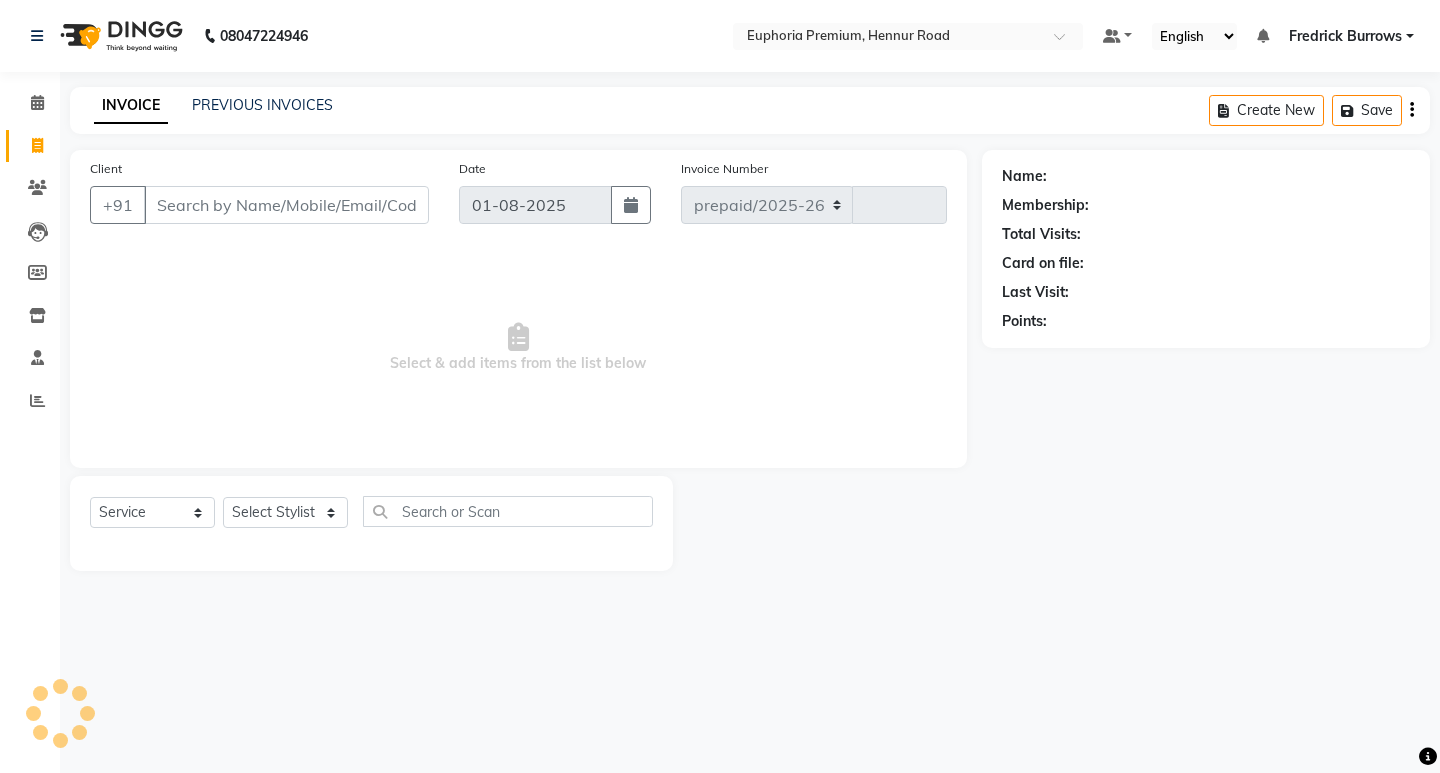 select on "7925" 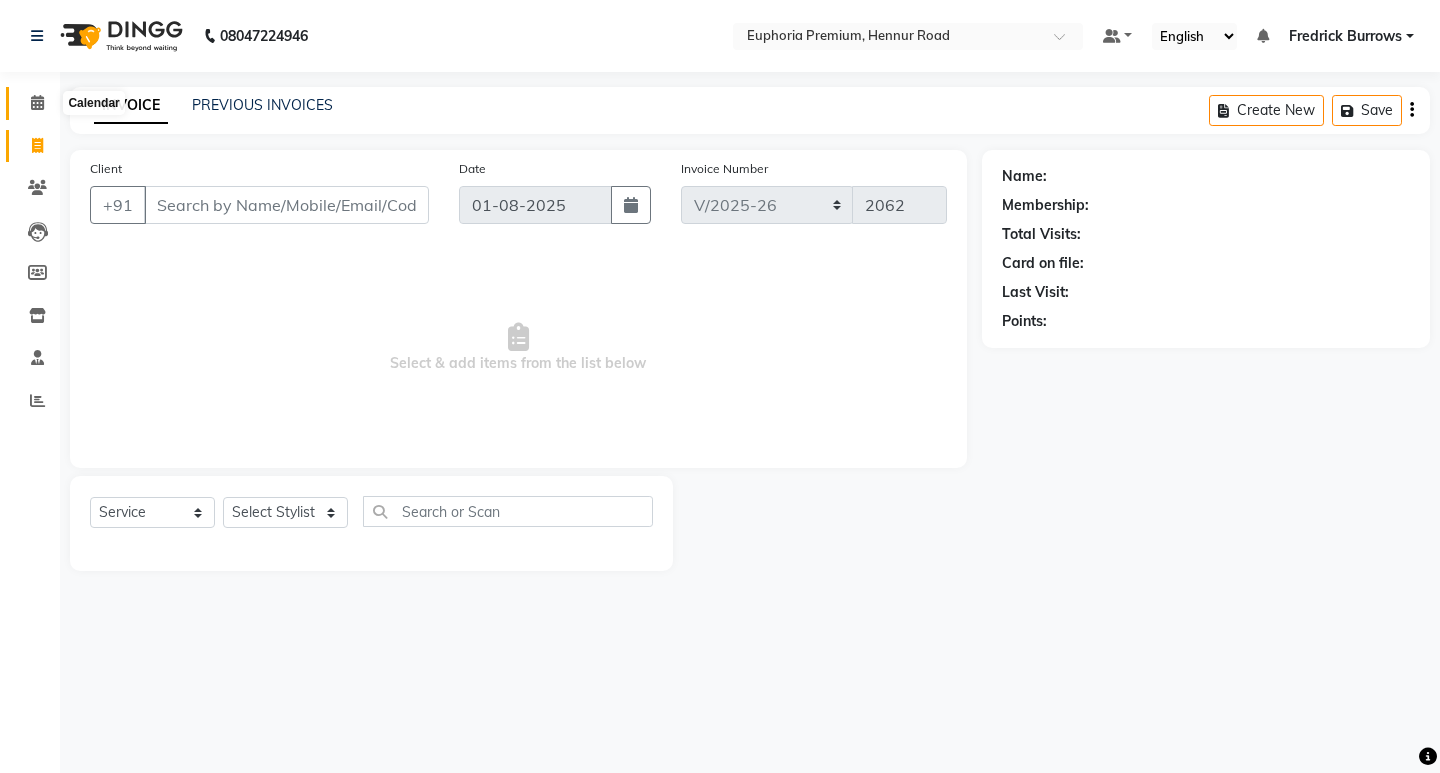 click 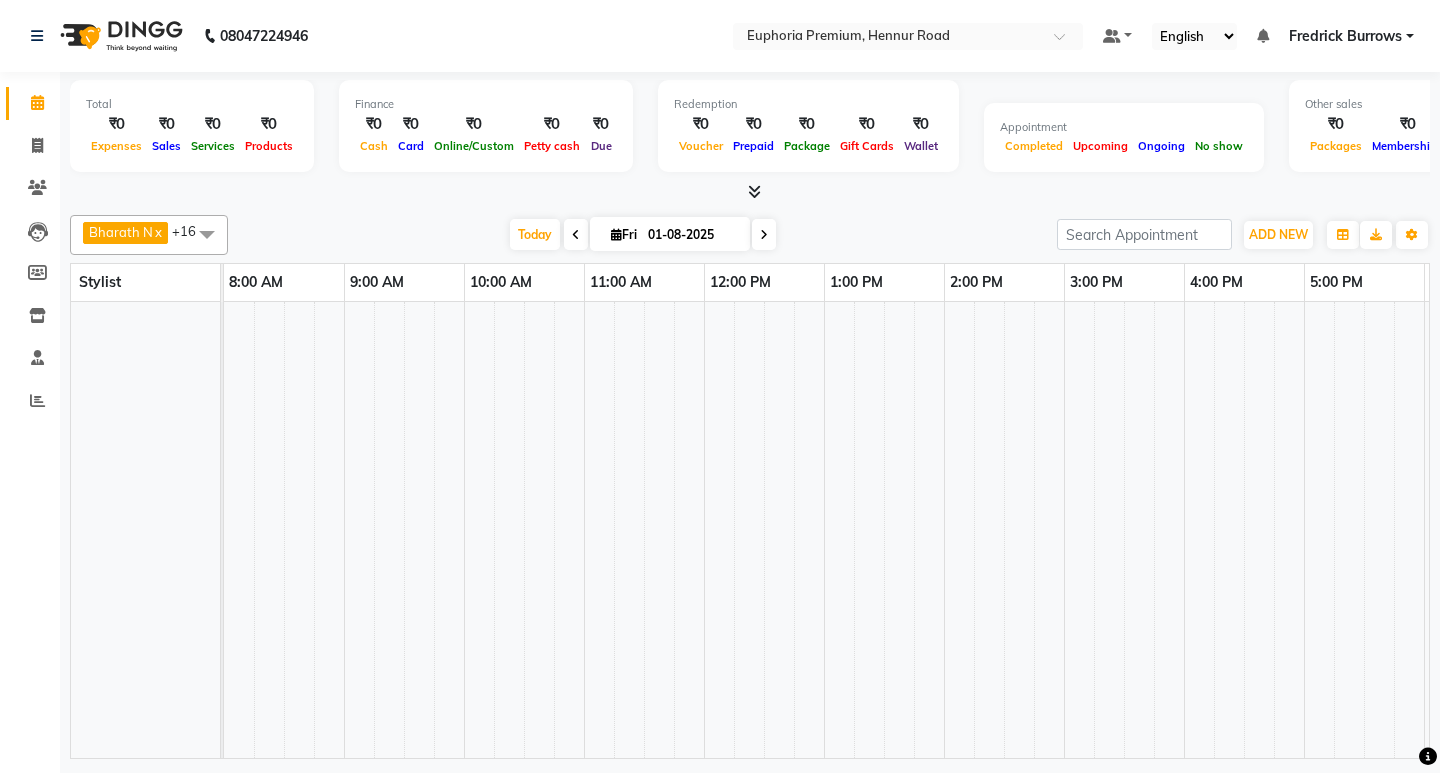 scroll, scrollTop: 0, scrollLeft: 475, axis: horizontal 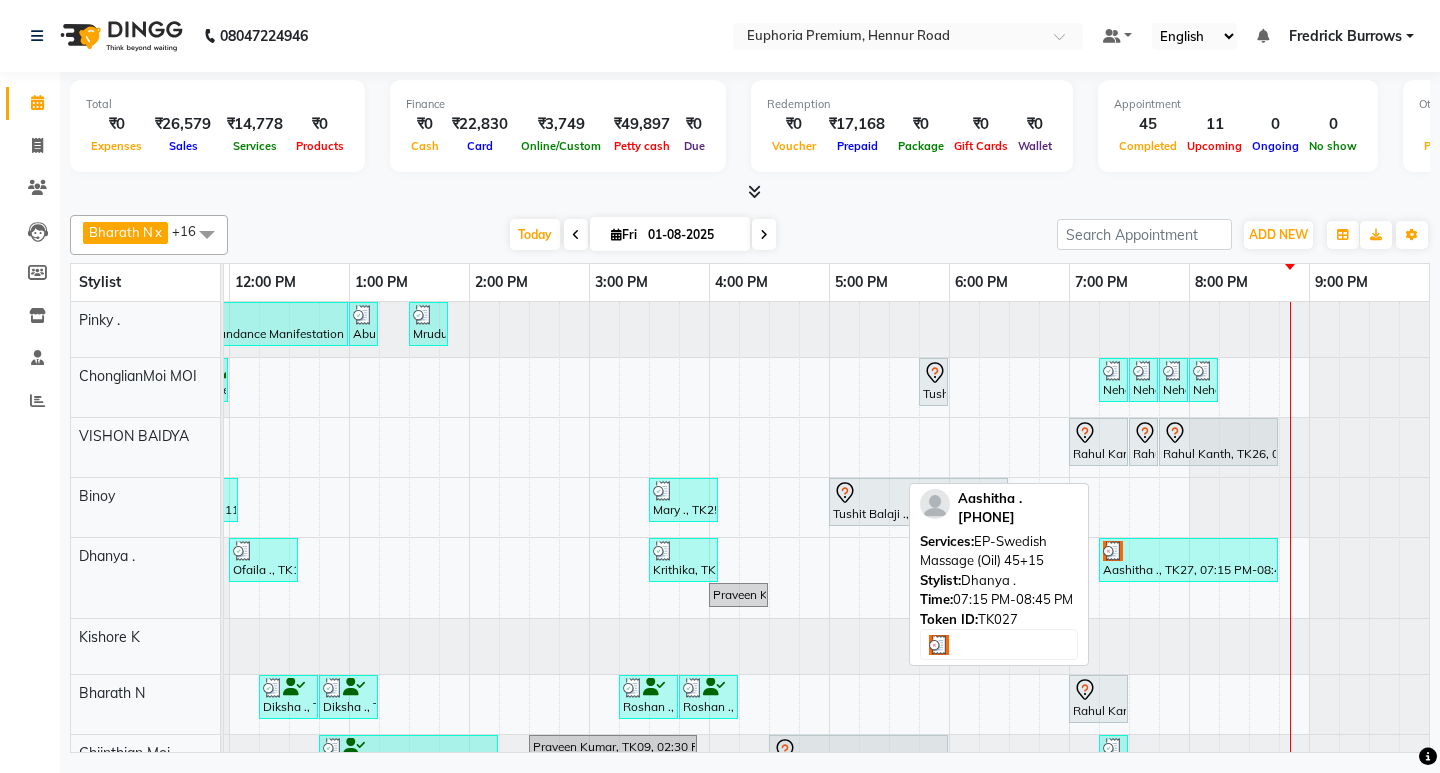 click at bounding box center (1188, 551) 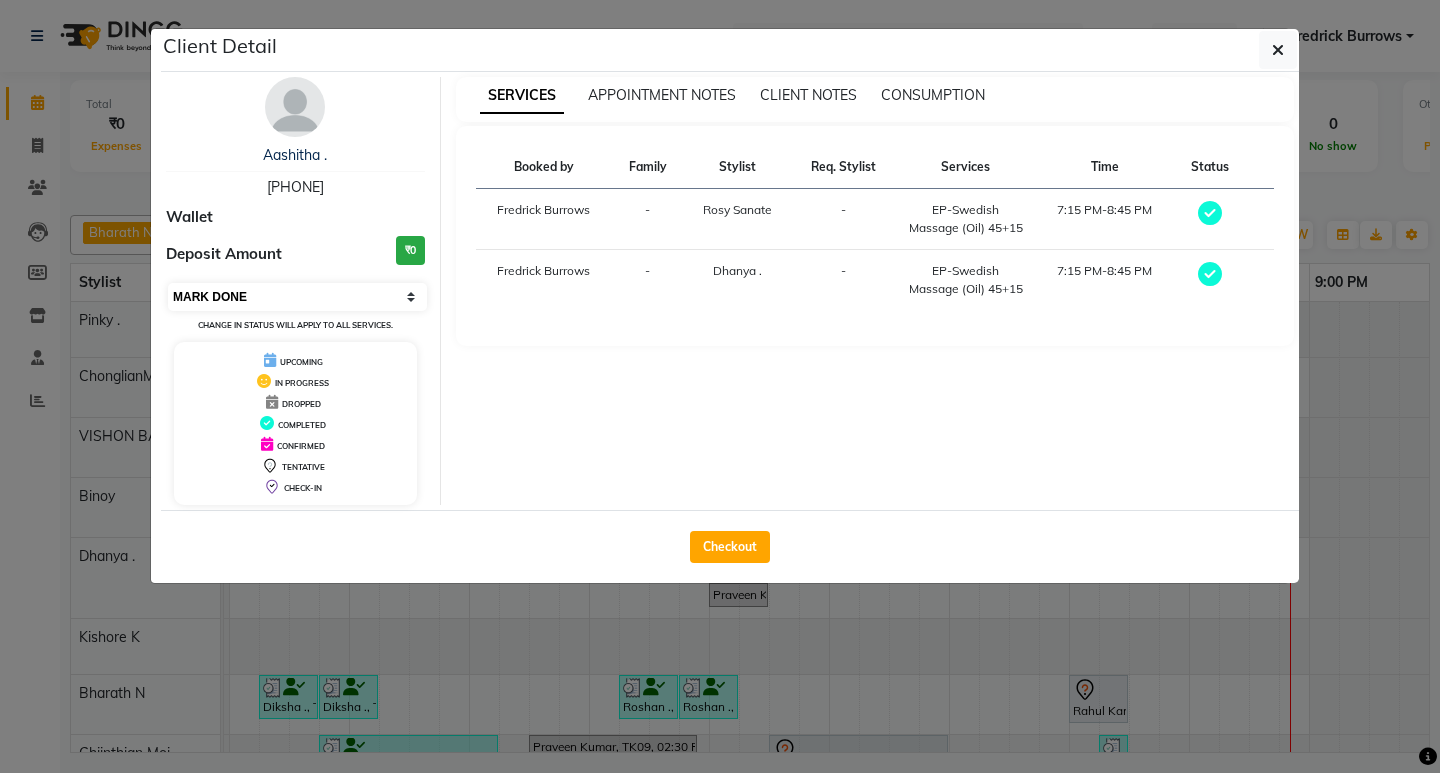 drag, startPoint x: 415, startPoint y: 298, endPoint x: 404, endPoint y: 308, distance: 14.866069 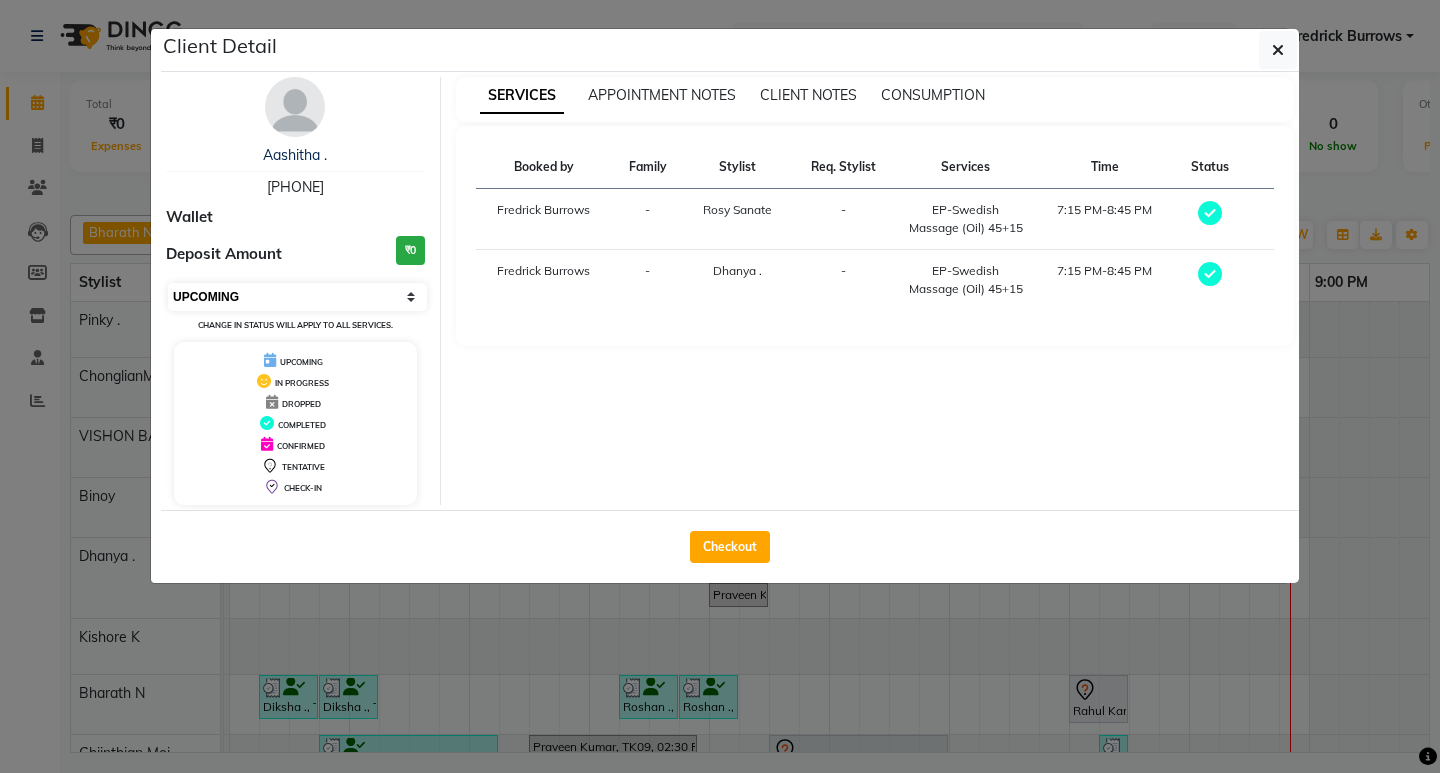 click on "Select MARK DONE UPCOMING" at bounding box center [297, 297] 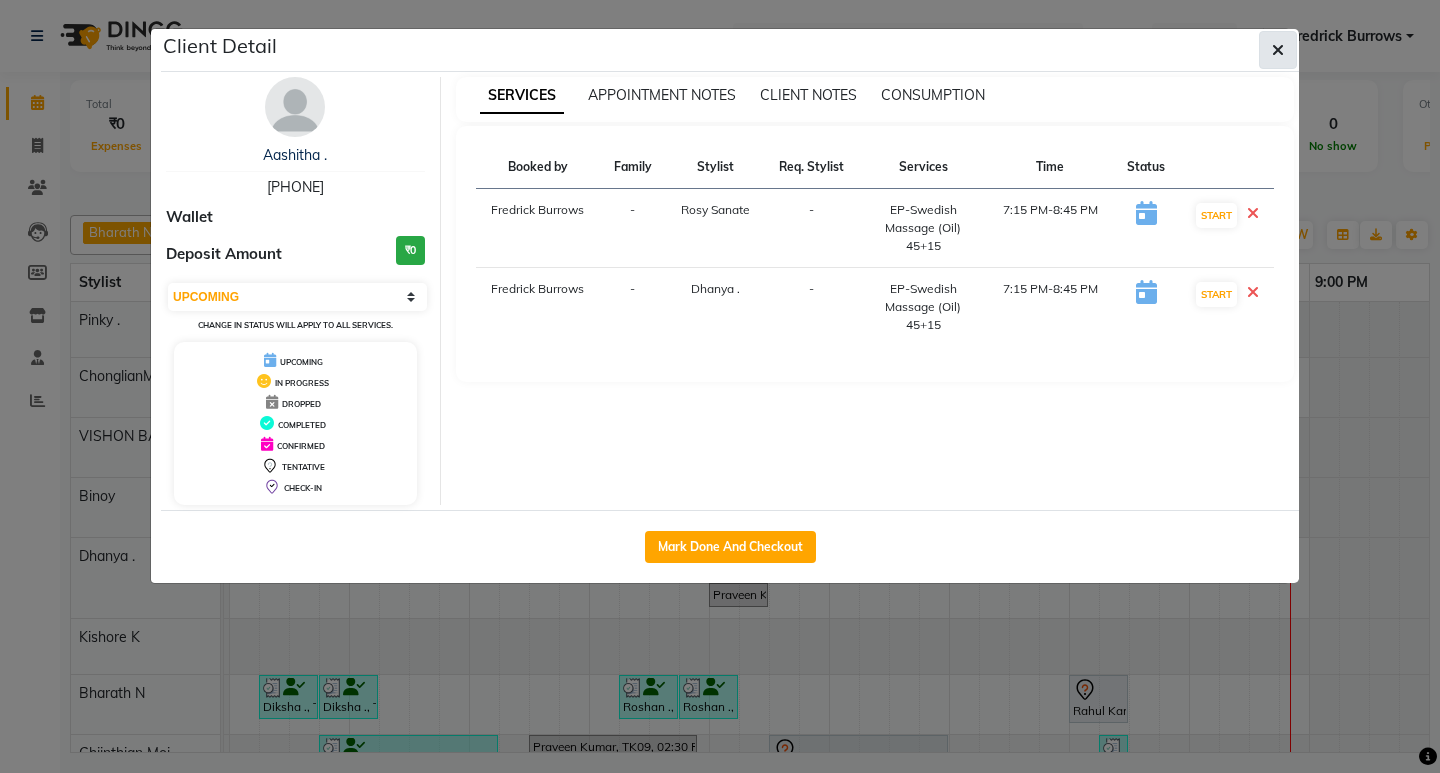 click 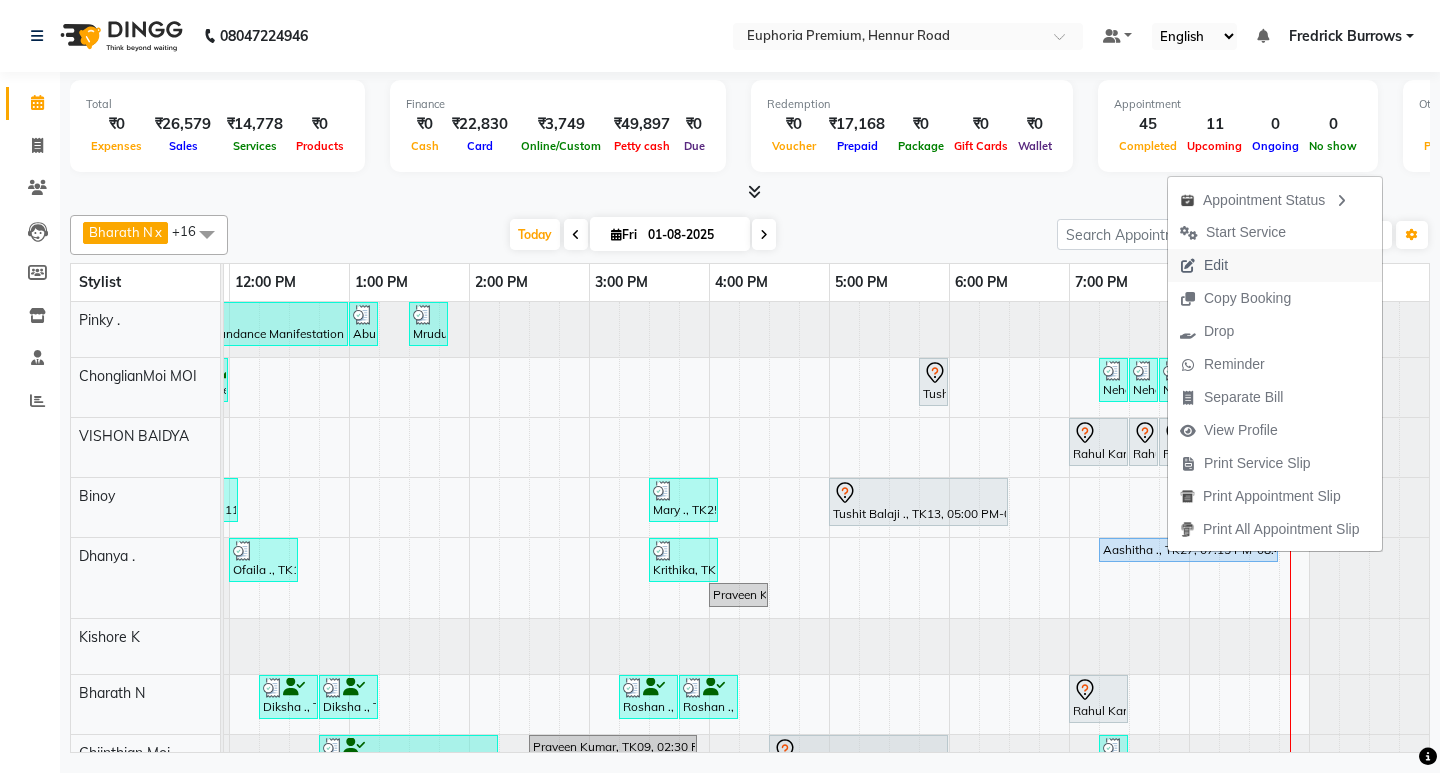 click on "Edit" at bounding box center [1216, 265] 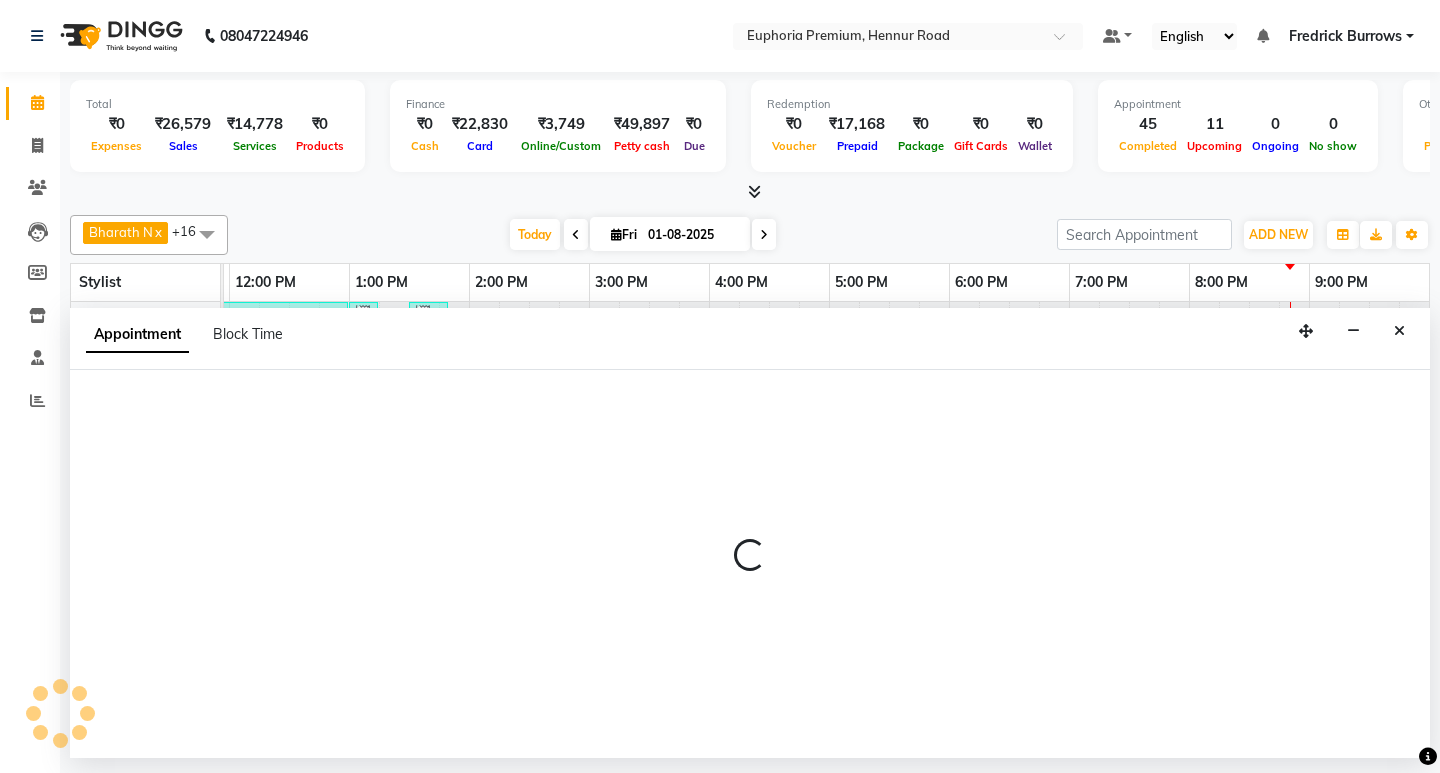select on "tentative" 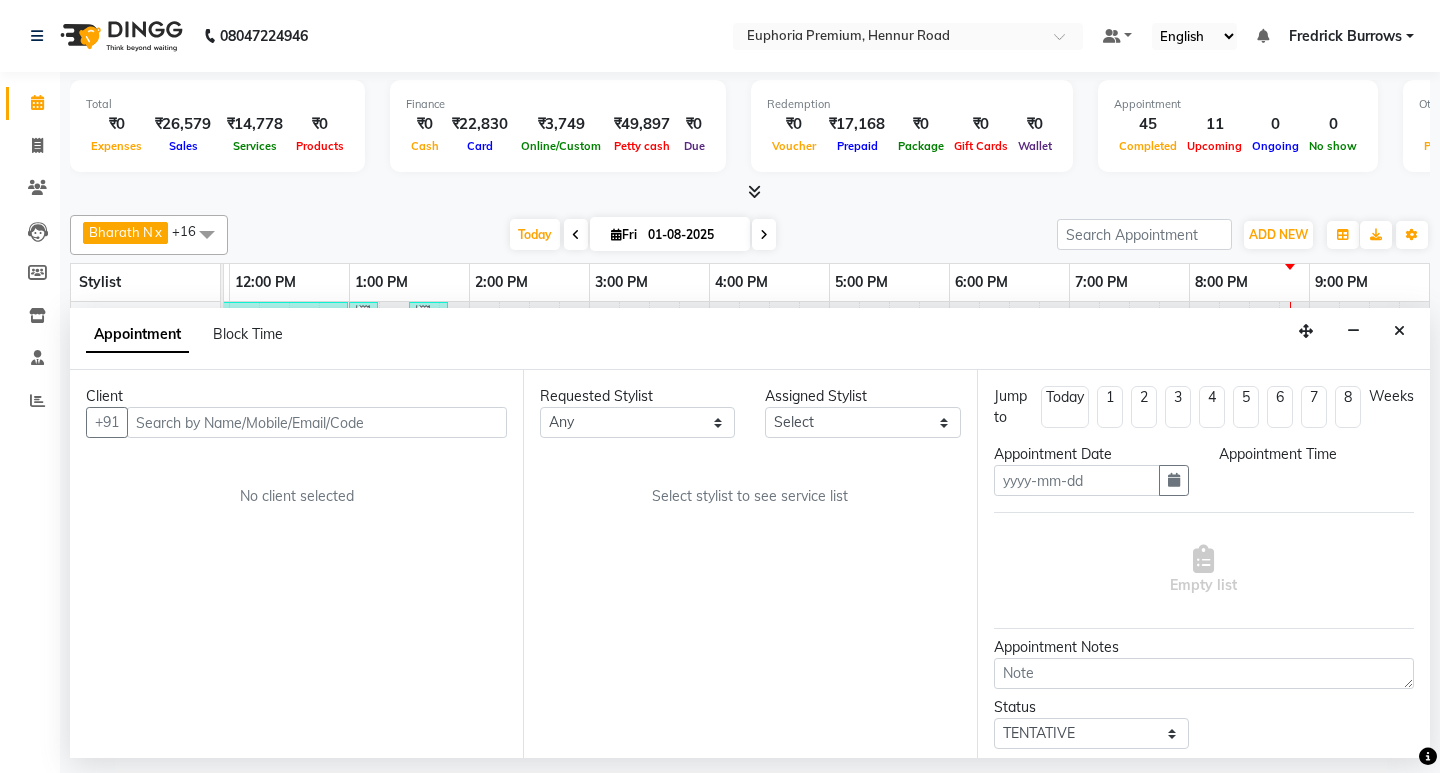 type on "01-08-2025" 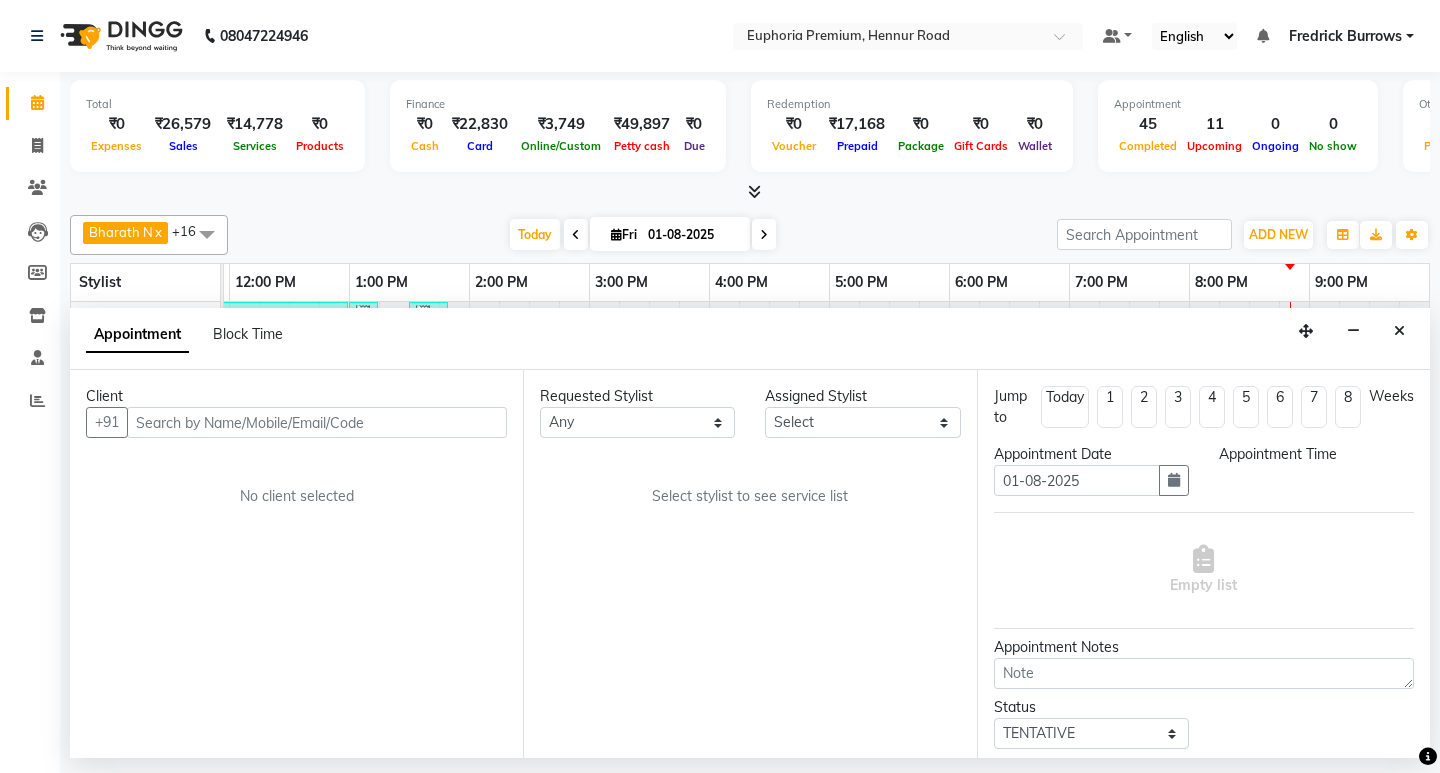 select on "upcoming" 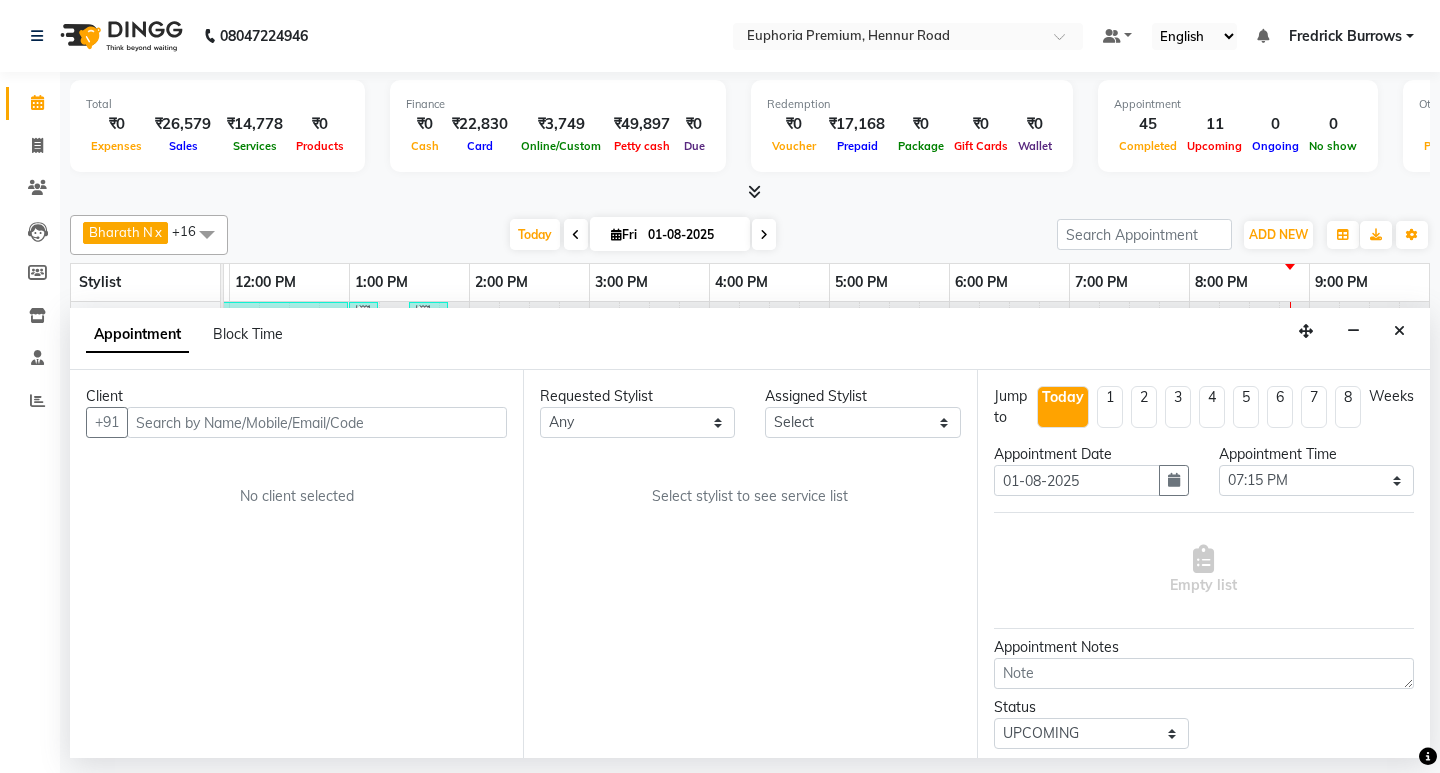 scroll, scrollTop: 0, scrollLeft: 0, axis: both 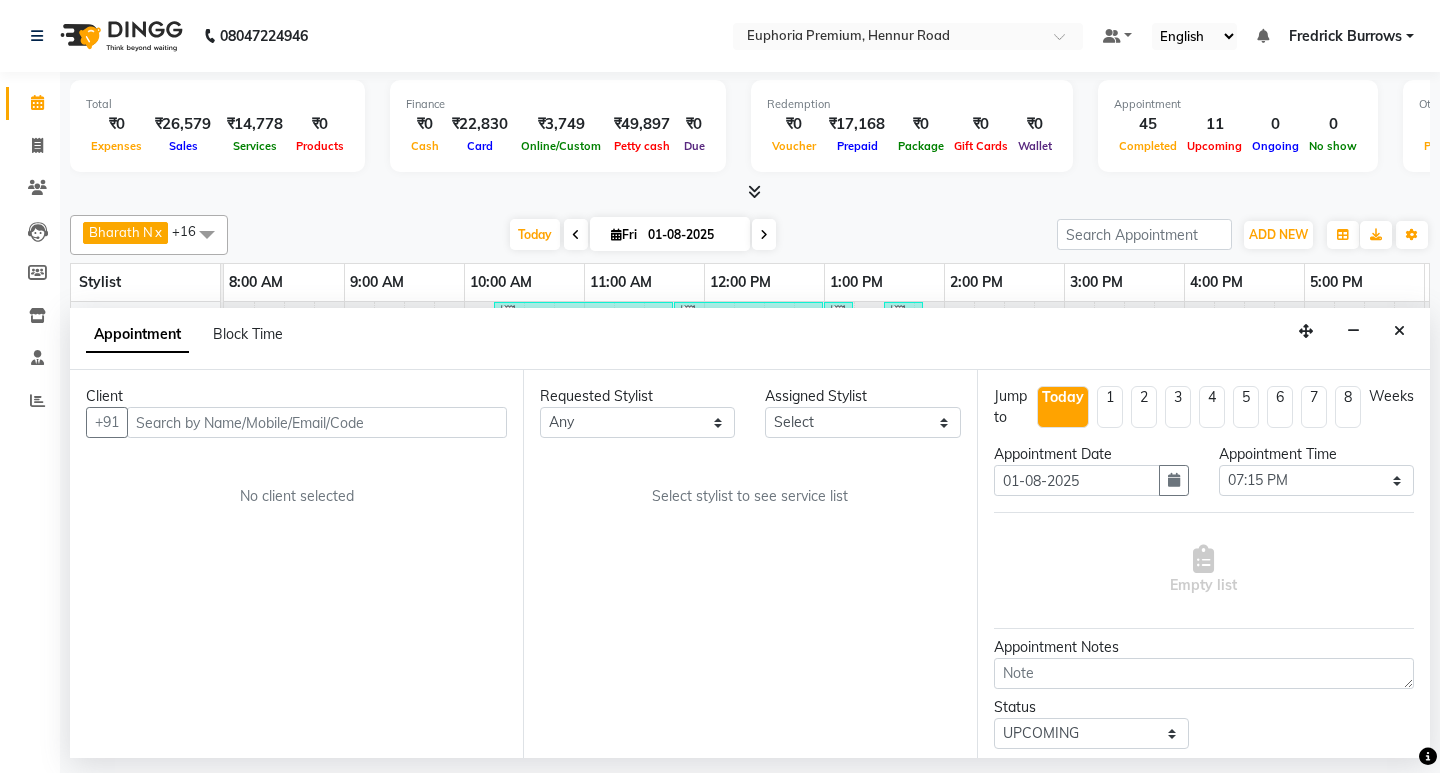 select on "71633" 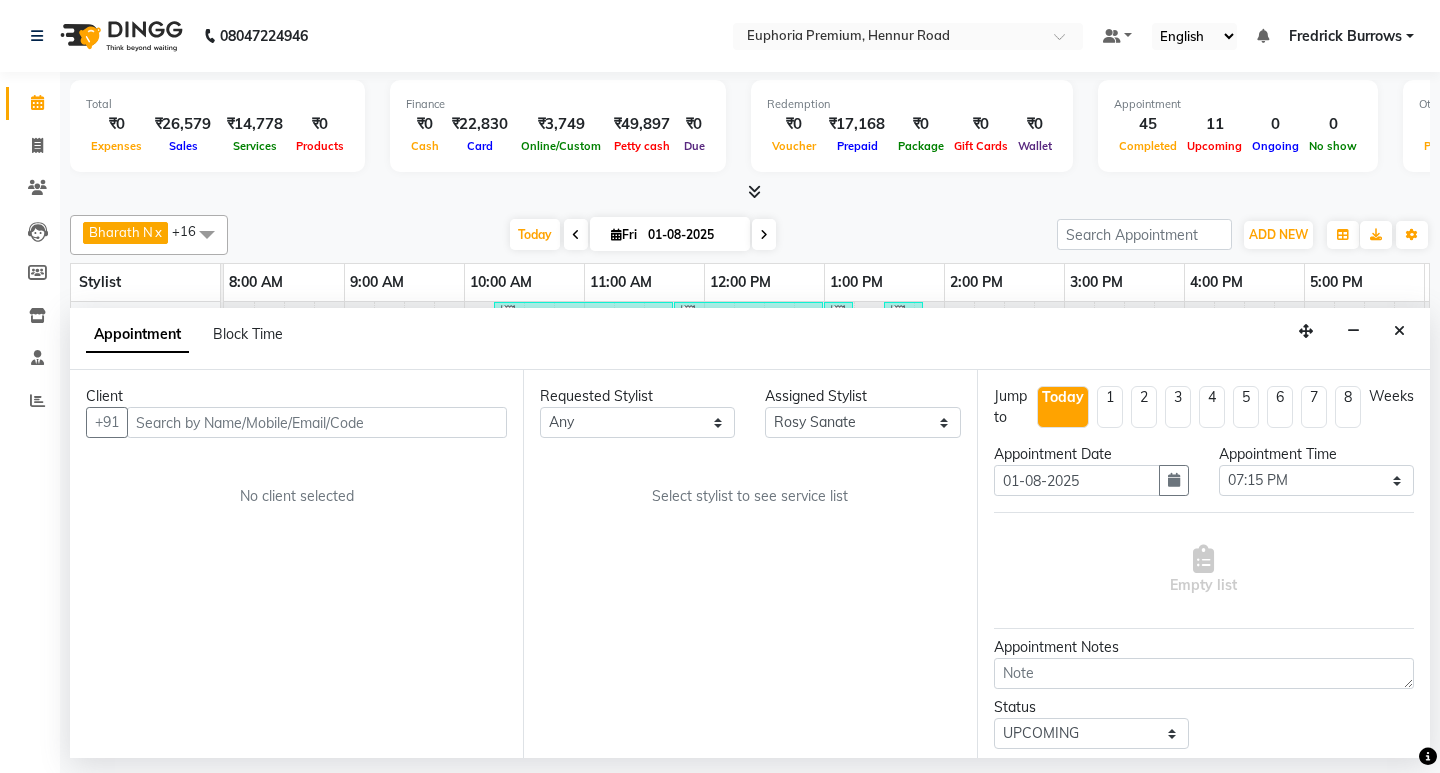 scroll, scrollTop: 0, scrollLeft: 475, axis: horizontal 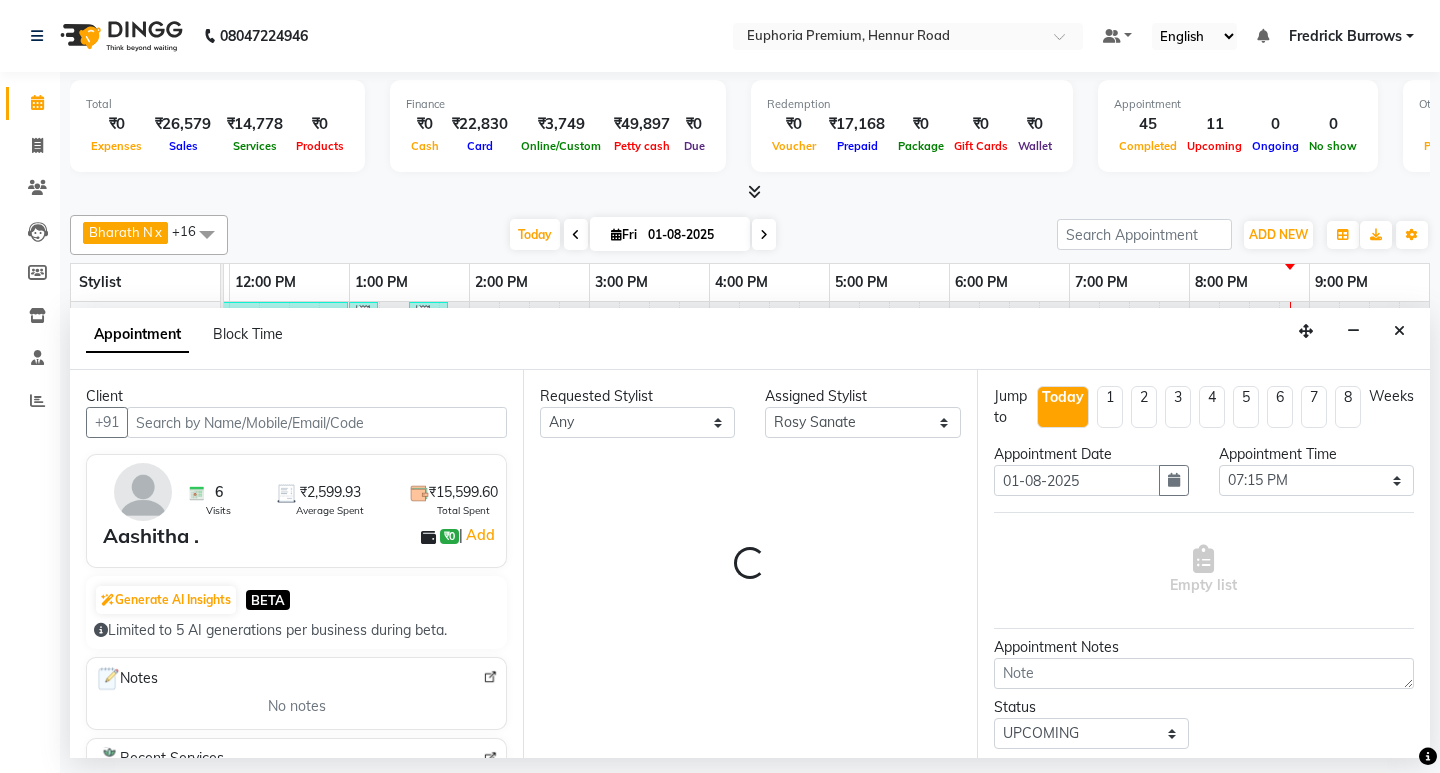 select on "4006" 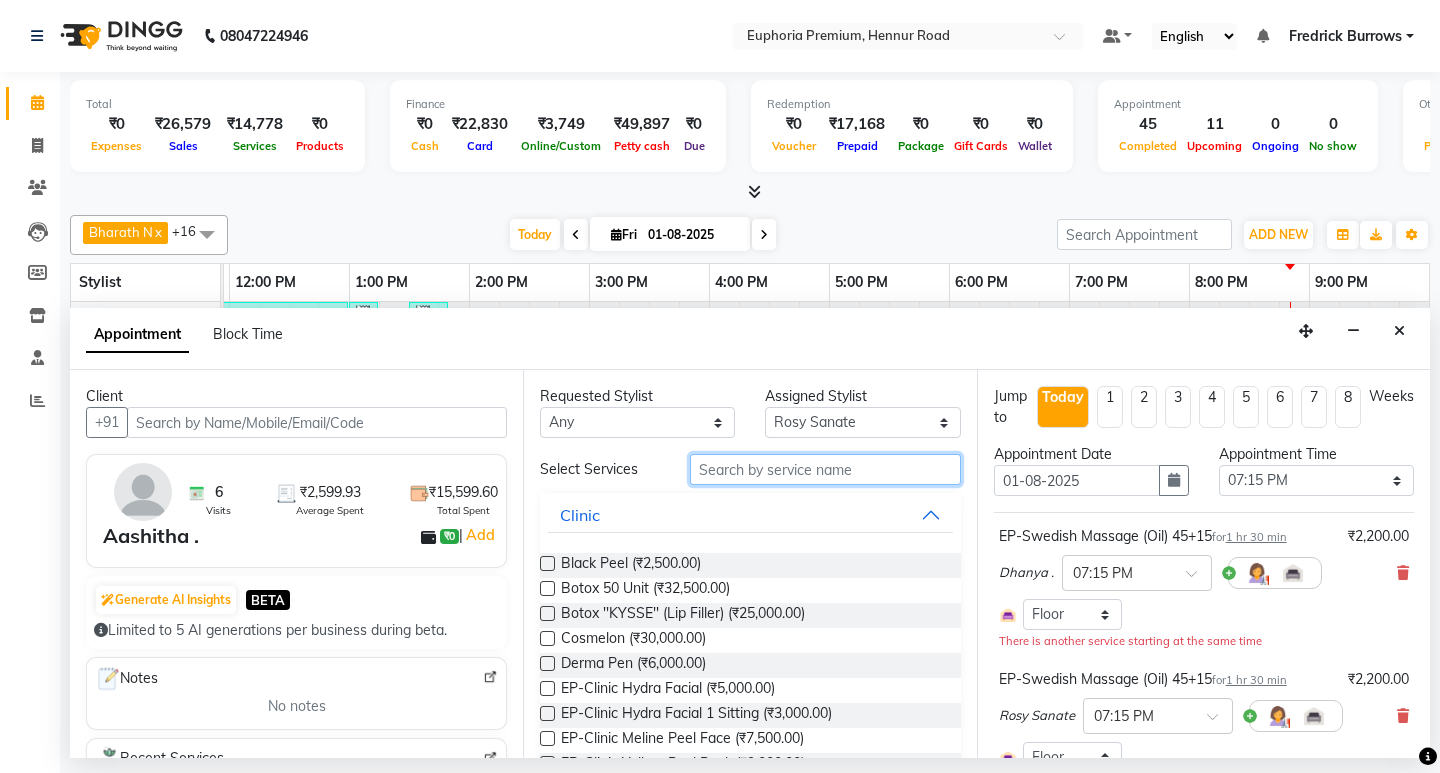 click at bounding box center (825, 469) 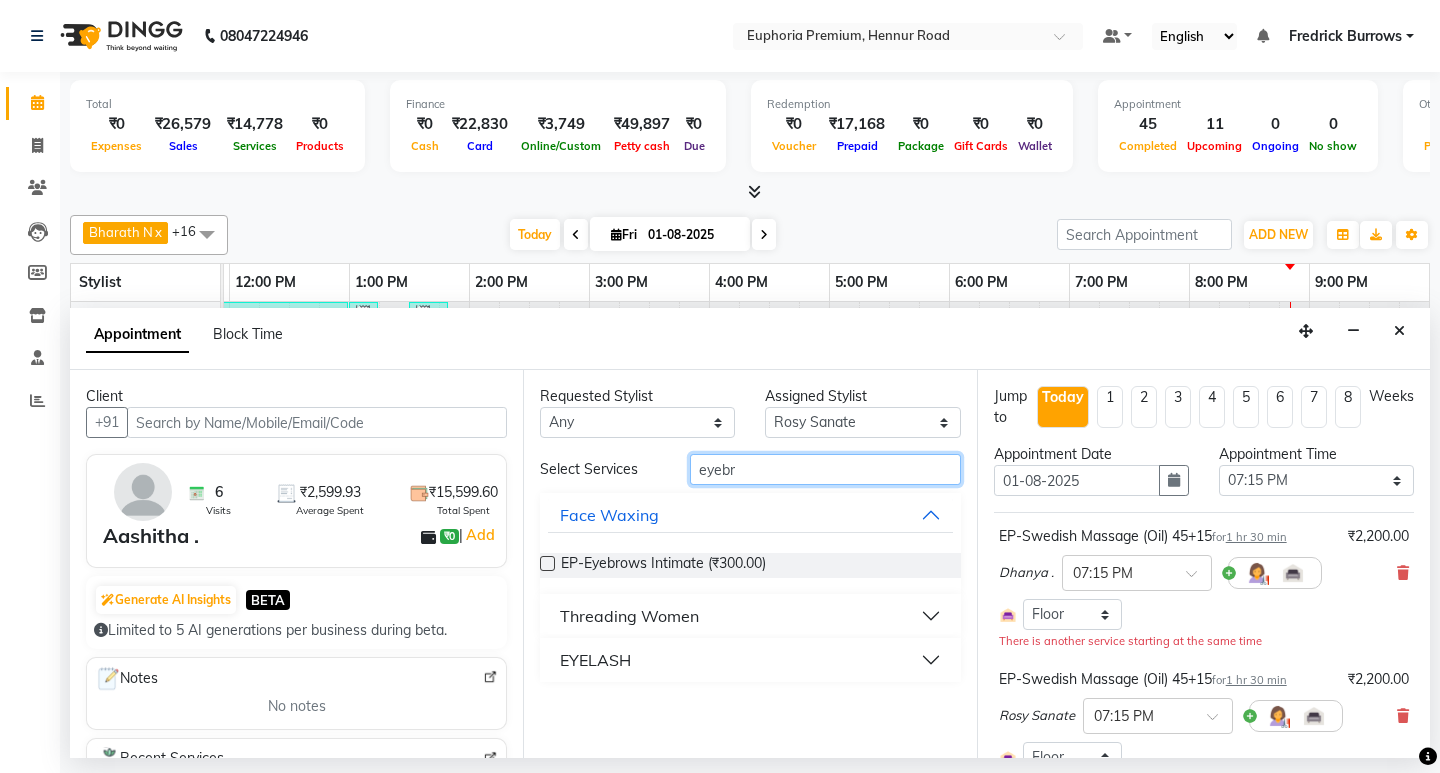 type on "eyebr" 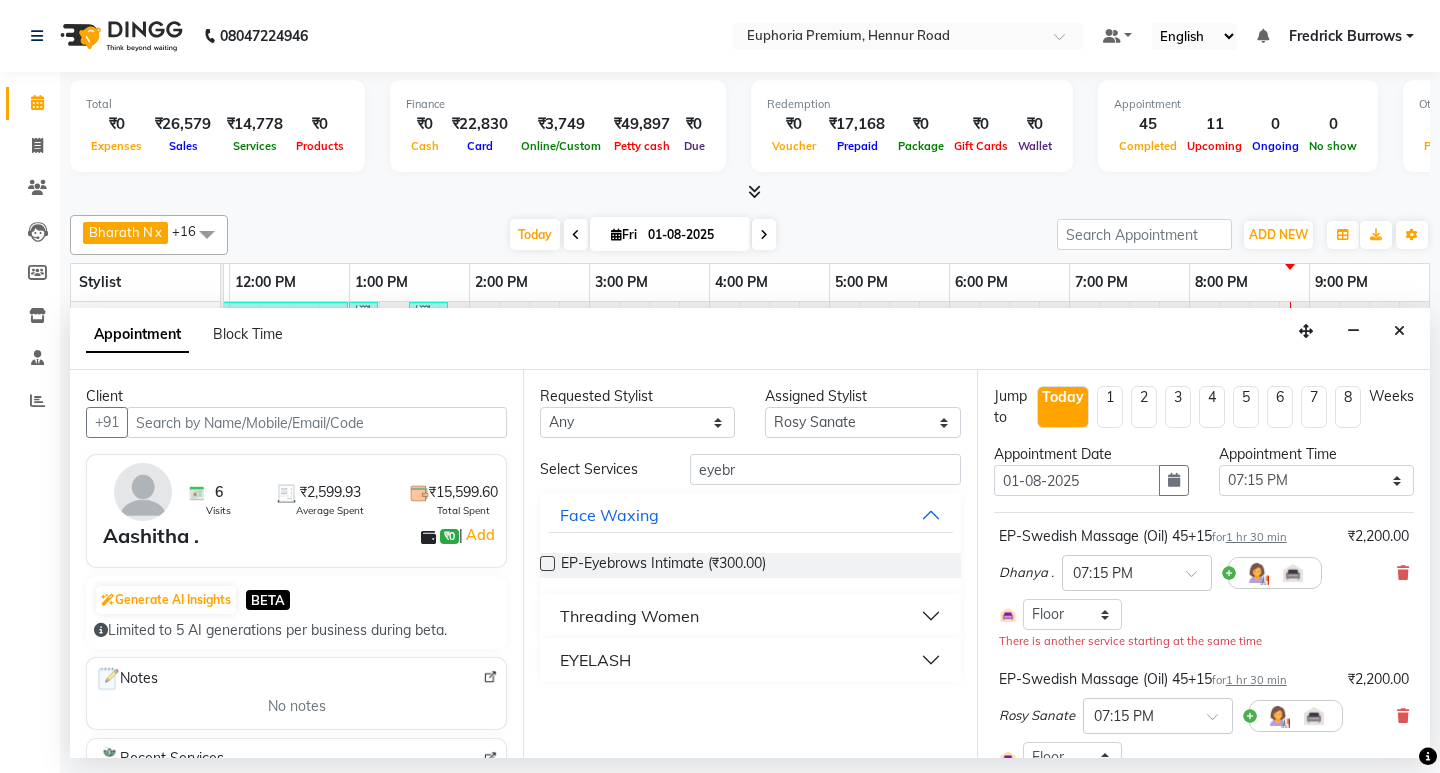 click on "Threading Women" at bounding box center [629, 616] 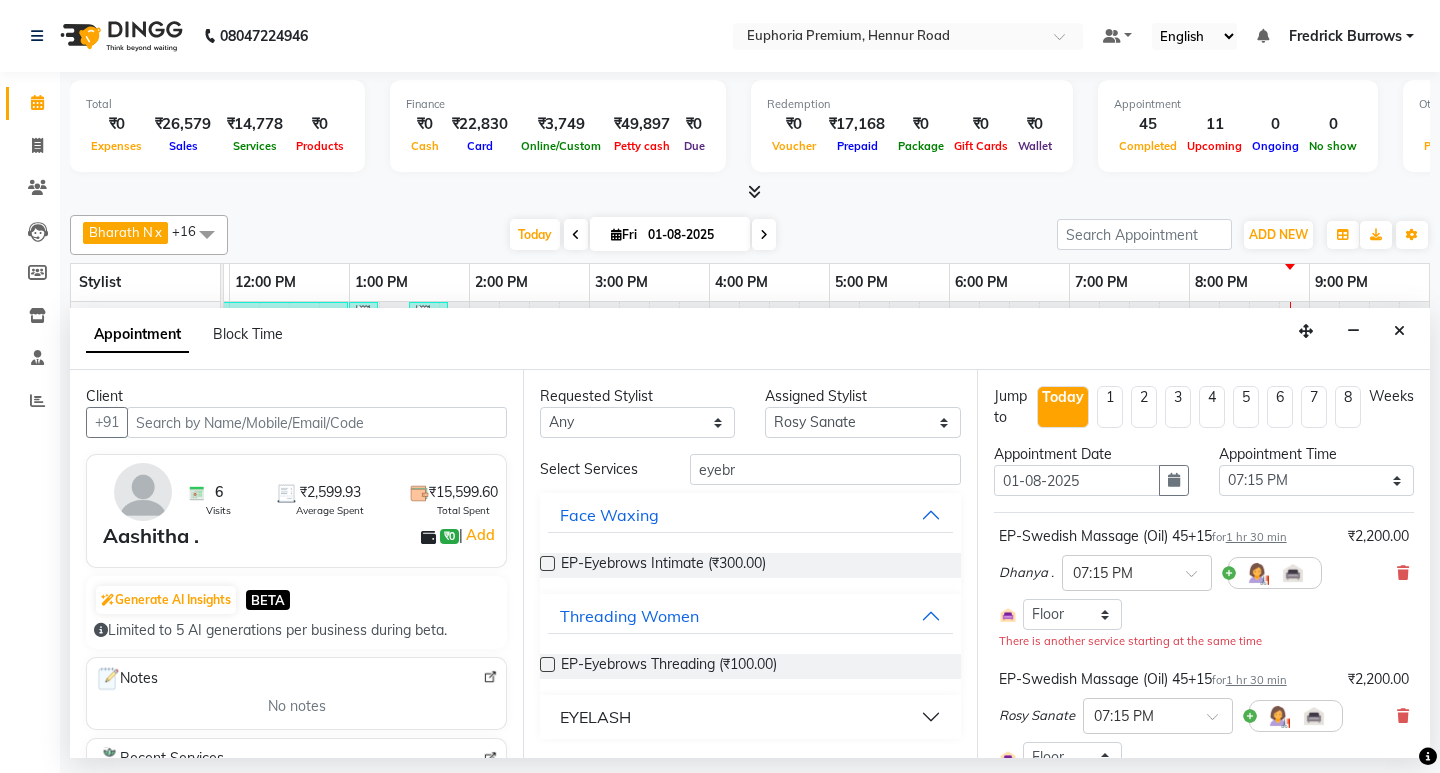 click at bounding box center (547, 664) 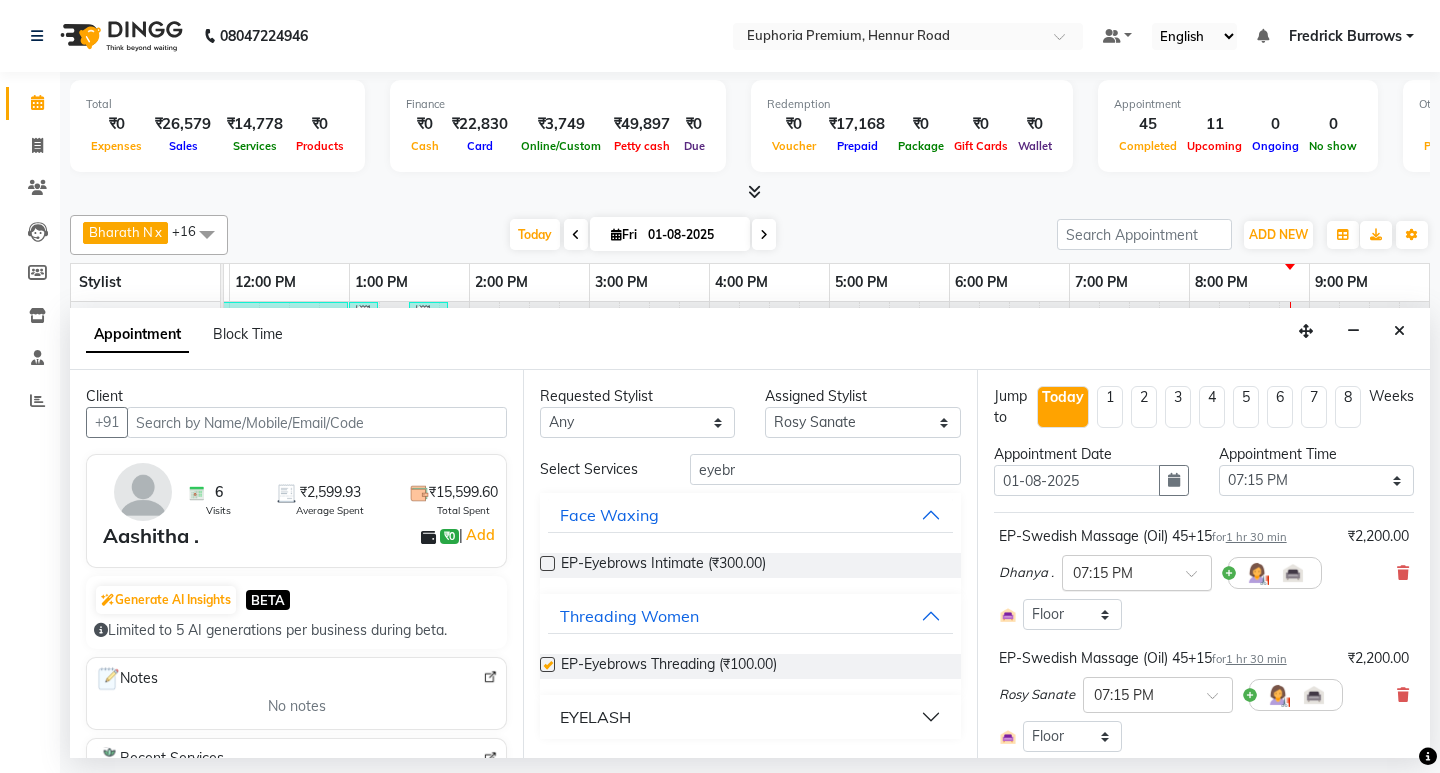 checkbox on "false" 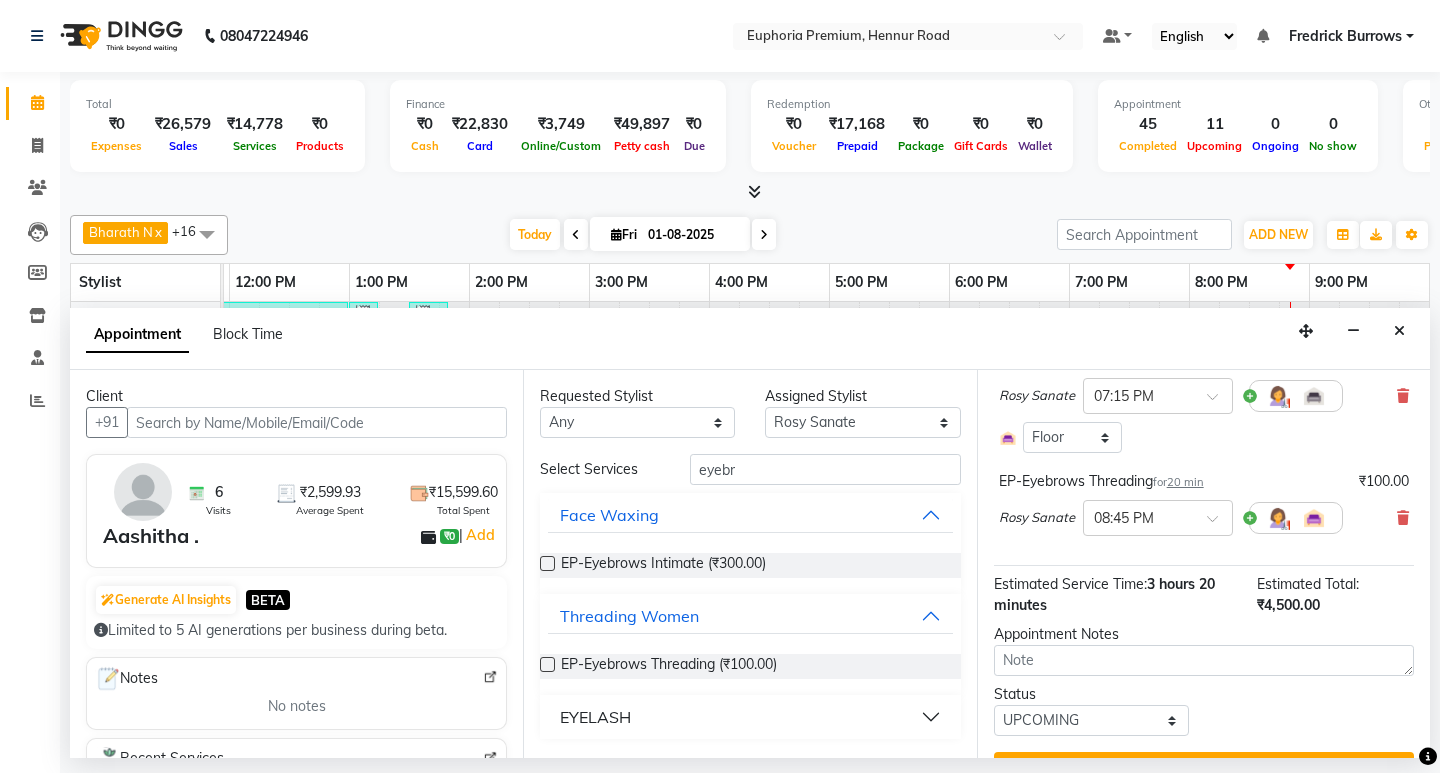 scroll, scrollTop: 300, scrollLeft: 0, axis: vertical 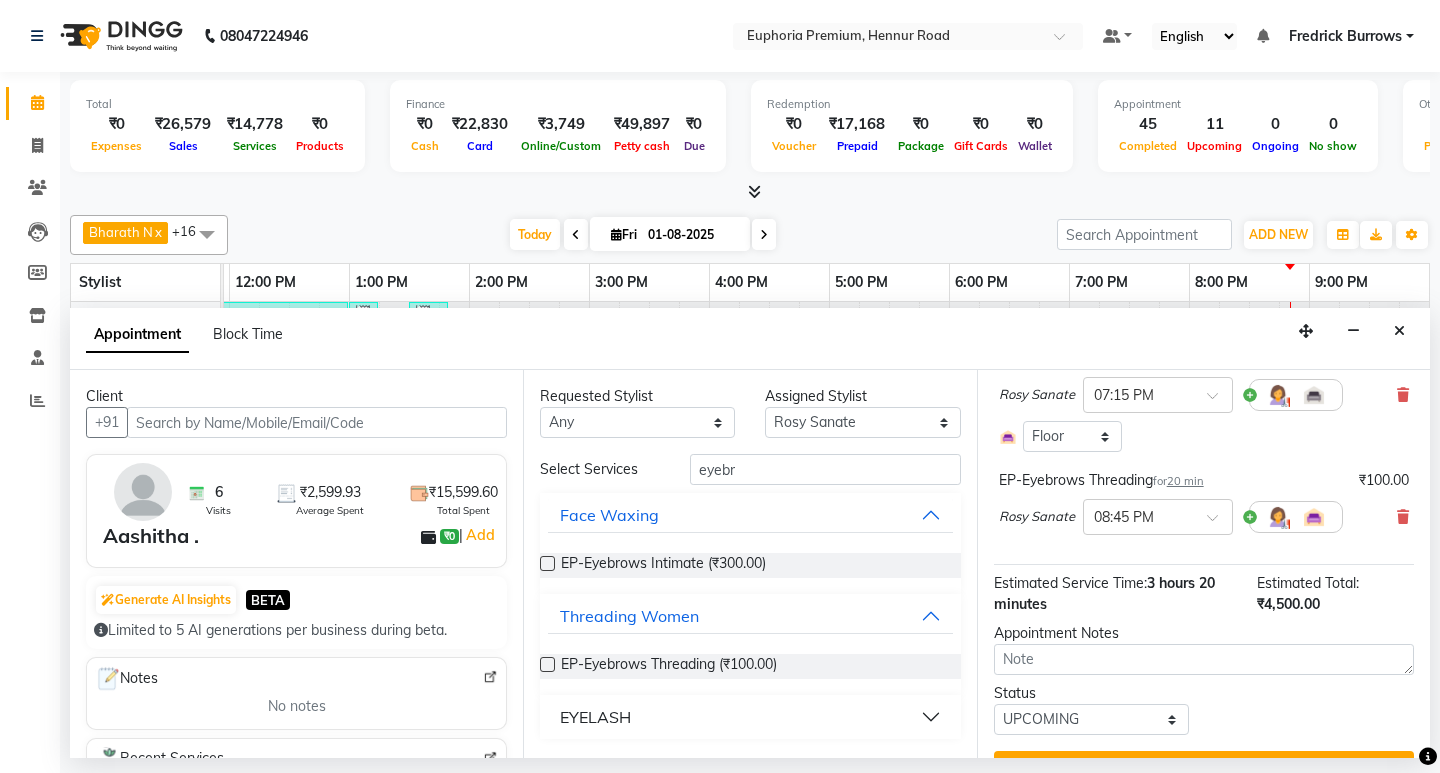 click on "20 min" at bounding box center (1185, 481) 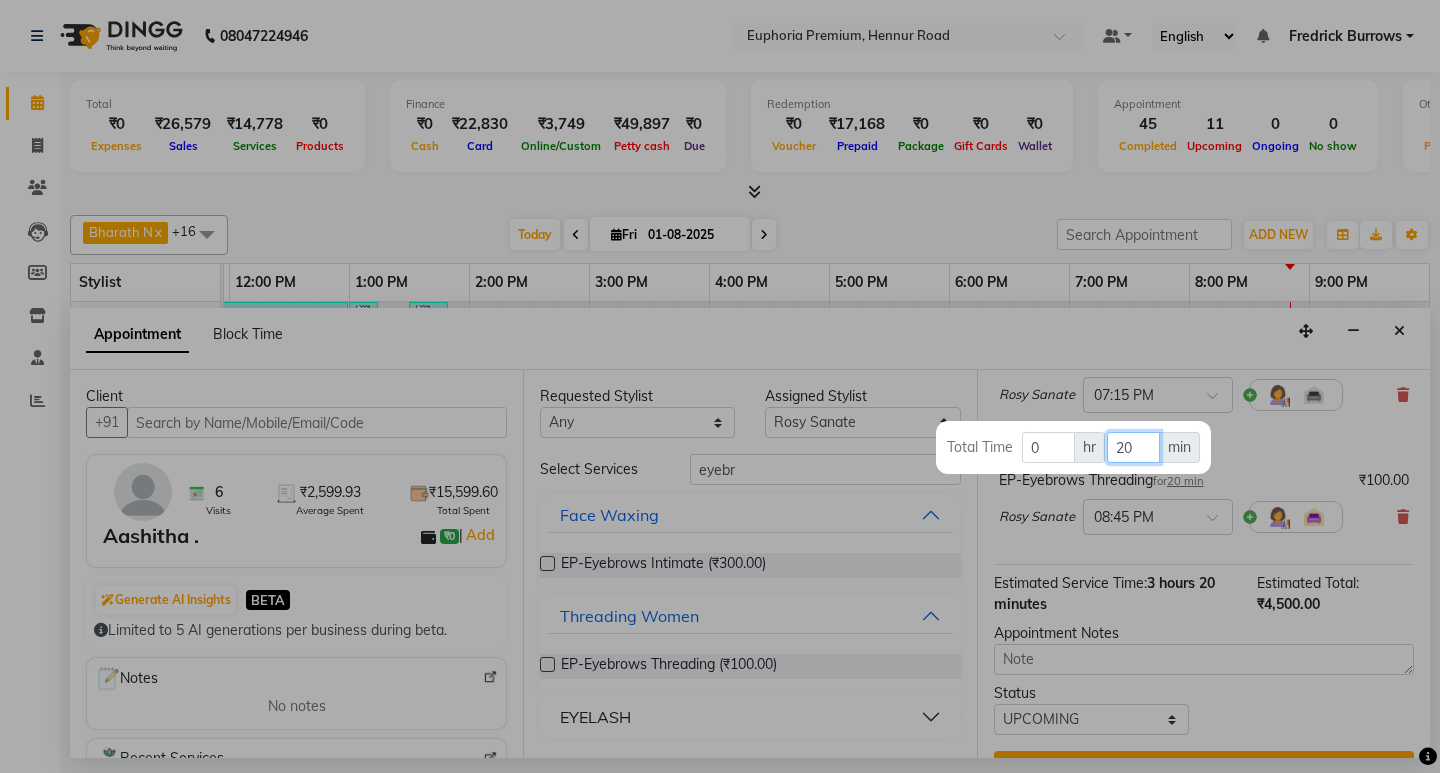 click on "20" at bounding box center [1133, 447] 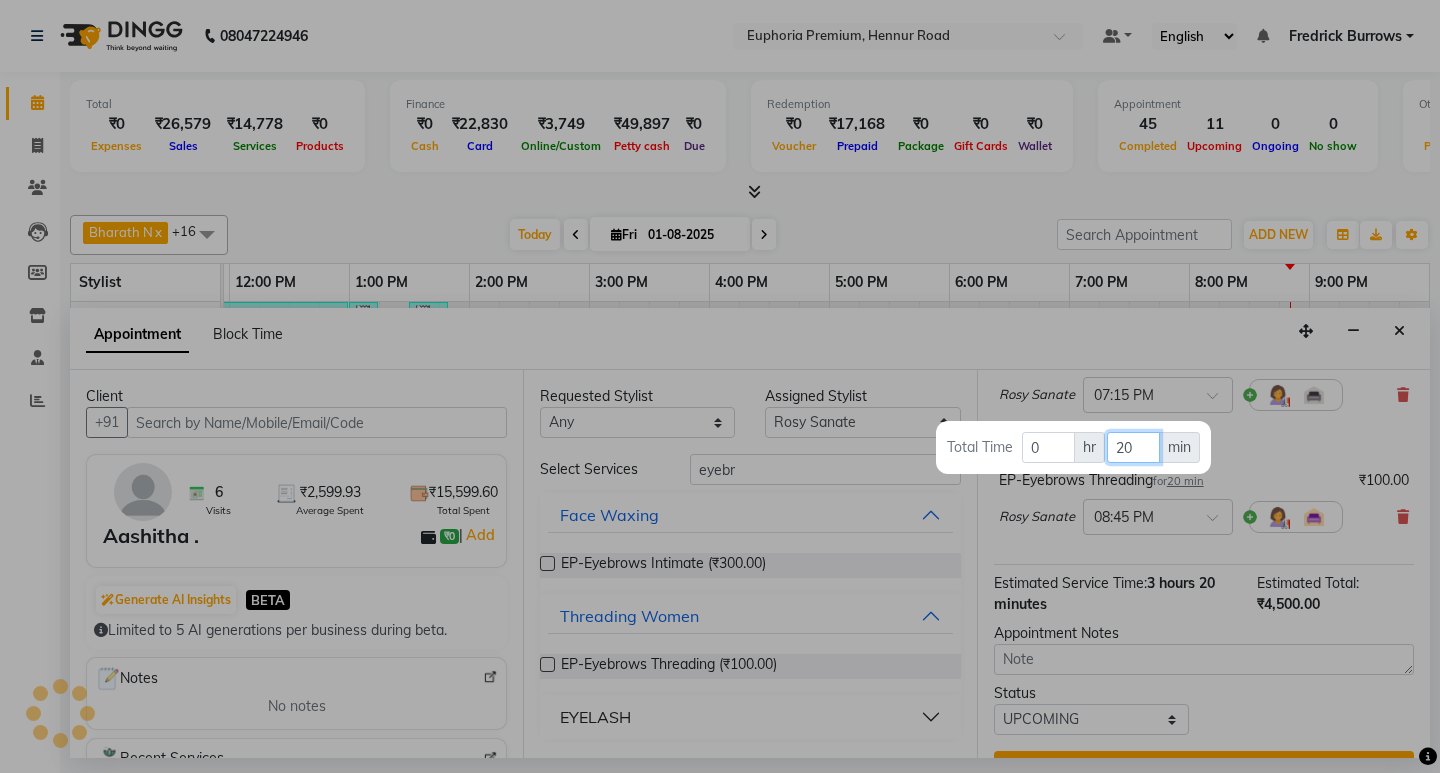 type on "2" 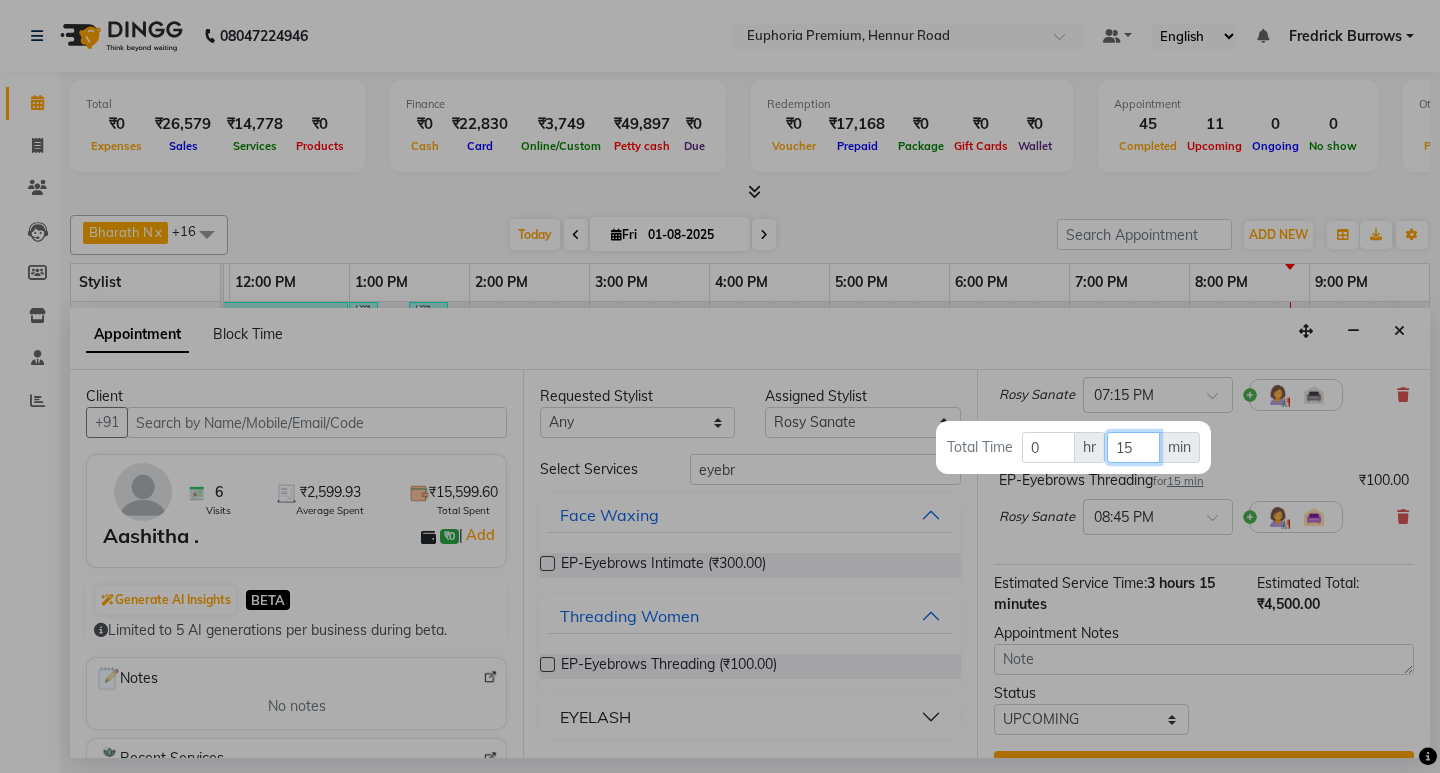 type on "15" 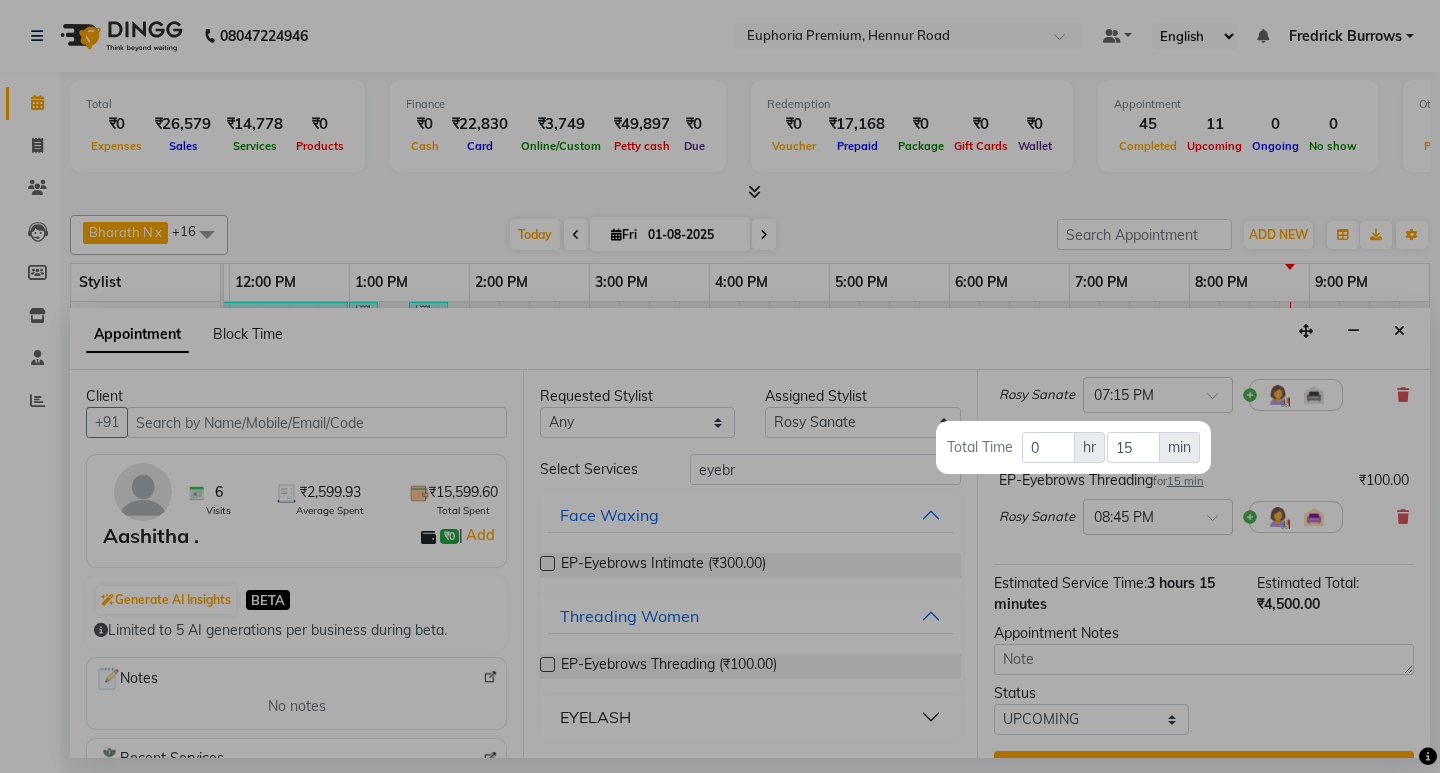 click at bounding box center (720, 386) 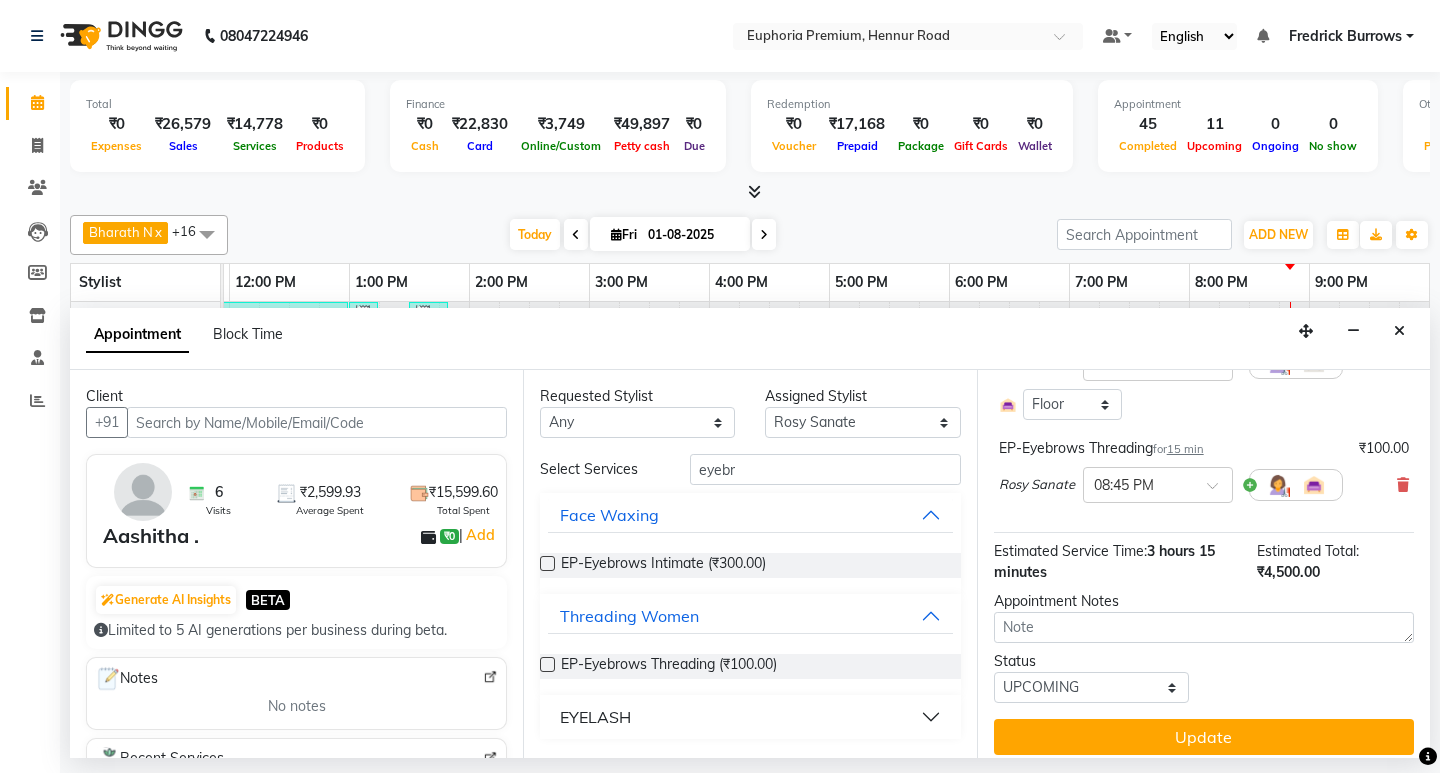 scroll, scrollTop: 345, scrollLeft: 0, axis: vertical 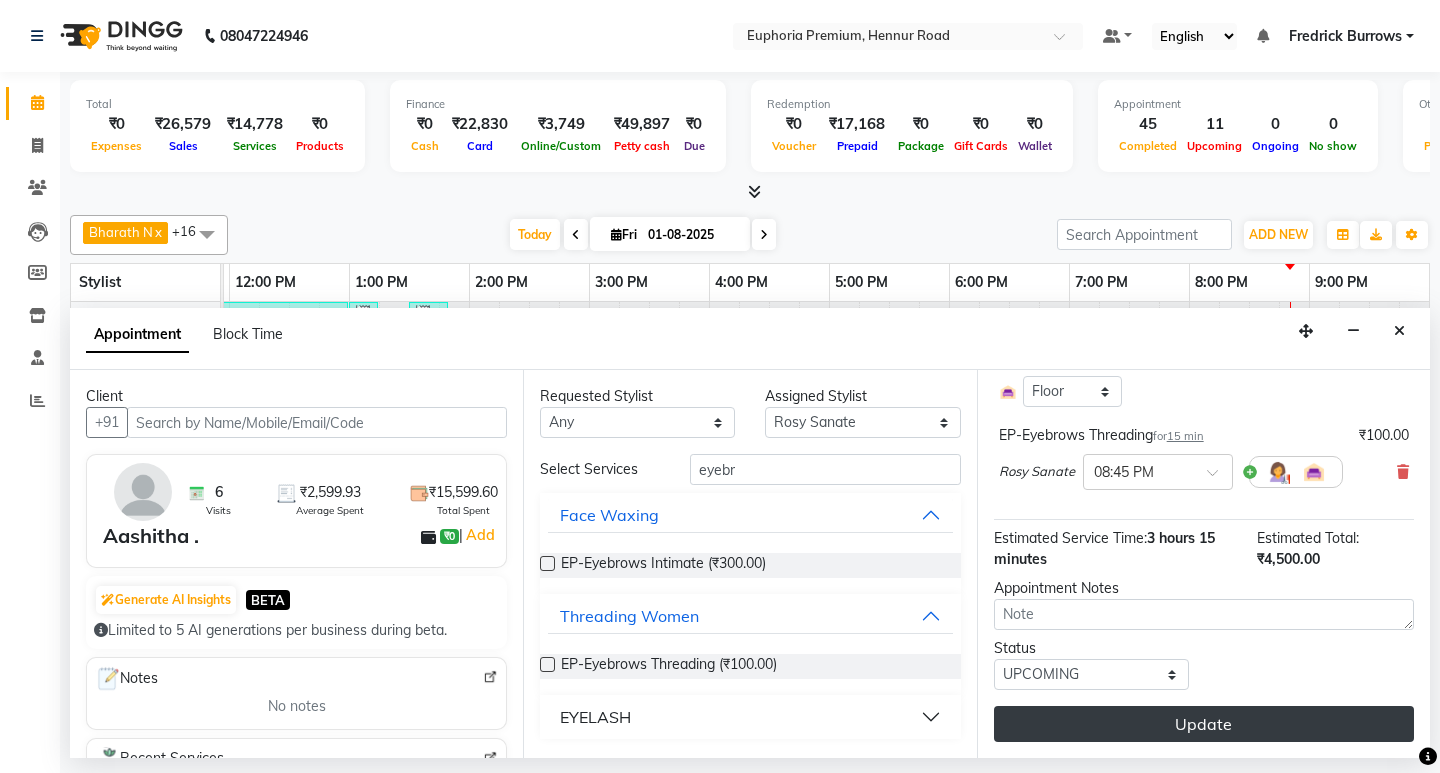 click on "Update" at bounding box center (1204, 724) 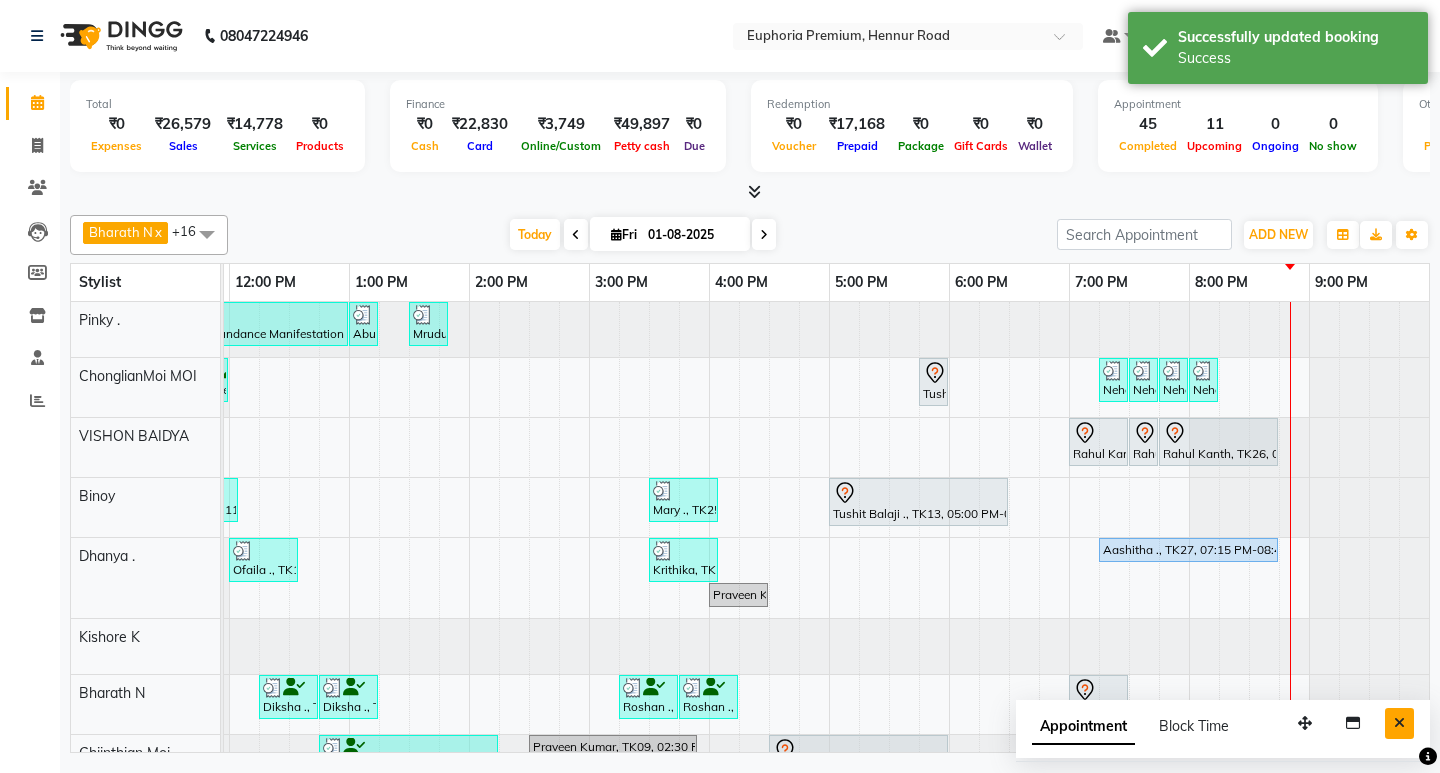 click at bounding box center (1399, 723) 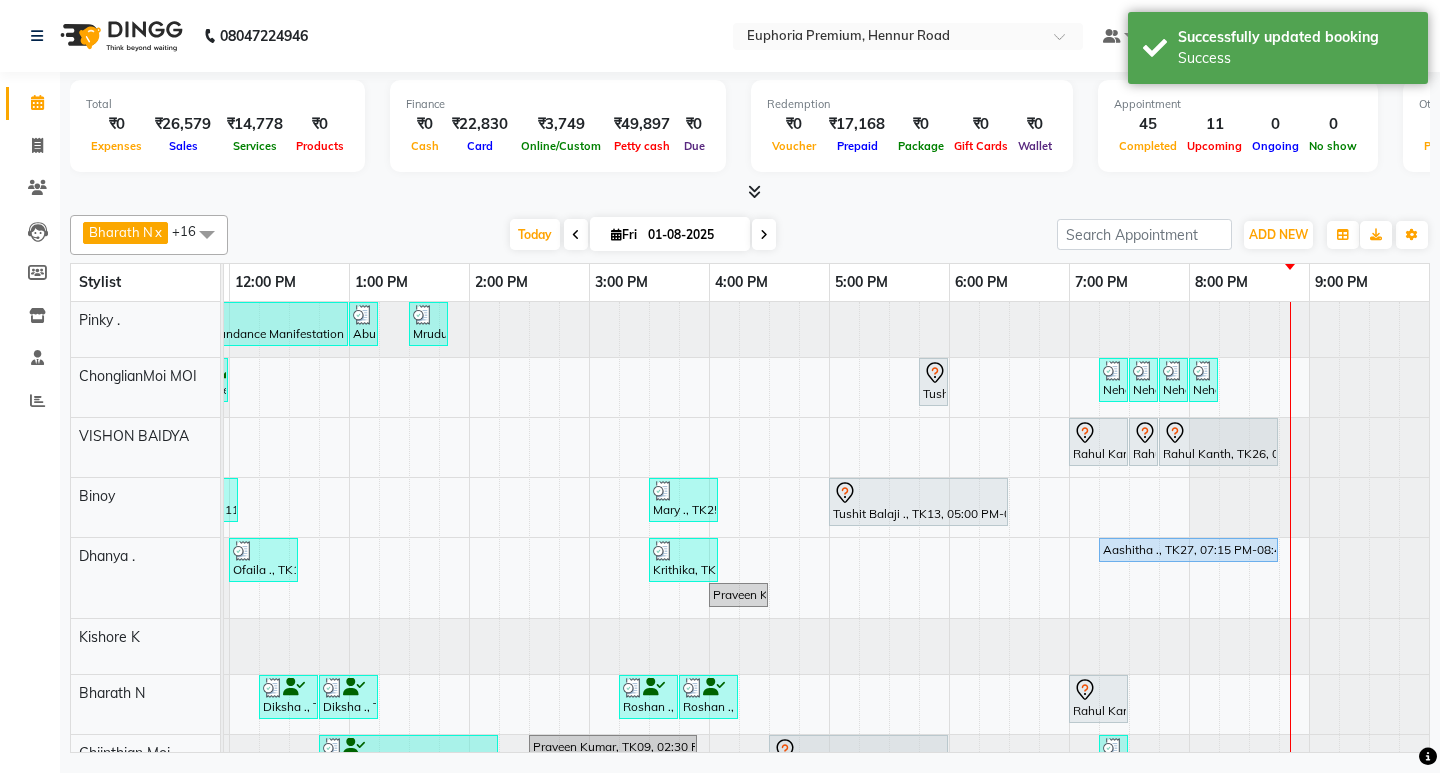 scroll, scrollTop: 54, scrollLeft: 475, axis: both 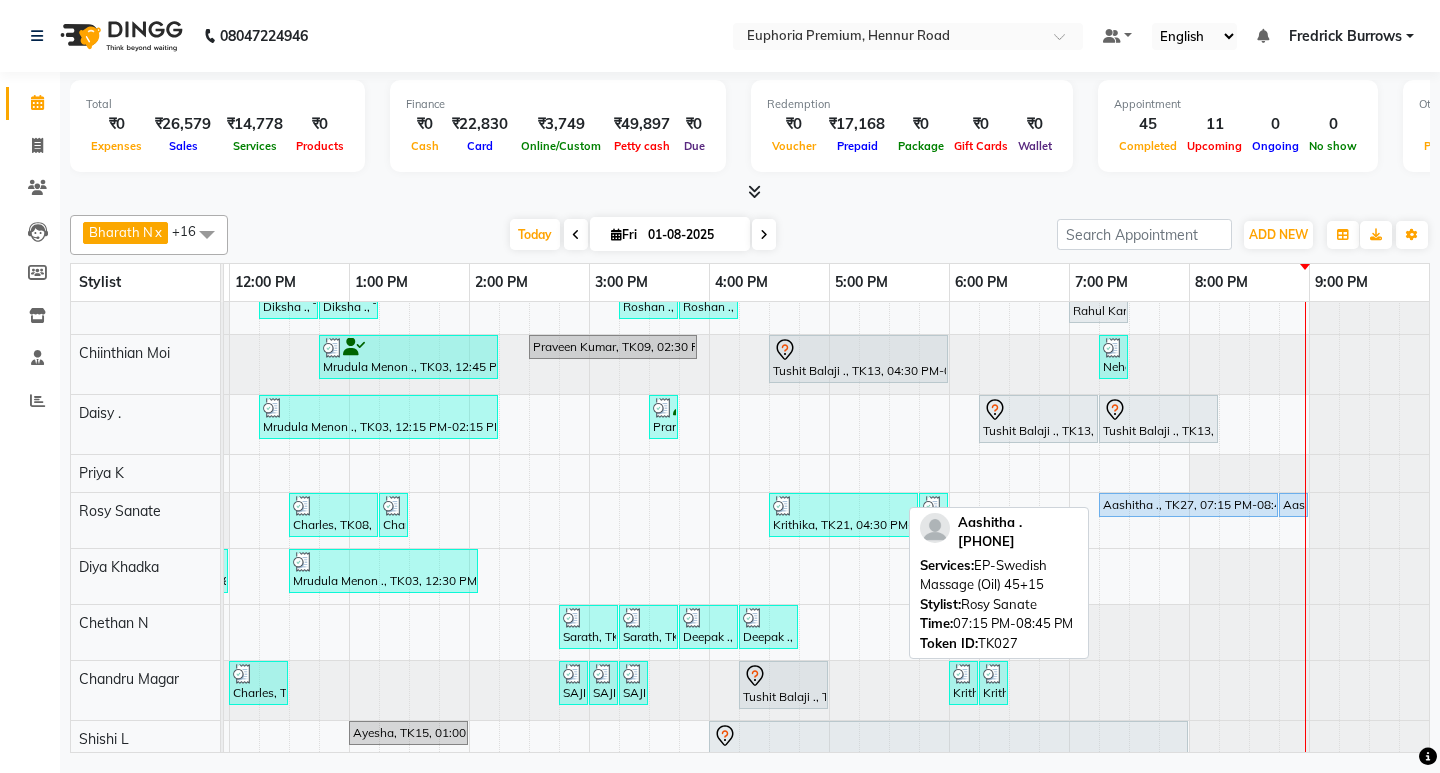 click on "Aashitha ., TK27, 07:15 PM-08:45 PM, EP-Swedish Massage (Oil) 45+15" at bounding box center [1188, 505] 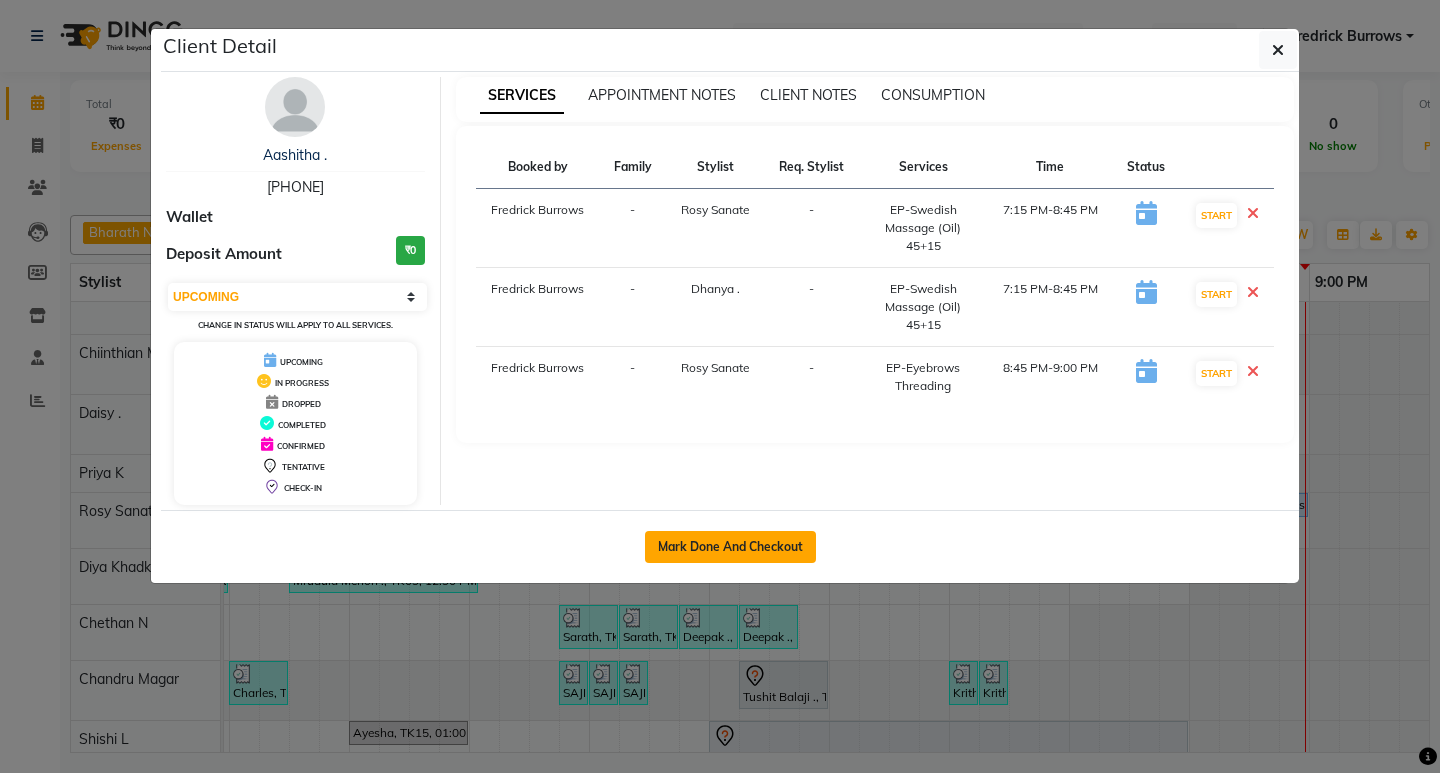 click on "Mark Done And Checkout" 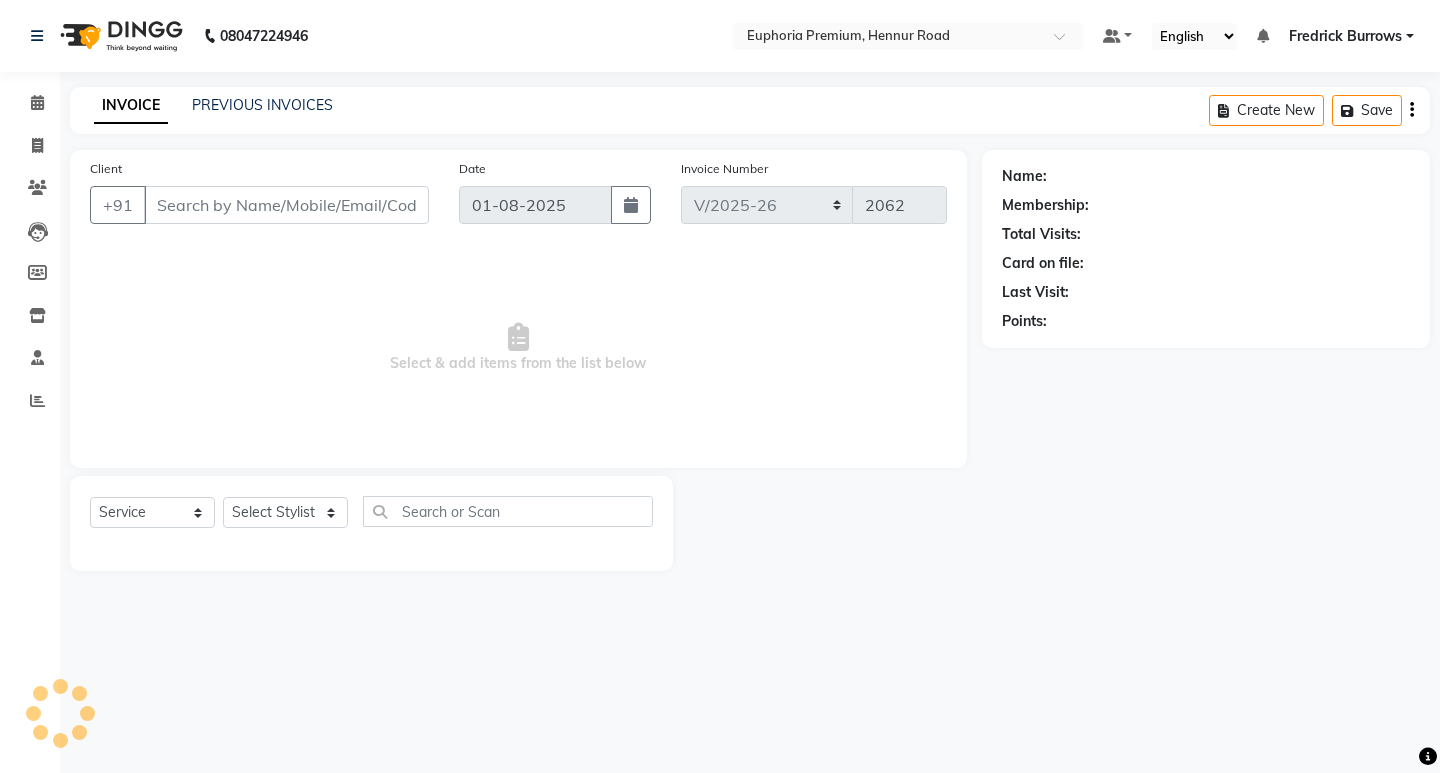 type on "98******18" 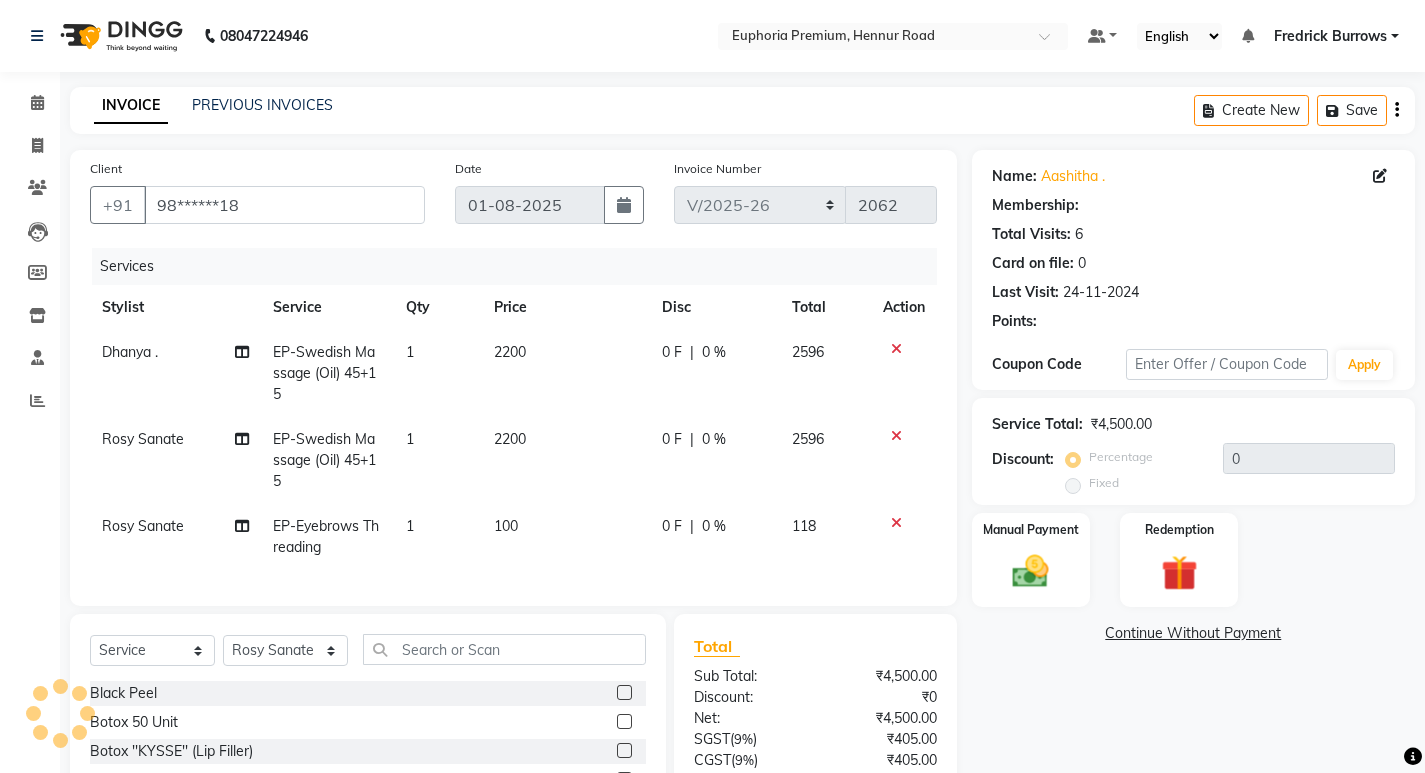 select on "1: Object" 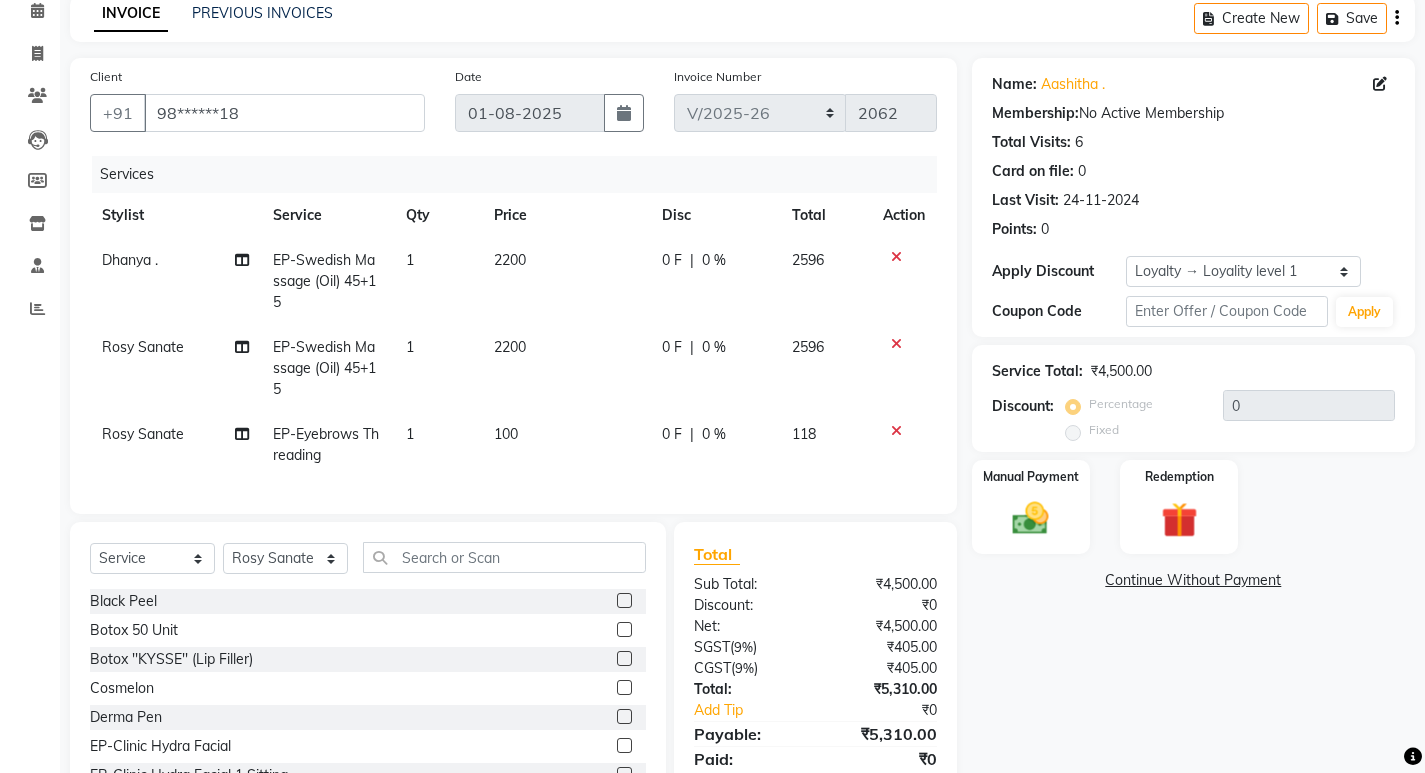 scroll, scrollTop: 181, scrollLeft: 0, axis: vertical 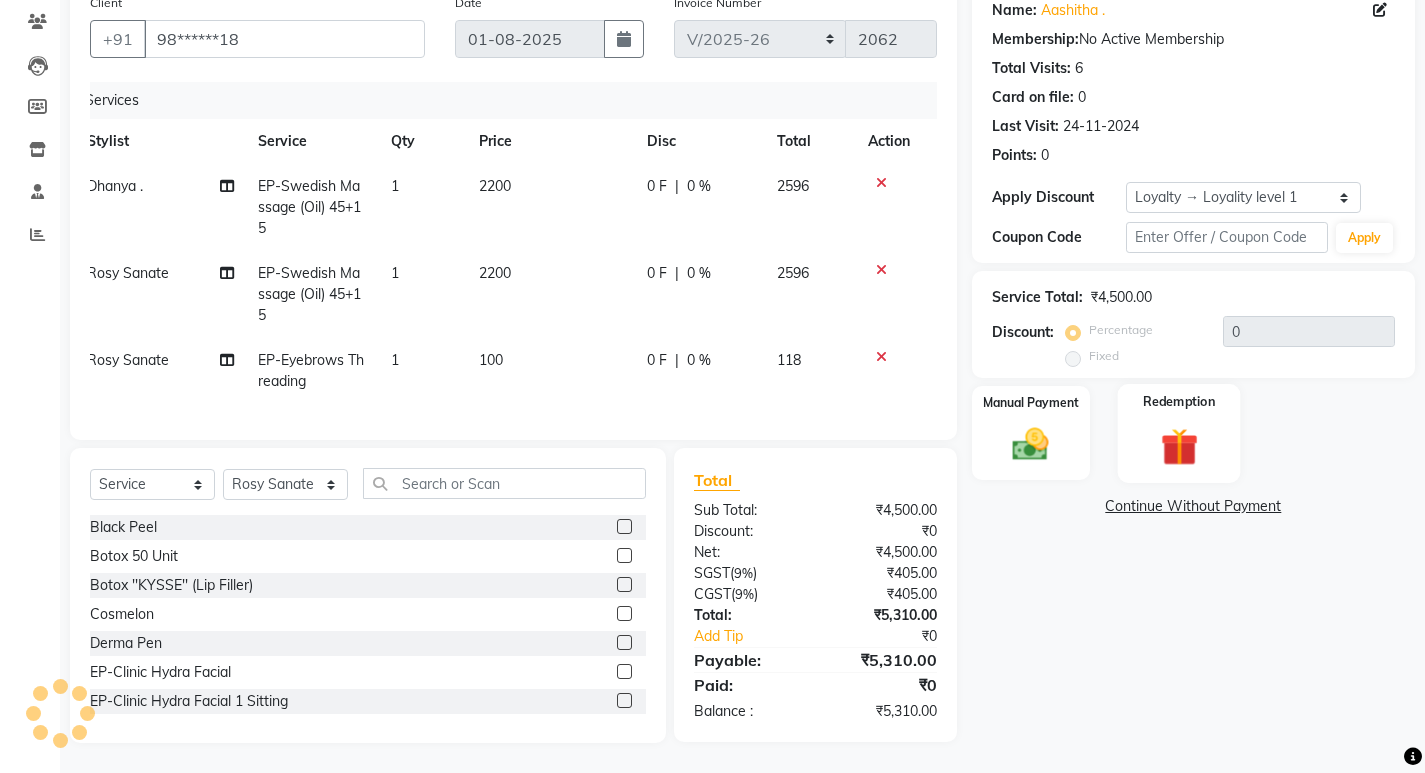 click 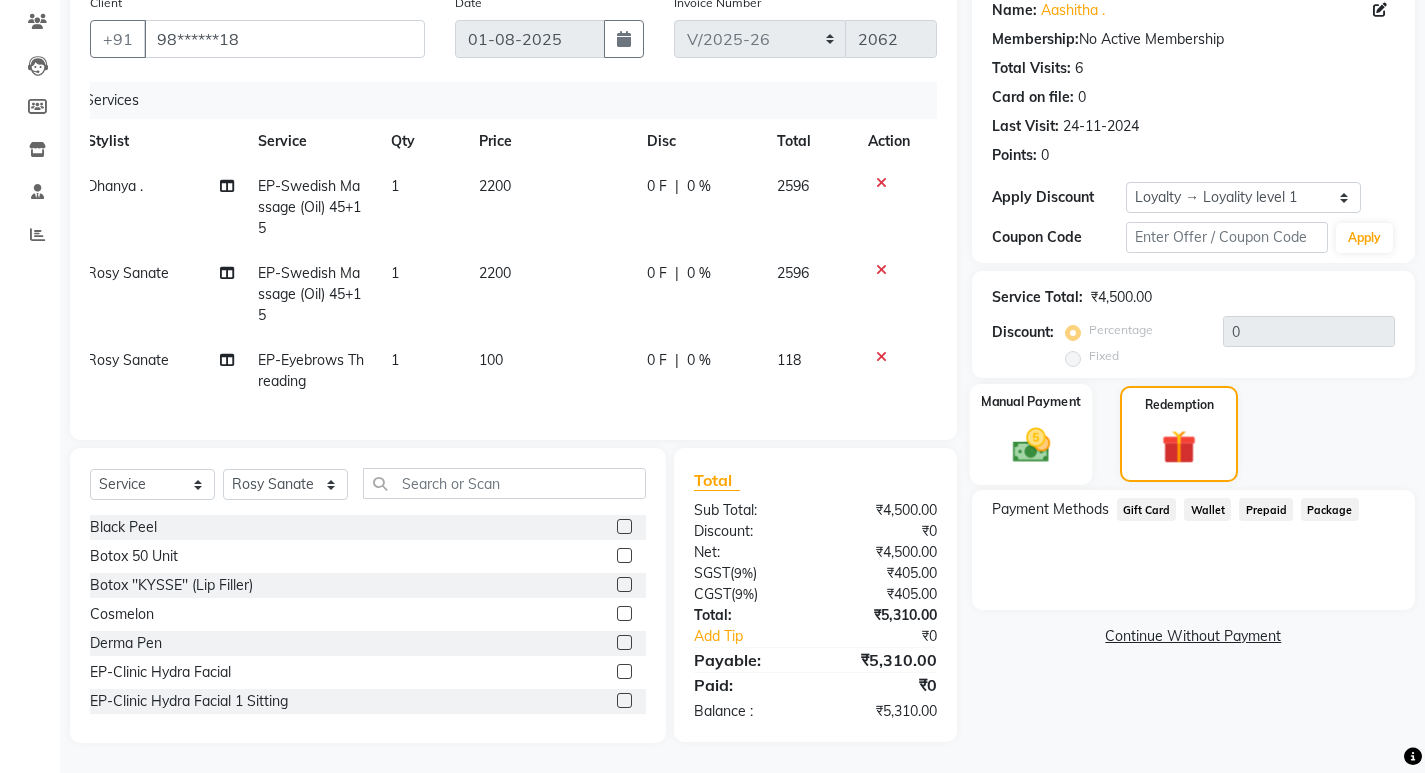 click 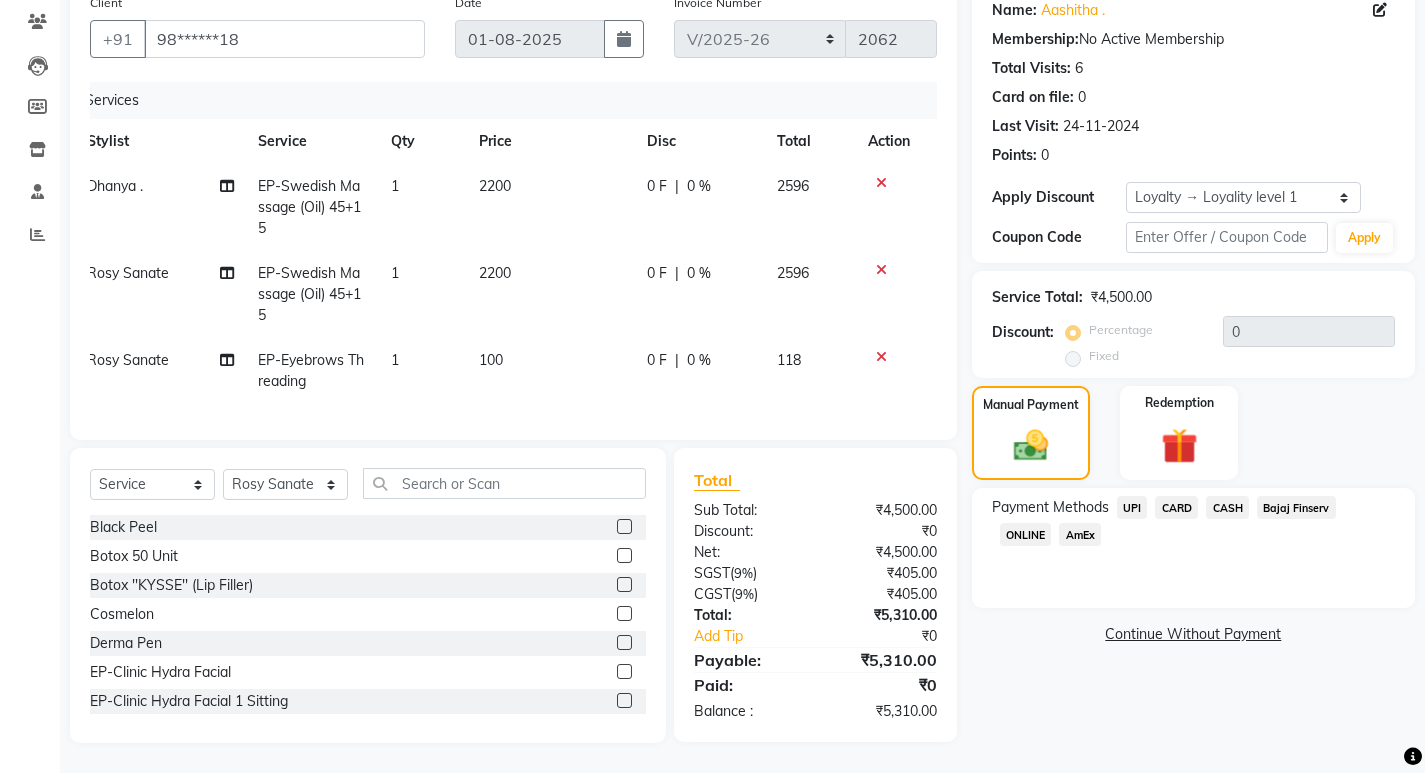 click on "UPI" 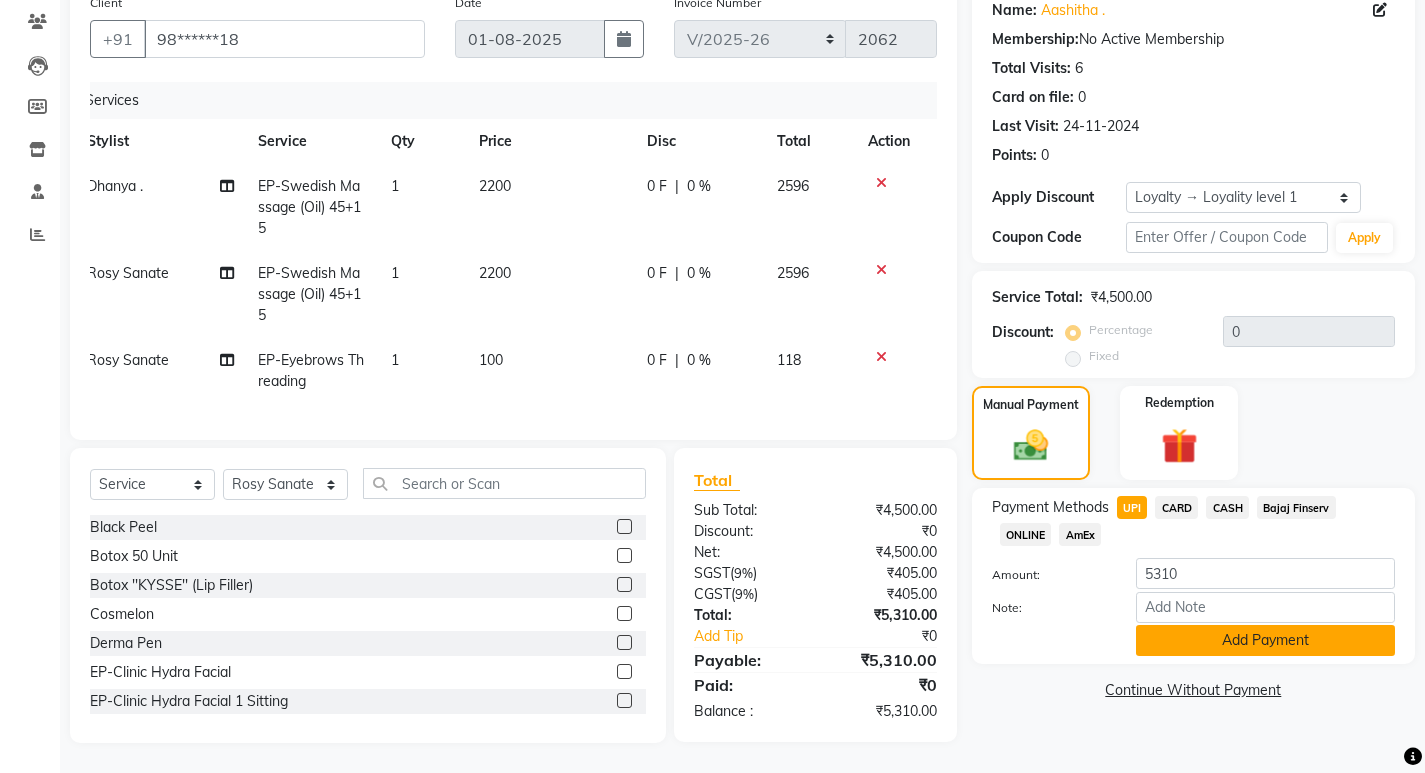 click on "Add Payment" 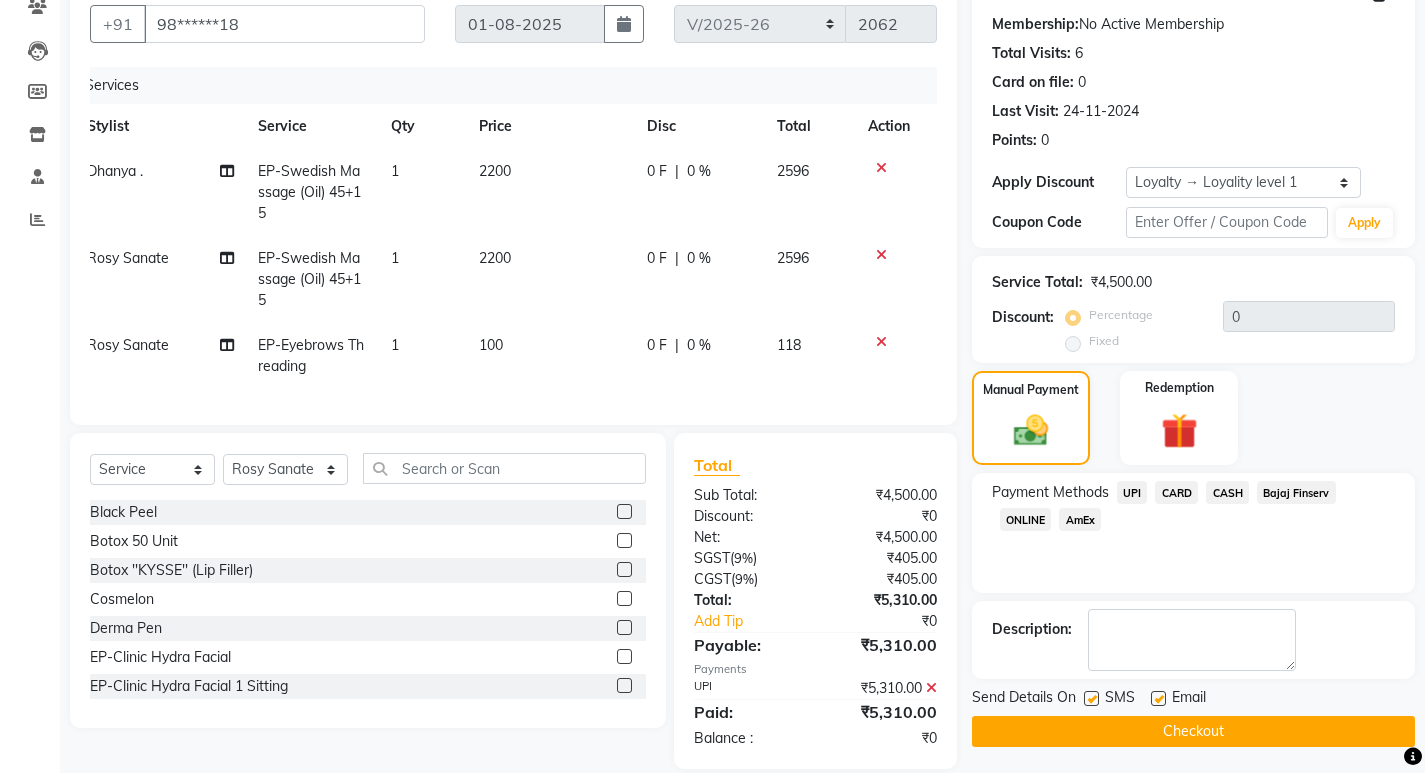 scroll, scrollTop: 321, scrollLeft: 0, axis: vertical 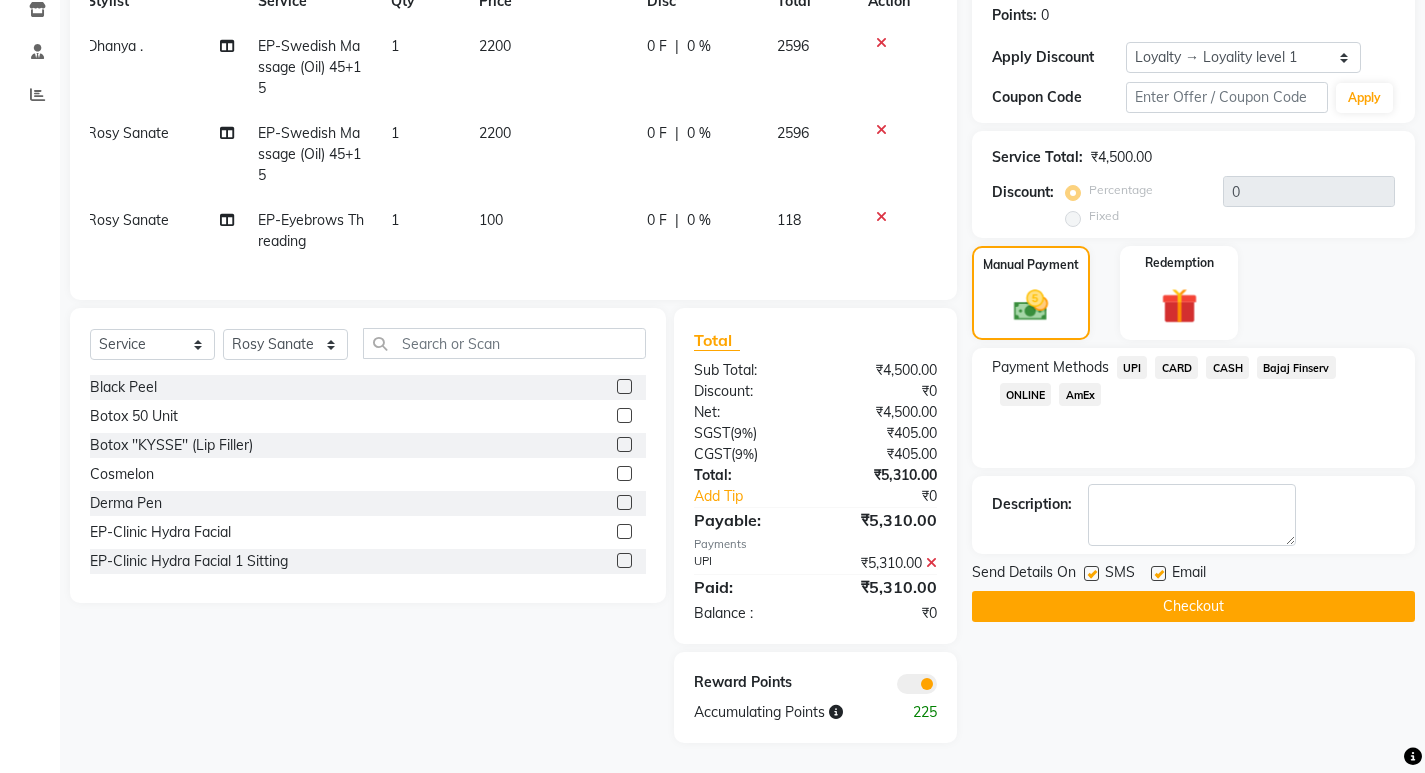 click on "Checkout" 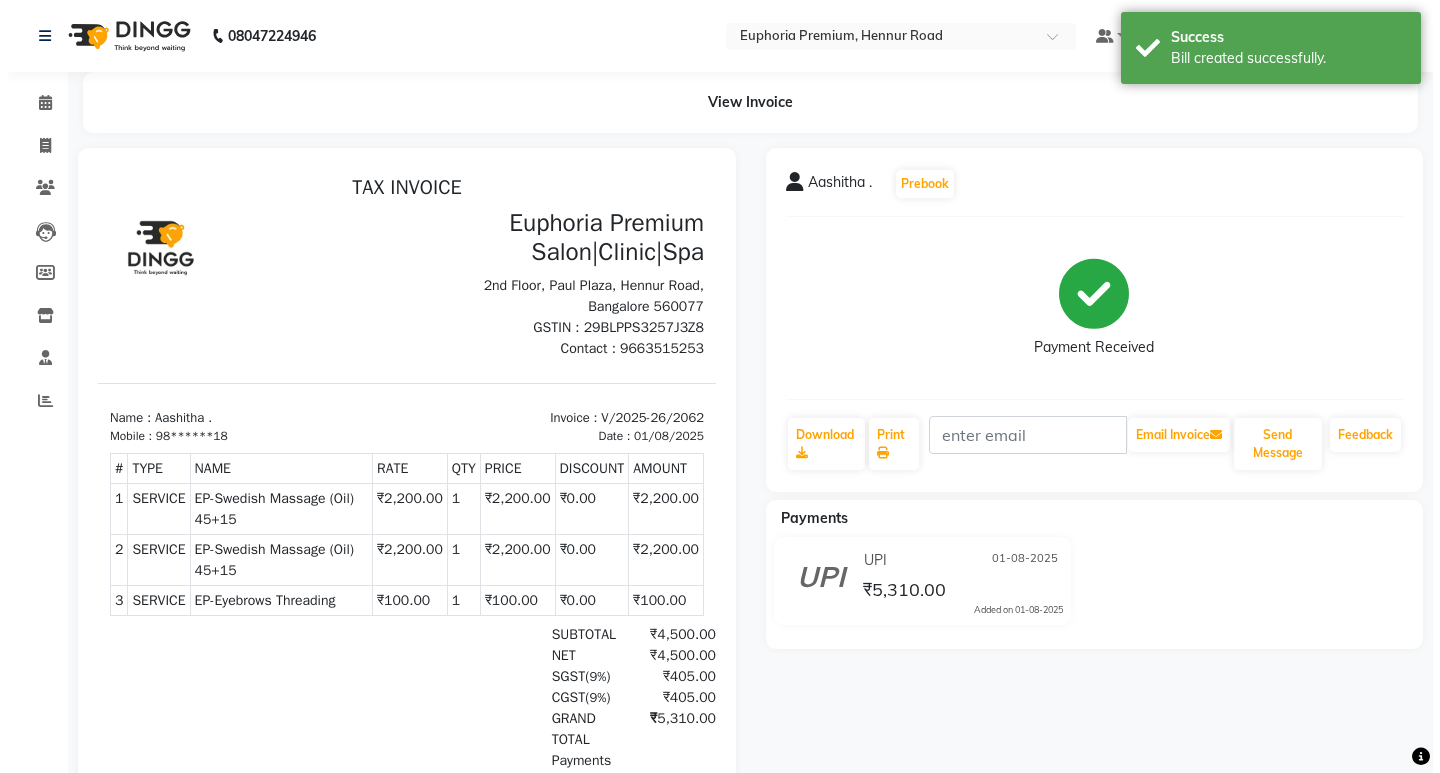 scroll, scrollTop: 0, scrollLeft: 0, axis: both 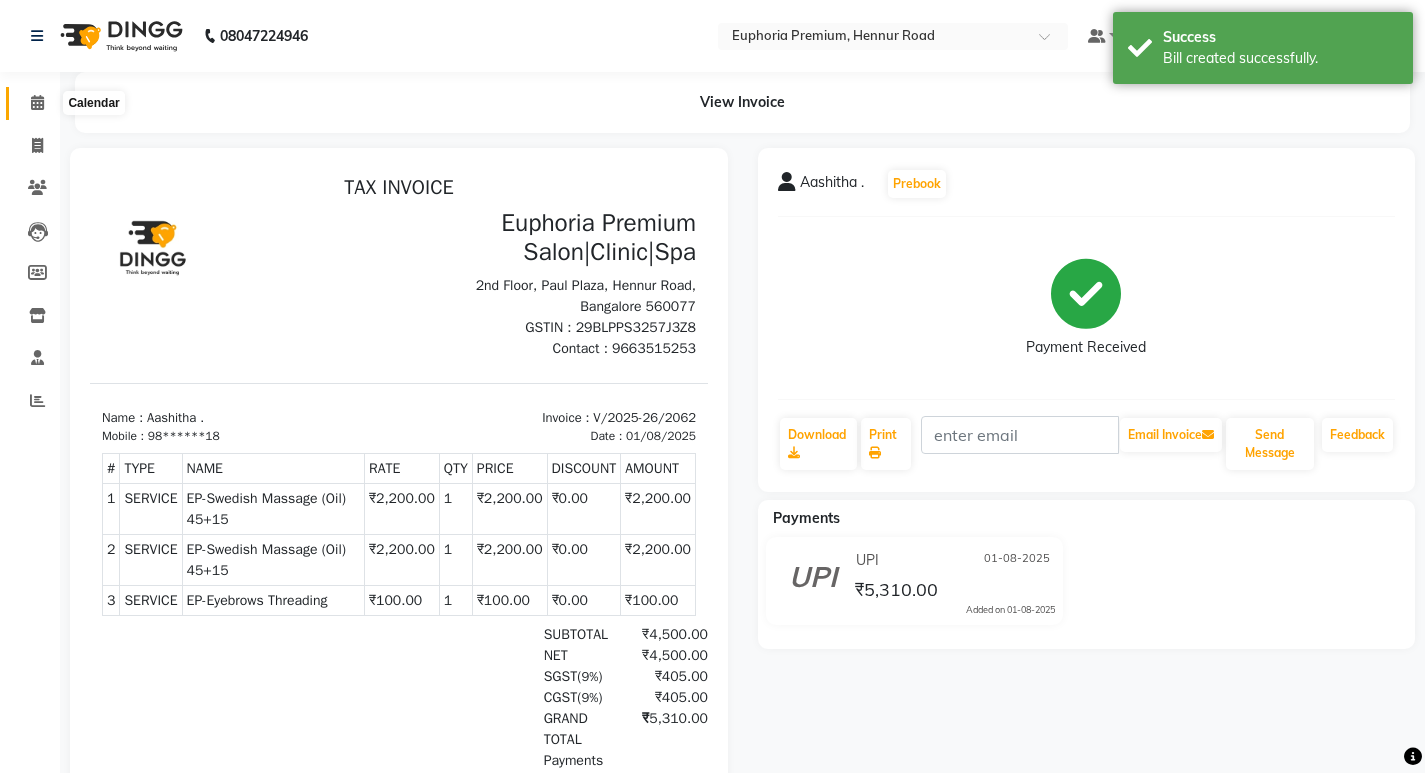 click 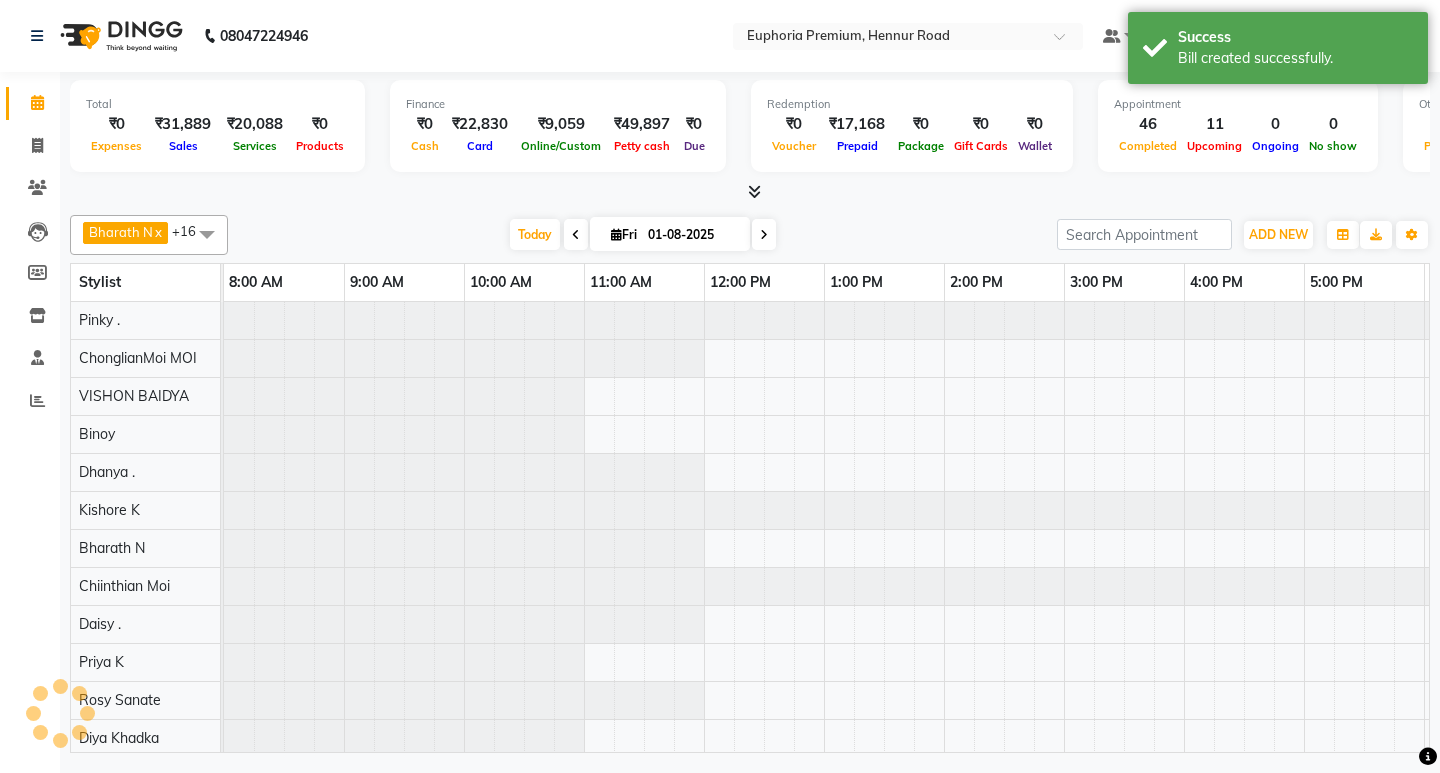scroll, scrollTop: 0, scrollLeft: 0, axis: both 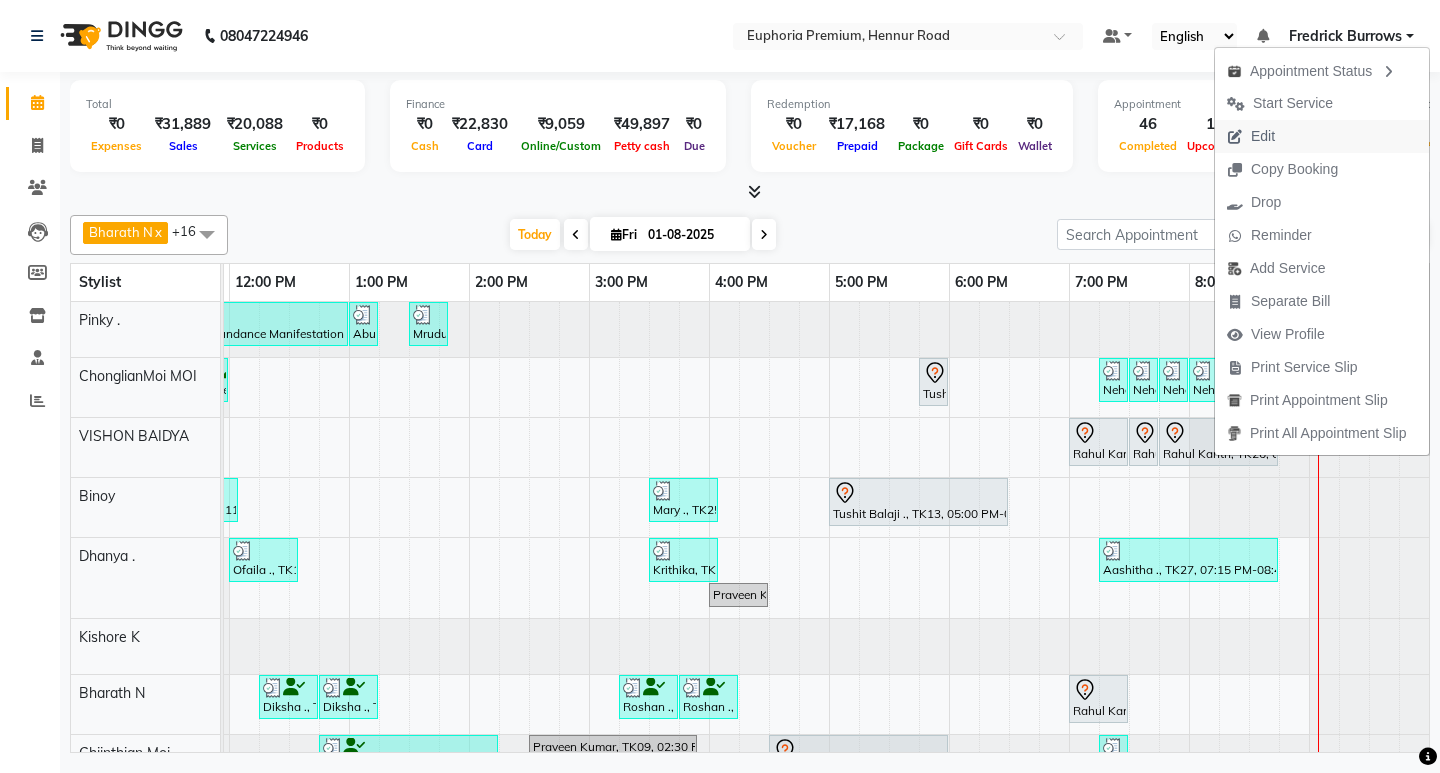 click on "Edit" at bounding box center [1263, 136] 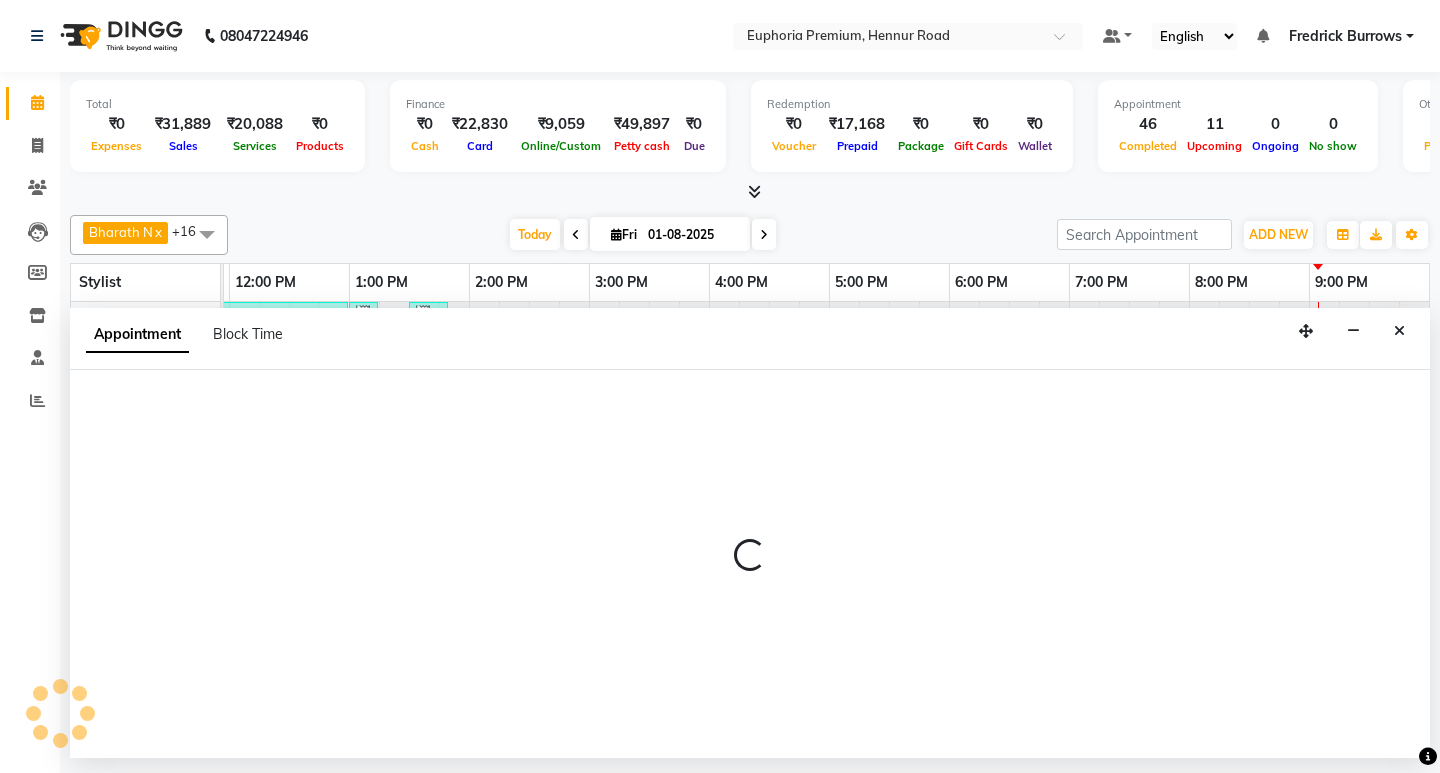 select on "tentative" 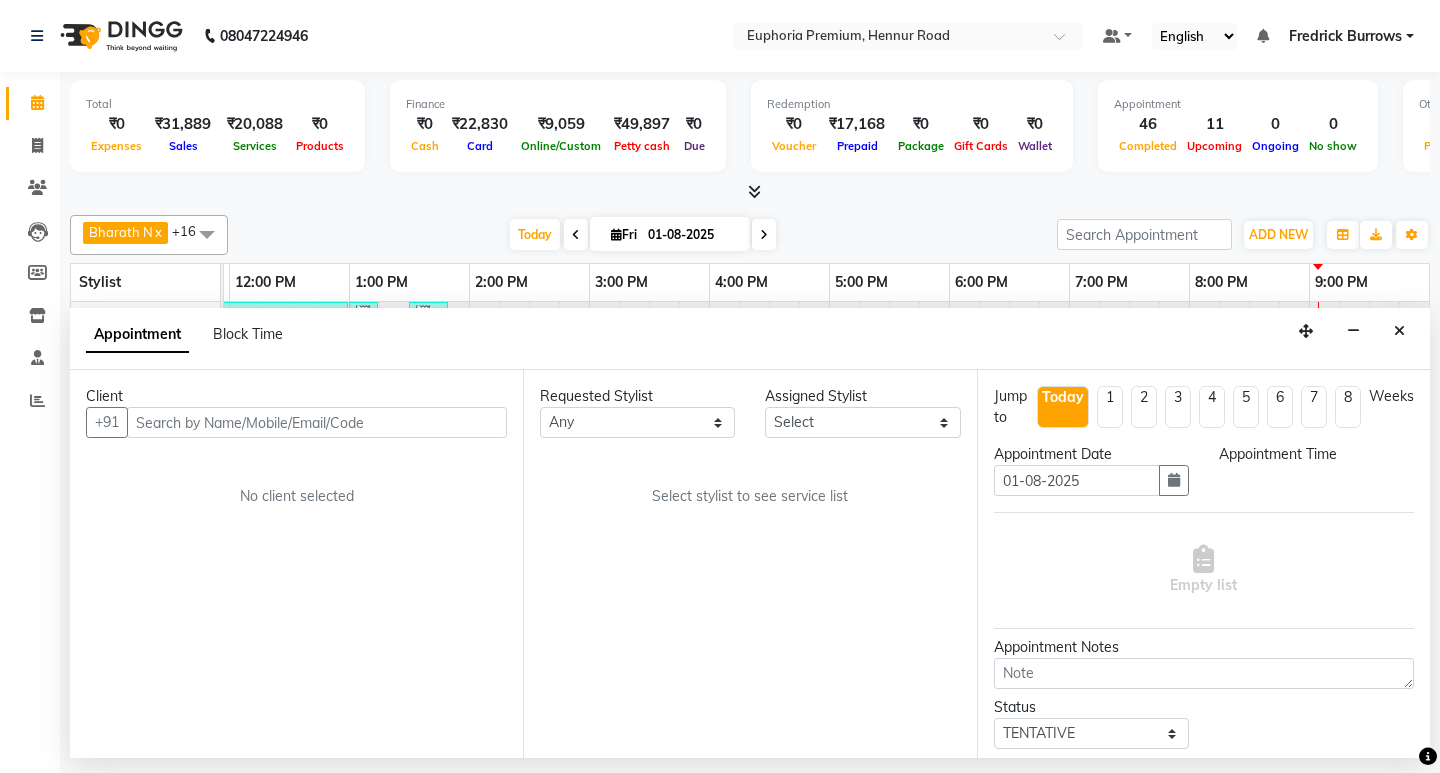 scroll, scrollTop: 0, scrollLeft: 0, axis: both 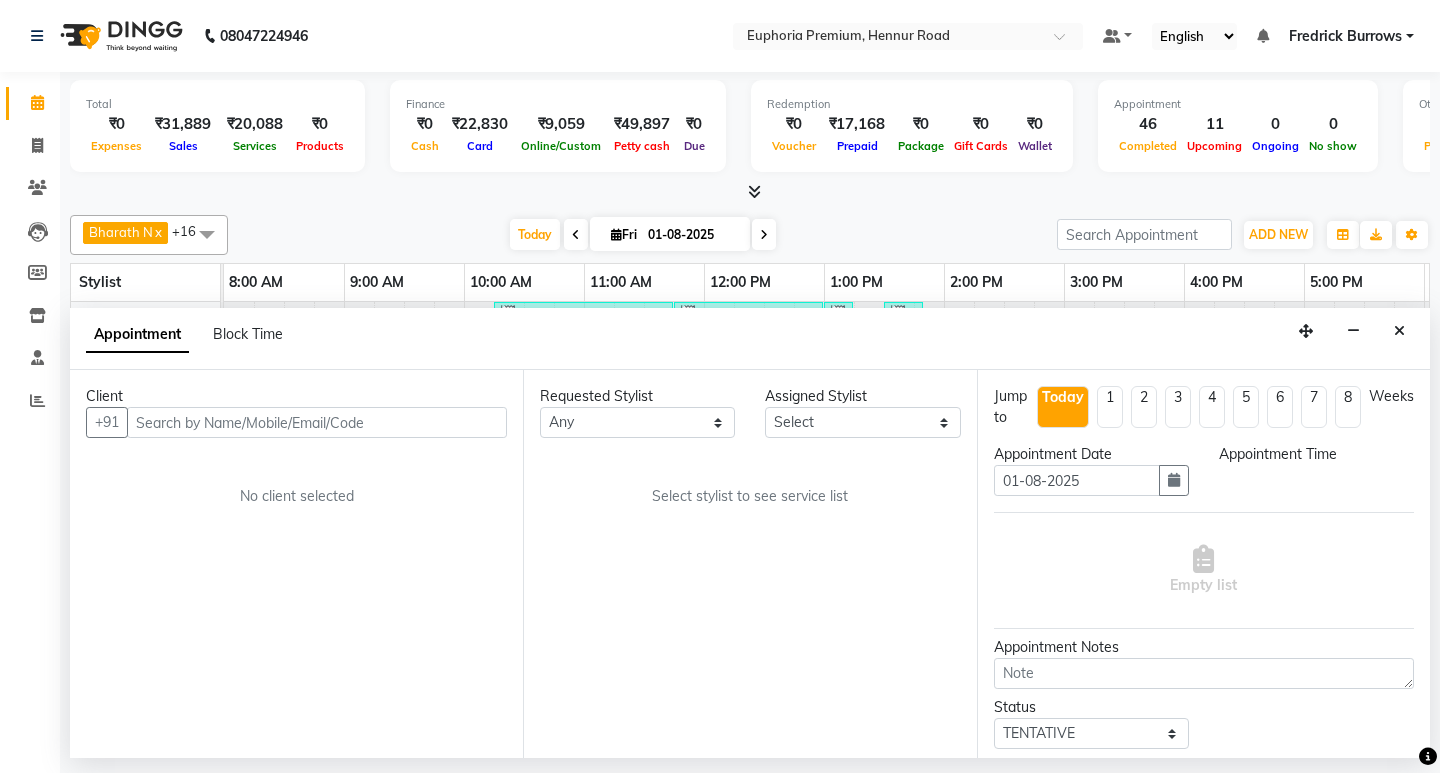 select on "71598" 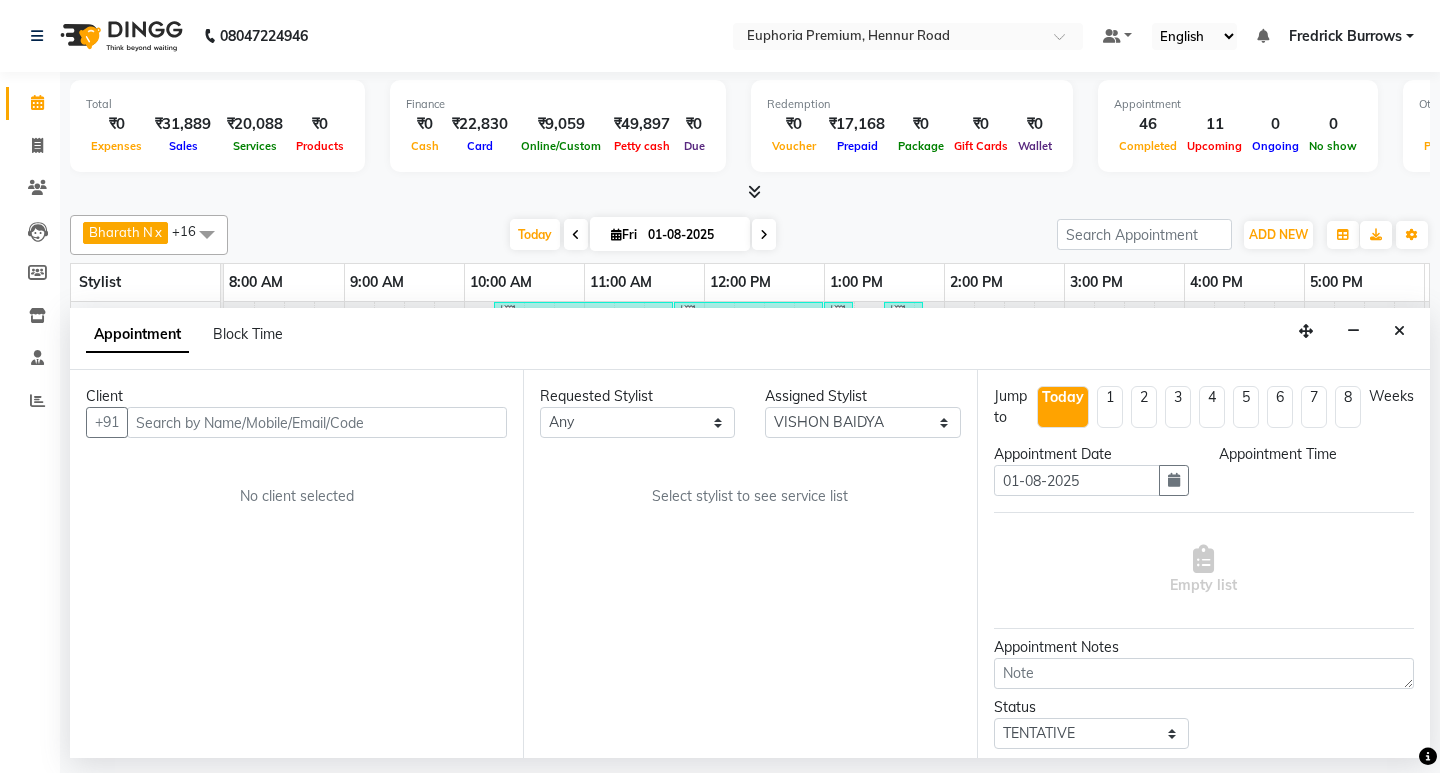 select on "1140" 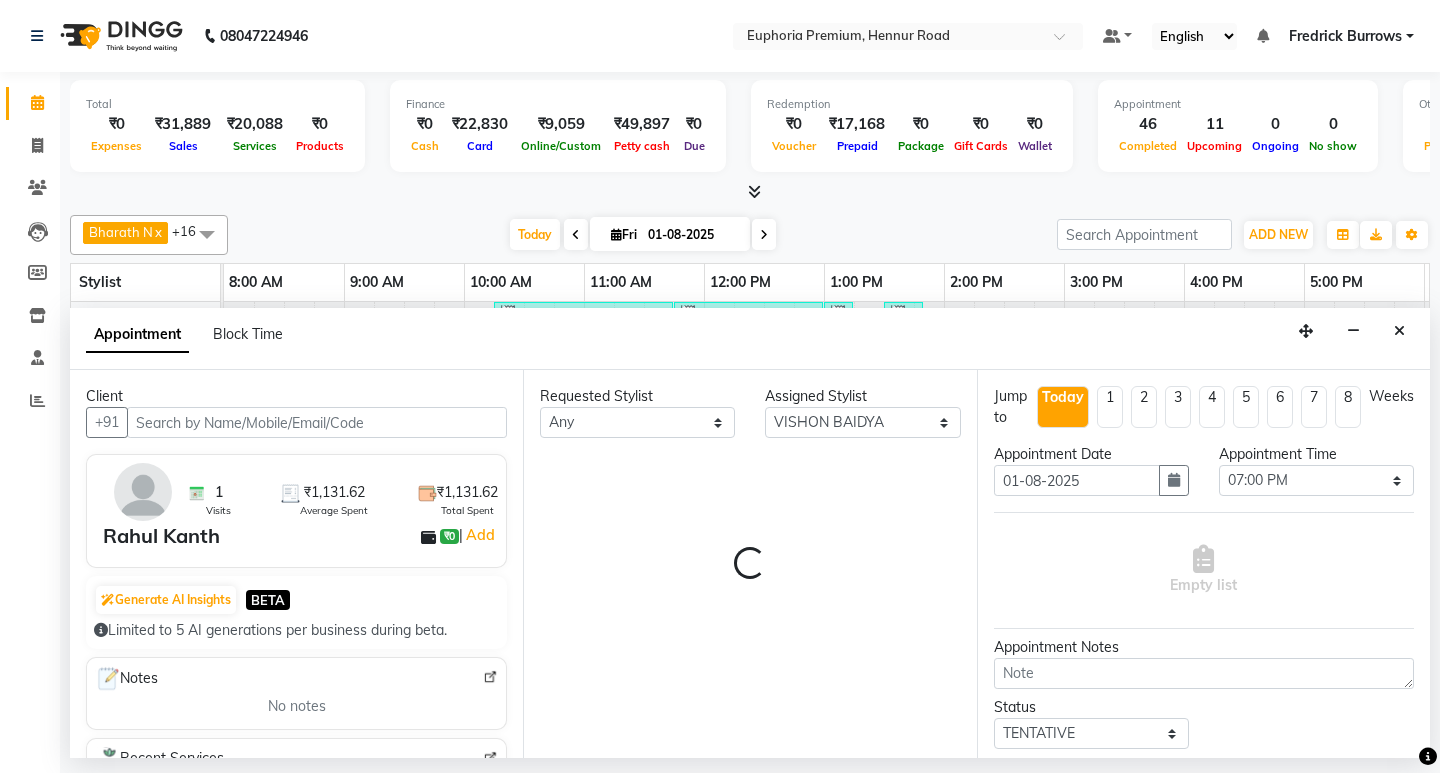 scroll, scrollTop: 0, scrollLeft: 475, axis: horizontal 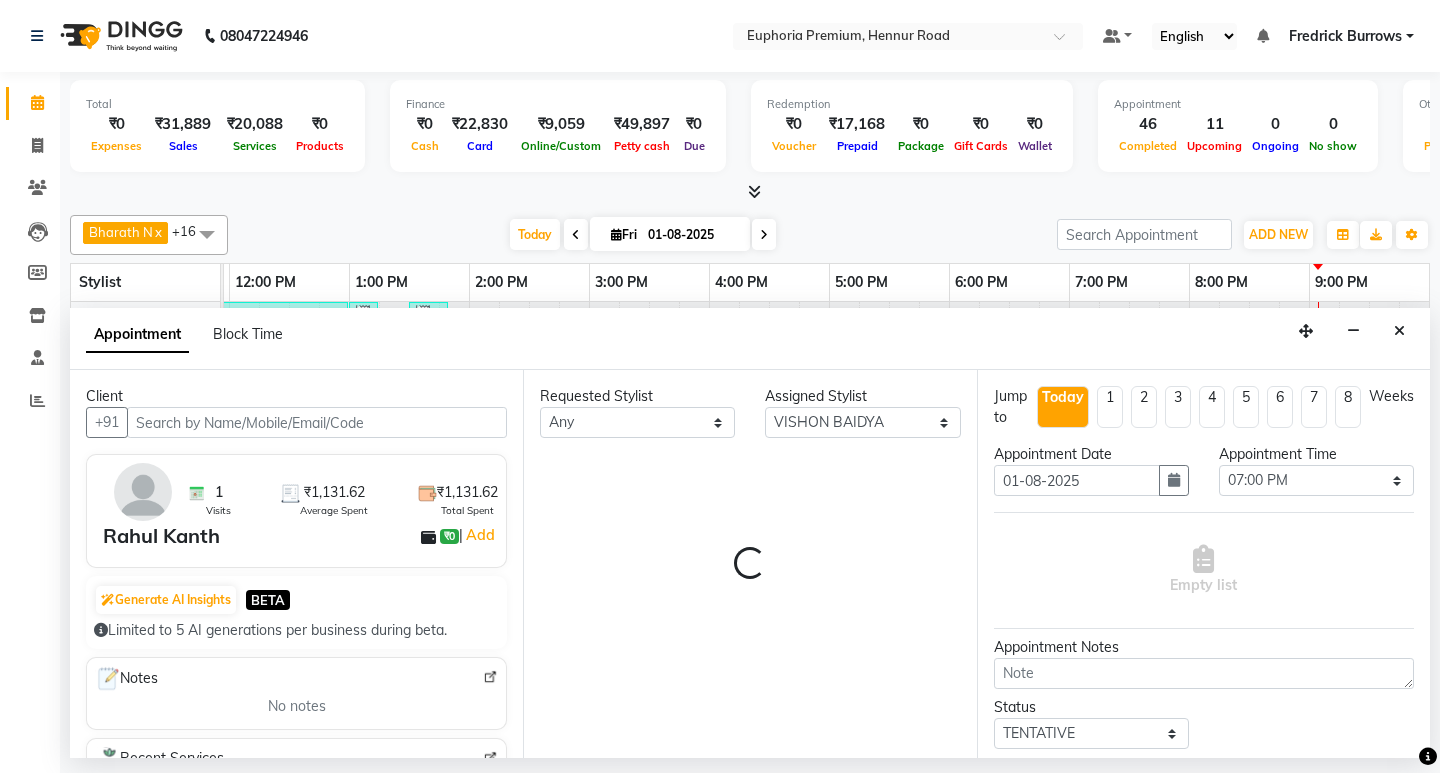 select on "4006" 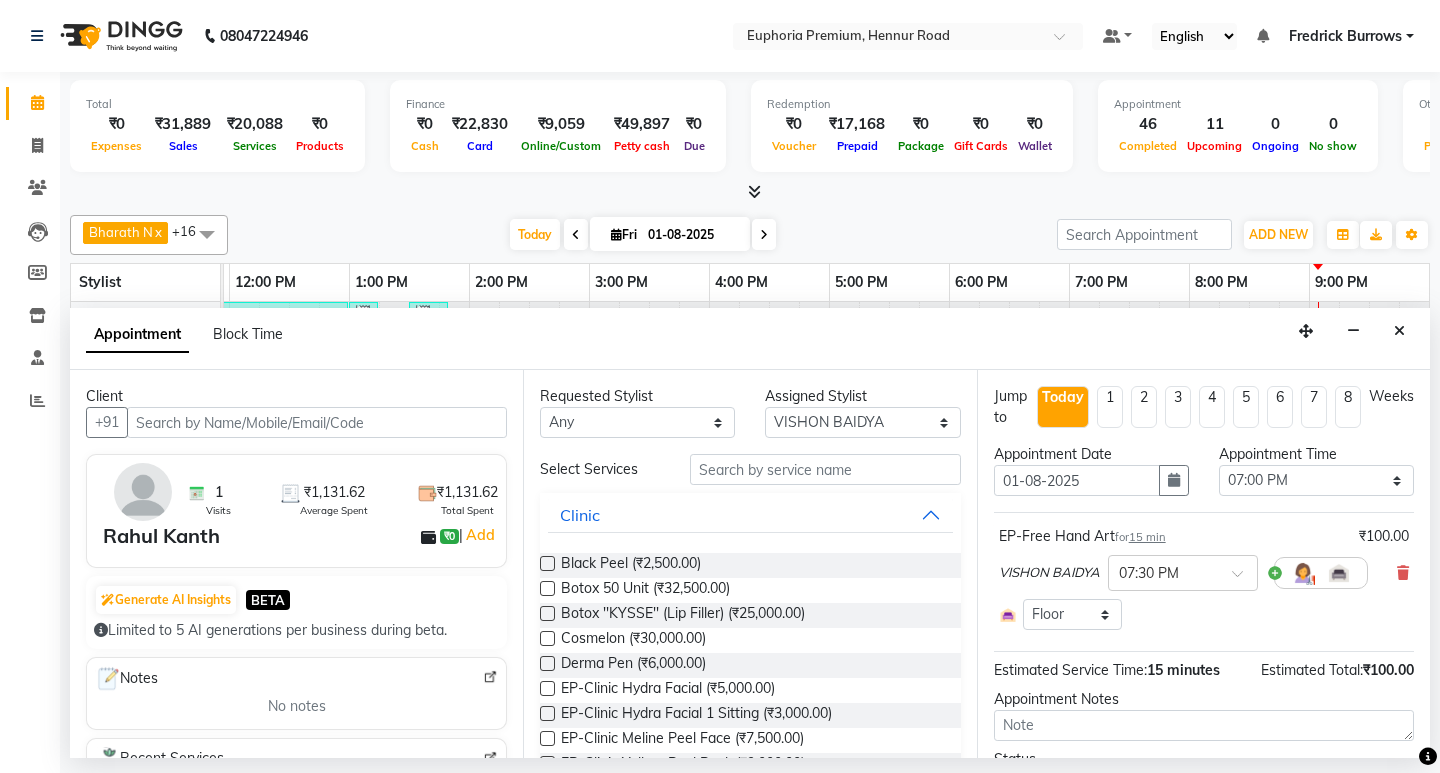 select on "4006" 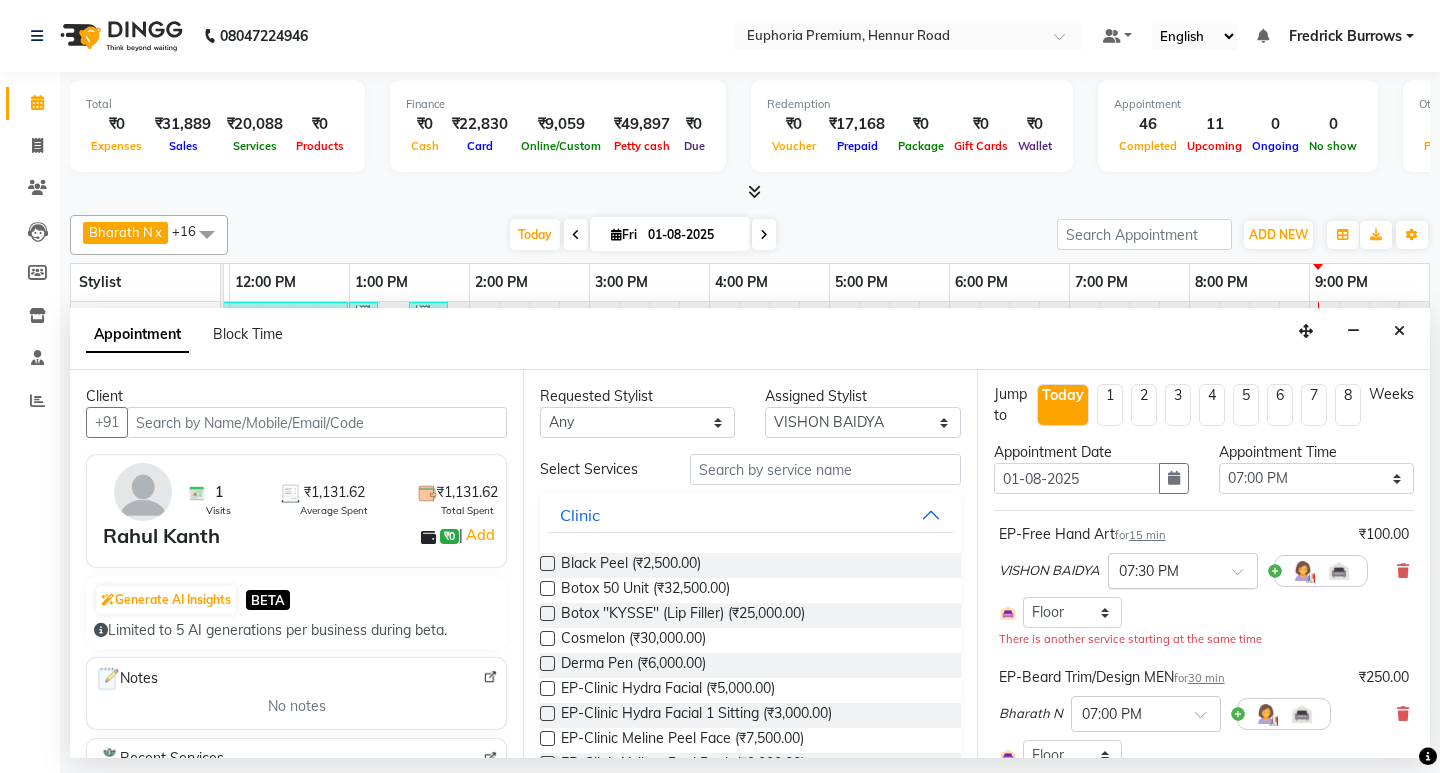 scroll, scrollTop: 0, scrollLeft: 0, axis: both 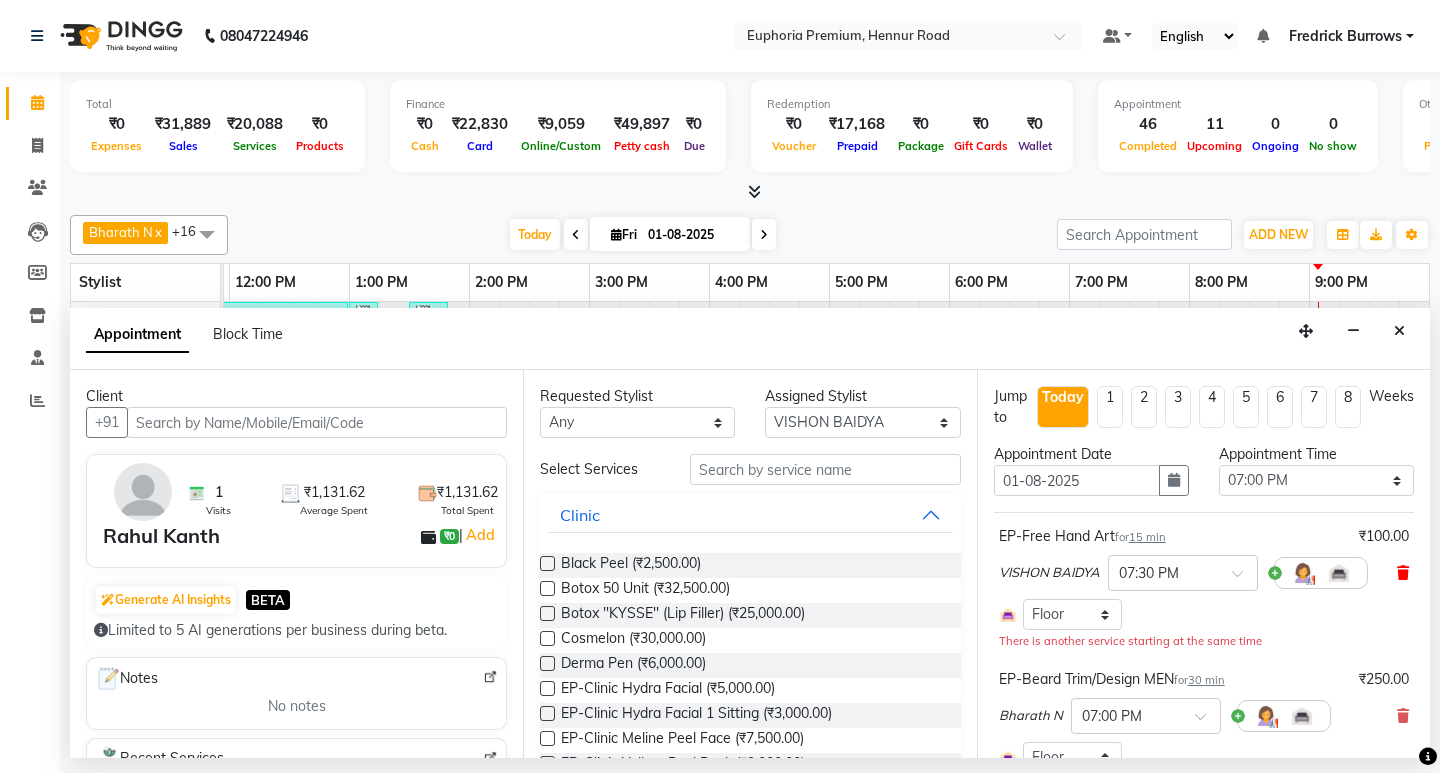 click at bounding box center [1403, 573] 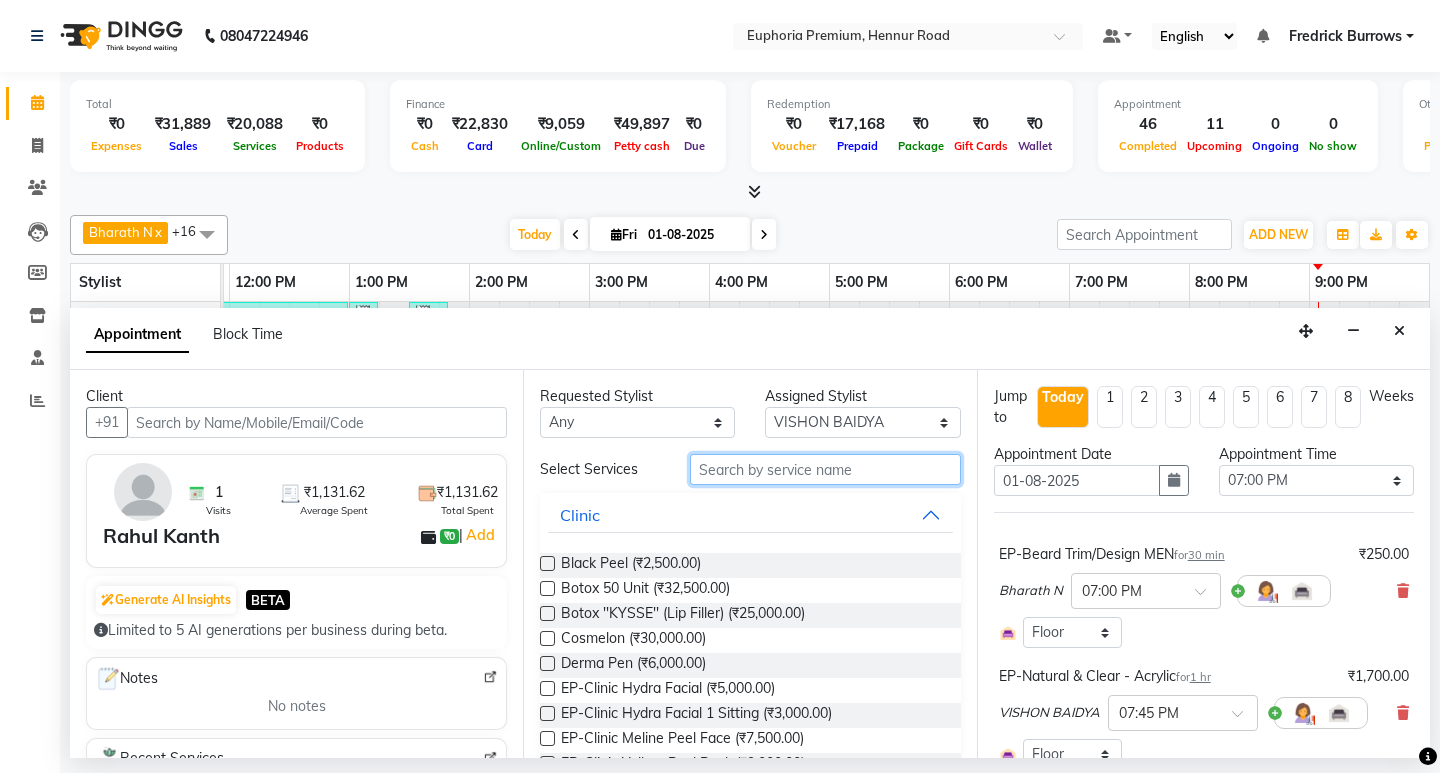 click at bounding box center (825, 469) 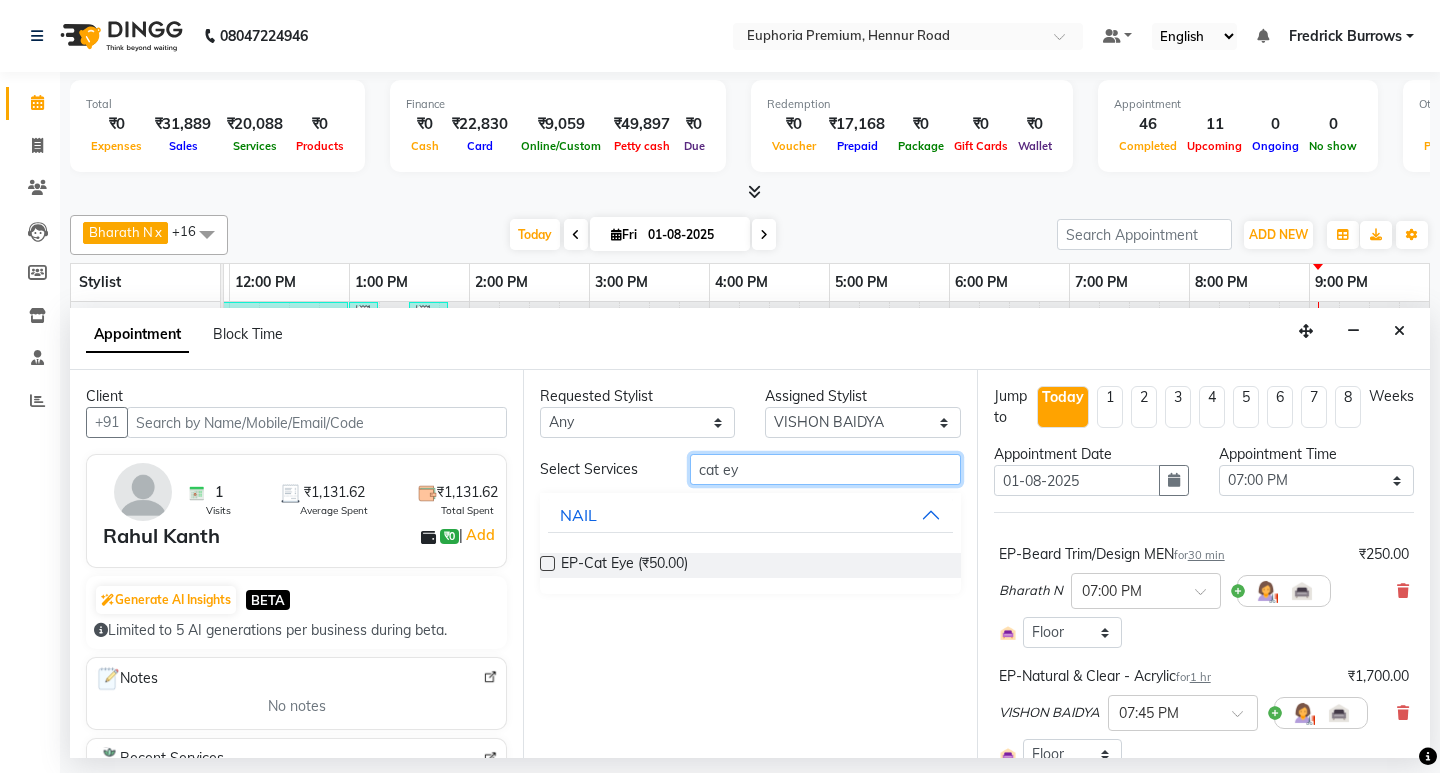 type on "cat ey" 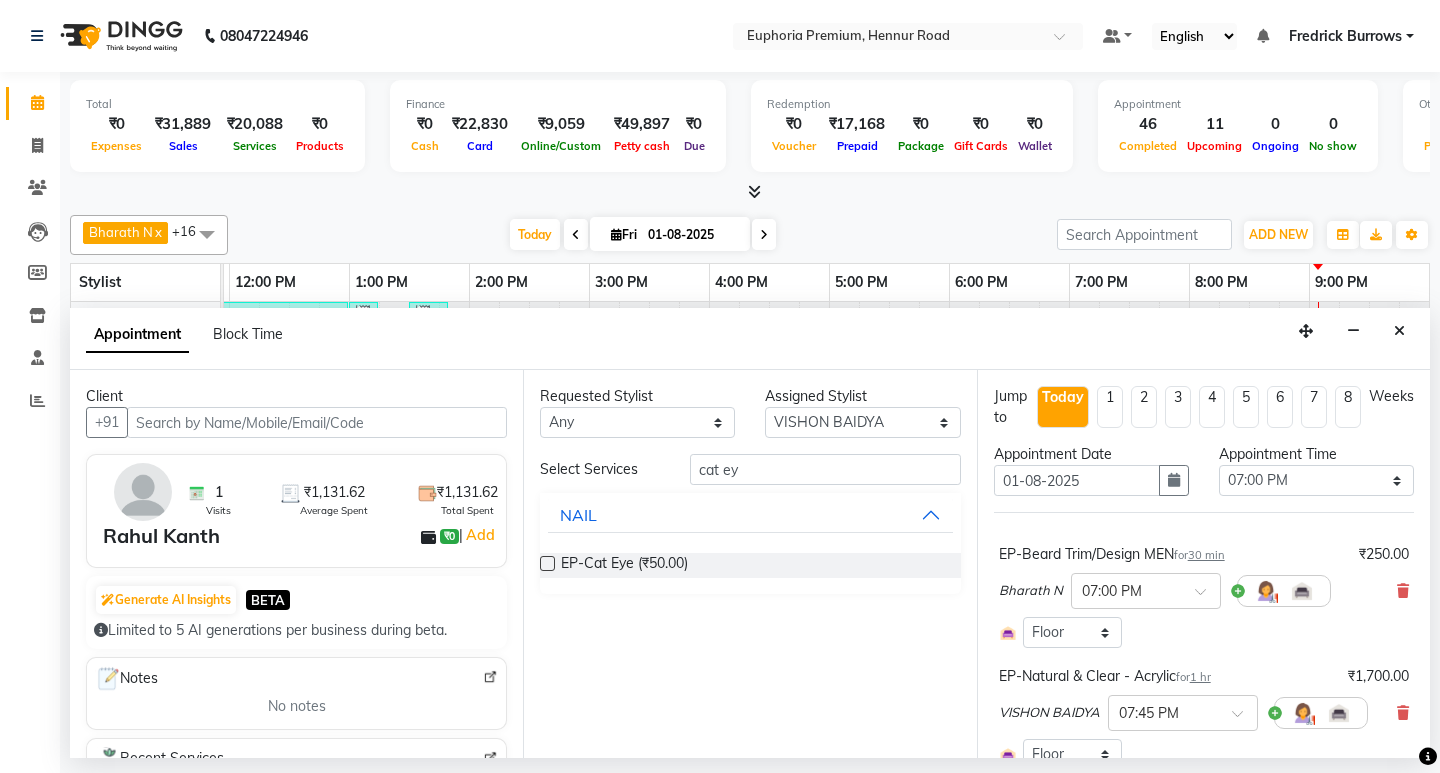 click at bounding box center (547, 563) 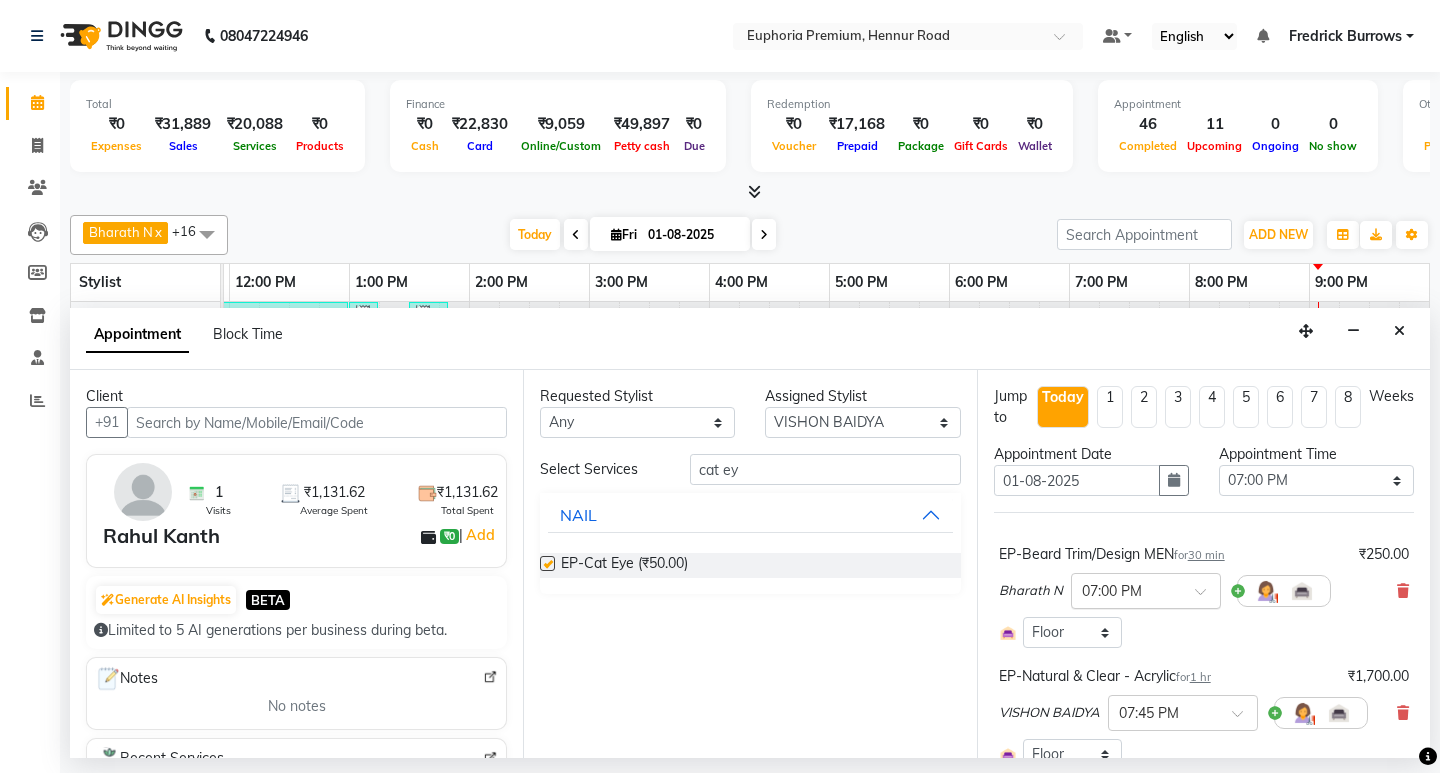 checkbox on "false" 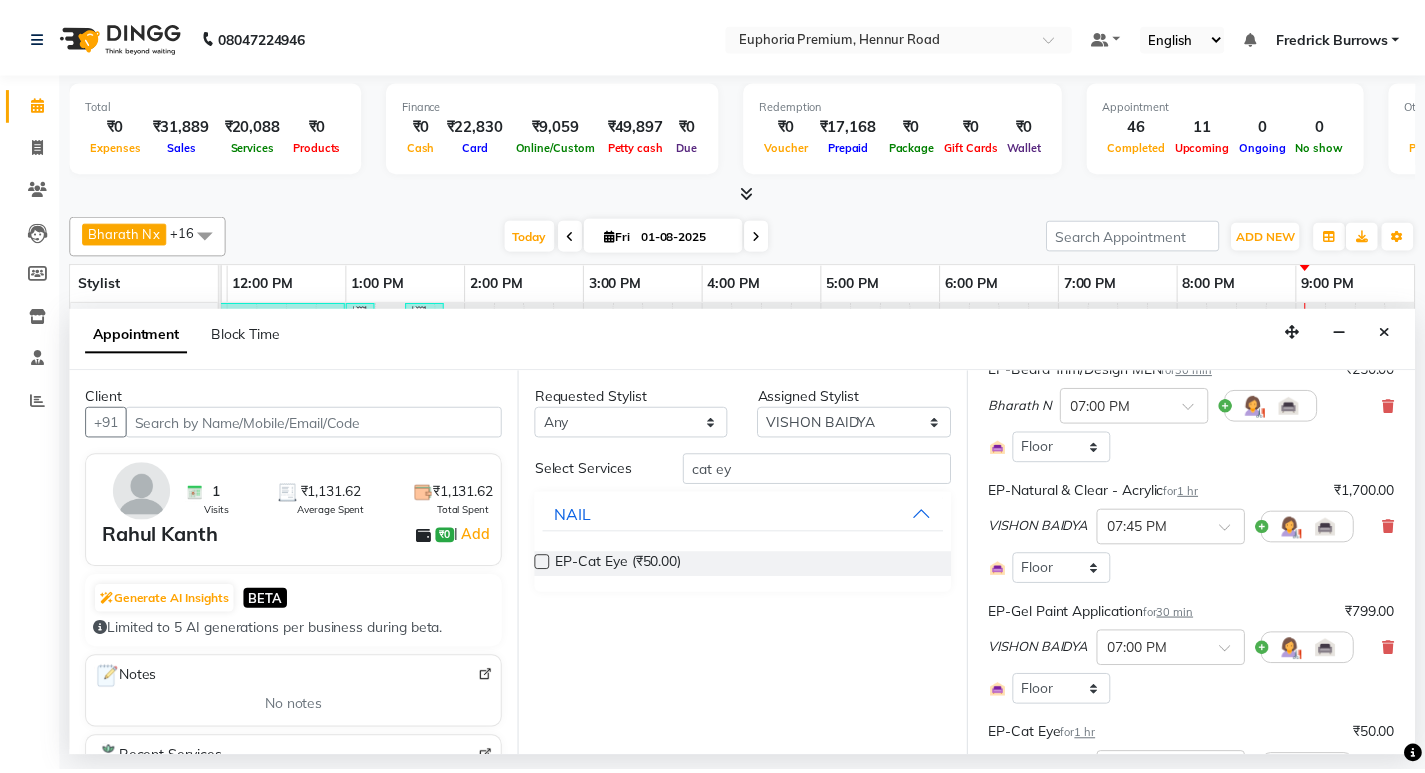 scroll, scrollTop: 485, scrollLeft: 0, axis: vertical 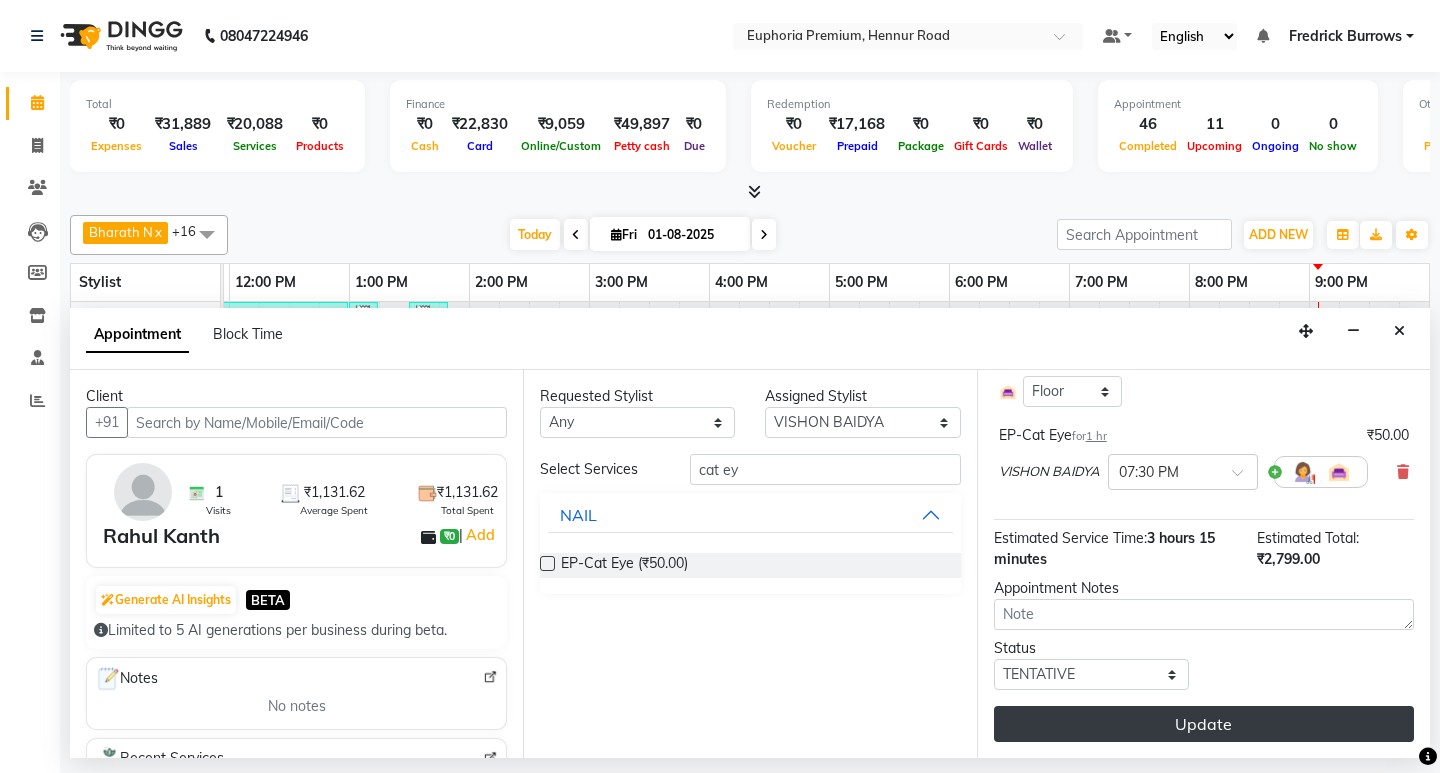 click on "Update" at bounding box center [1204, 724] 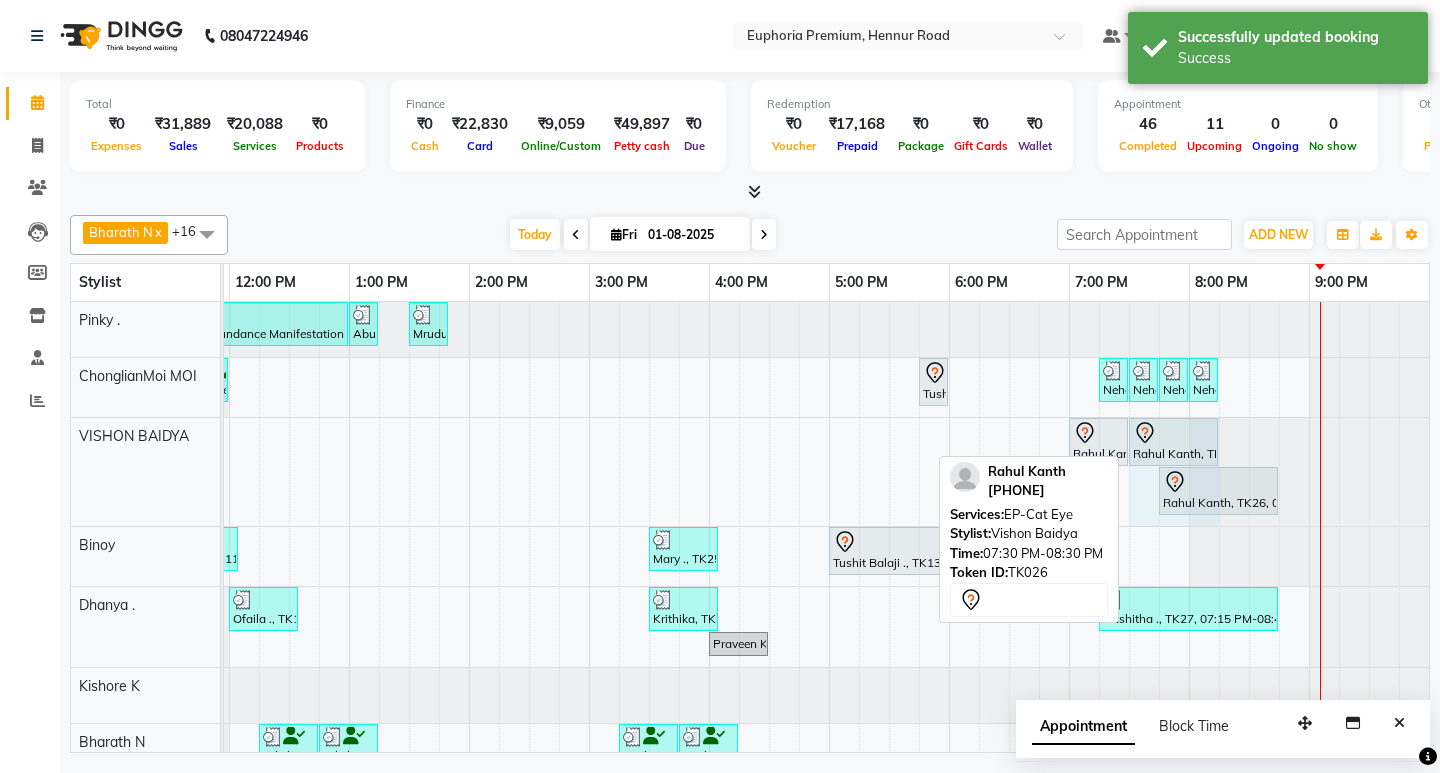 drag, startPoint x: 1245, startPoint y: 441, endPoint x: 1202, endPoint y: 440, distance: 43.011627 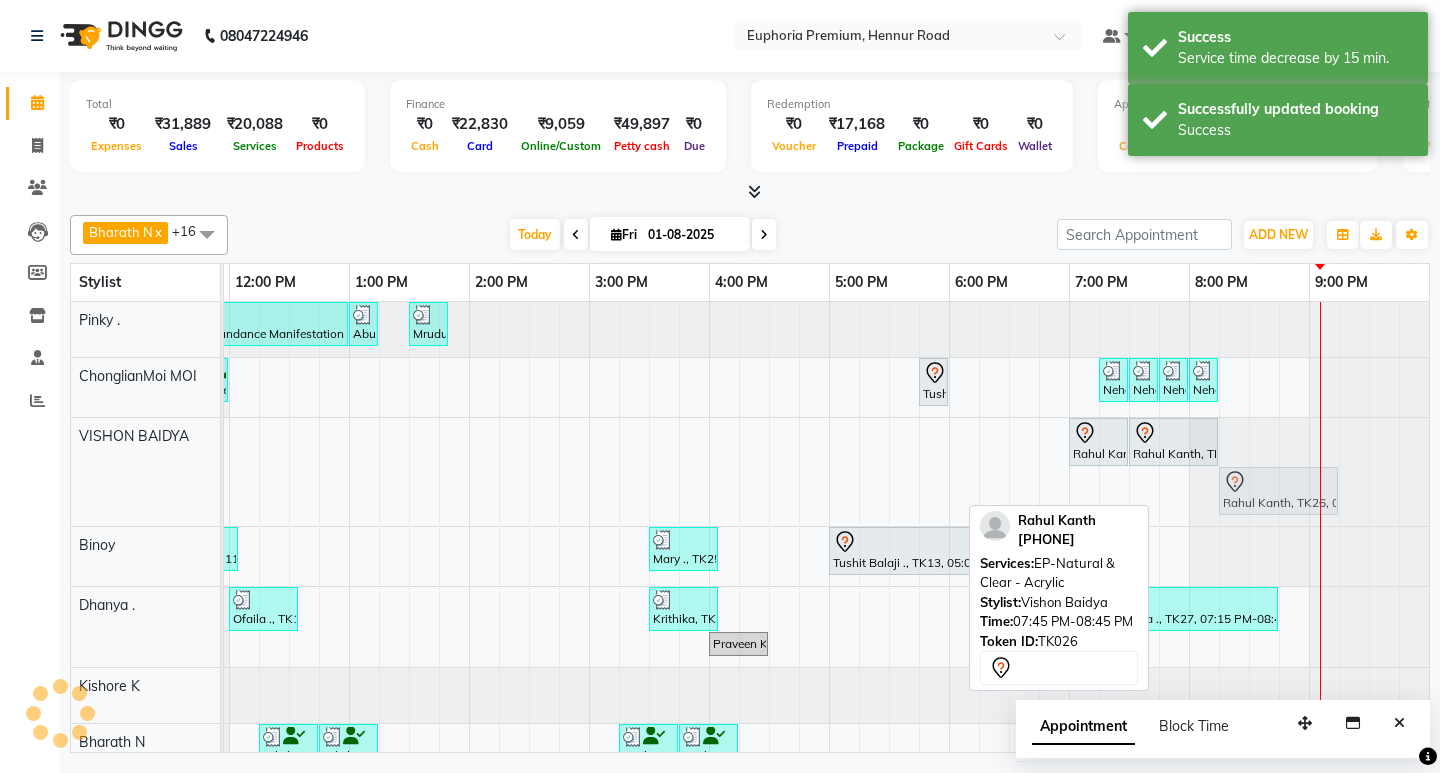 drag, startPoint x: 1208, startPoint y: 492, endPoint x: 1266, endPoint y: 486, distance: 58.30952 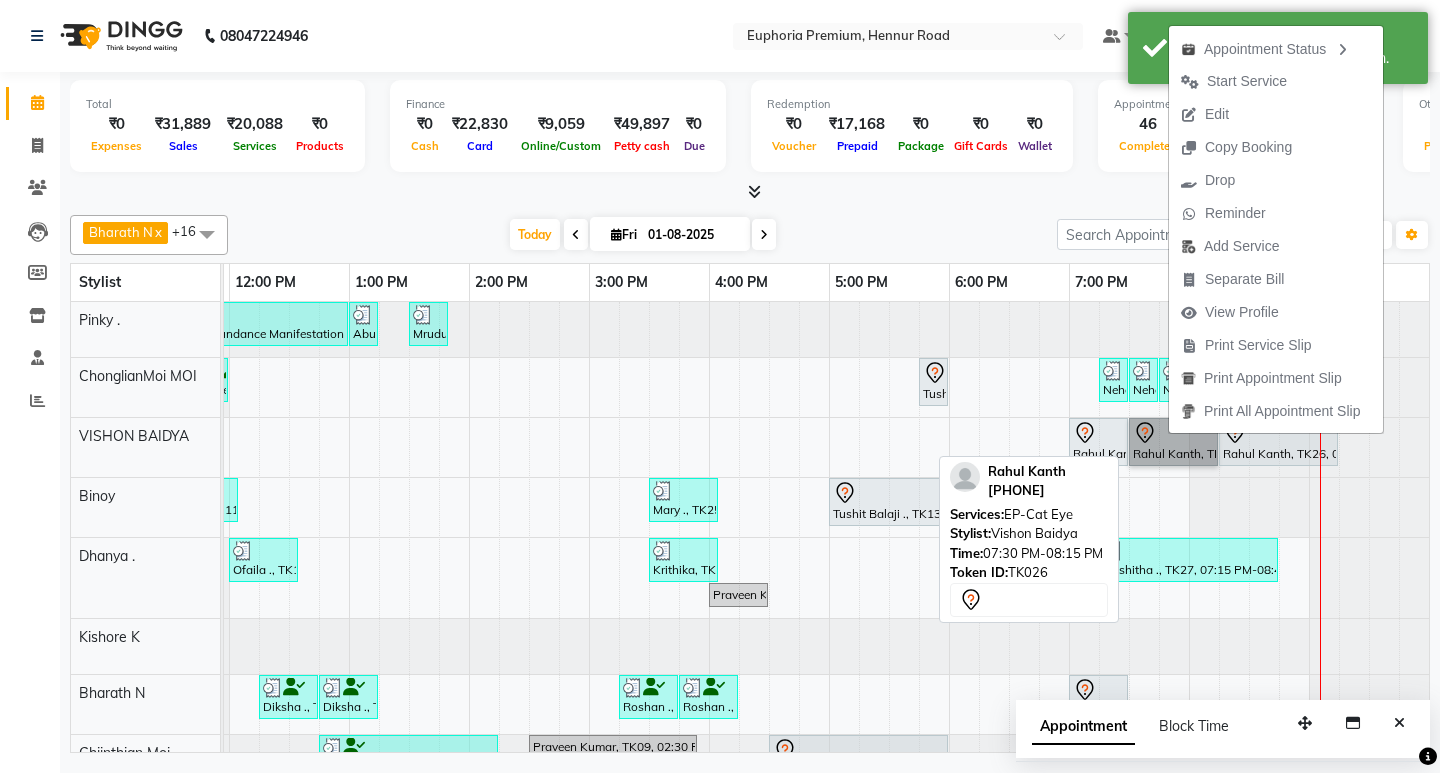 click on "Rahul Kanth, TK26, 07:30 PM-08:15 PM, EP-Cat Eye" at bounding box center (1173, 442) 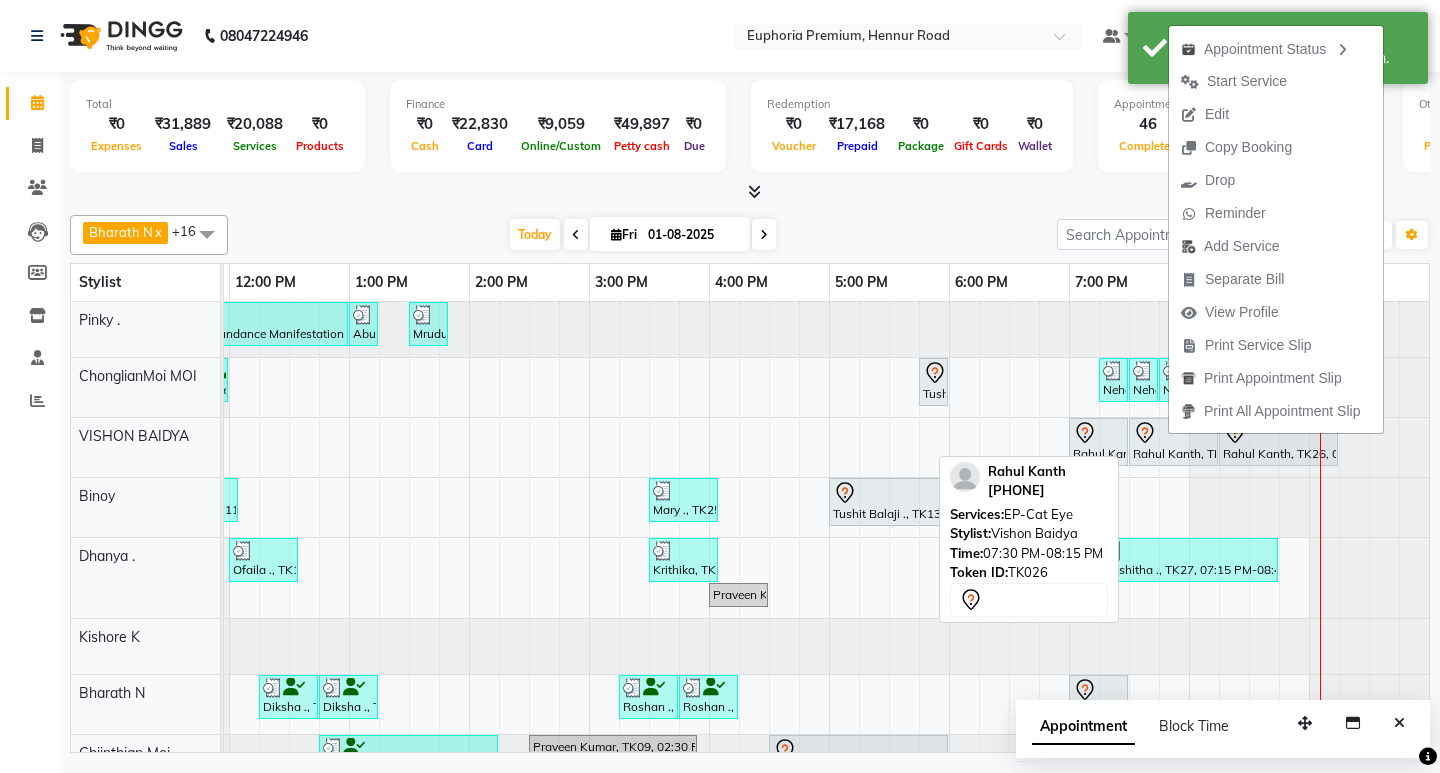 select on "7" 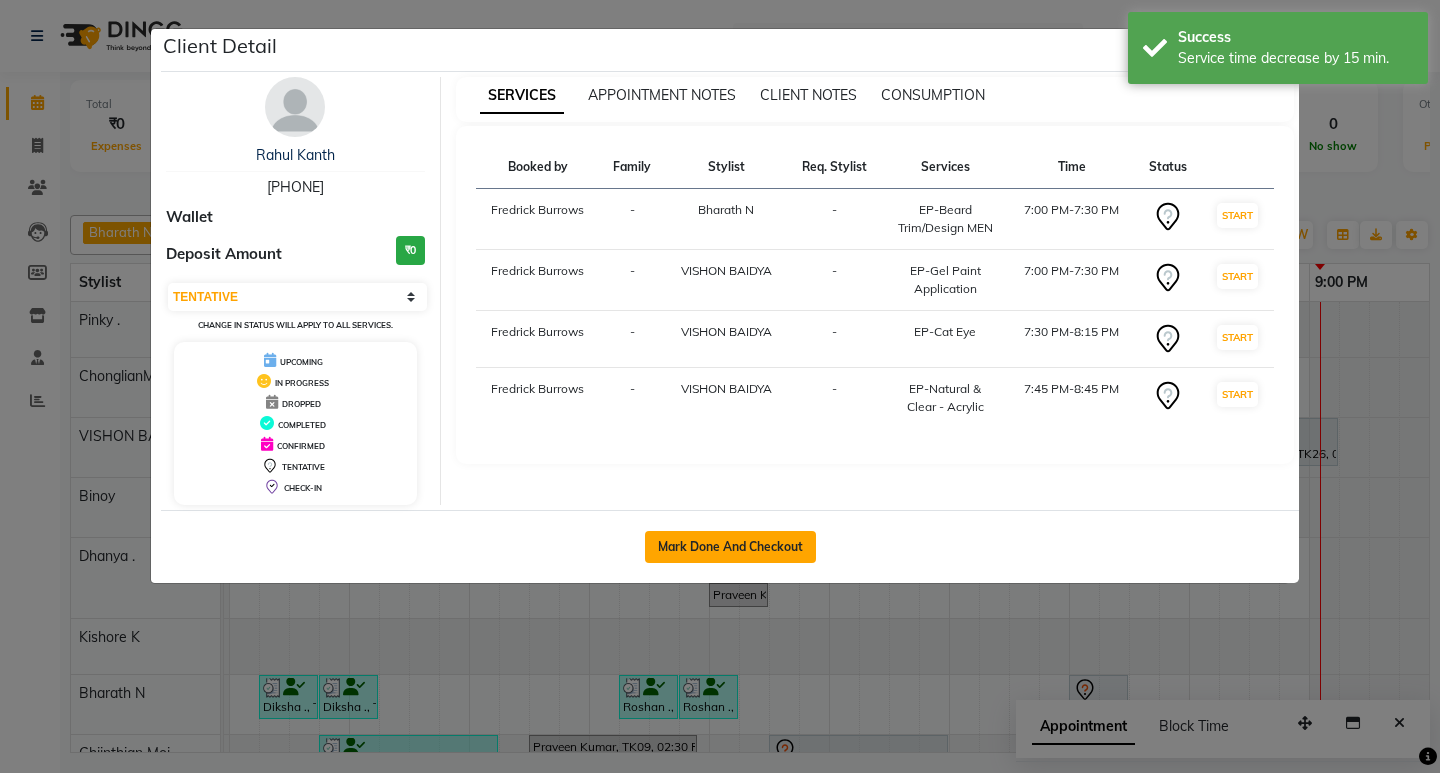 click on "Mark Done And Checkout" 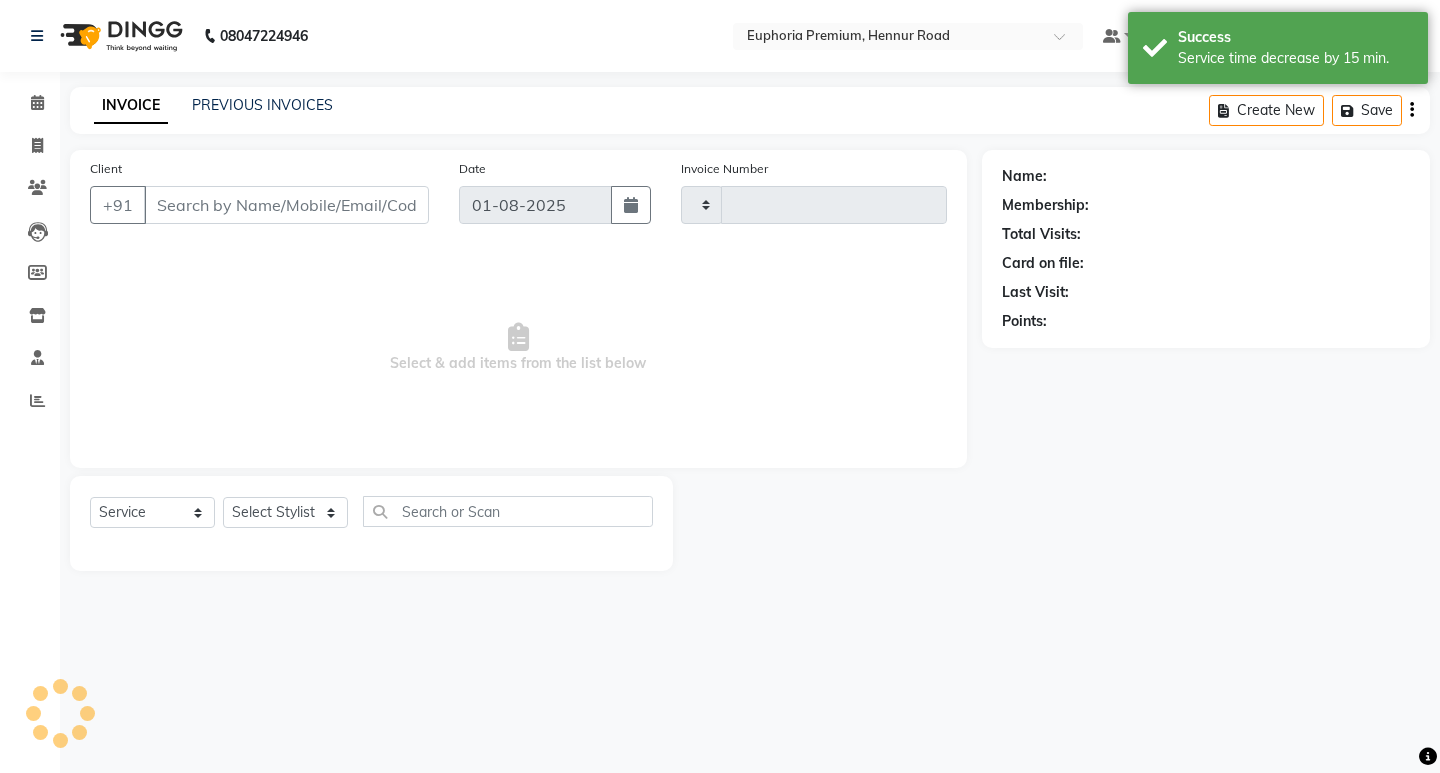type on "2063" 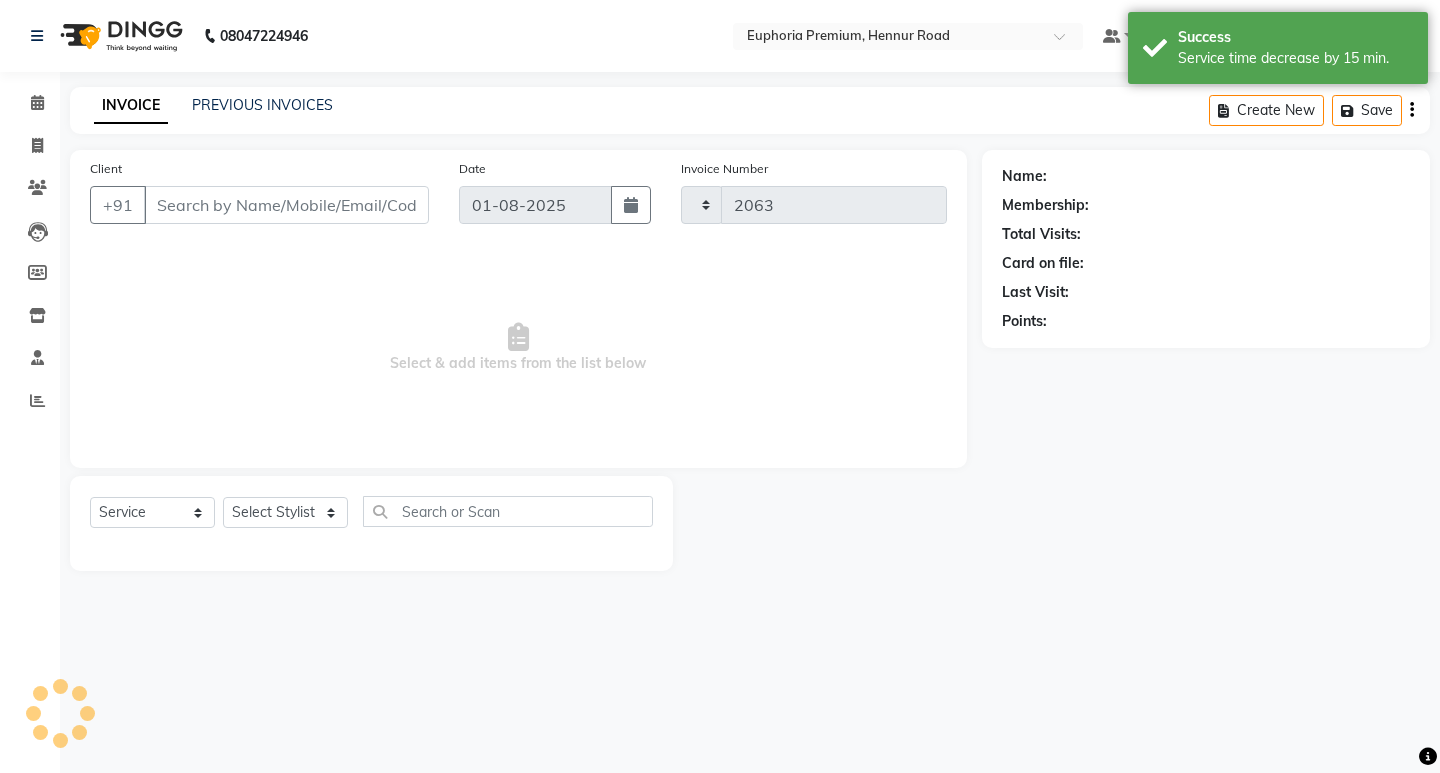 select on "7925" 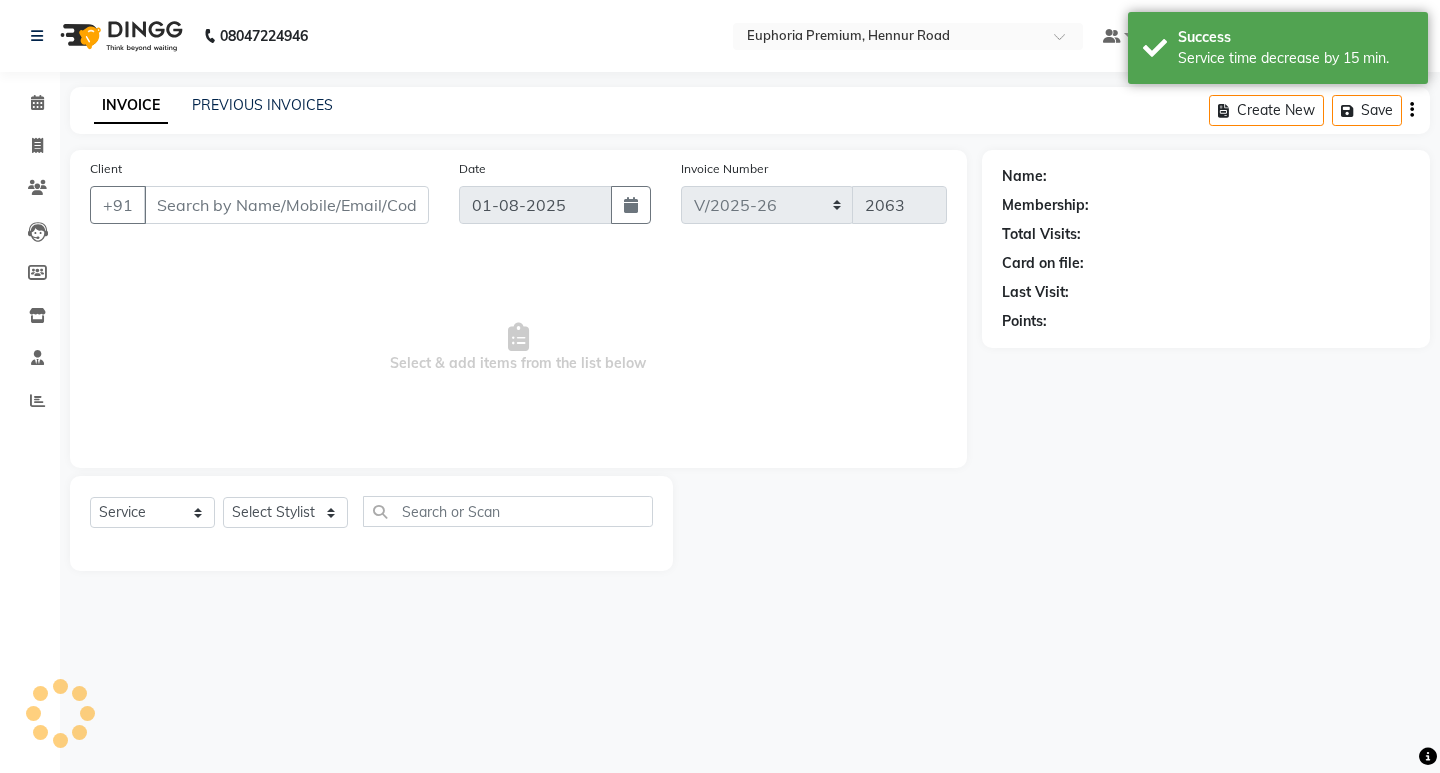 type on "75******36" 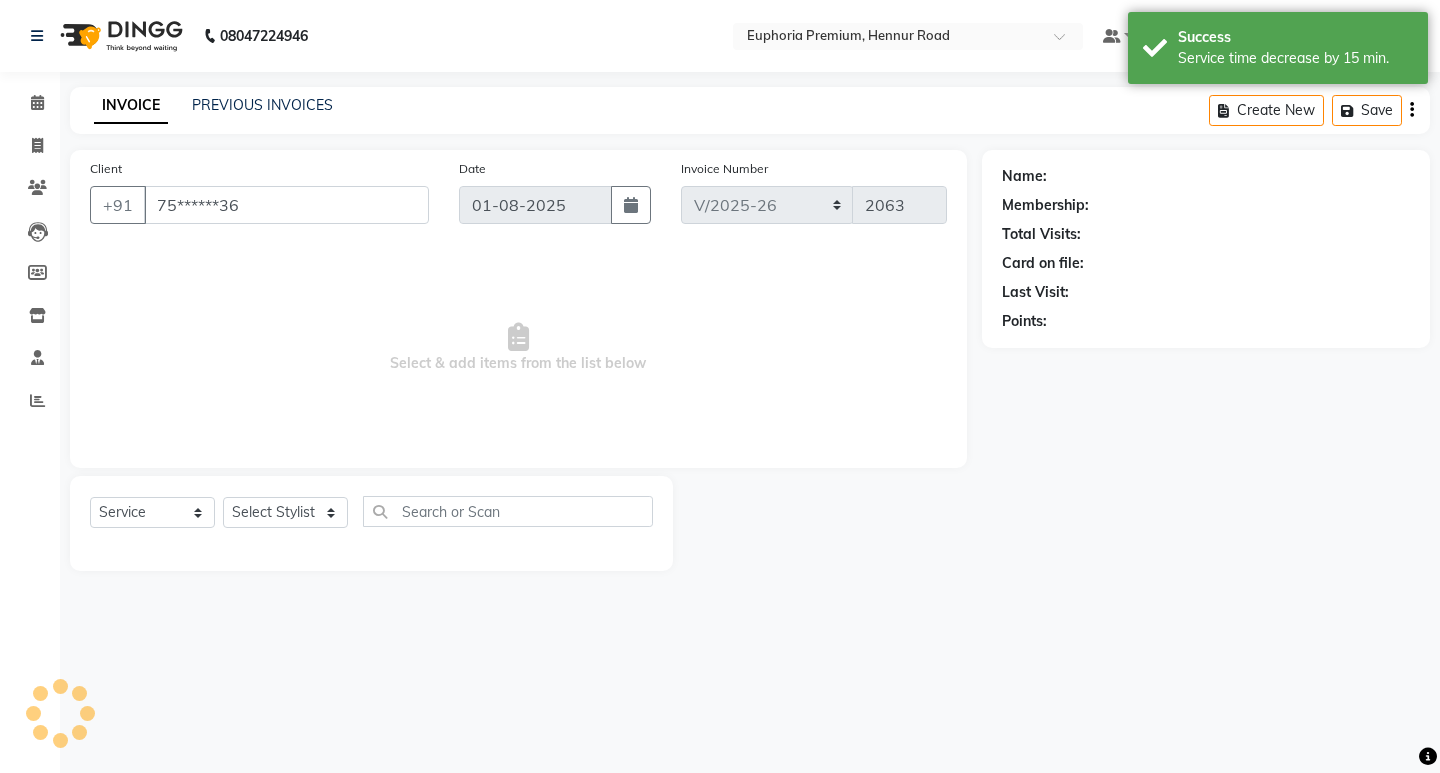 select on "71598" 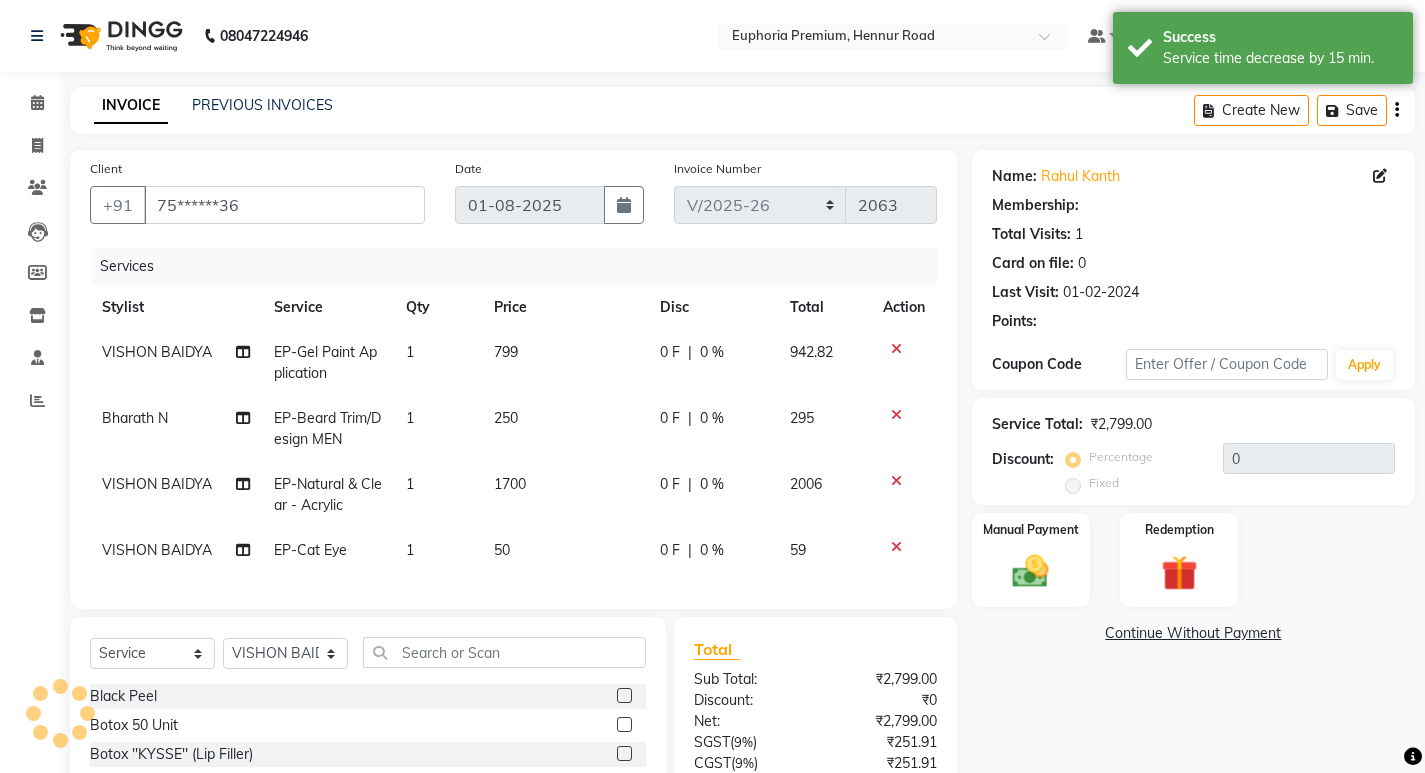 select on "1: Object" 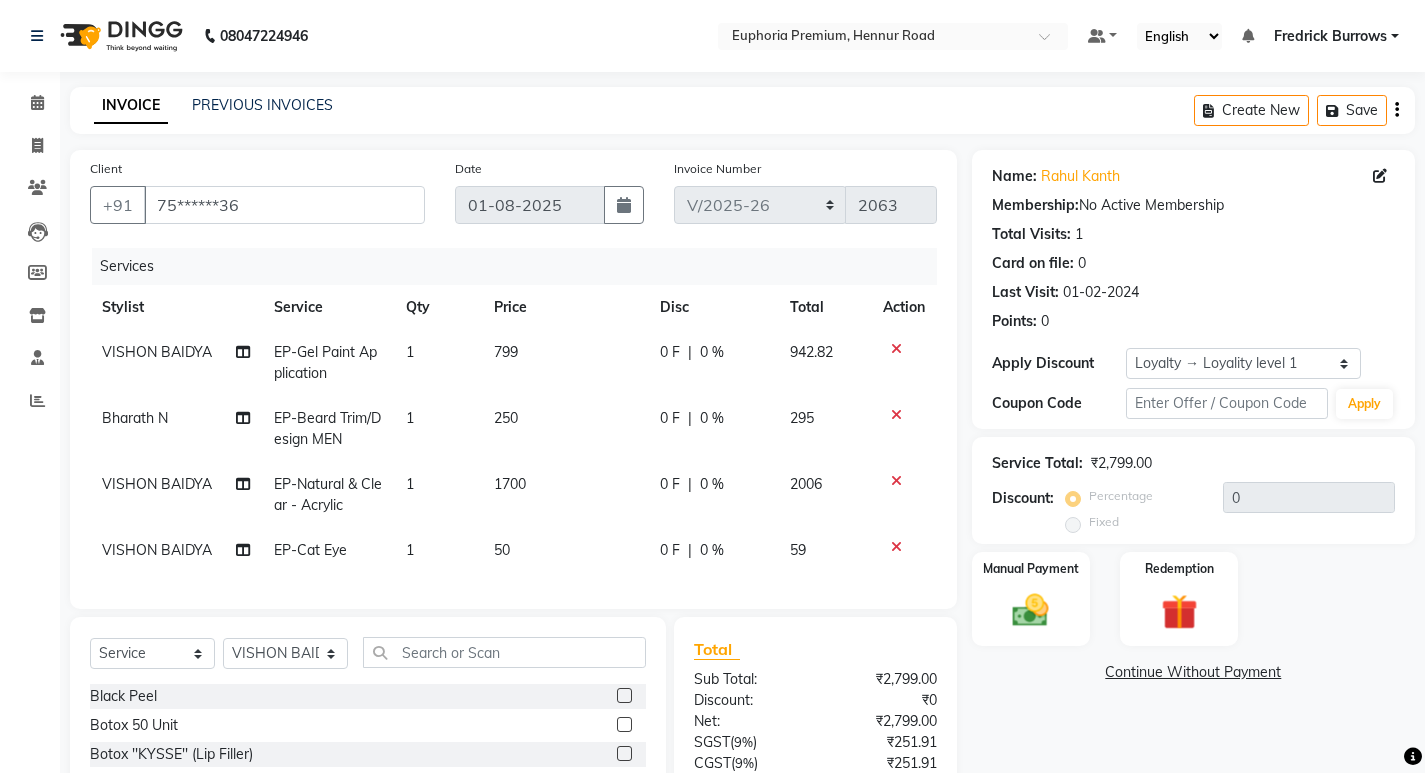 click on "50" 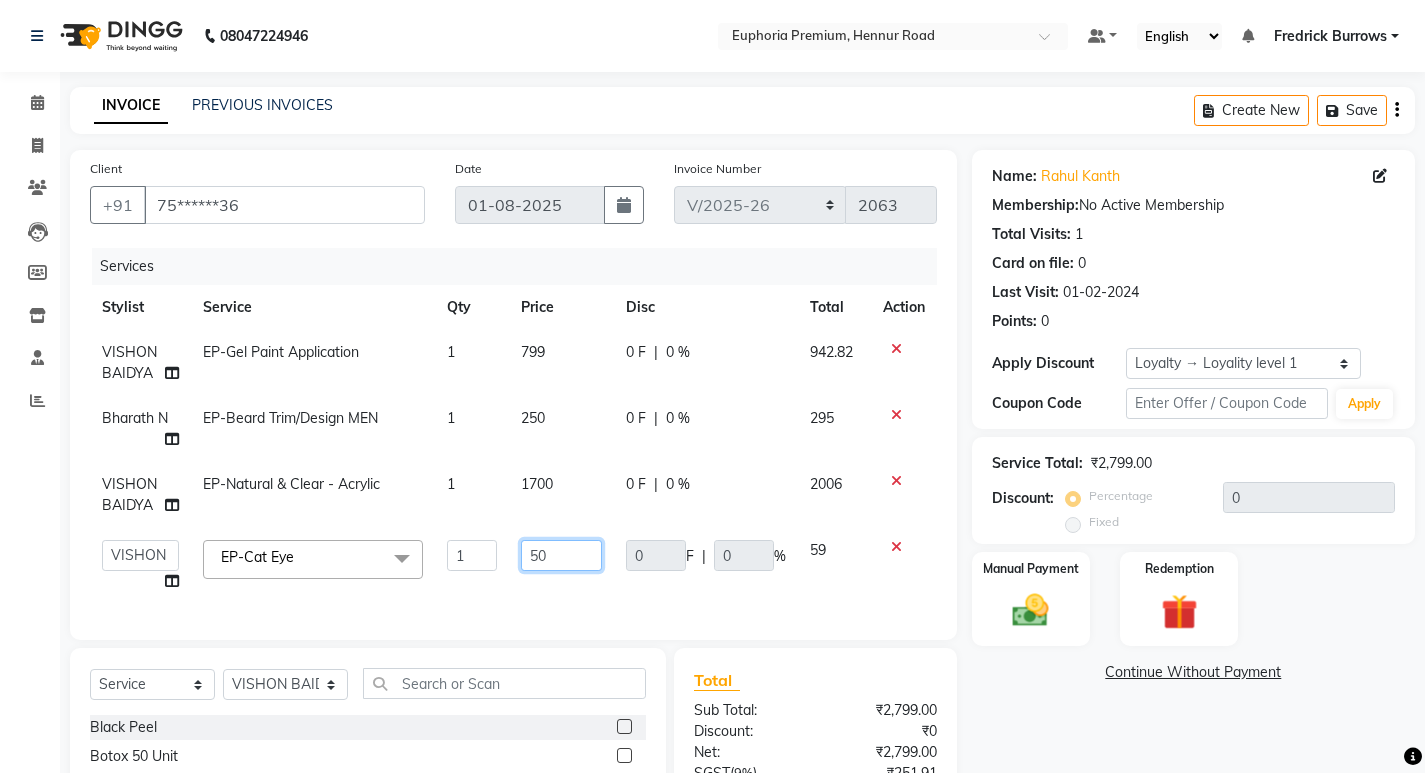 click on "50" 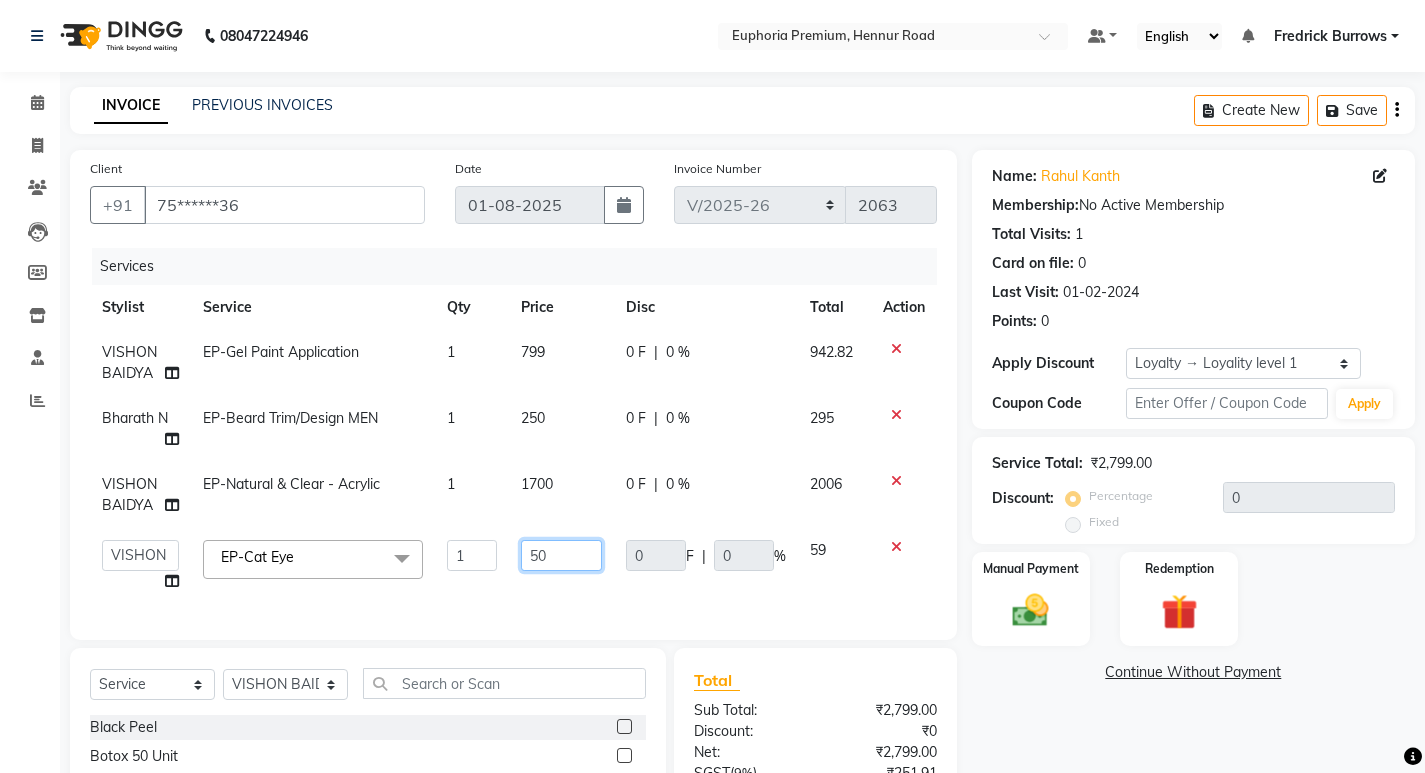 type on "5" 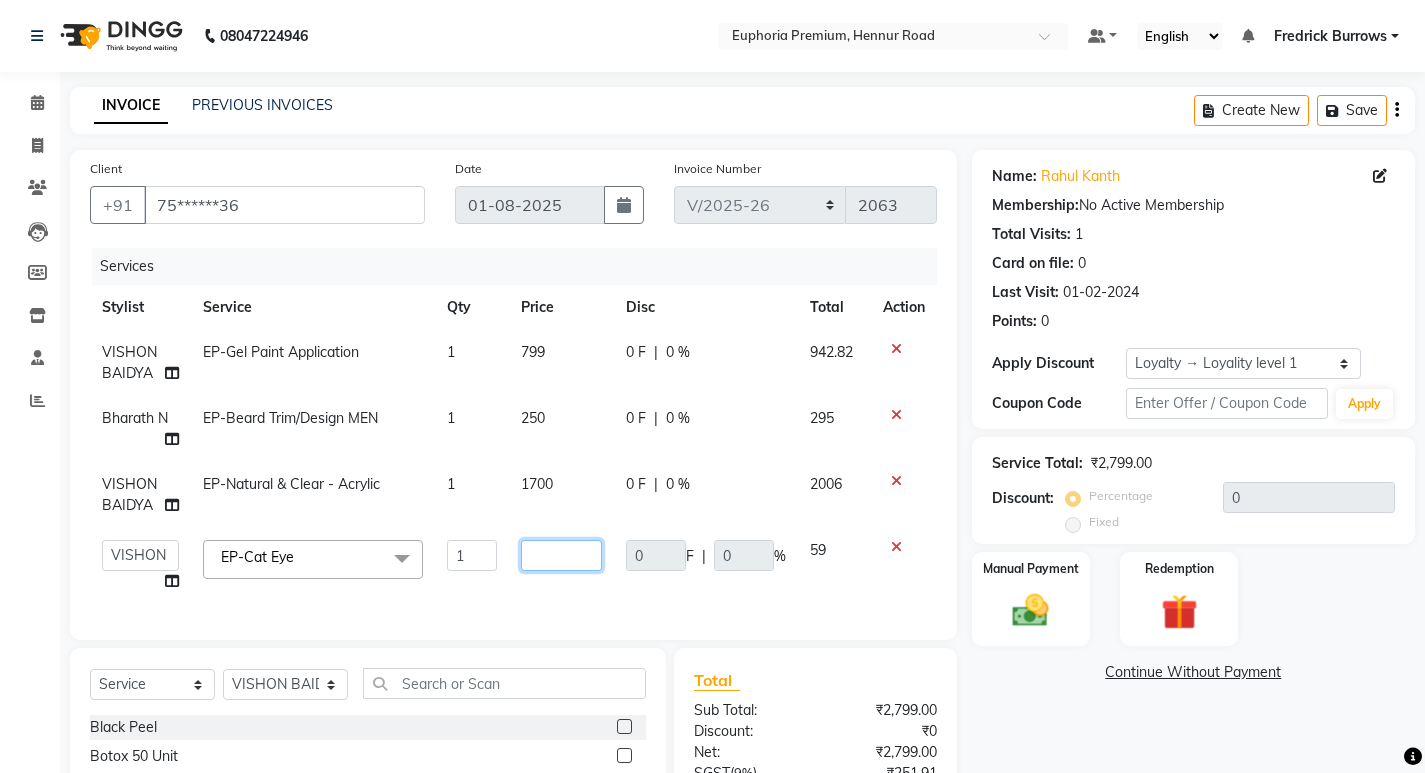 type on "1" 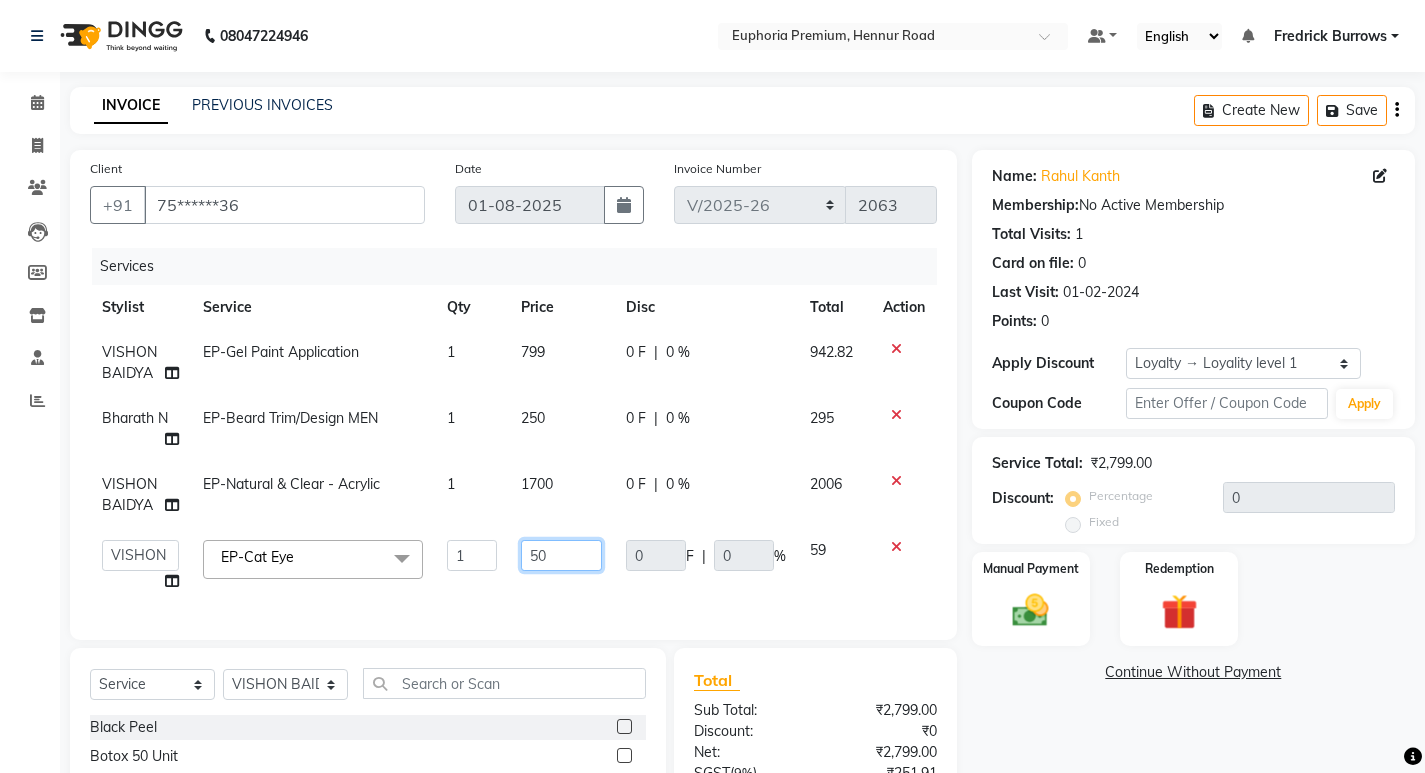 type on "500" 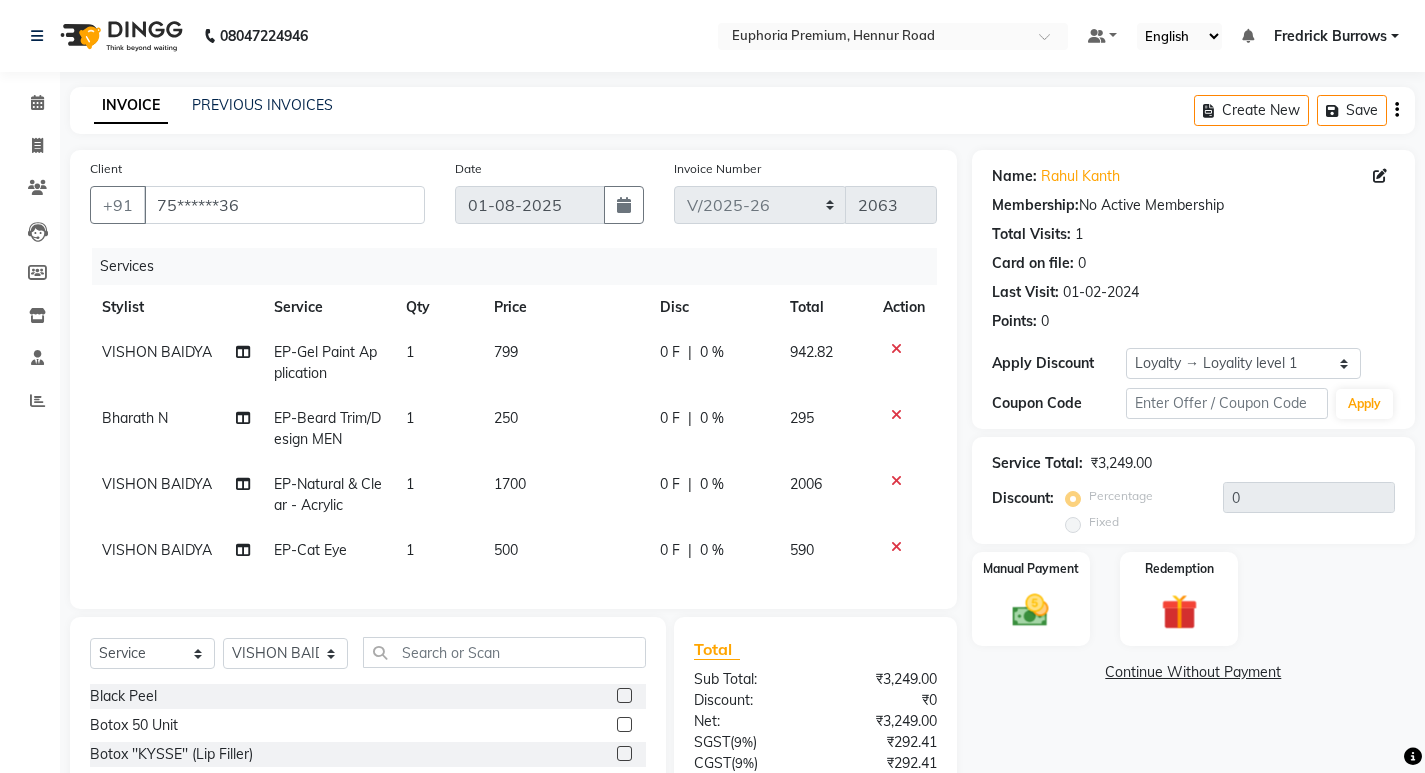 click on "Services Stylist Service Qty Price Disc Total Action VISHON BAIDYA EP-Gel Paint Application 1 799 0 F | 0 % 942.82 Bharath N EP-Beard Trim/Design MEN 1 250 0 F | 0 % 295 VISHON BAIDYA EP-Natural & Clear - Acrylic 1 1700 0 F | 0 % 2006 VISHON BAIDYA EP-Cat Eye 1 500 0 F | 0 % 590" 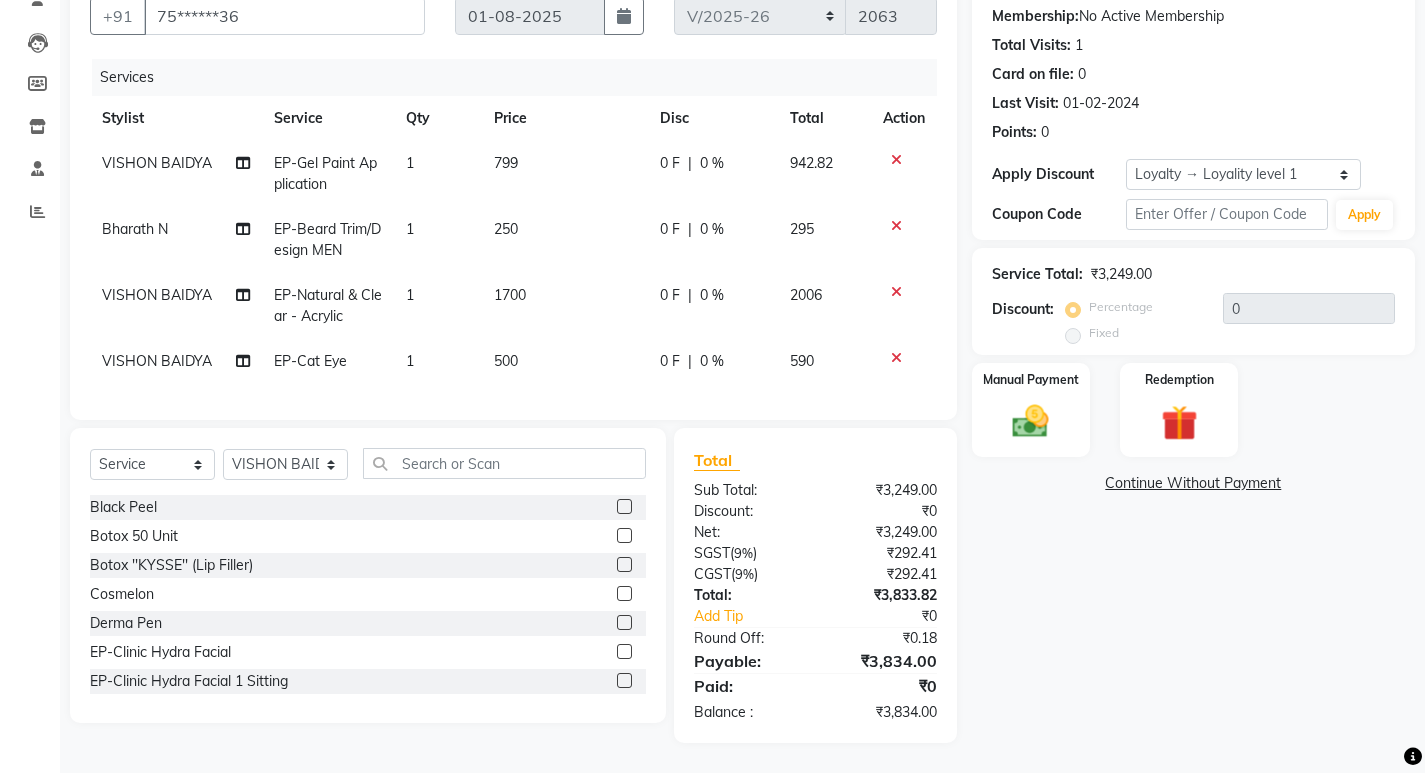 scroll, scrollTop: 204, scrollLeft: 0, axis: vertical 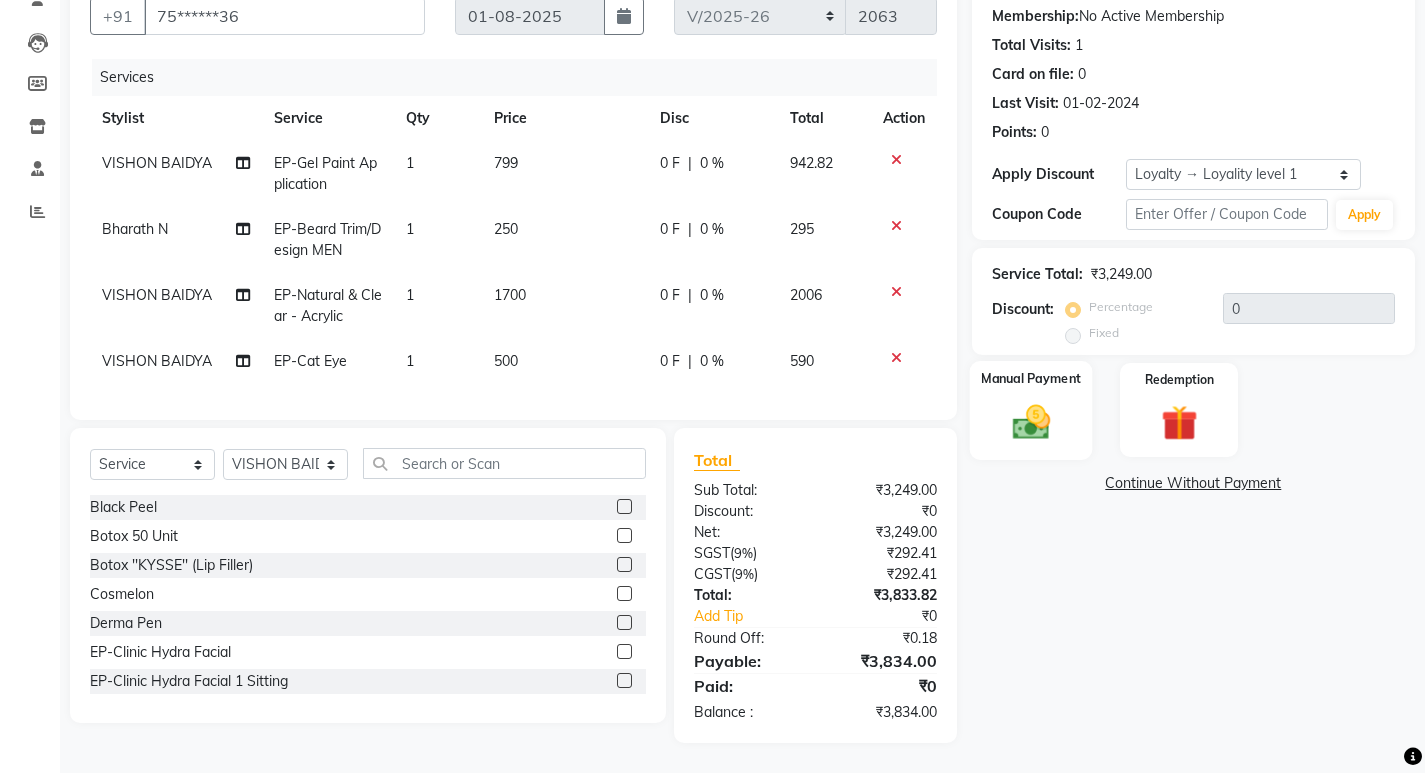 click 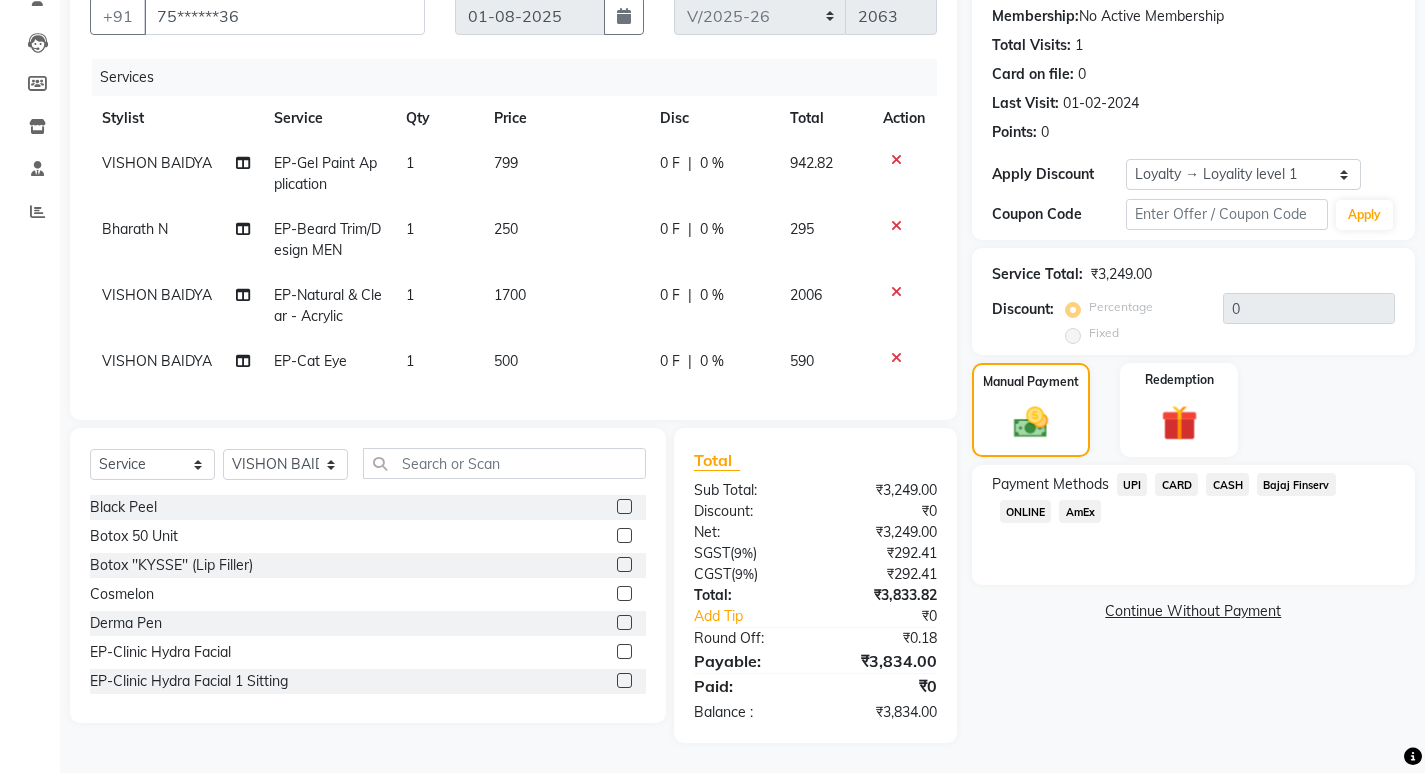 click on "CASH" 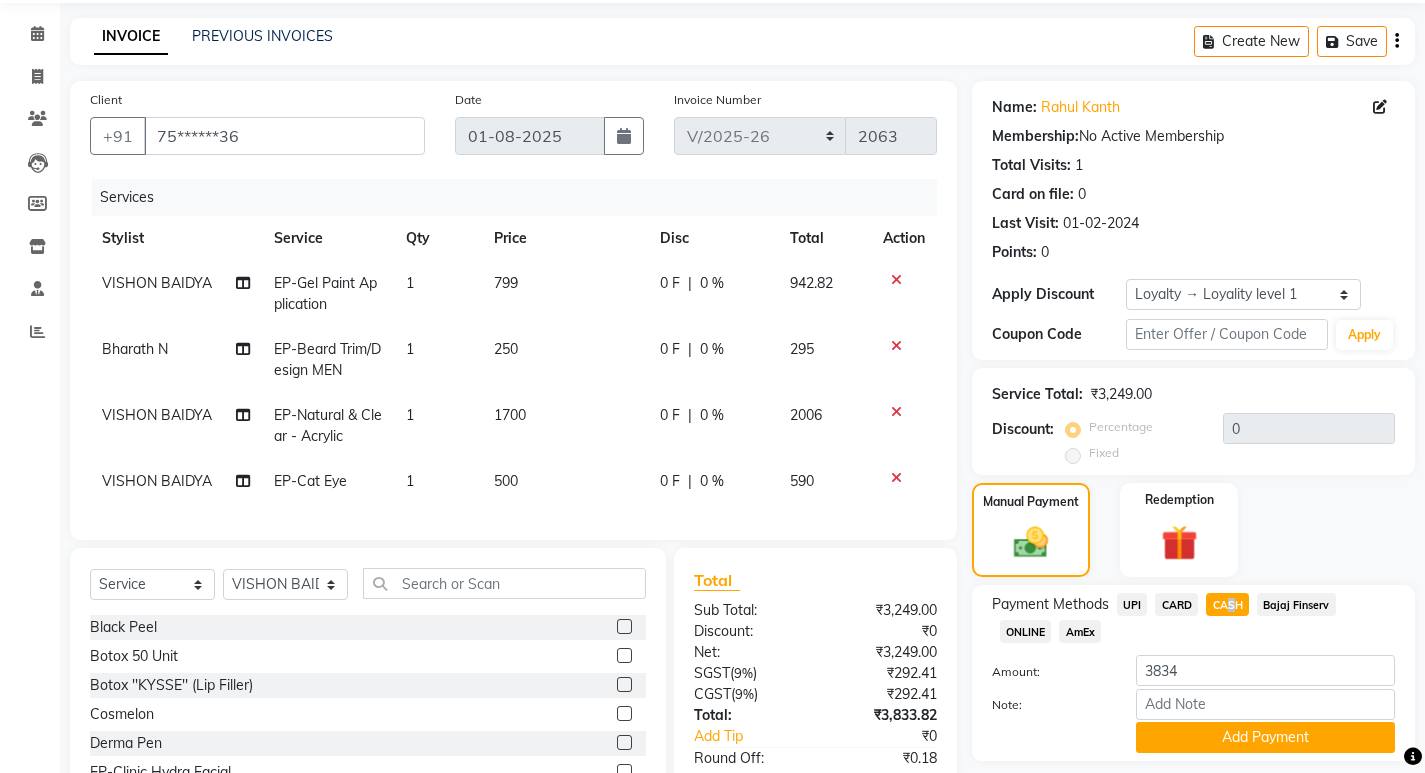 scroll, scrollTop: 104, scrollLeft: 0, axis: vertical 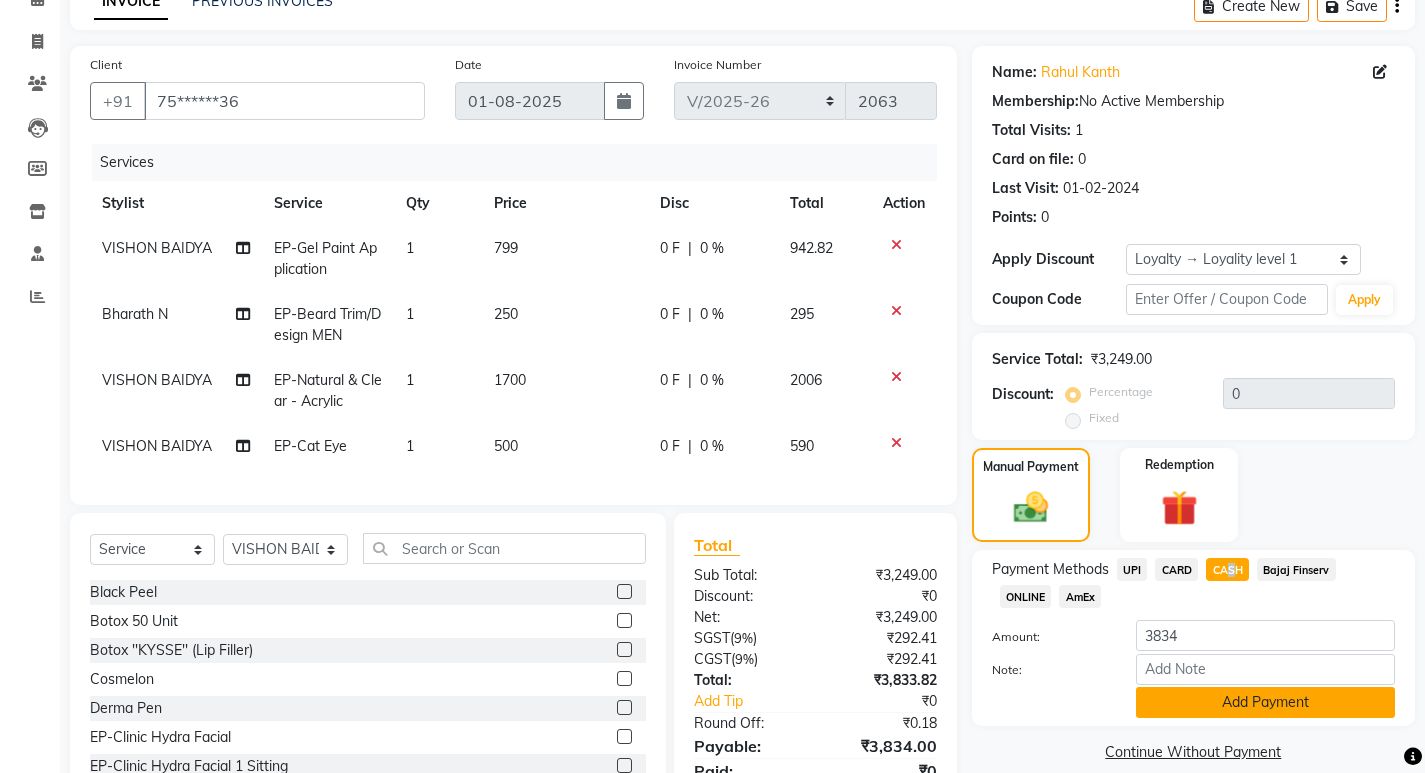 click on "Add Payment" 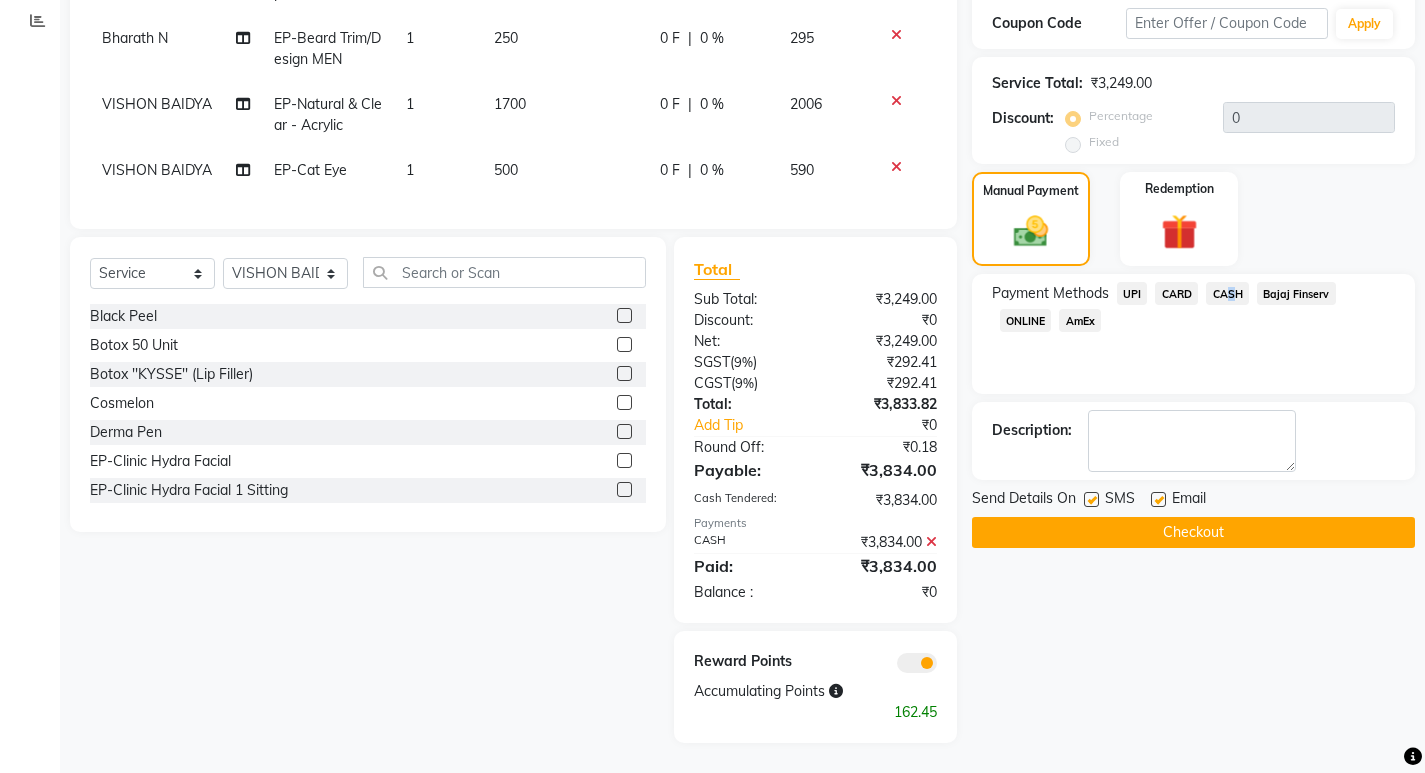 scroll, scrollTop: 395, scrollLeft: 0, axis: vertical 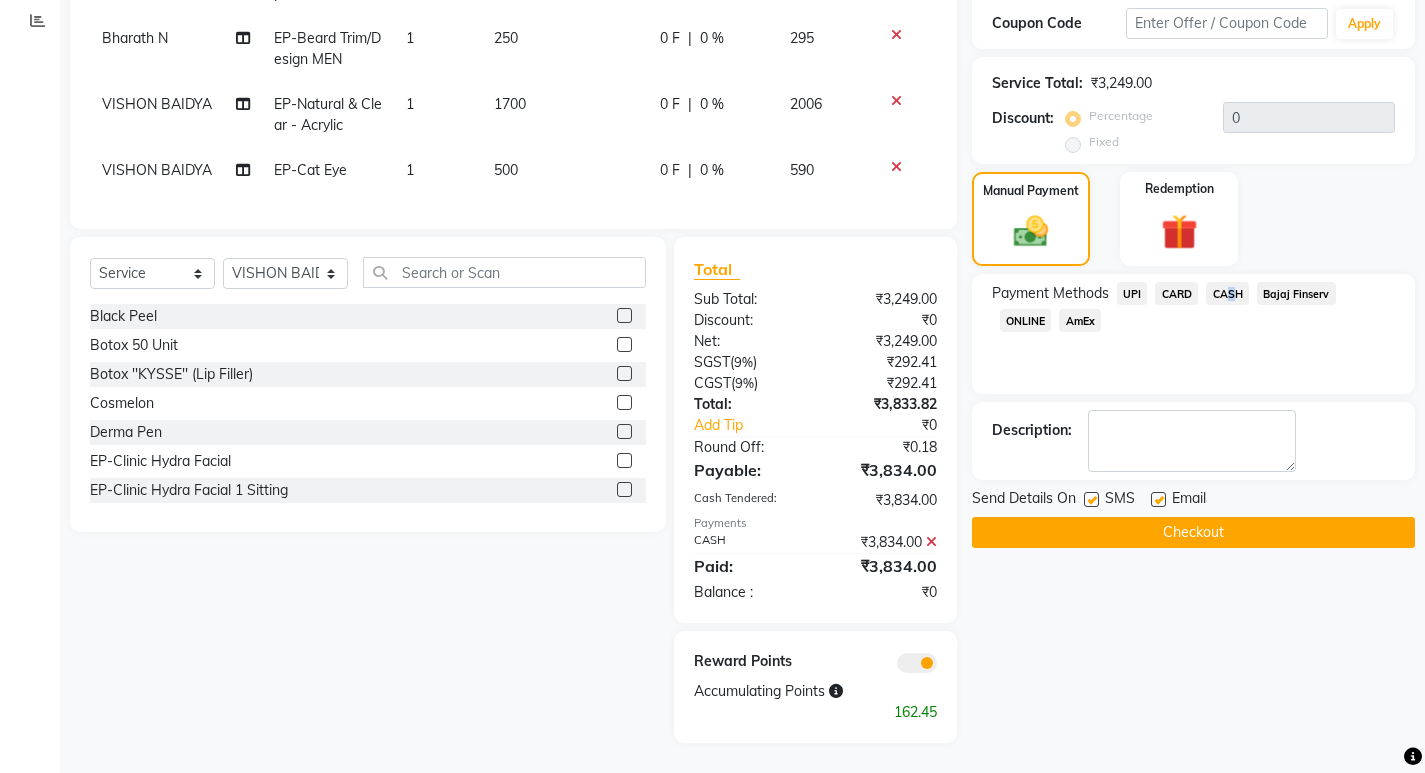 click on "Checkout" 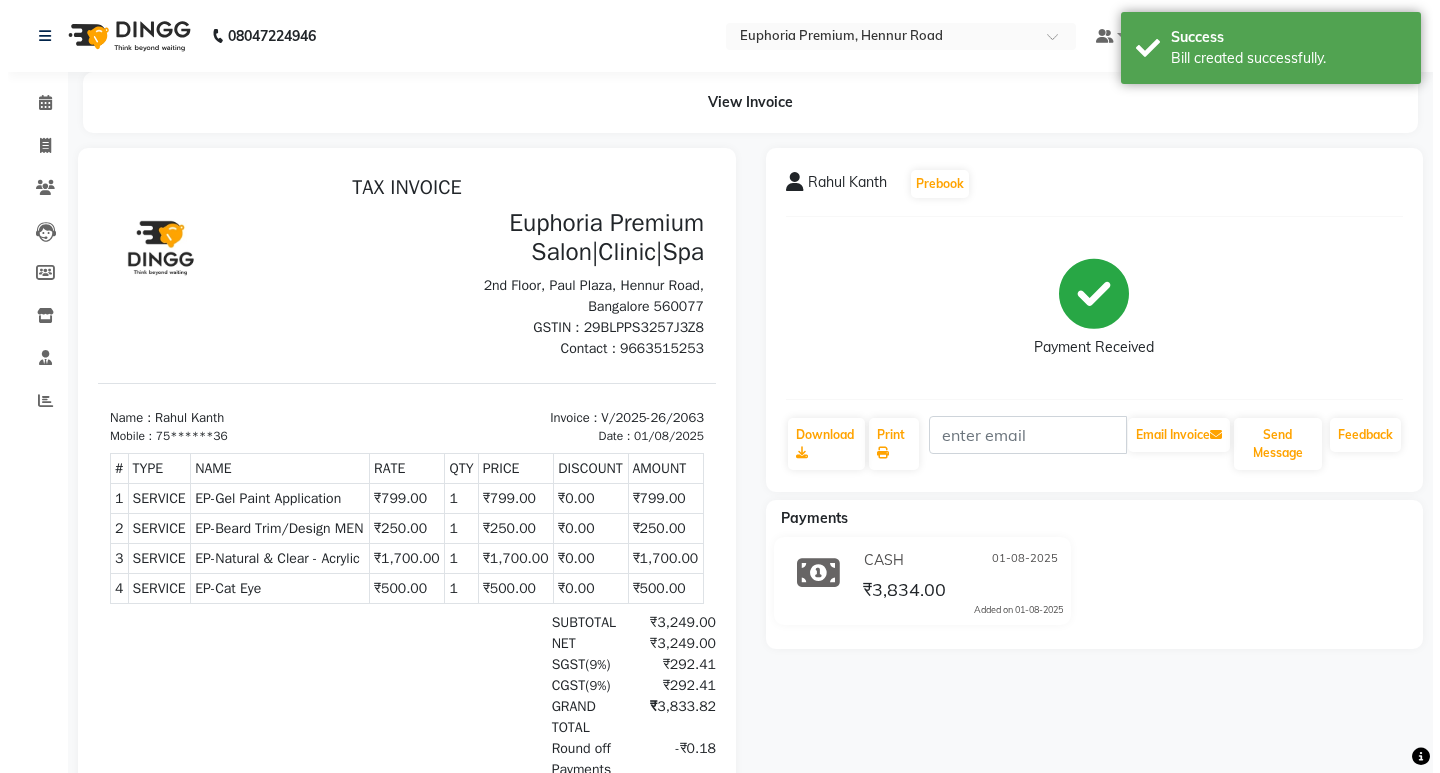 scroll, scrollTop: 0, scrollLeft: 0, axis: both 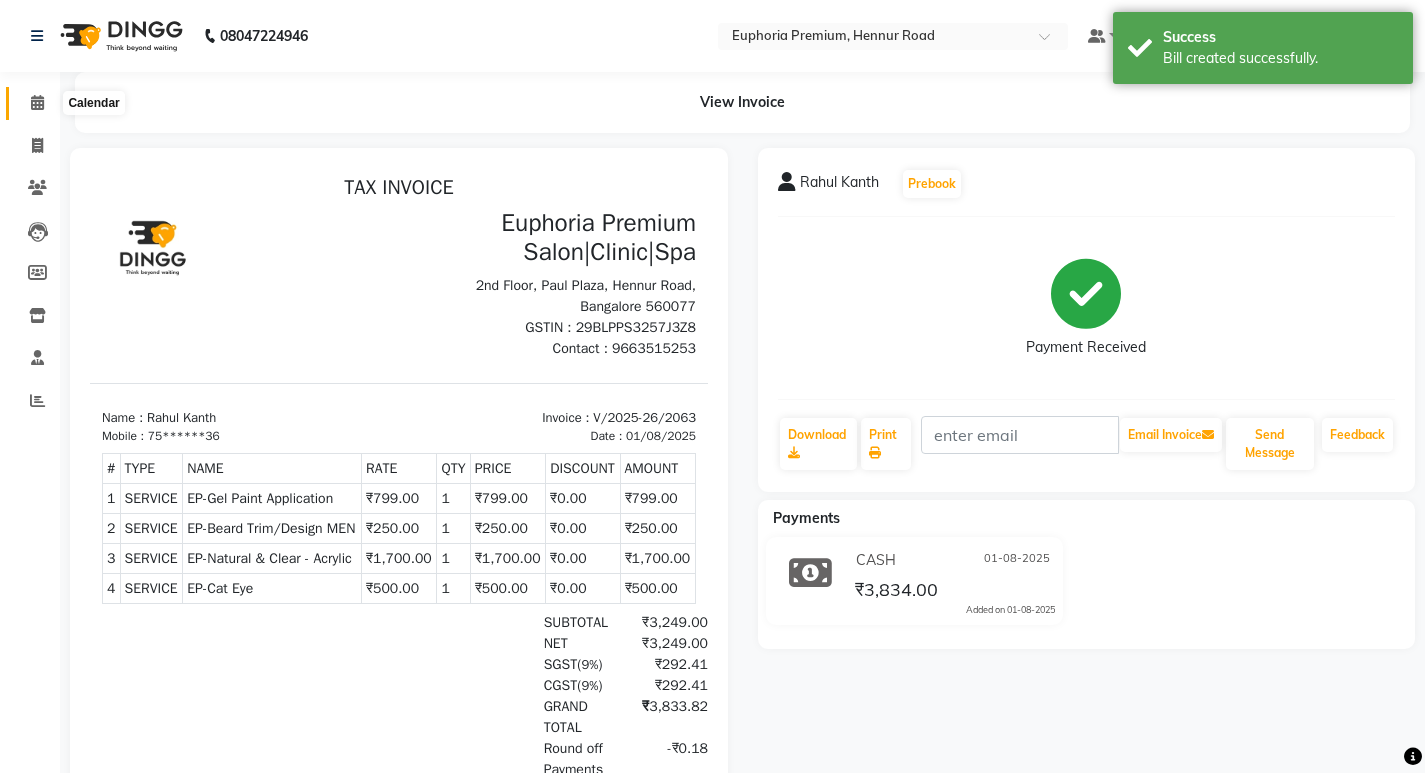 click 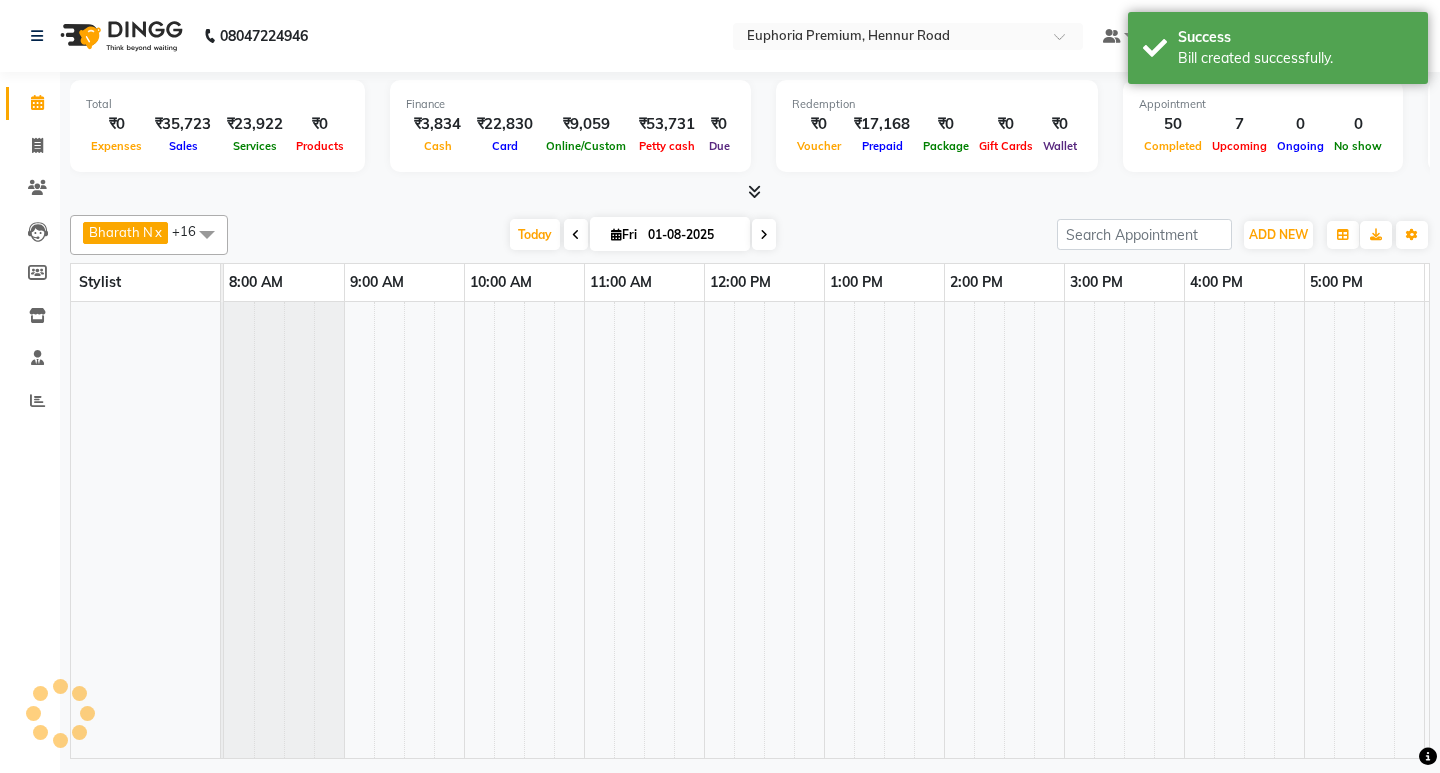 scroll, scrollTop: 0, scrollLeft: 475, axis: horizontal 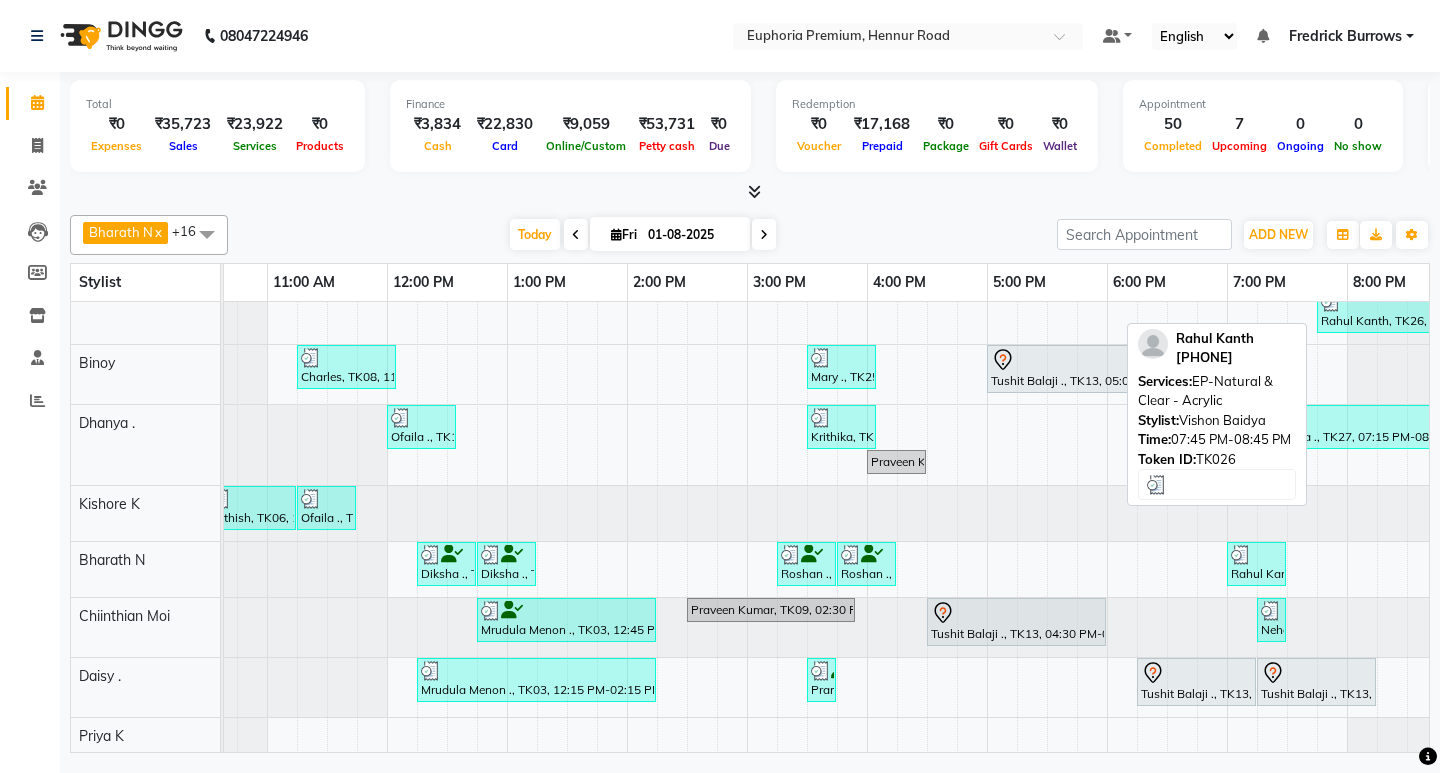click on "Rahul Kanth, TK26, 07:45 PM-08:45 PM, EP-Natural & Clear - Acrylic" at bounding box center (1376, 311) 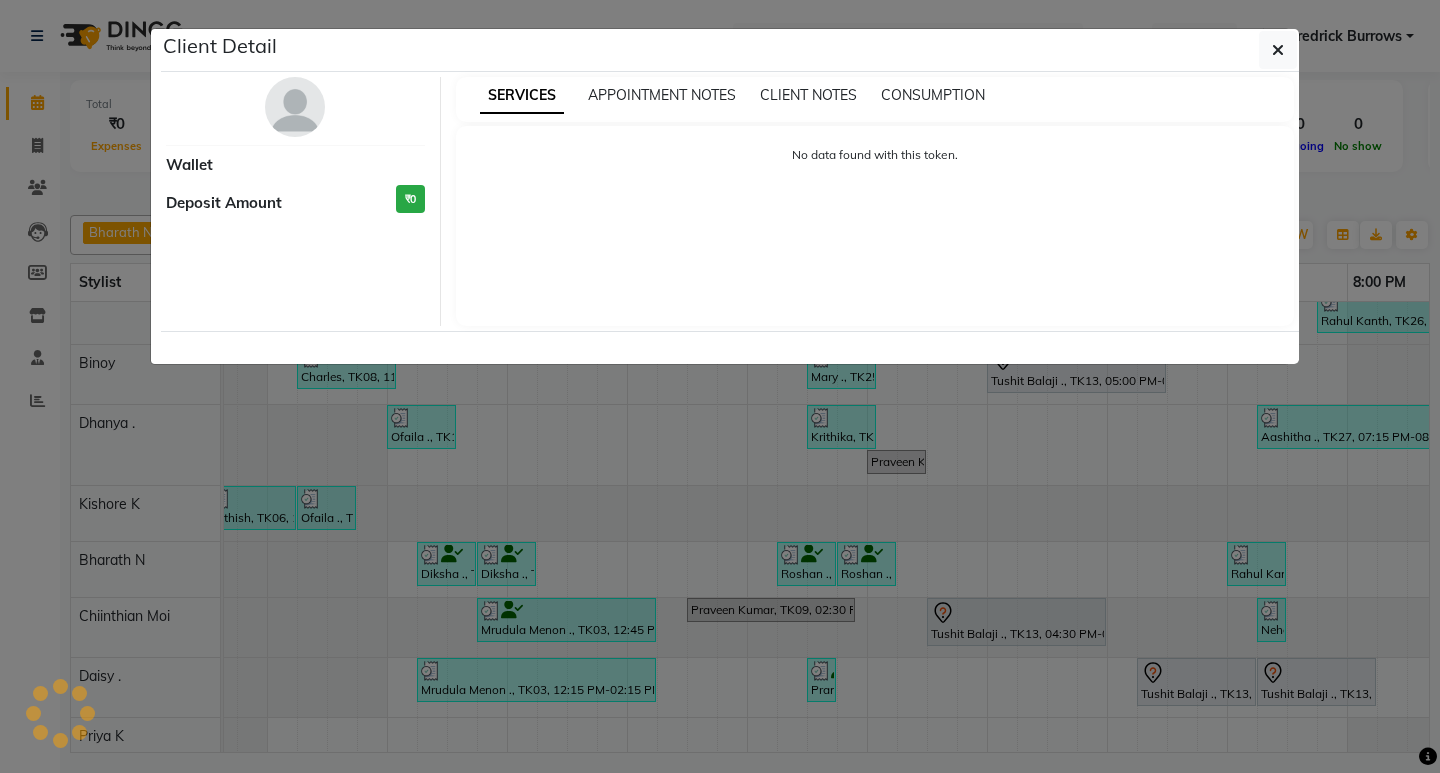 select on "3" 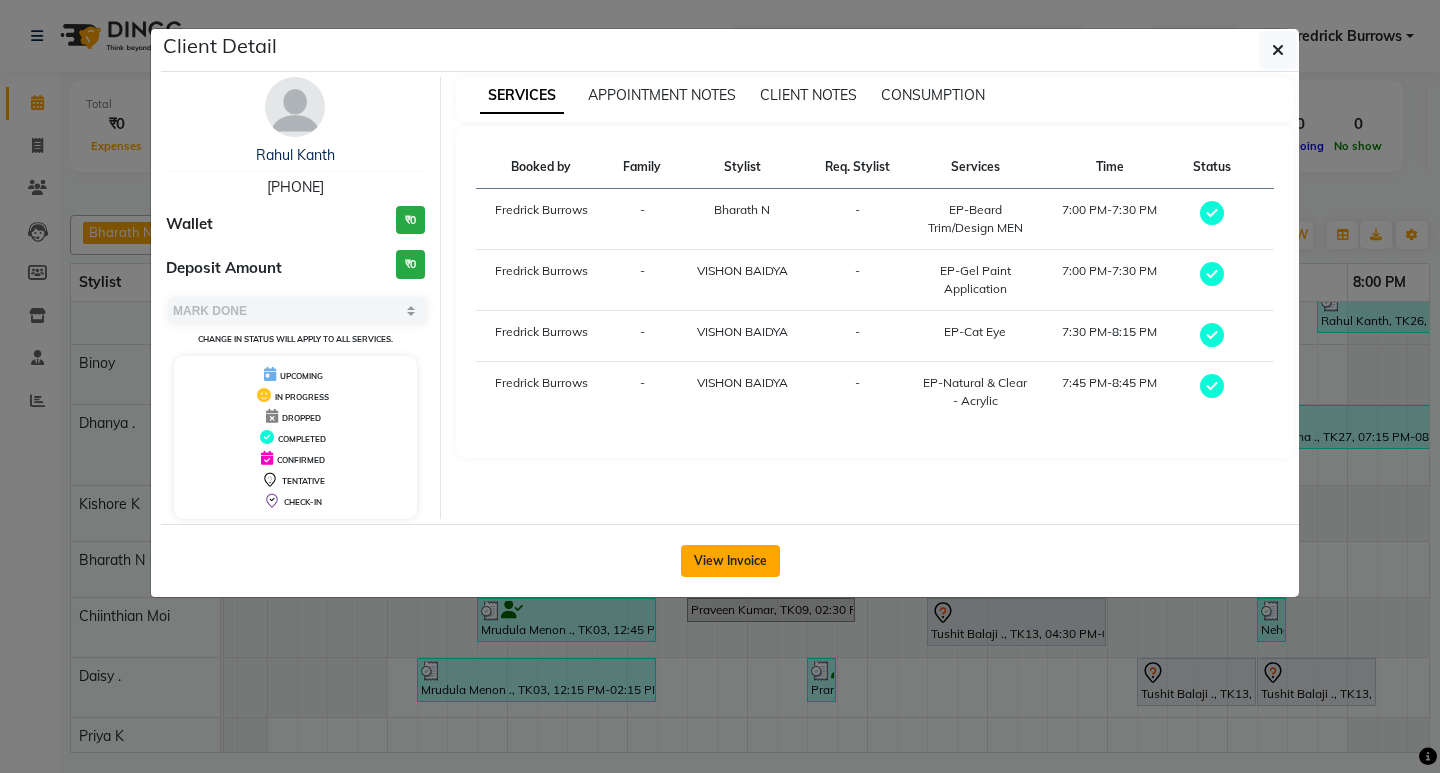 click on "View Invoice" 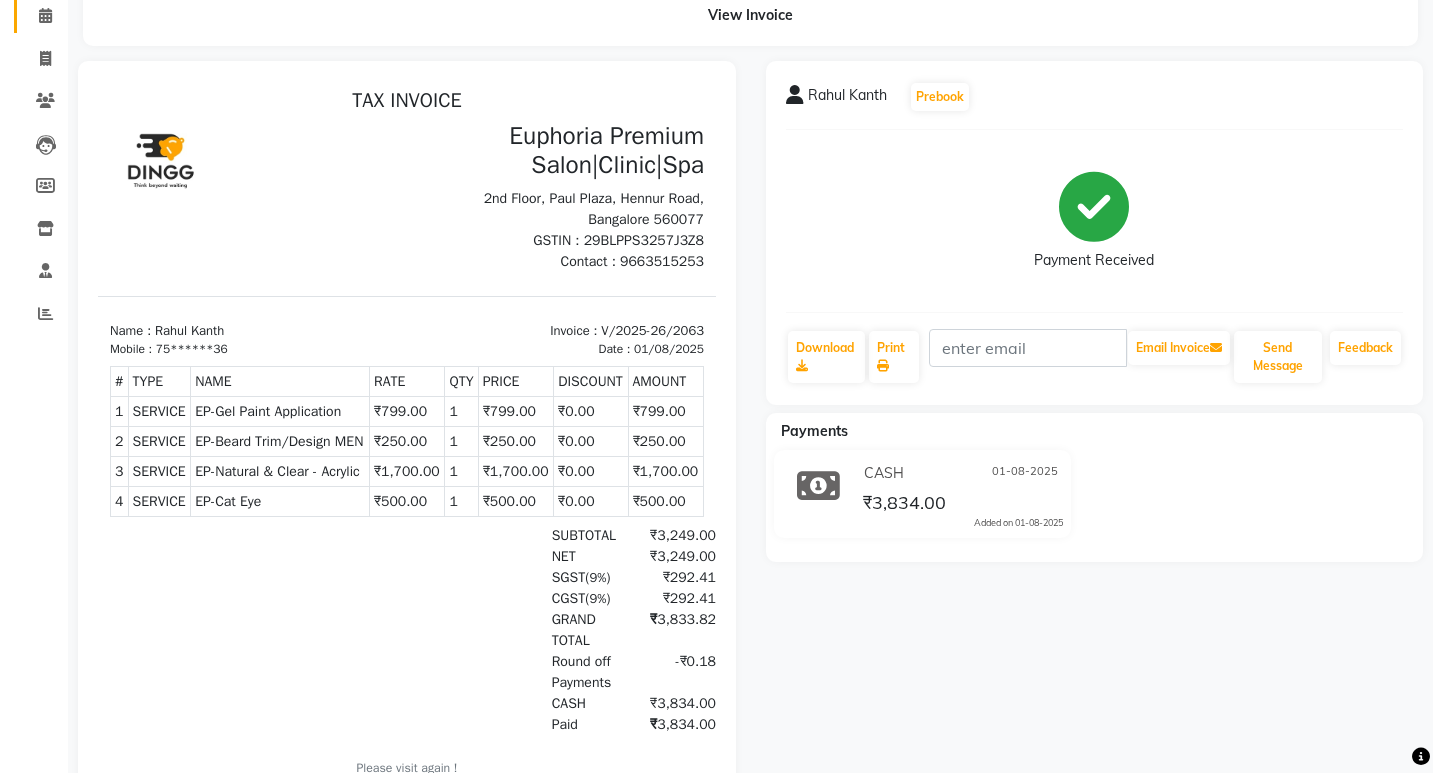 scroll, scrollTop: 0, scrollLeft: 0, axis: both 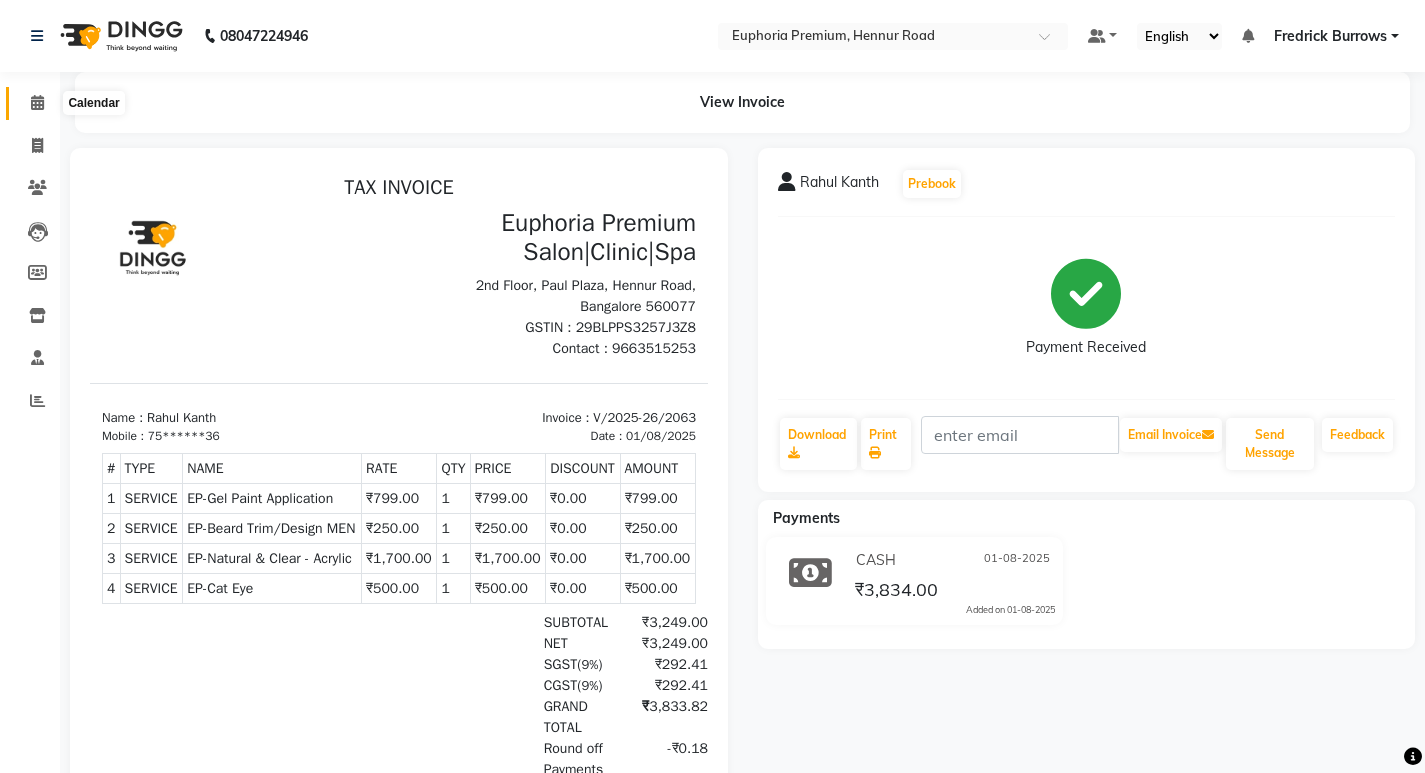 click 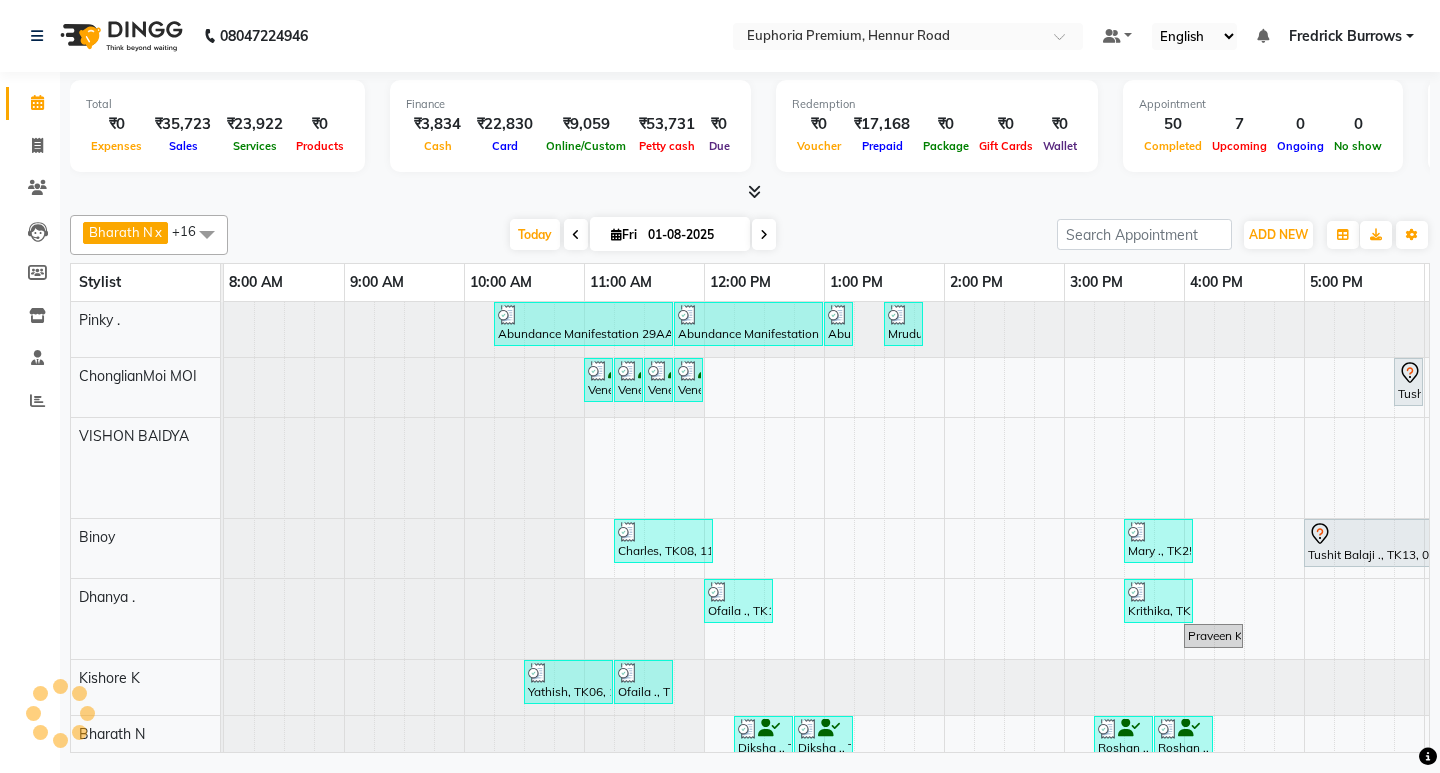scroll, scrollTop: 0, scrollLeft: 0, axis: both 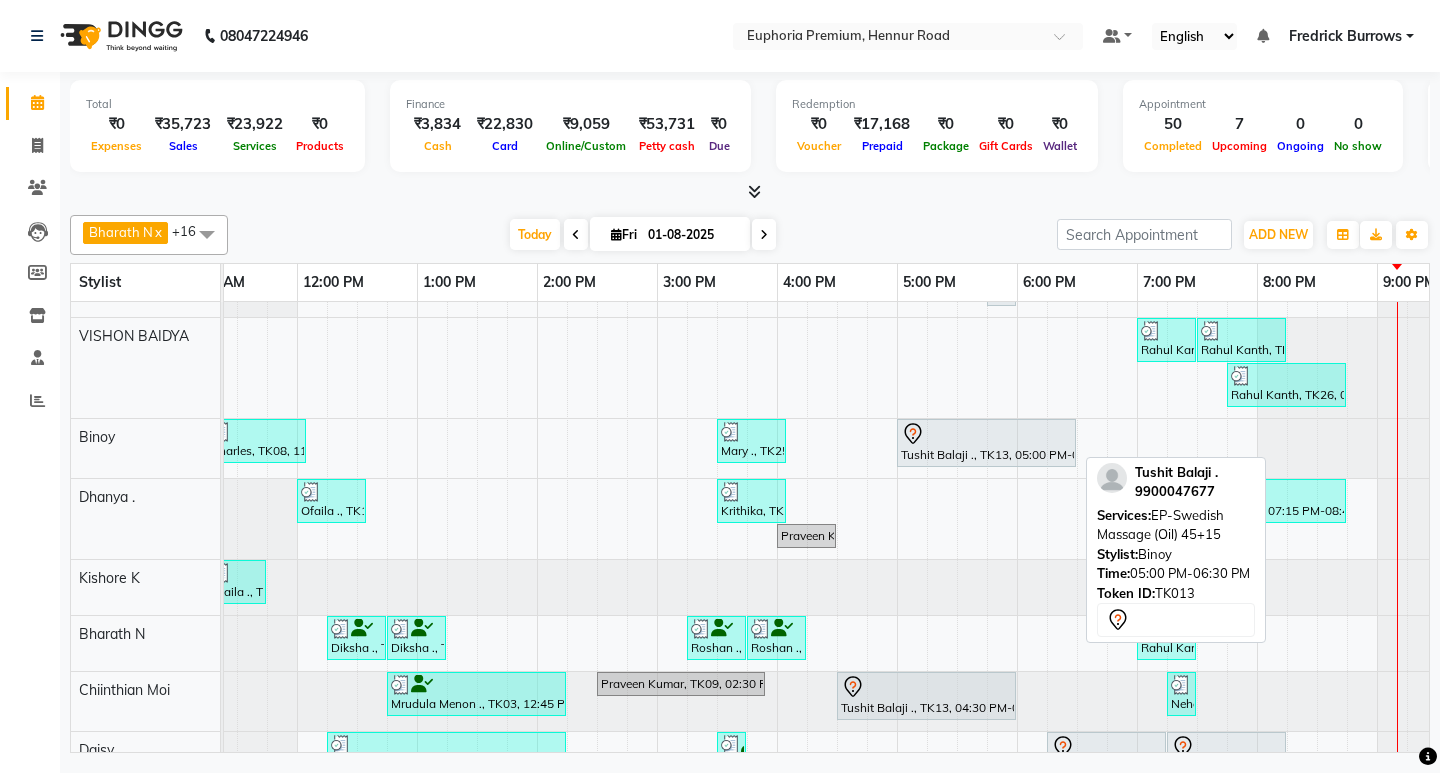 click at bounding box center (986, 434) 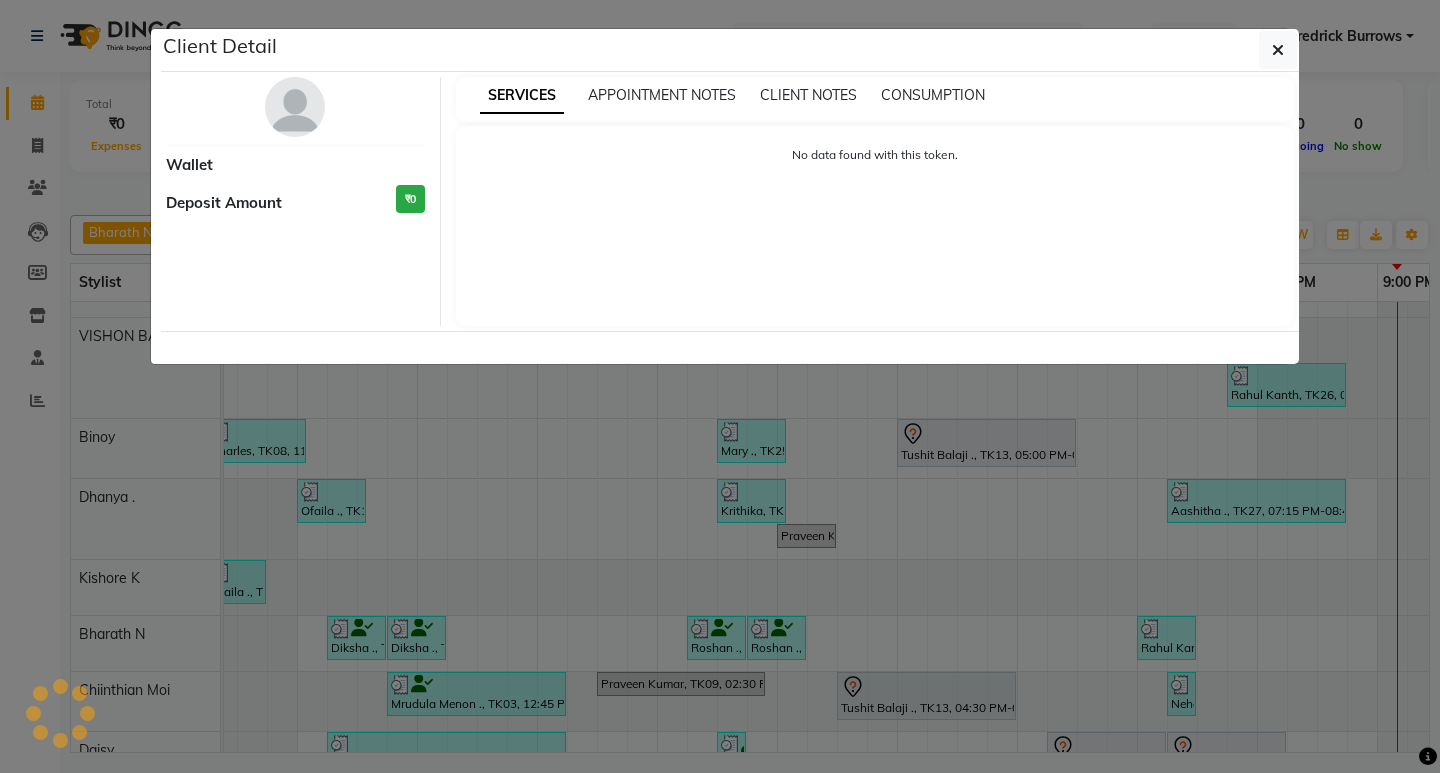 select on "7" 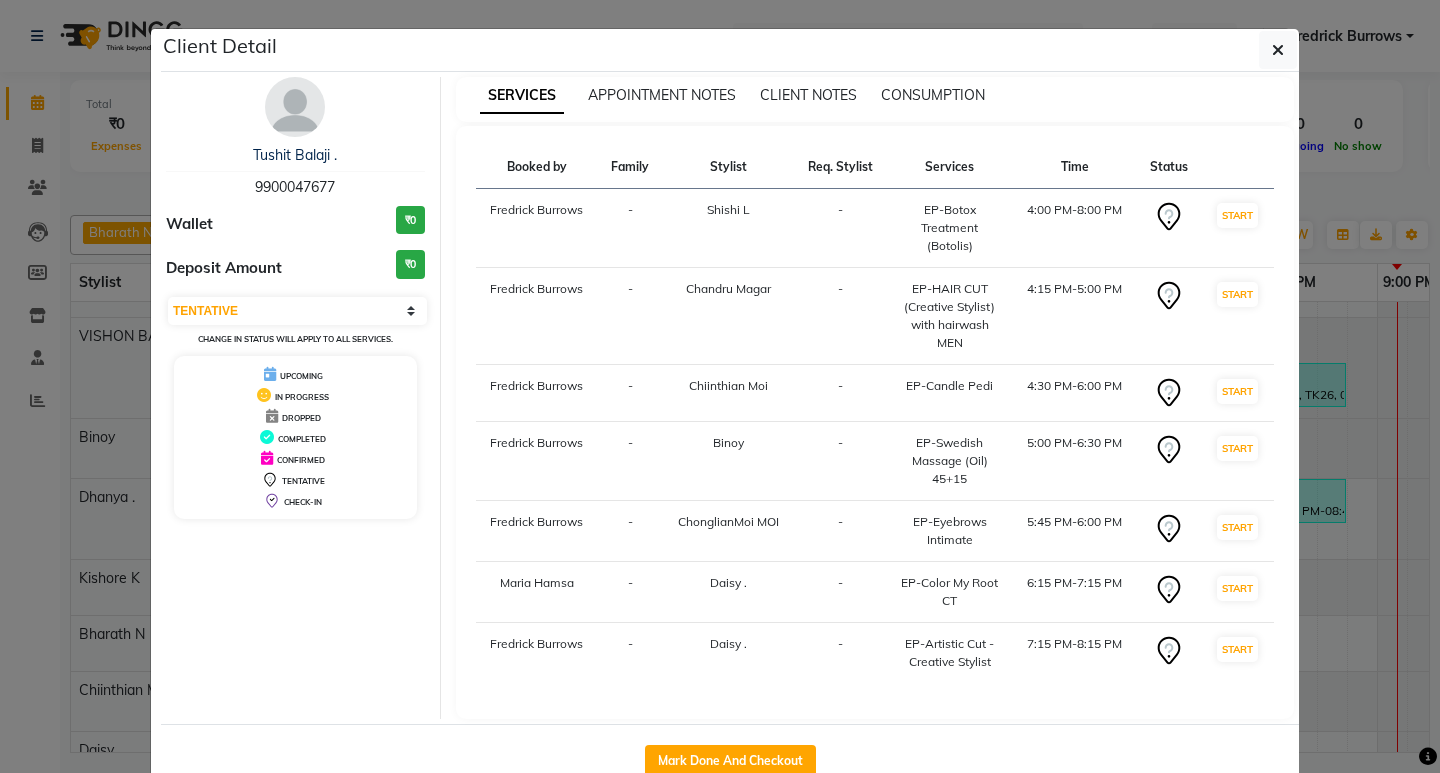 click on "9900047677" at bounding box center (295, 187) 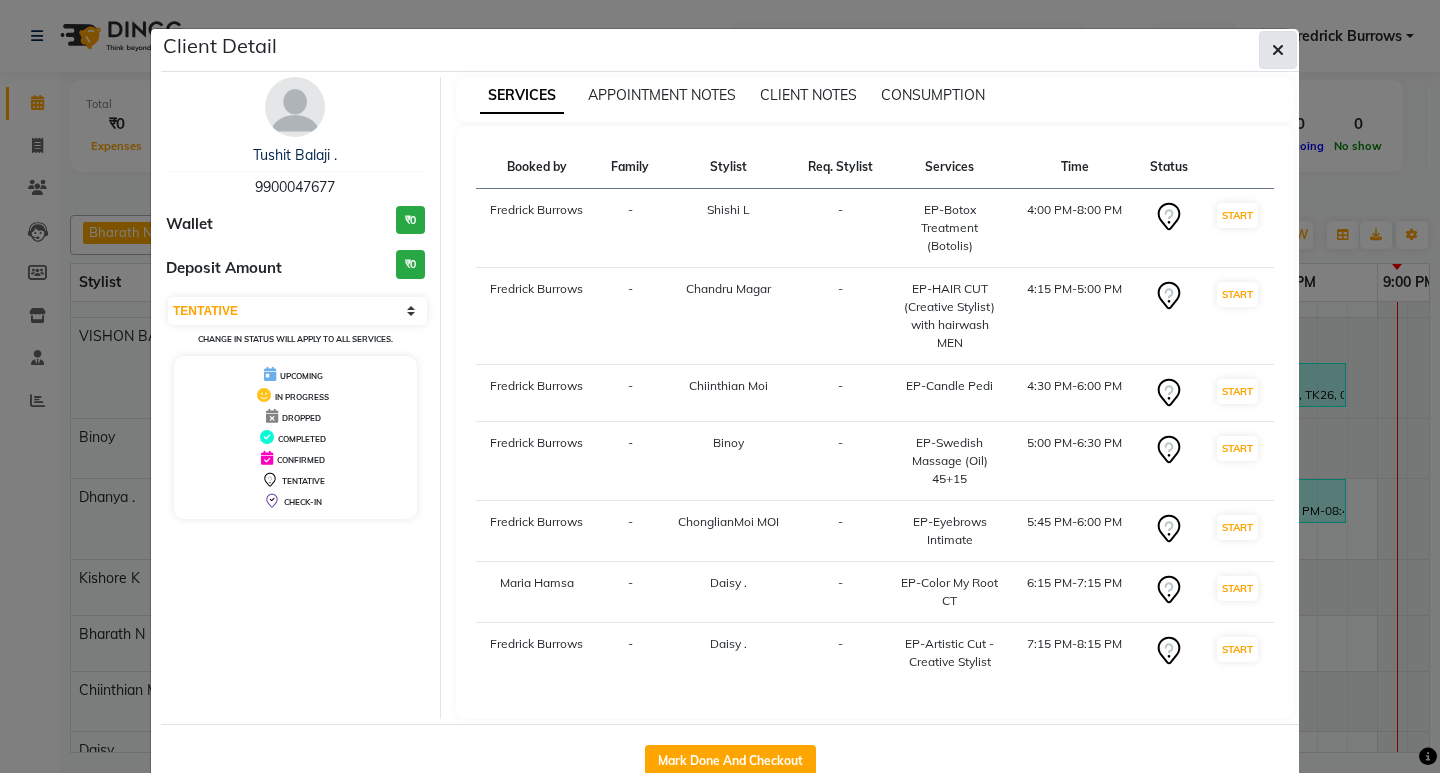 click 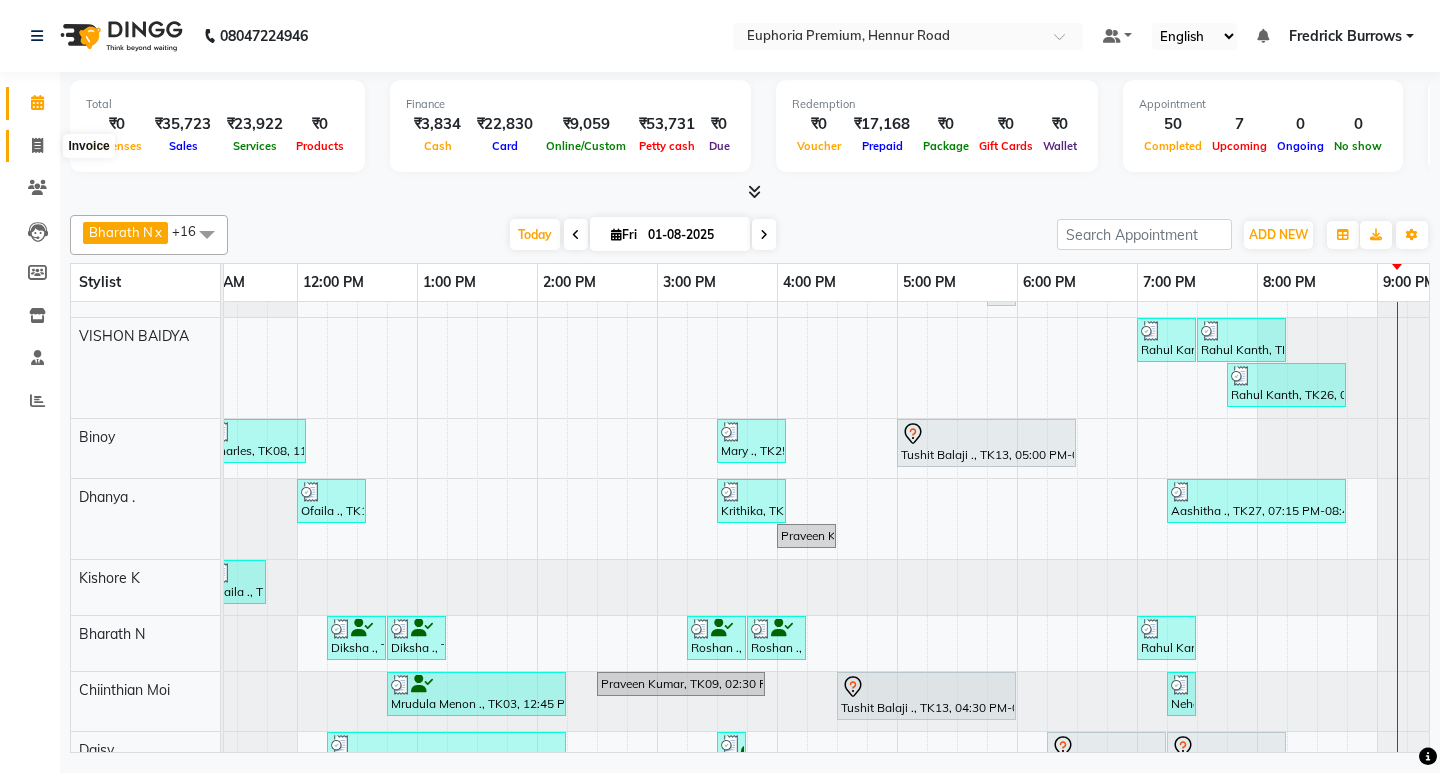 click 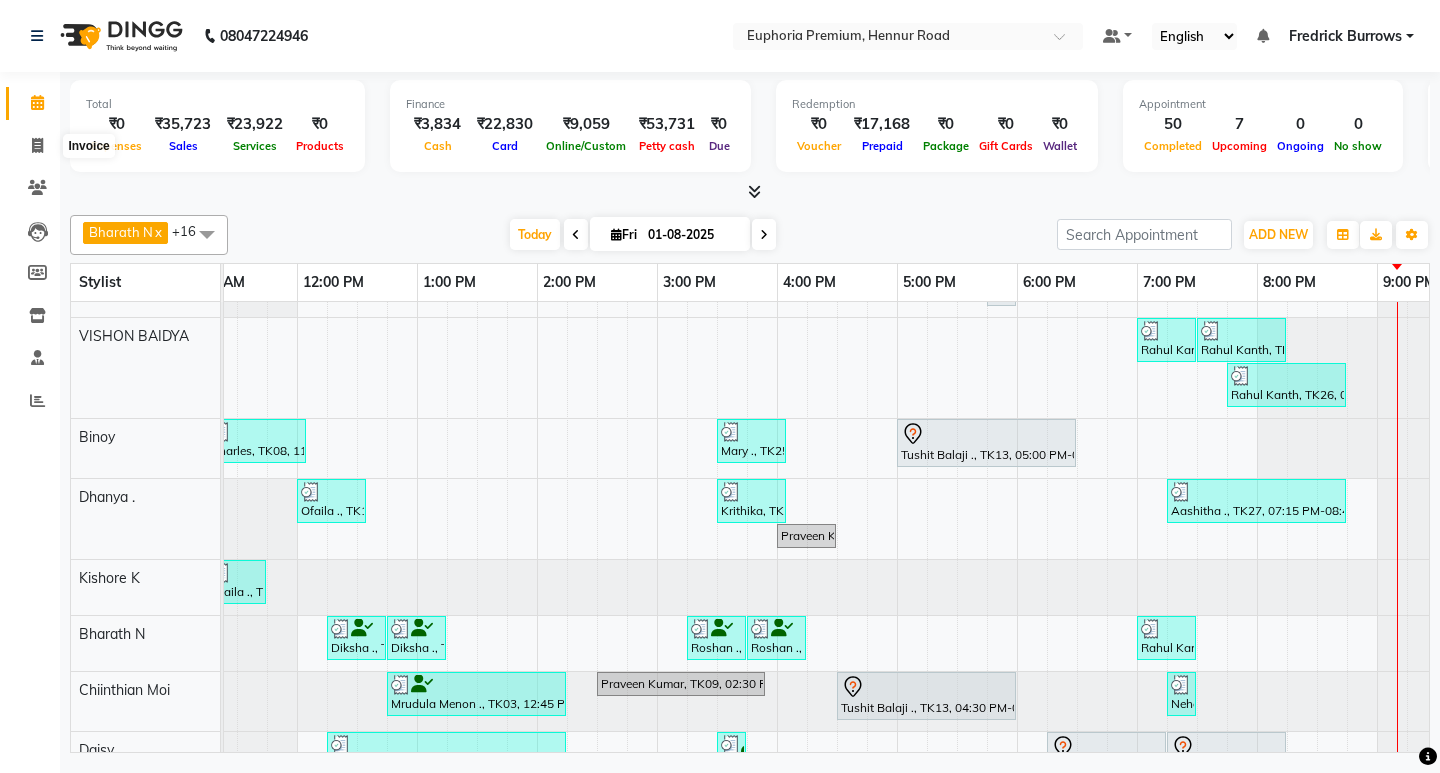 select on "service" 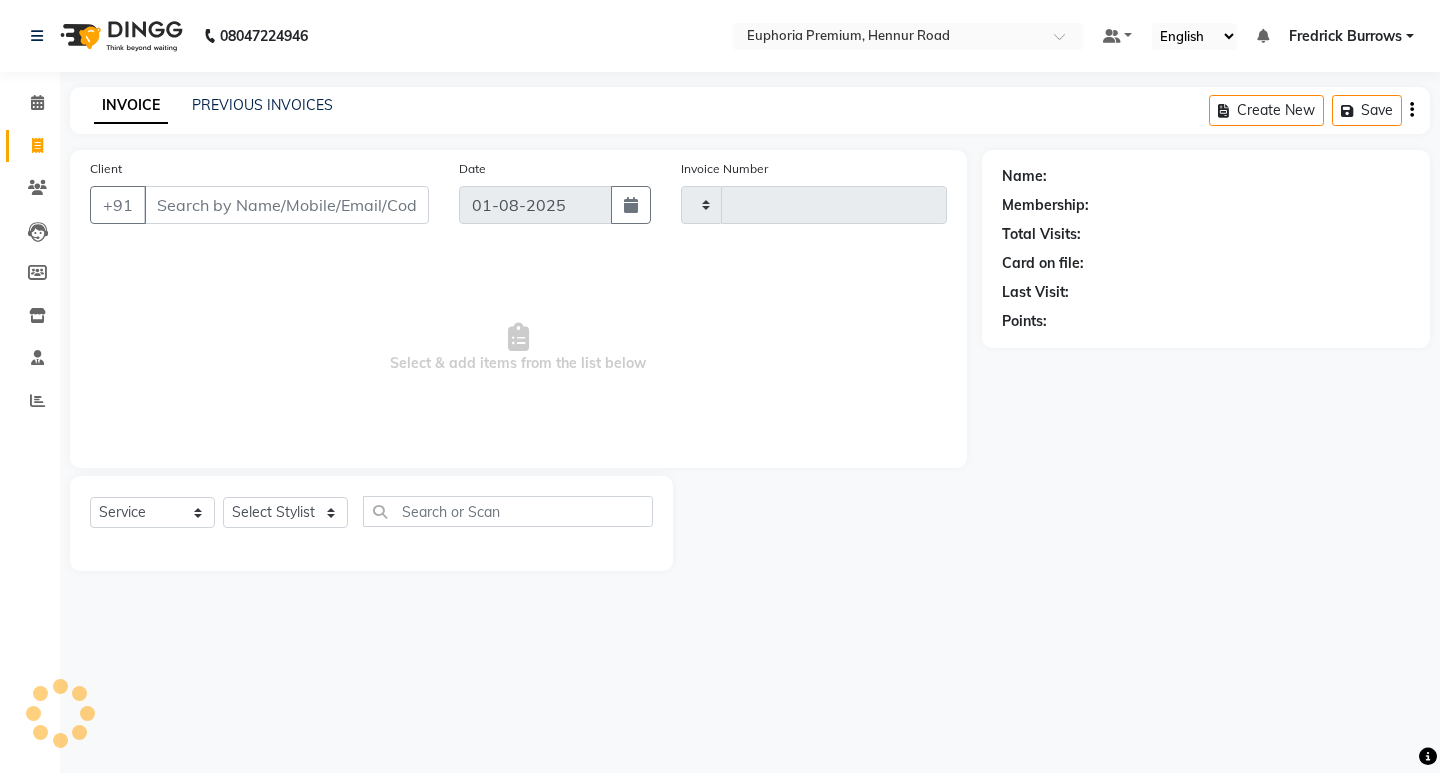 type on "2064" 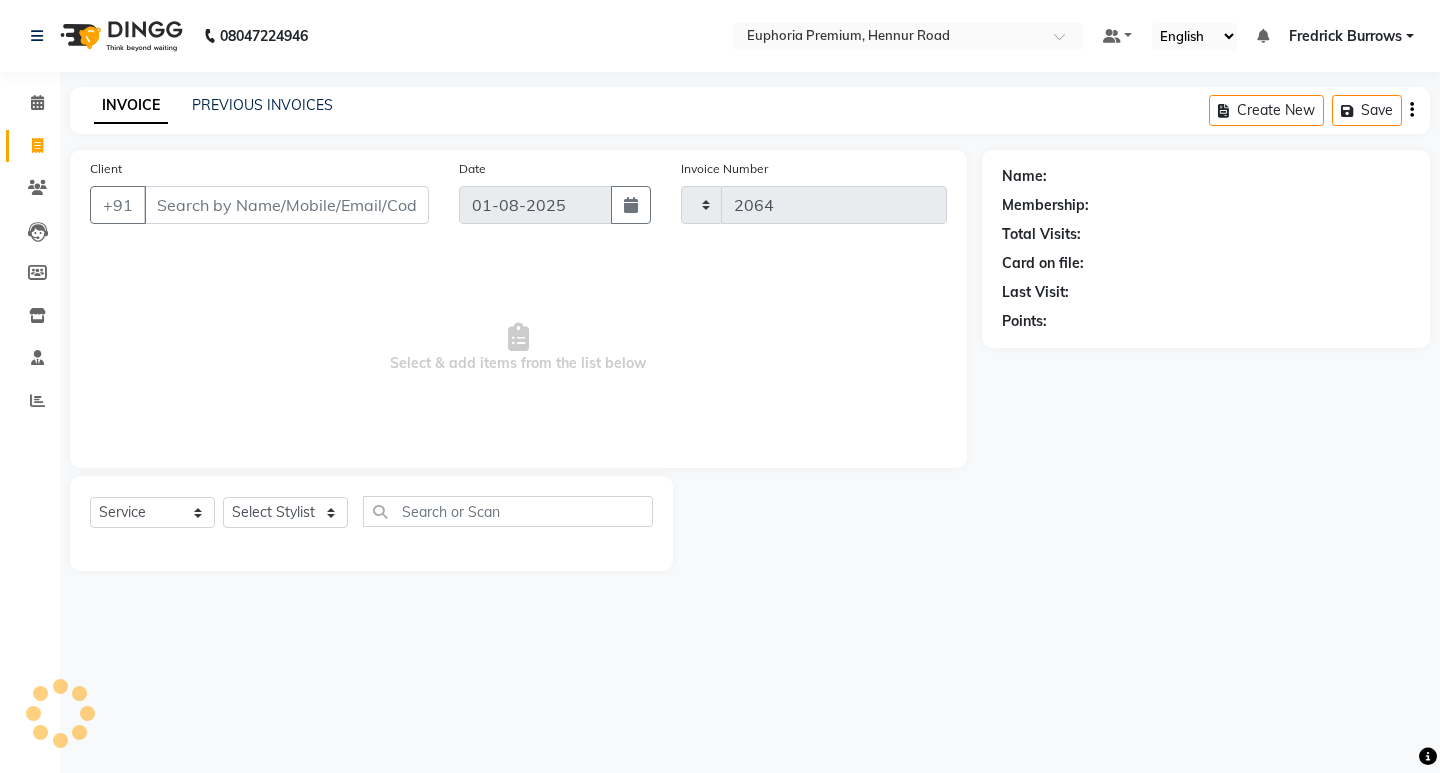 select on "7925" 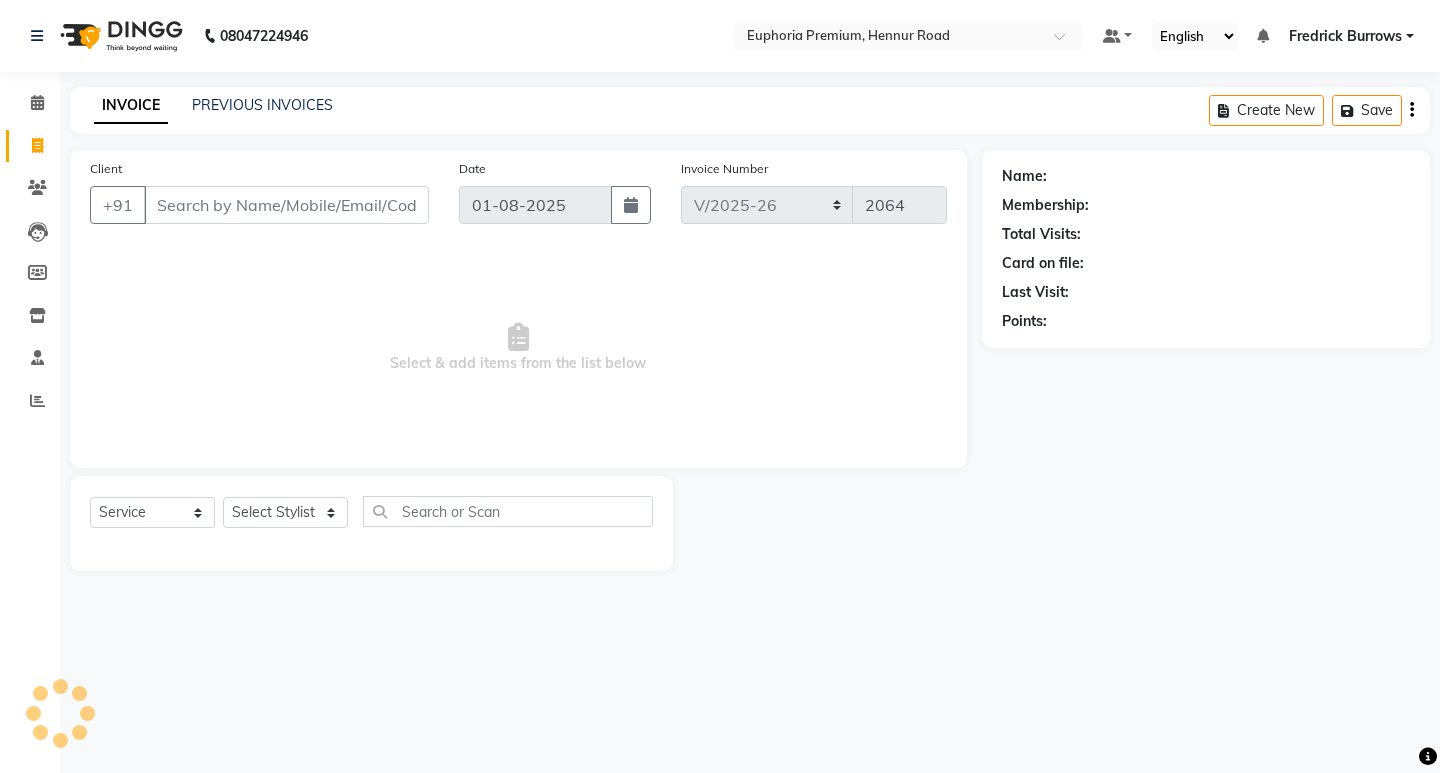click on "Client" at bounding box center [286, 205] 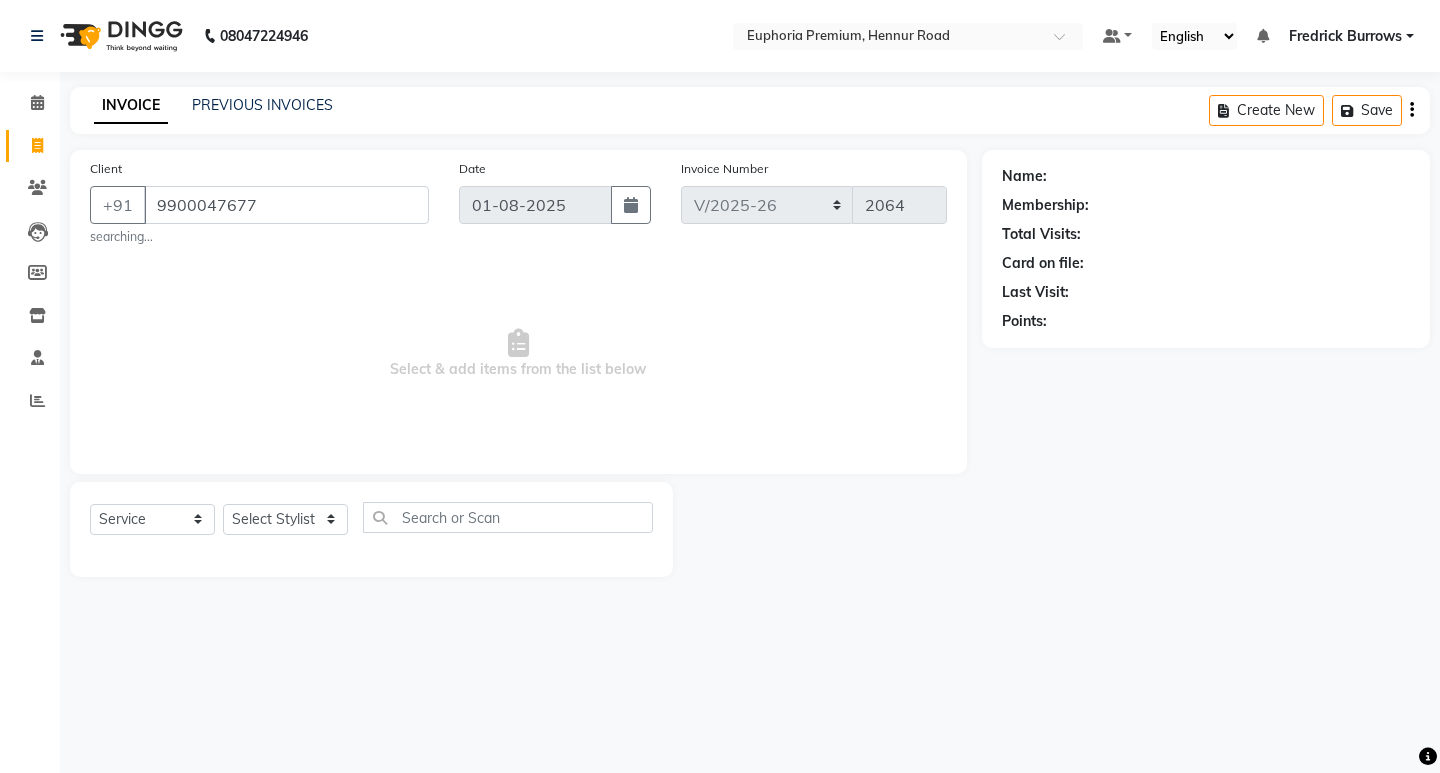 type on "9900047677" 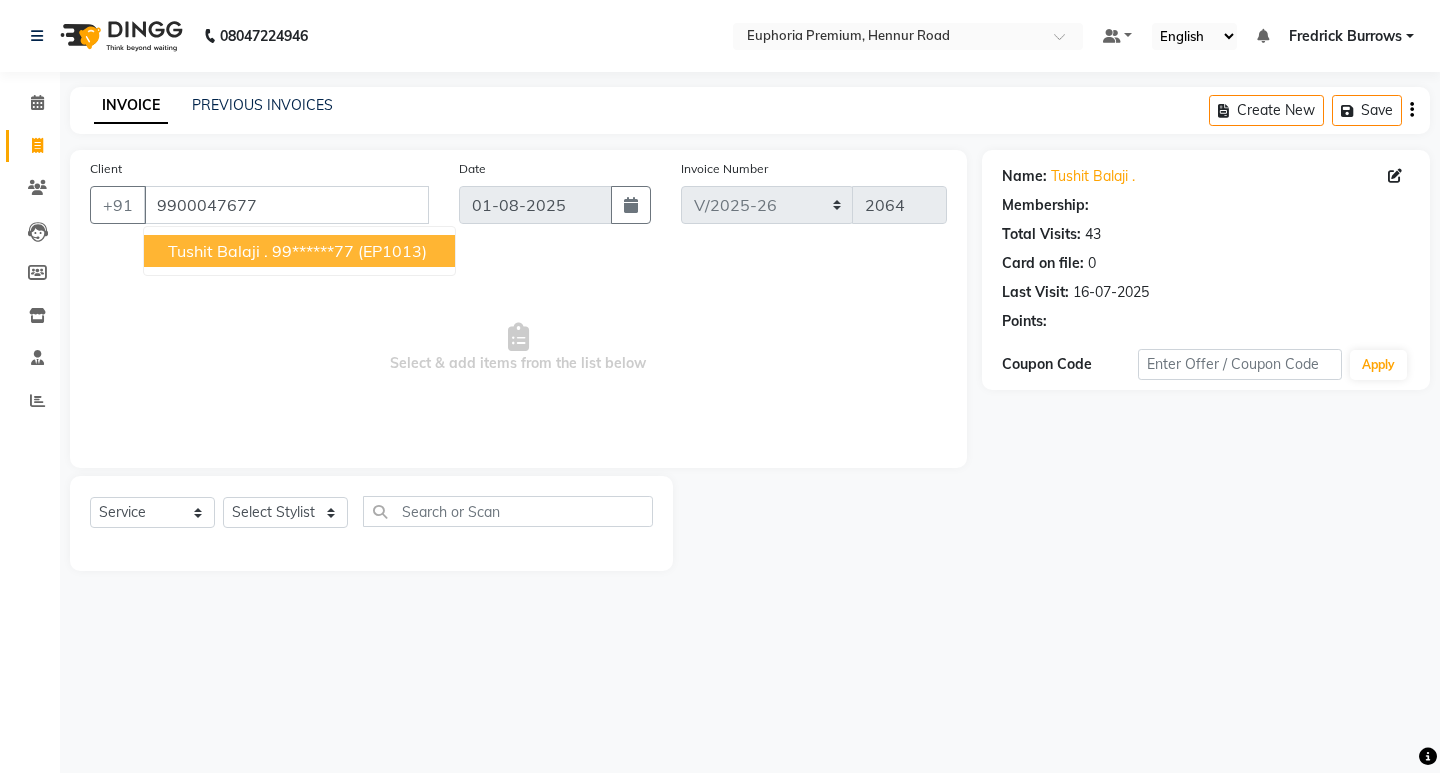 select on "2: Object" 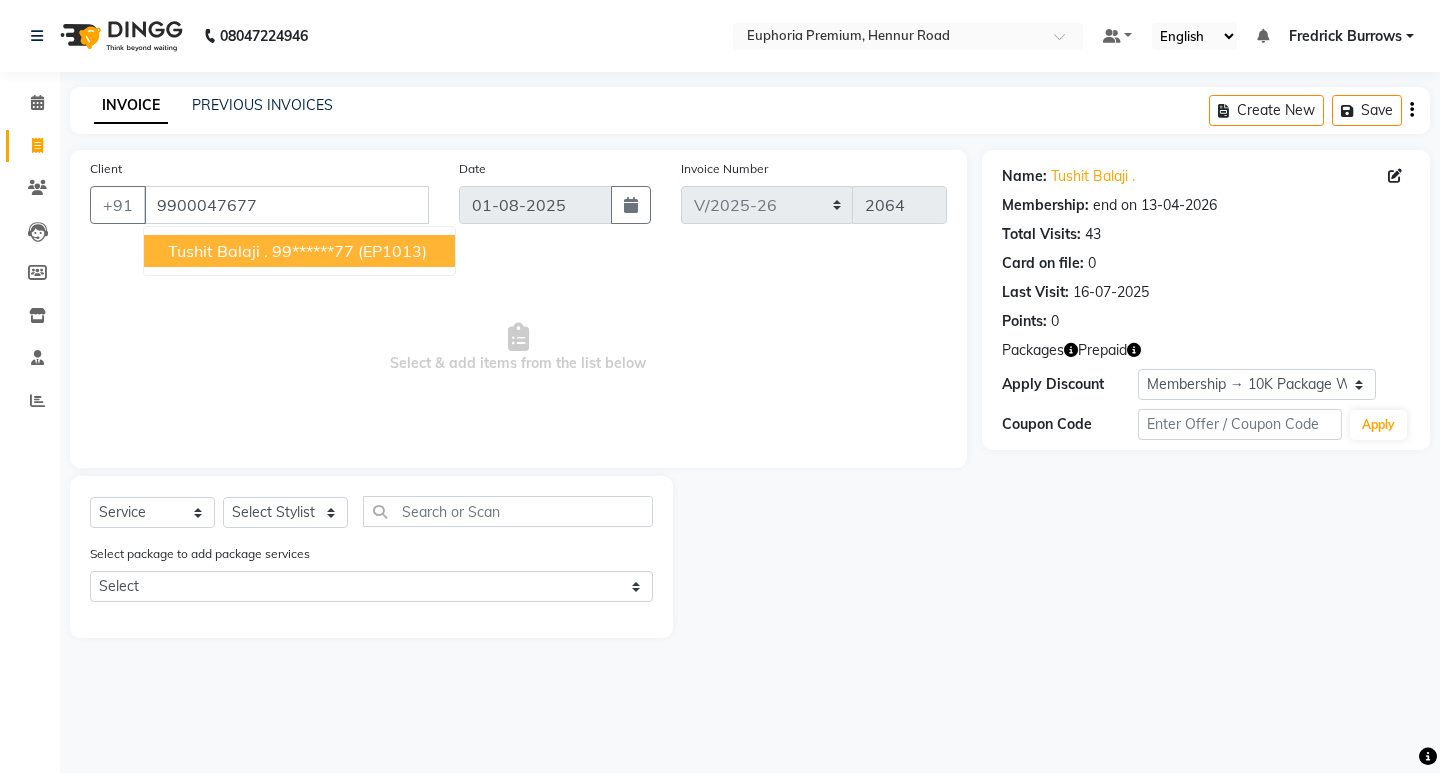 click on "99******77" at bounding box center [313, 251] 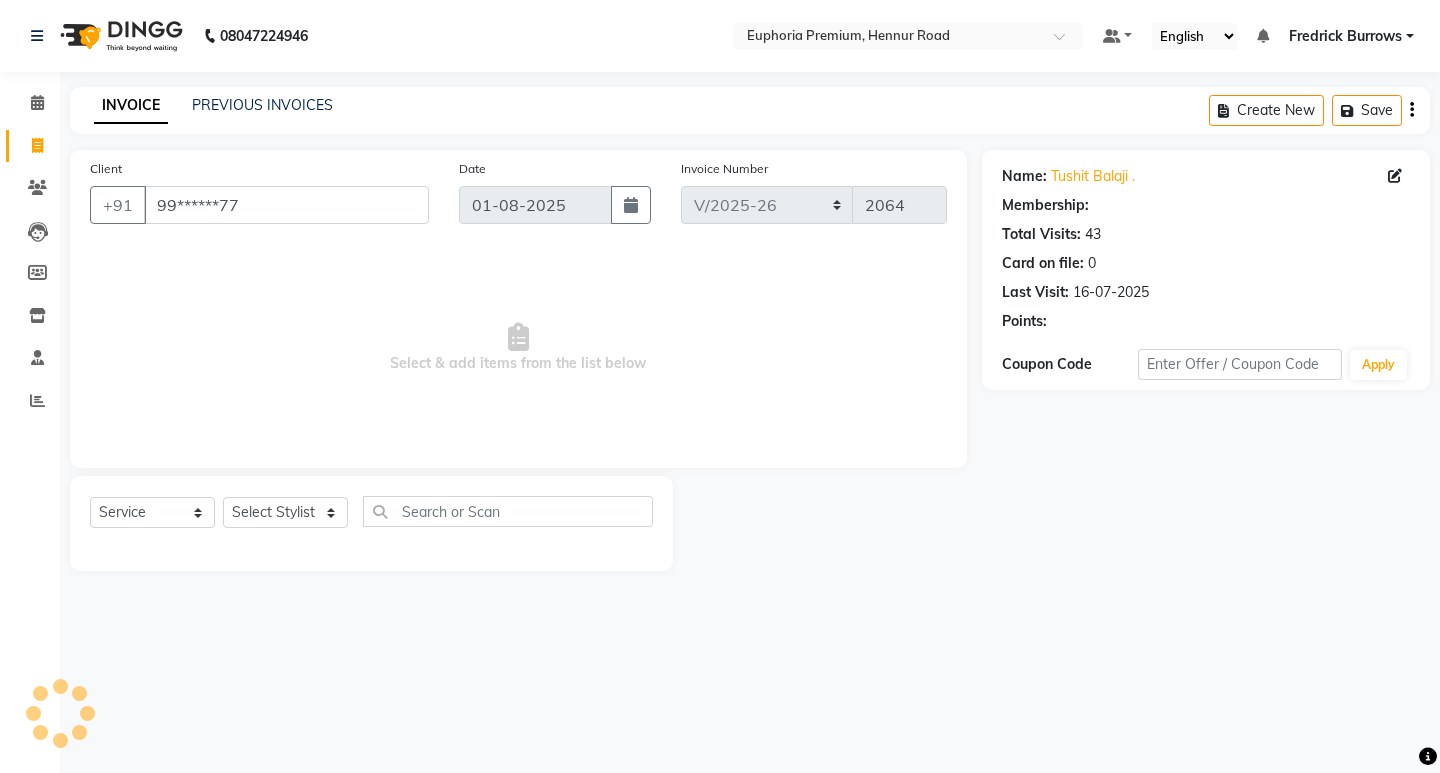 select on "2: Object" 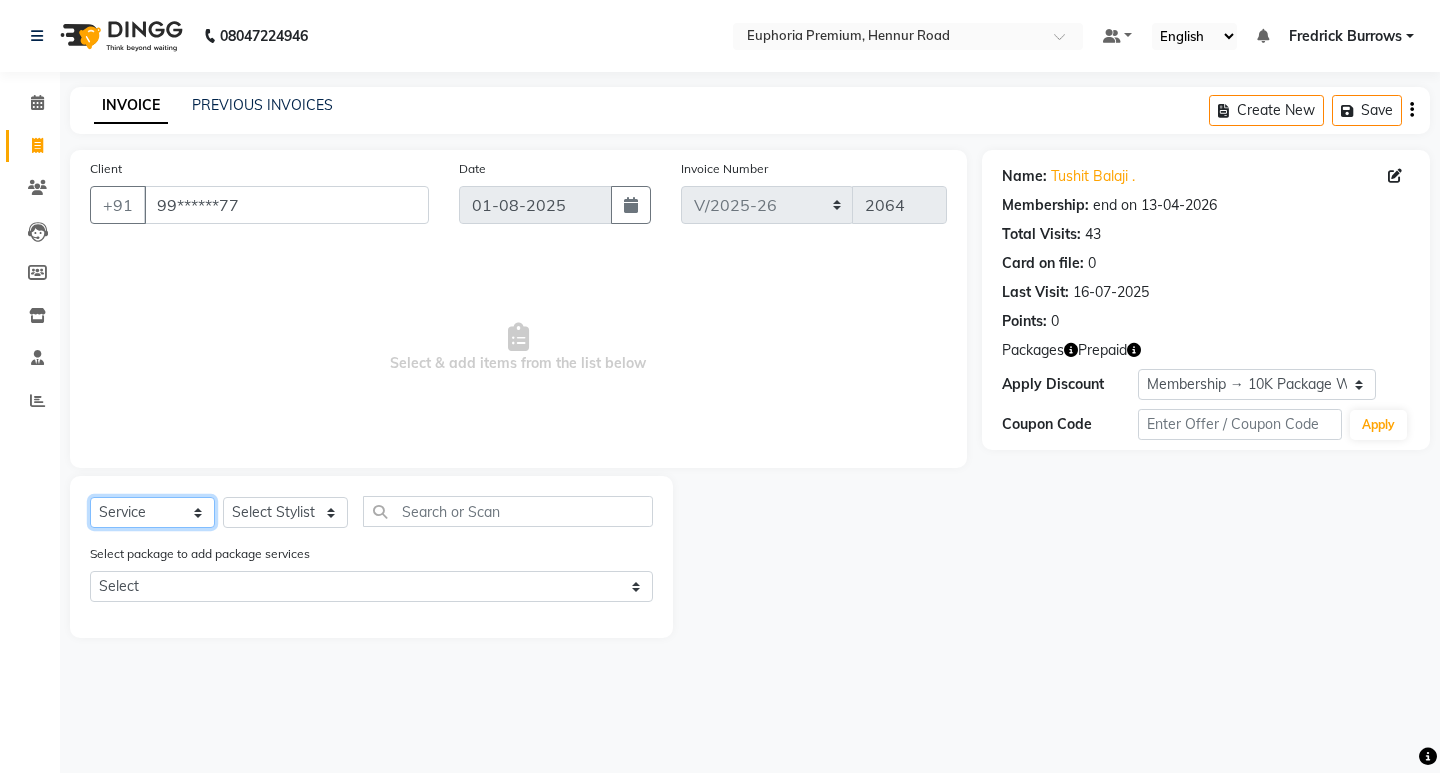 click on "Select  Service  Product  Membership  Package Voucher Prepaid Gift Card" 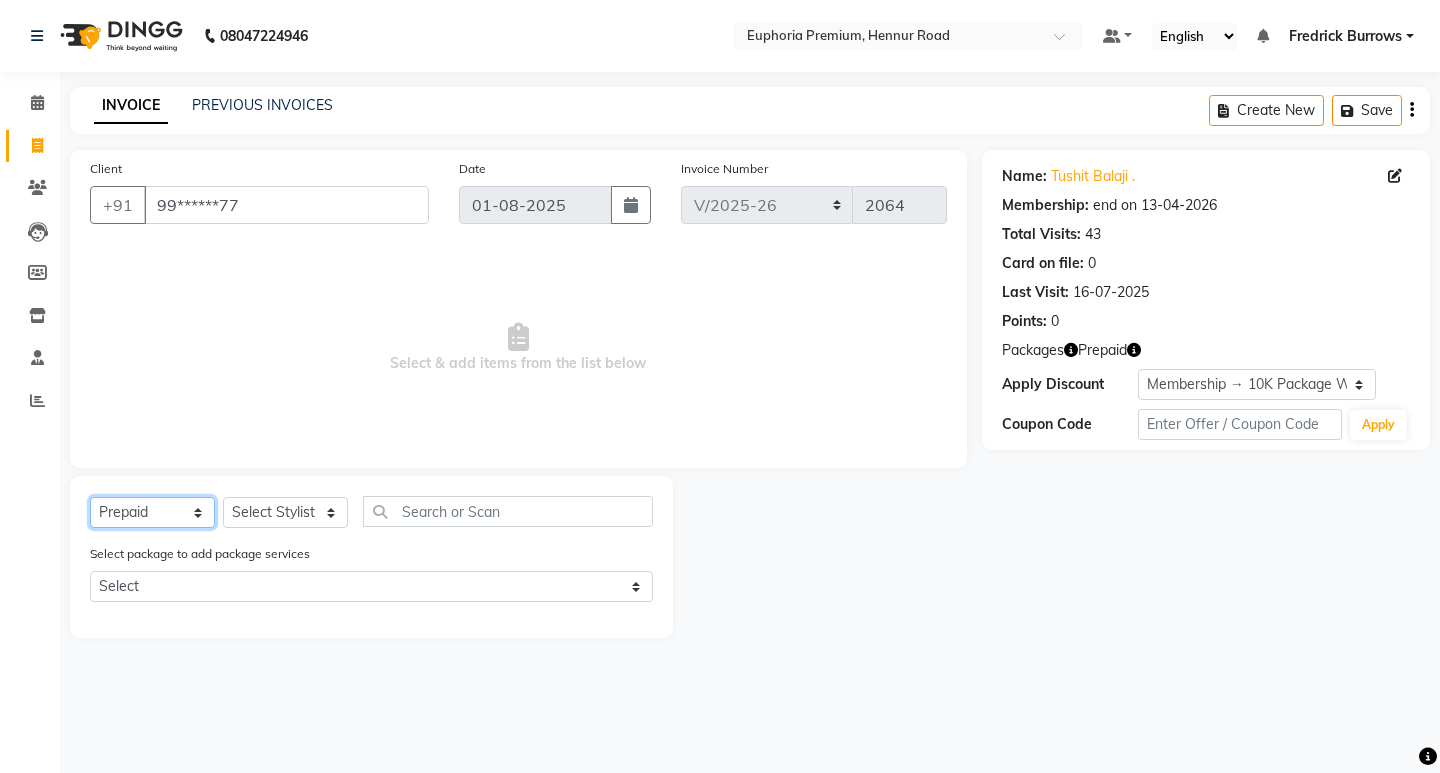 click on "Select  Service  Product  Membership  Package Voucher Prepaid Gift Card" 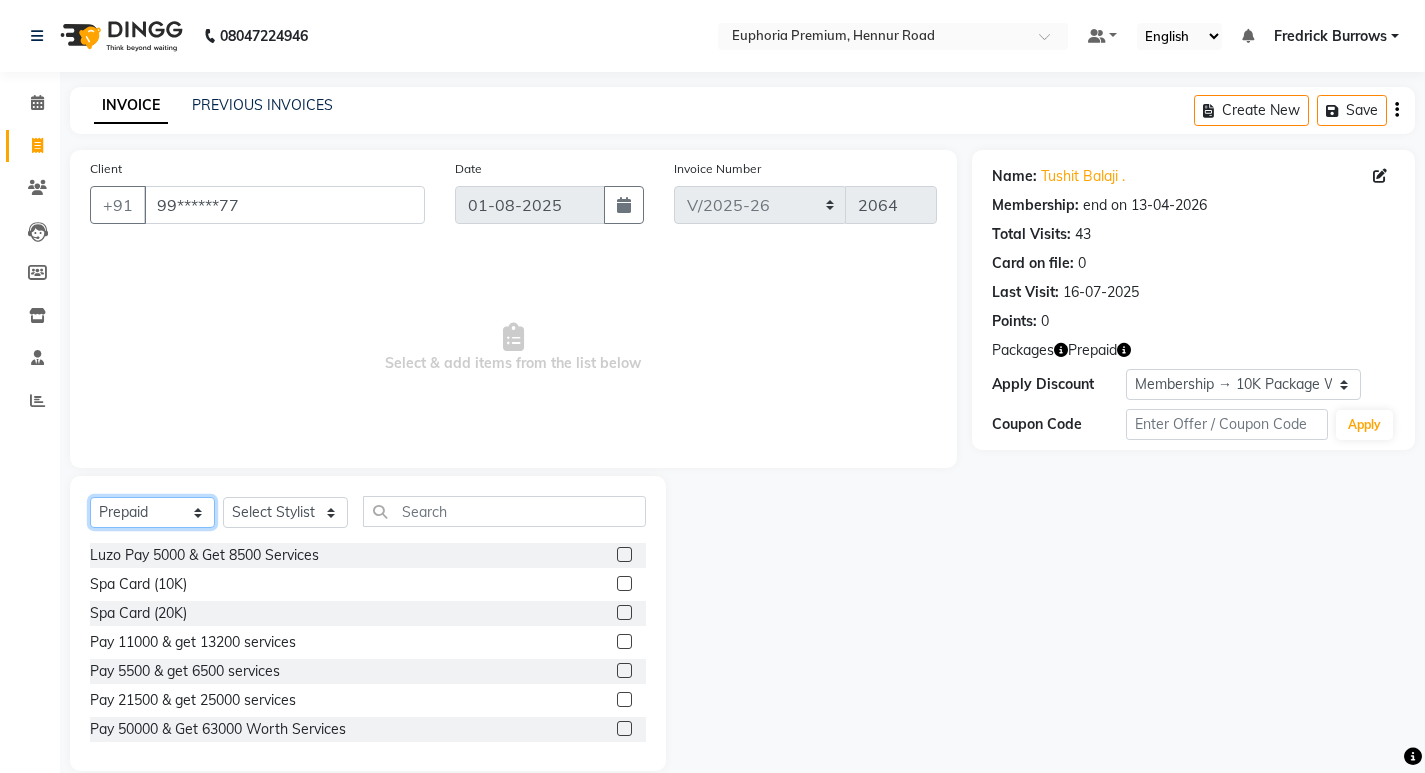 scroll, scrollTop: 177, scrollLeft: 0, axis: vertical 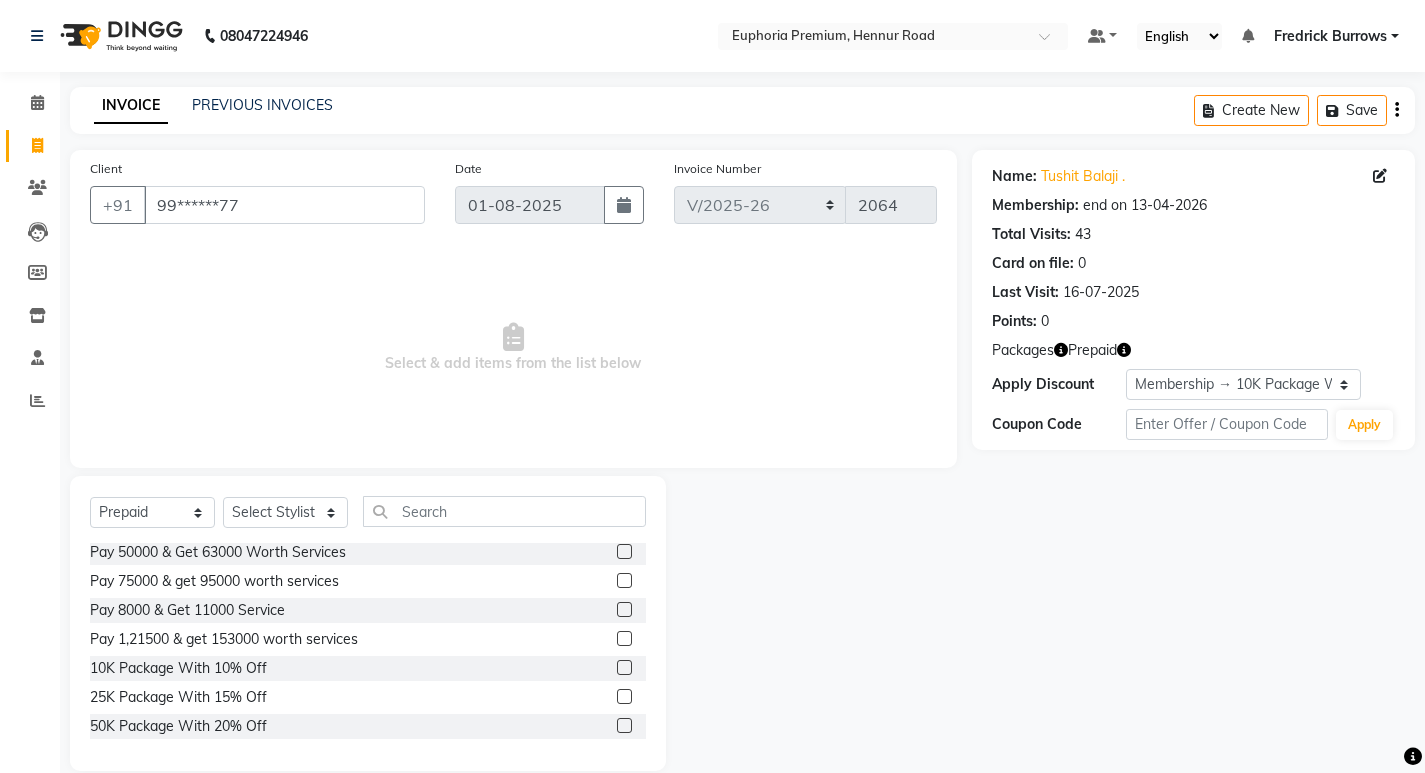 click 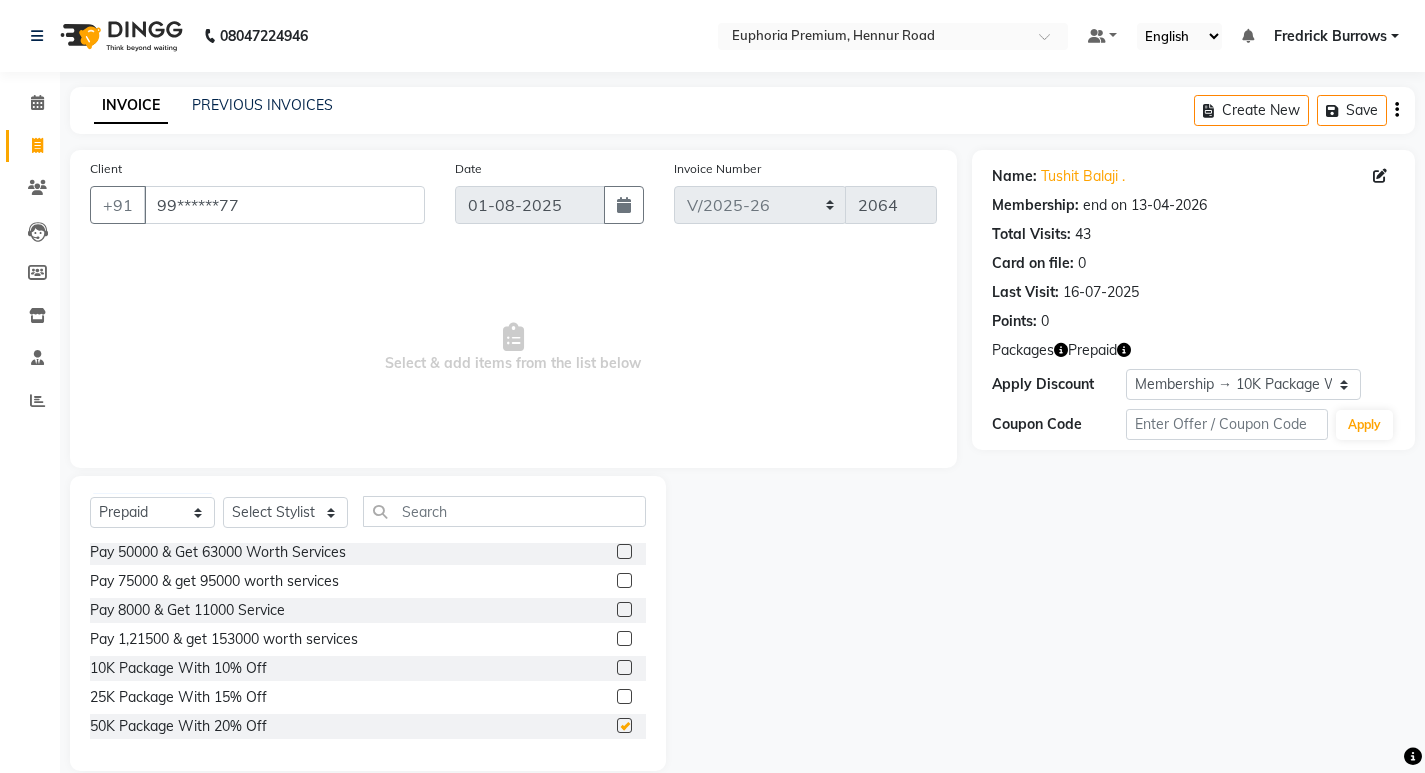 checkbox on "false" 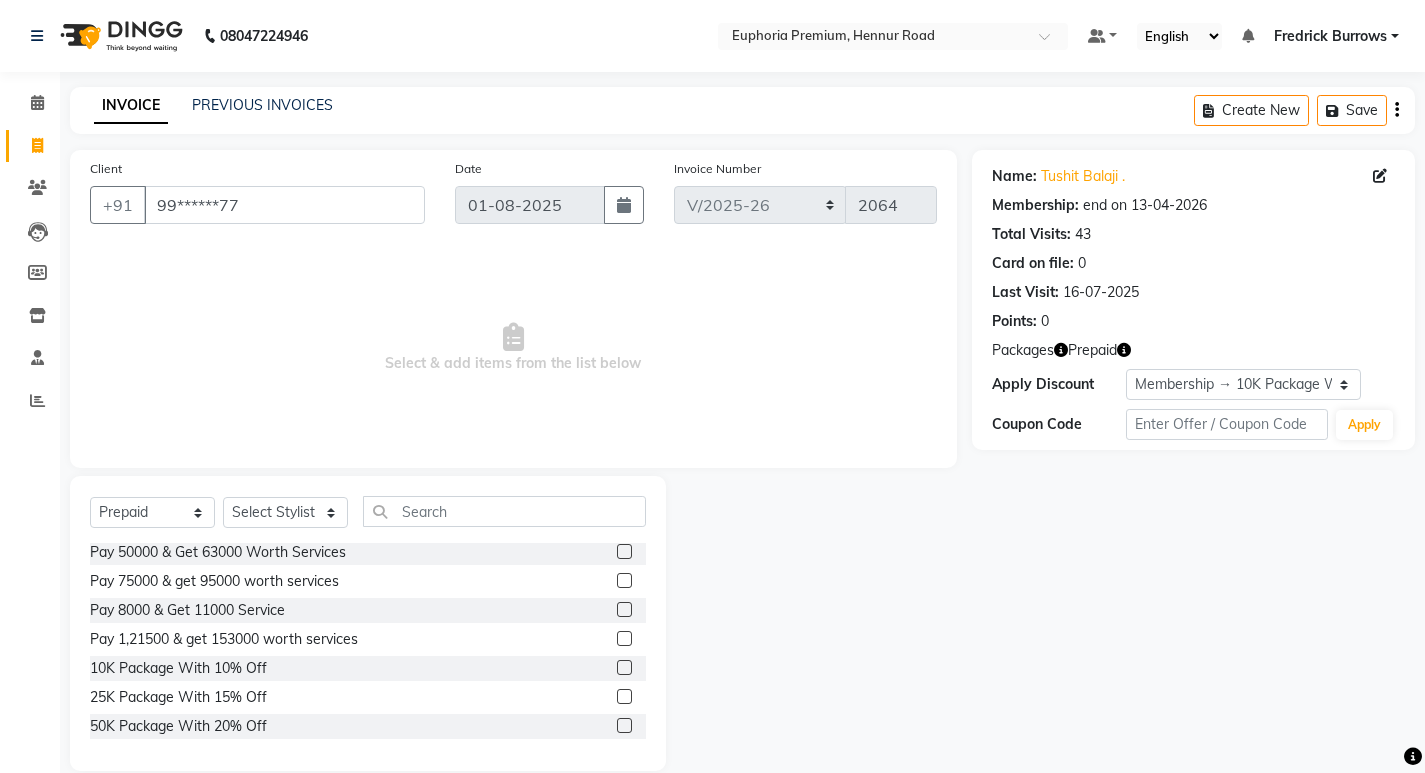 scroll, scrollTop: 28, scrollLeft: 0, axis: vertical 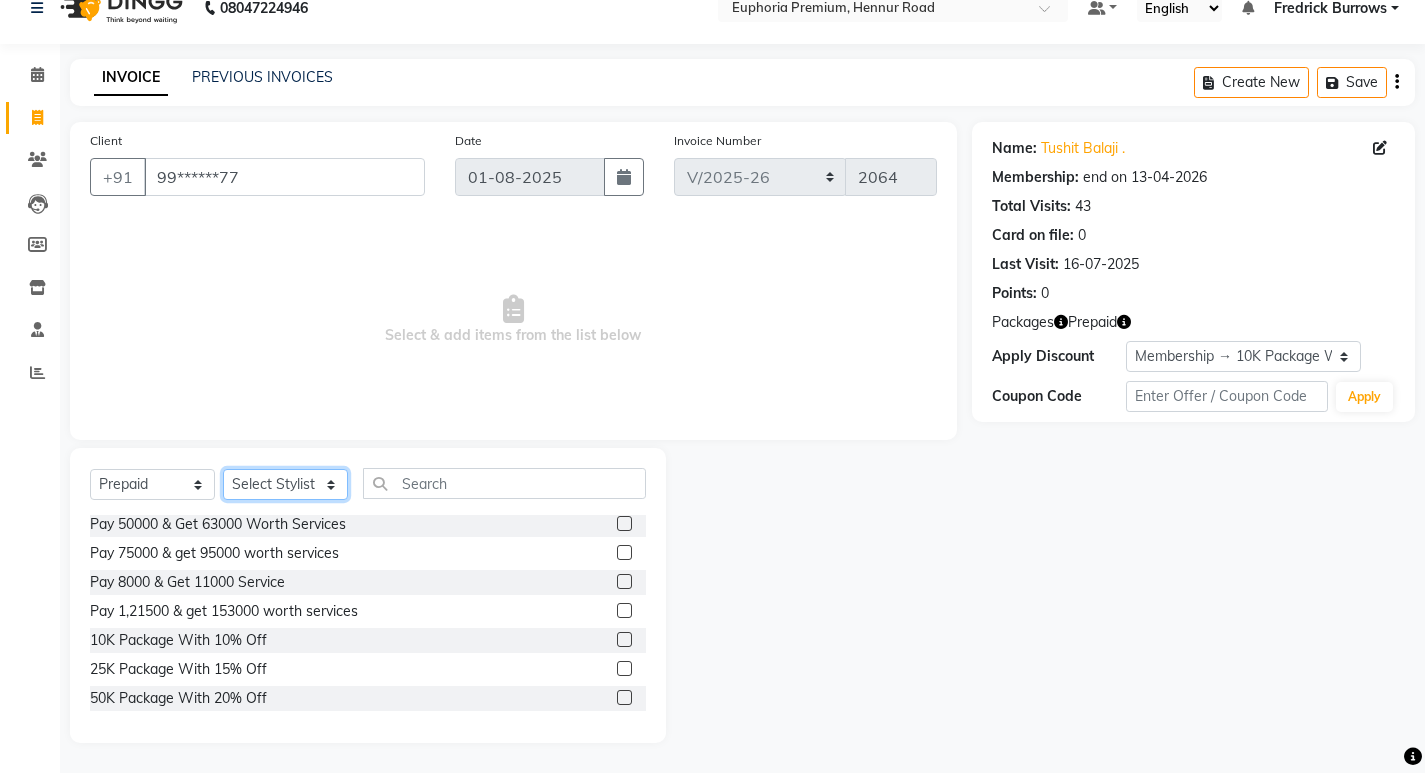 click on "Select Stylist Admin Babu V Bharath N Binoy  Chandru Magar Chethan N  Chiinthian Moi ChonglianMoi MOI Daisy . Dhanya . Dingg Diya Khadka Fredrick Burrows Khushi Magarthapa Kishore K Maria Hamsa Mary Vanita  MRINALI MILI Pinky . Priya  K Rosy Sanate Savitha Vijayan Shalini Deivasigamani Shishi L Vijayalakshmi M VISHON BAIDYA" 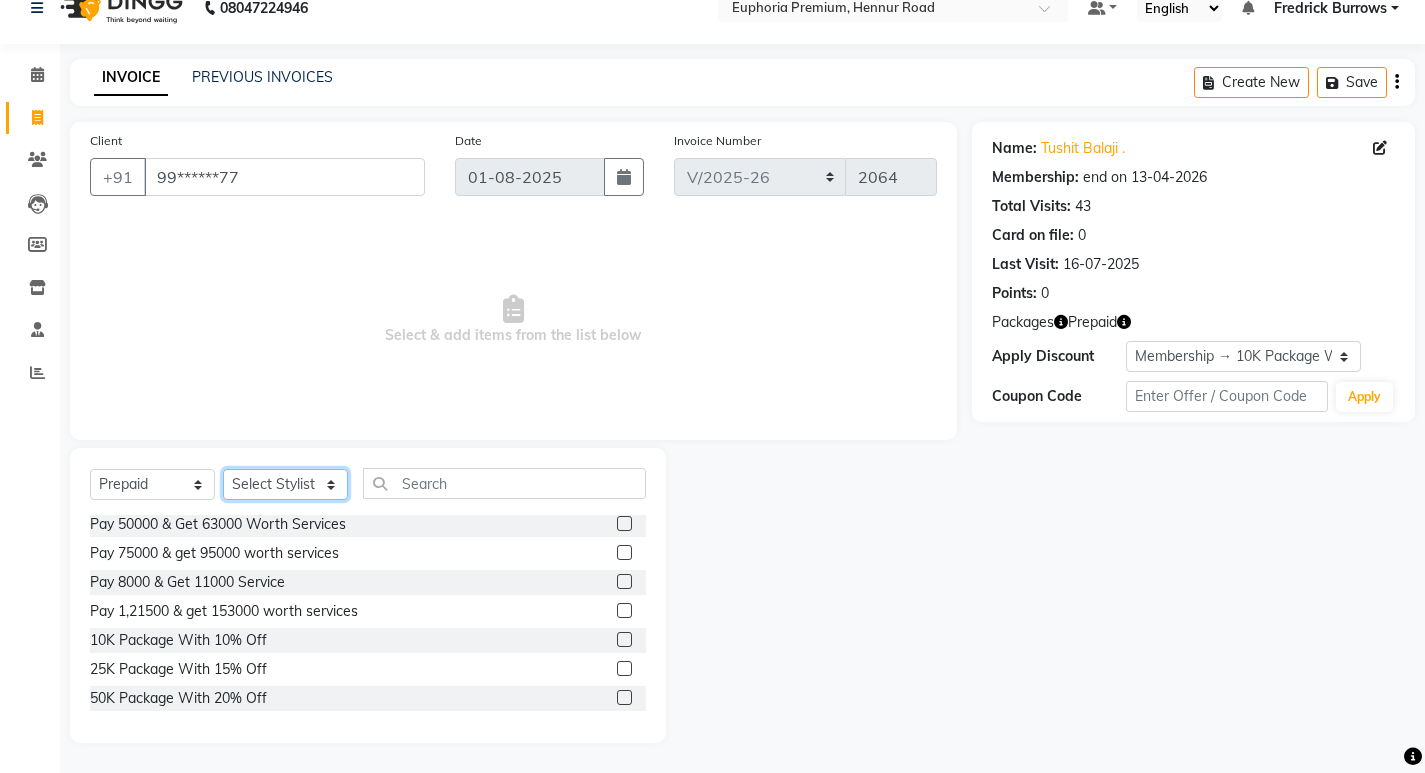 select on "75017" 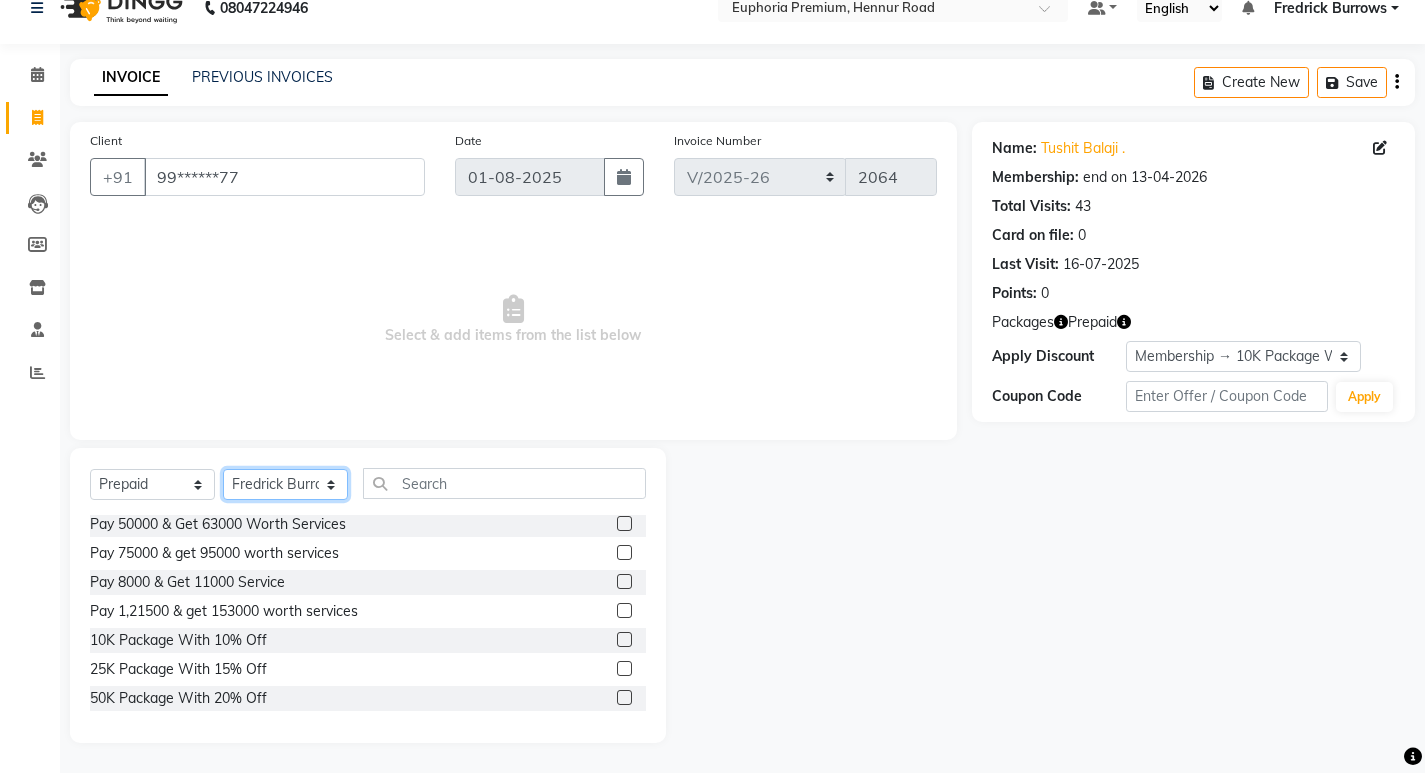 click on "Select Stylist Admin Babu V Bharath N Binoy  Chandru Magar Chethan N  Chiinthian Moi ChonglianMoi MOI Daisy . Dhanya . Dingg Diya Khadka Fredrick Burrows Khushi Magarthapa Kishore K Maria Hamsa Mary Vanita  MRINALI MILI Pinky . Priya  K Rosy Sanate Savitha Vijayan Shalini Deivasigamani Shishi L Vijayalakshmi M VISHON BAIDYA" 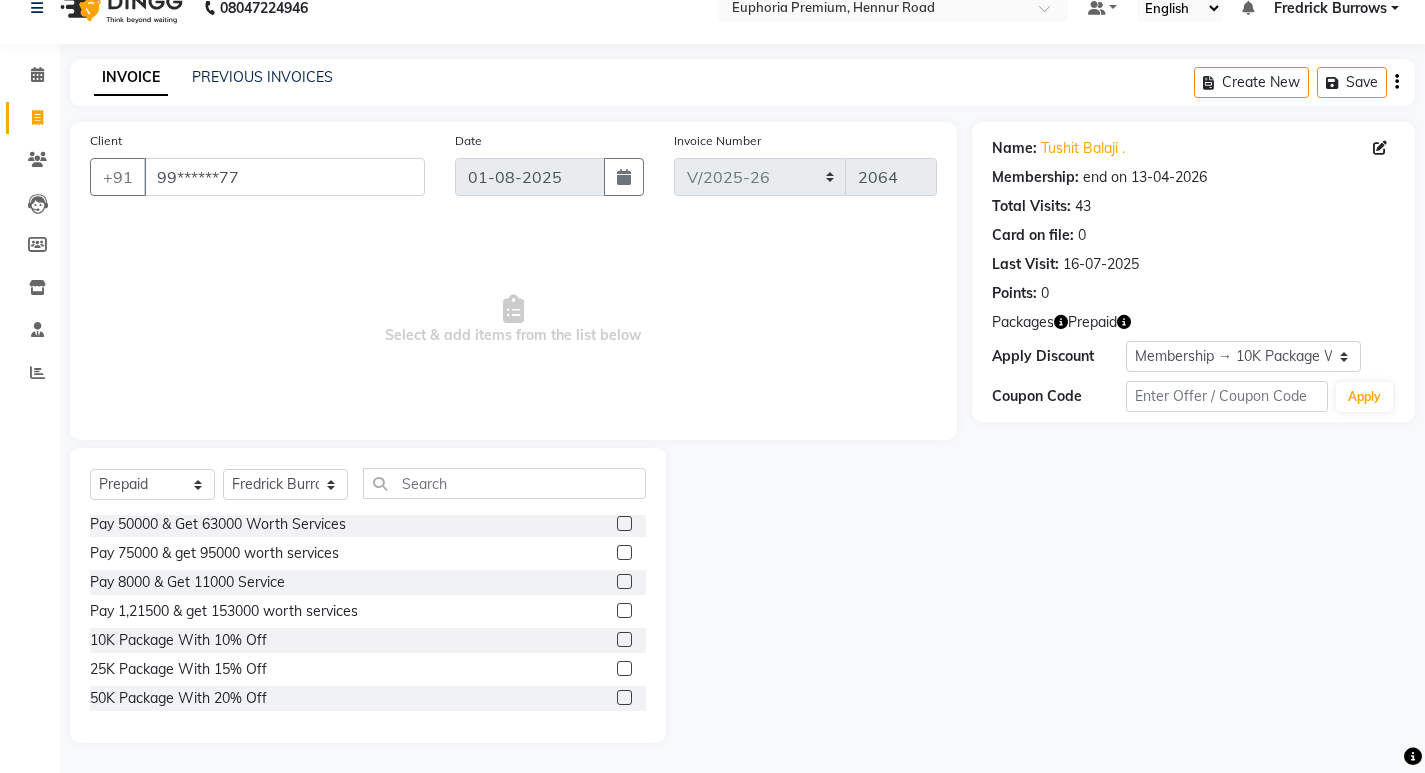 click 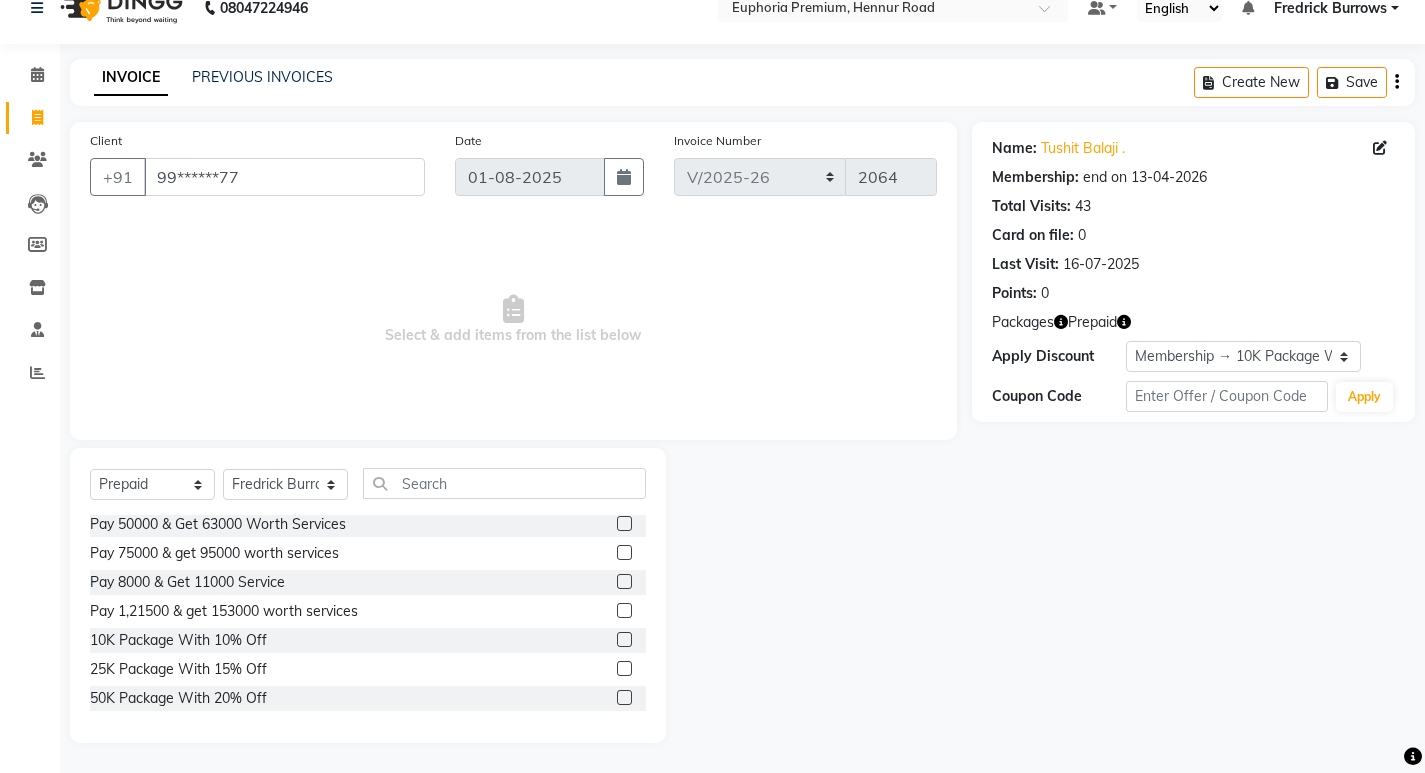 click at bounding box center (623, 698) 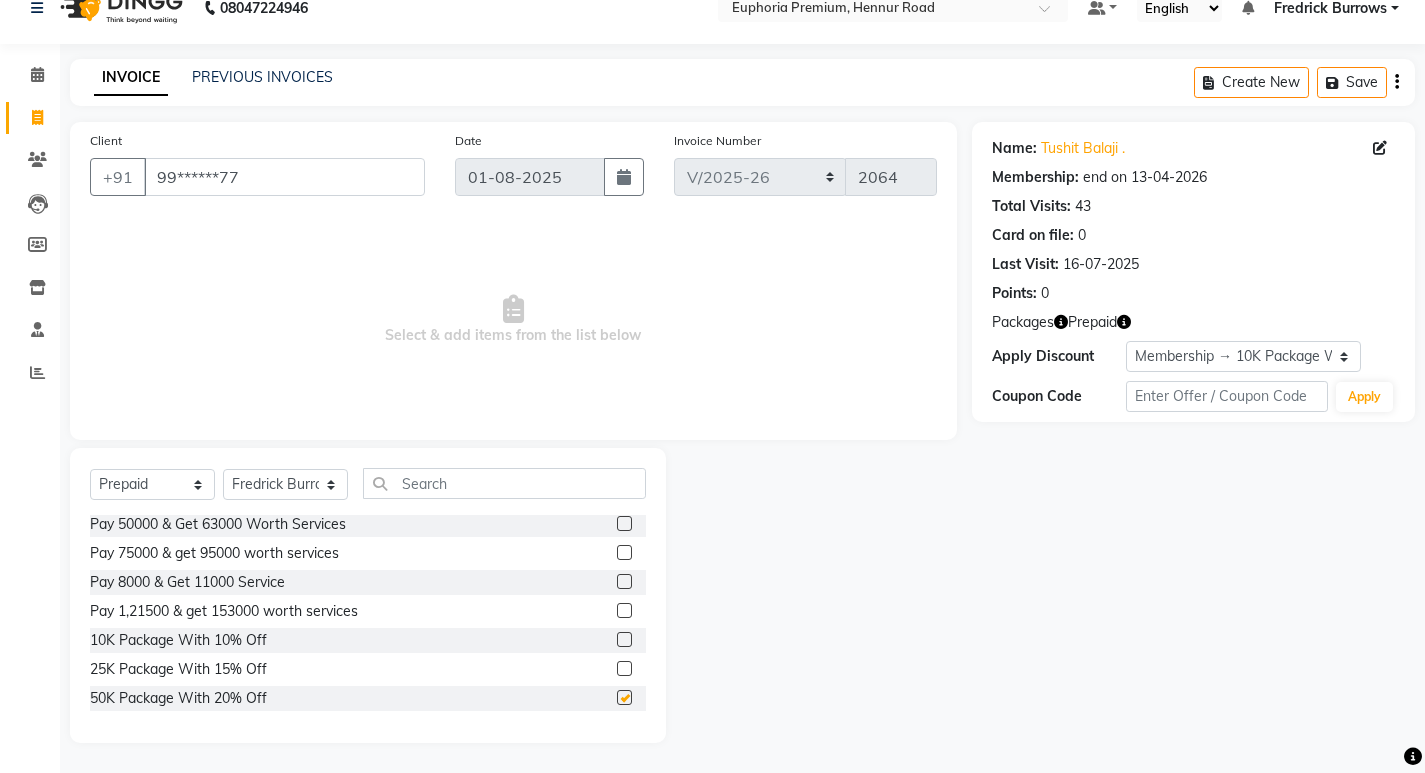 select on "select" 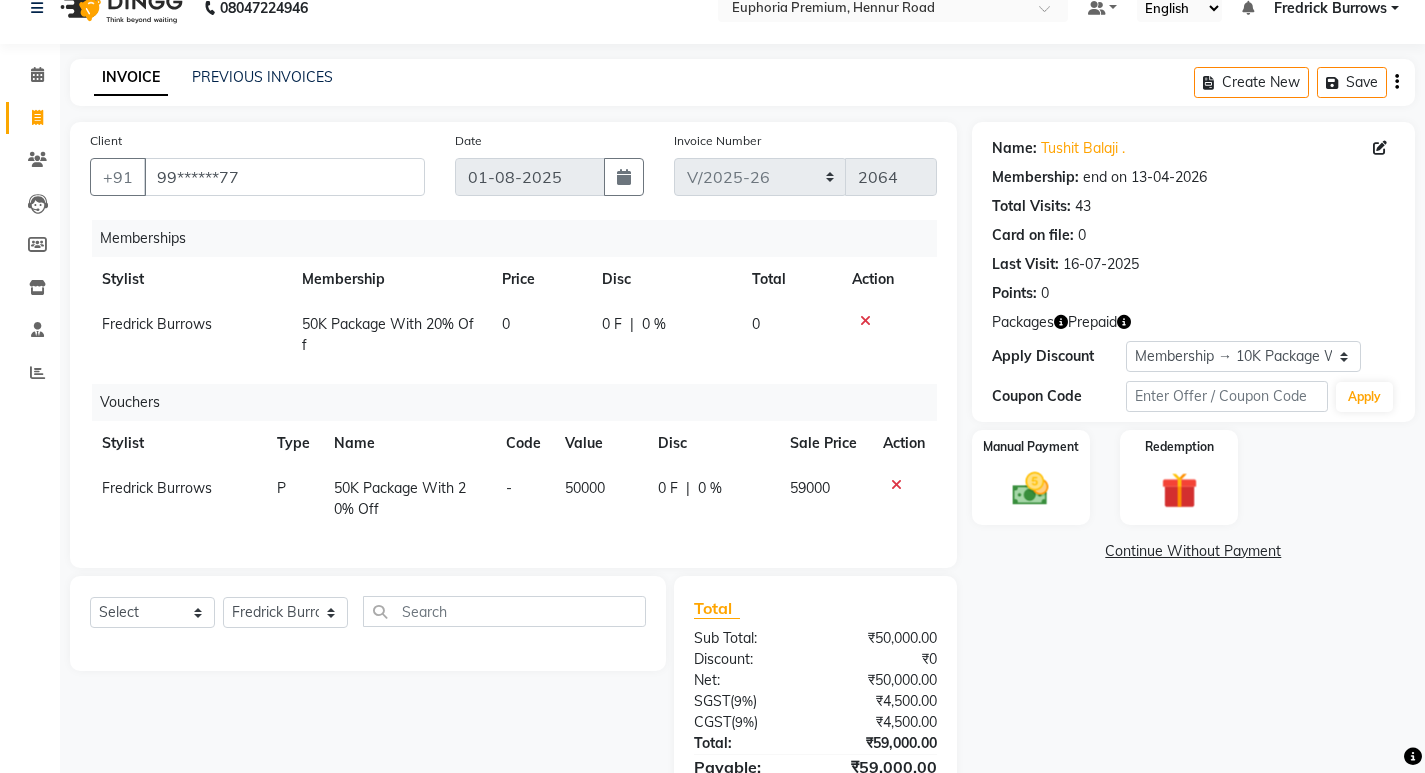 scroll, scrollTop: 0, scrollLeft: 0, axis: both 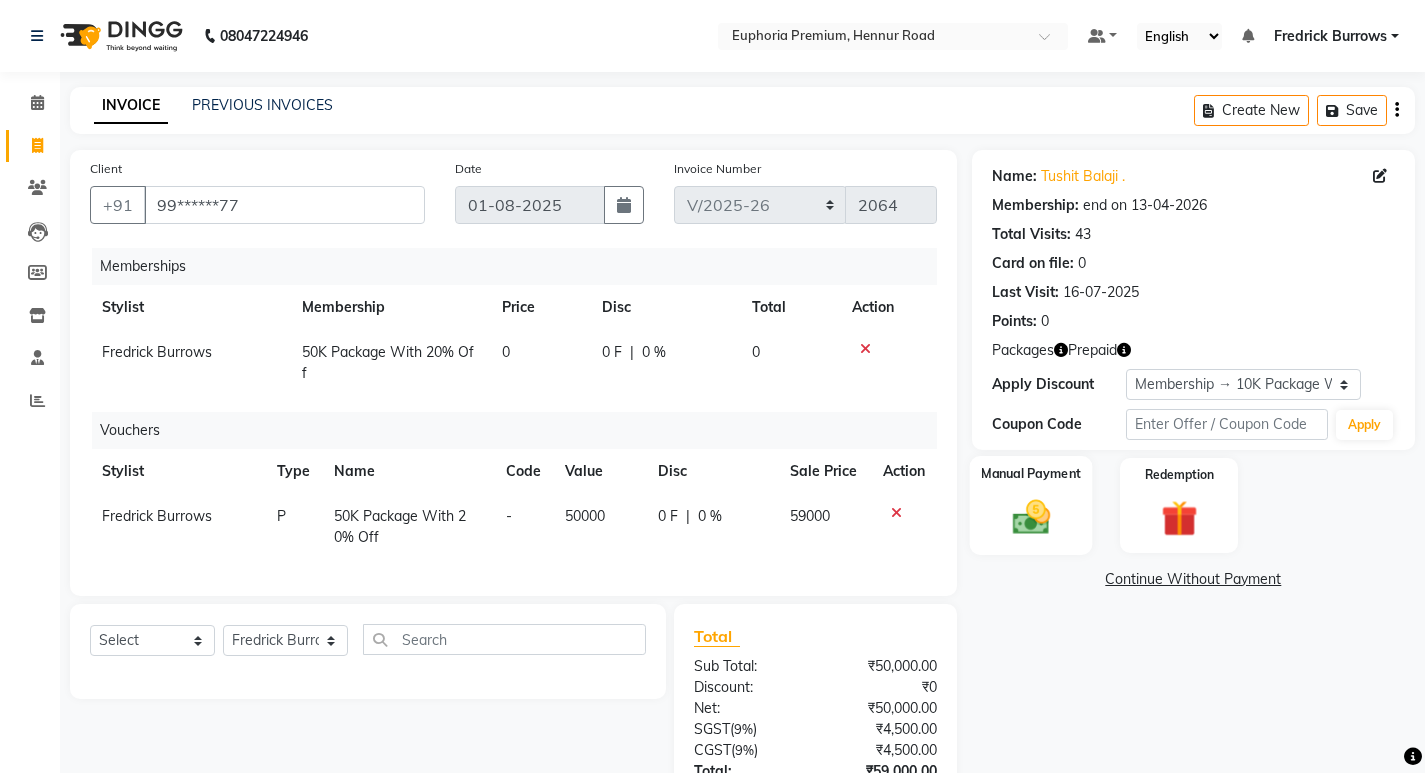 click 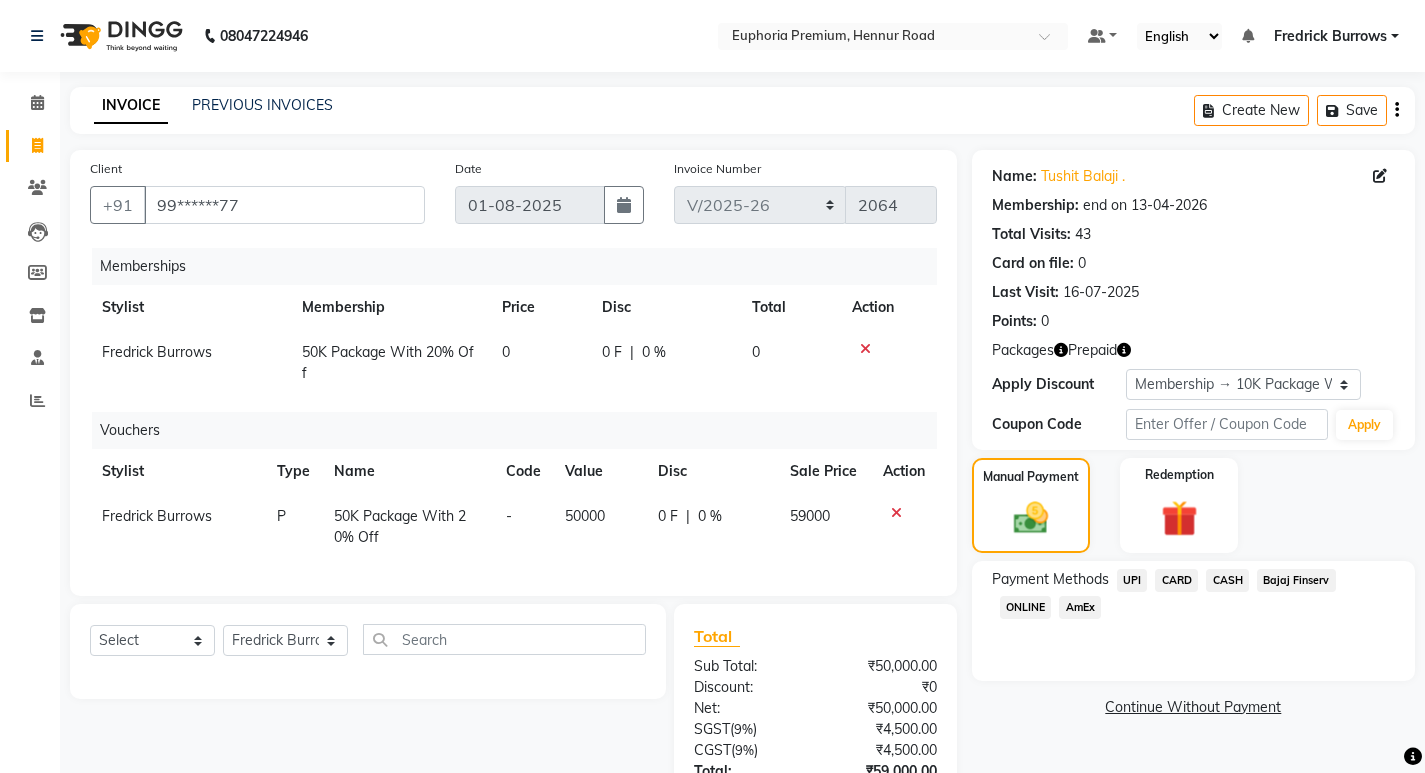 click on "CASH" 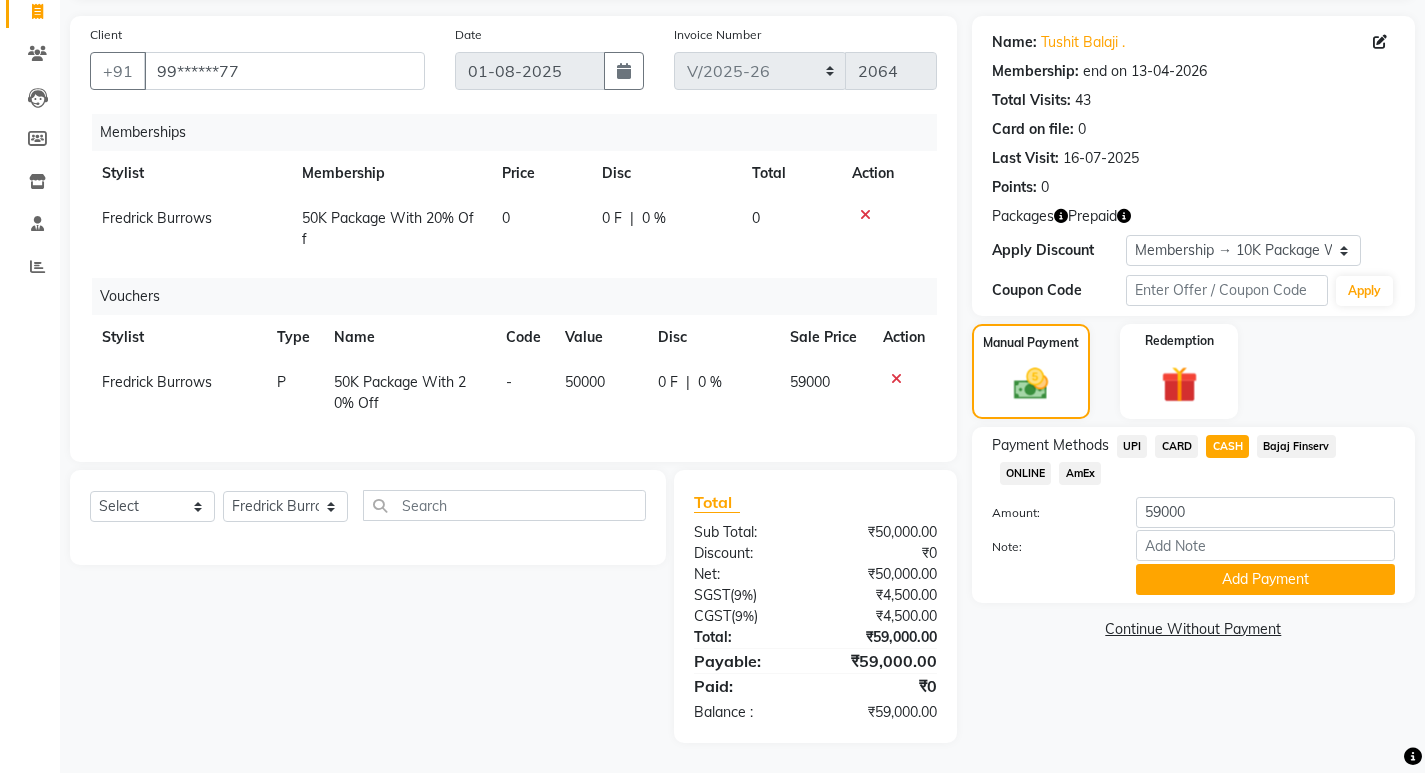 scroll, scrollTop: 149, scrollLeft: 0, axis: vertical 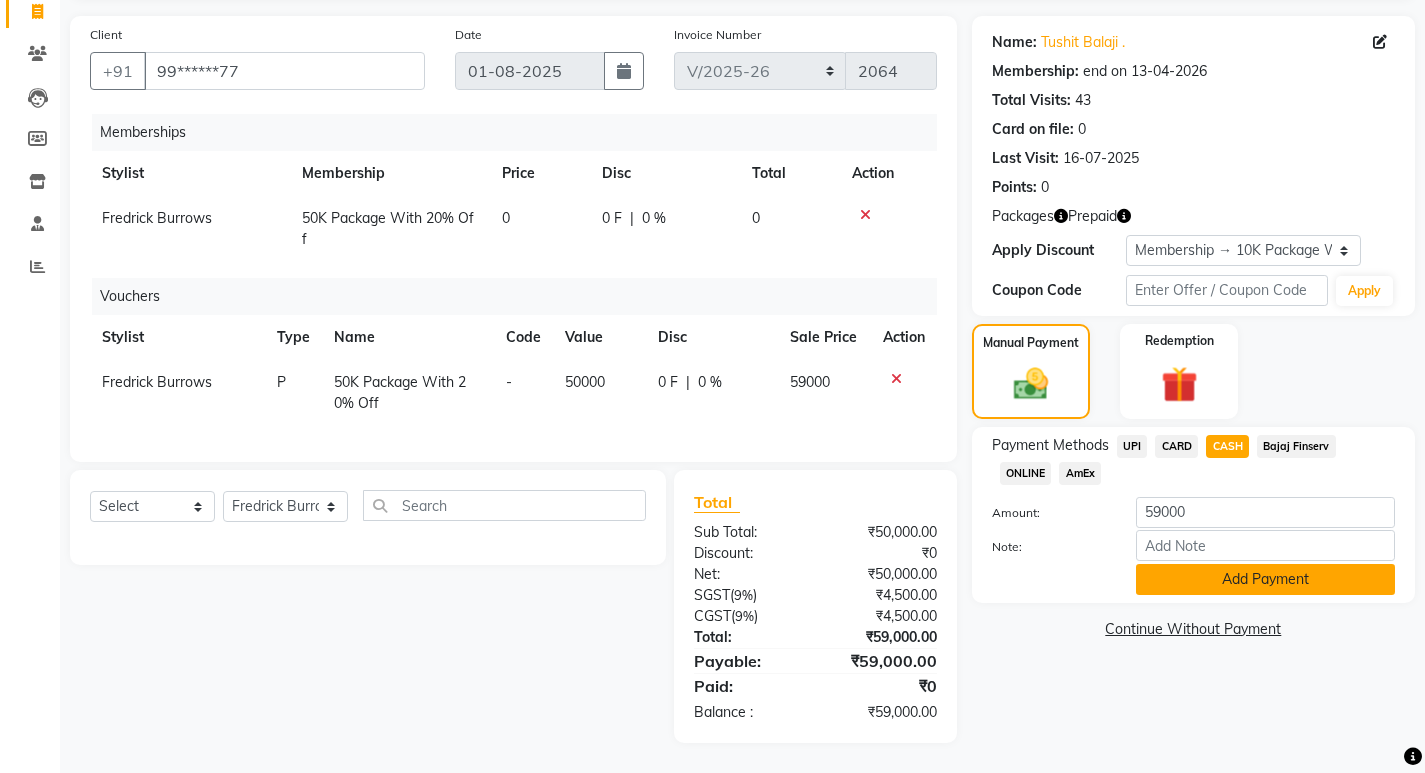 click on "Add Payment" 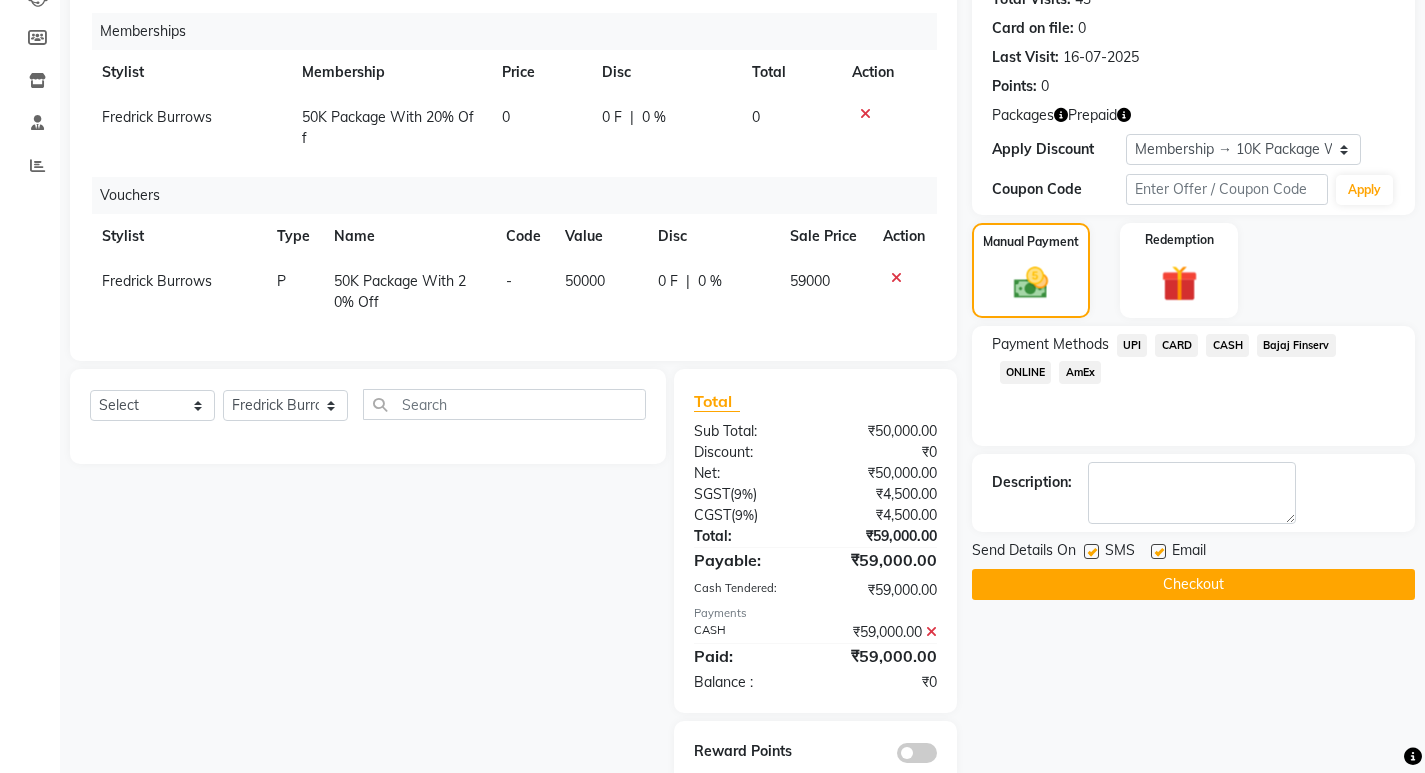 scroll, scrollTop: 190, scrollLeft: 0, axis: vertical 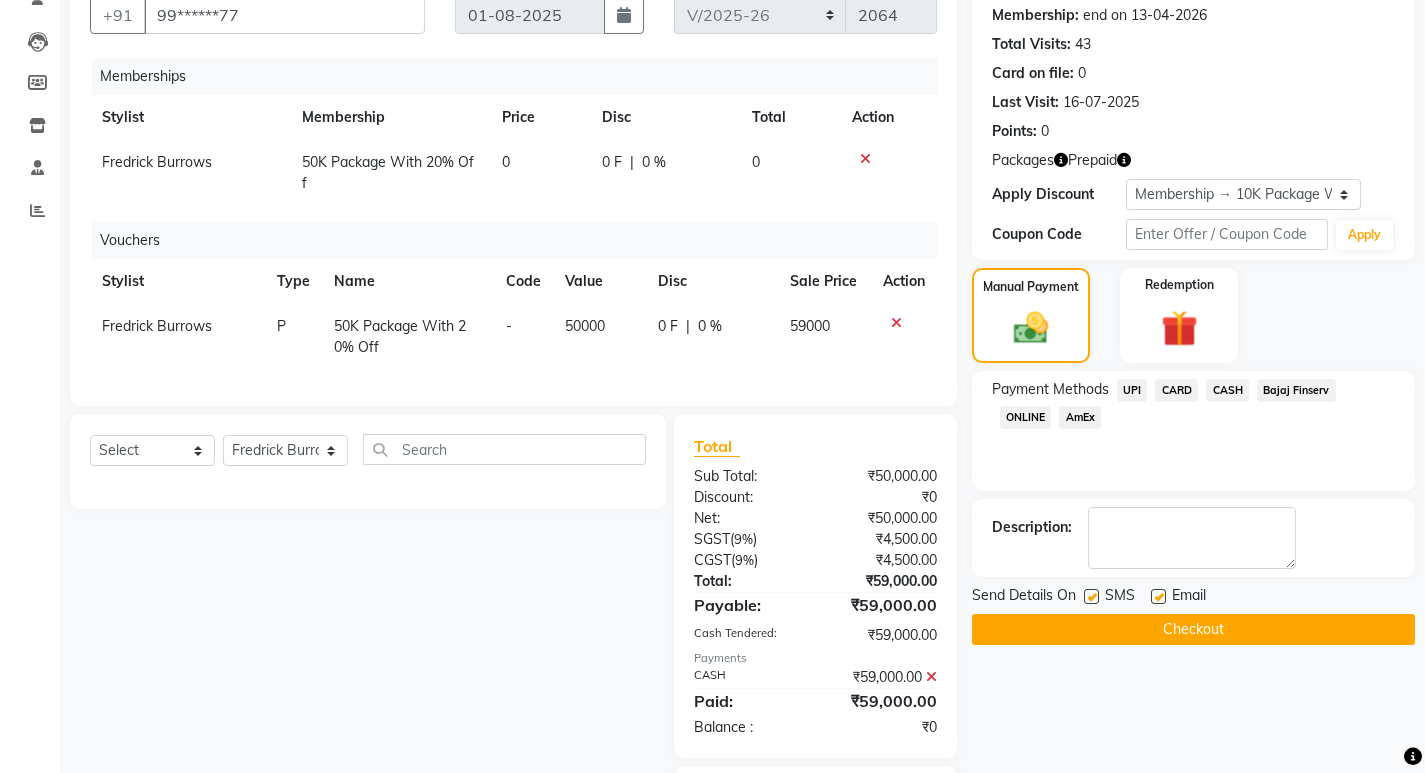 click on "Checkout" 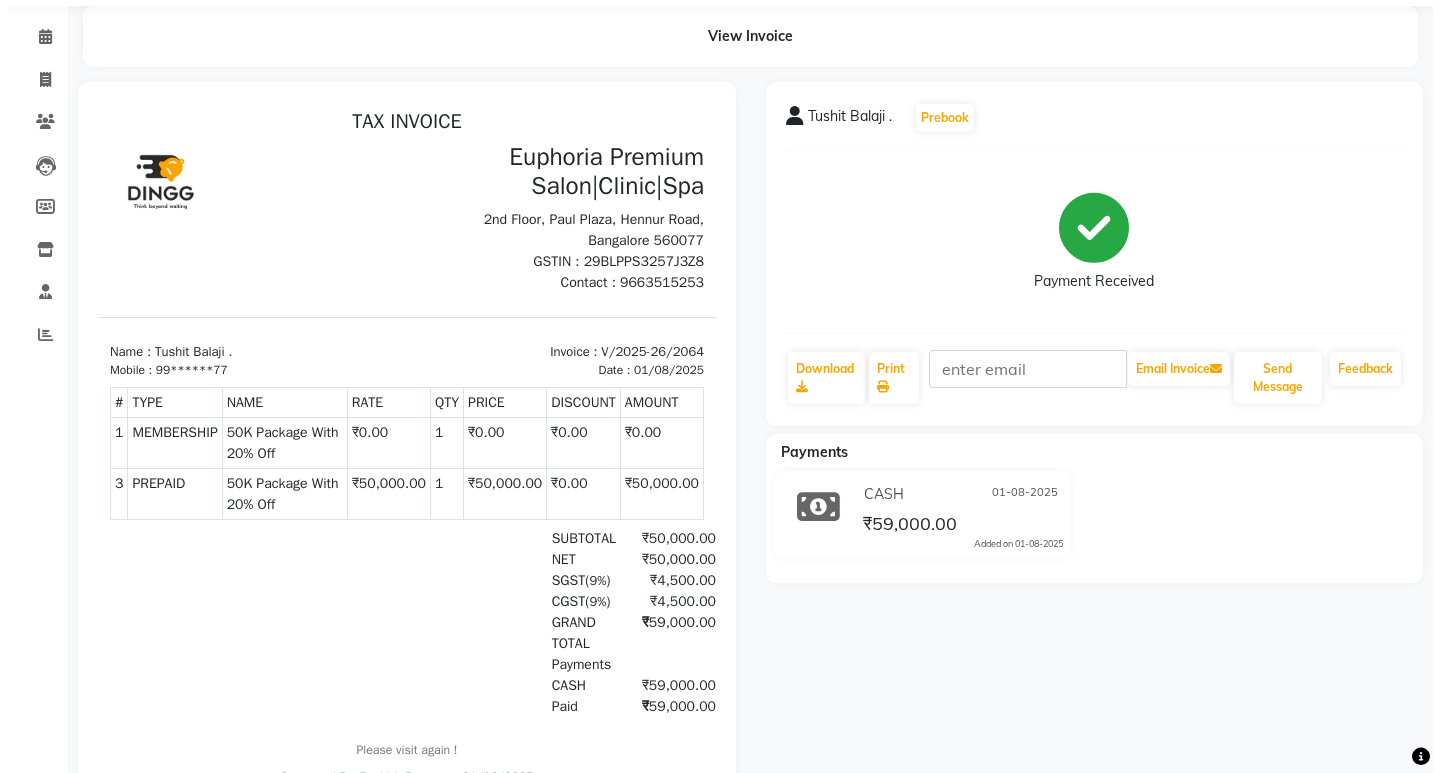 scroll, scrollTop: 0, scrollLeft: 0, axis: both 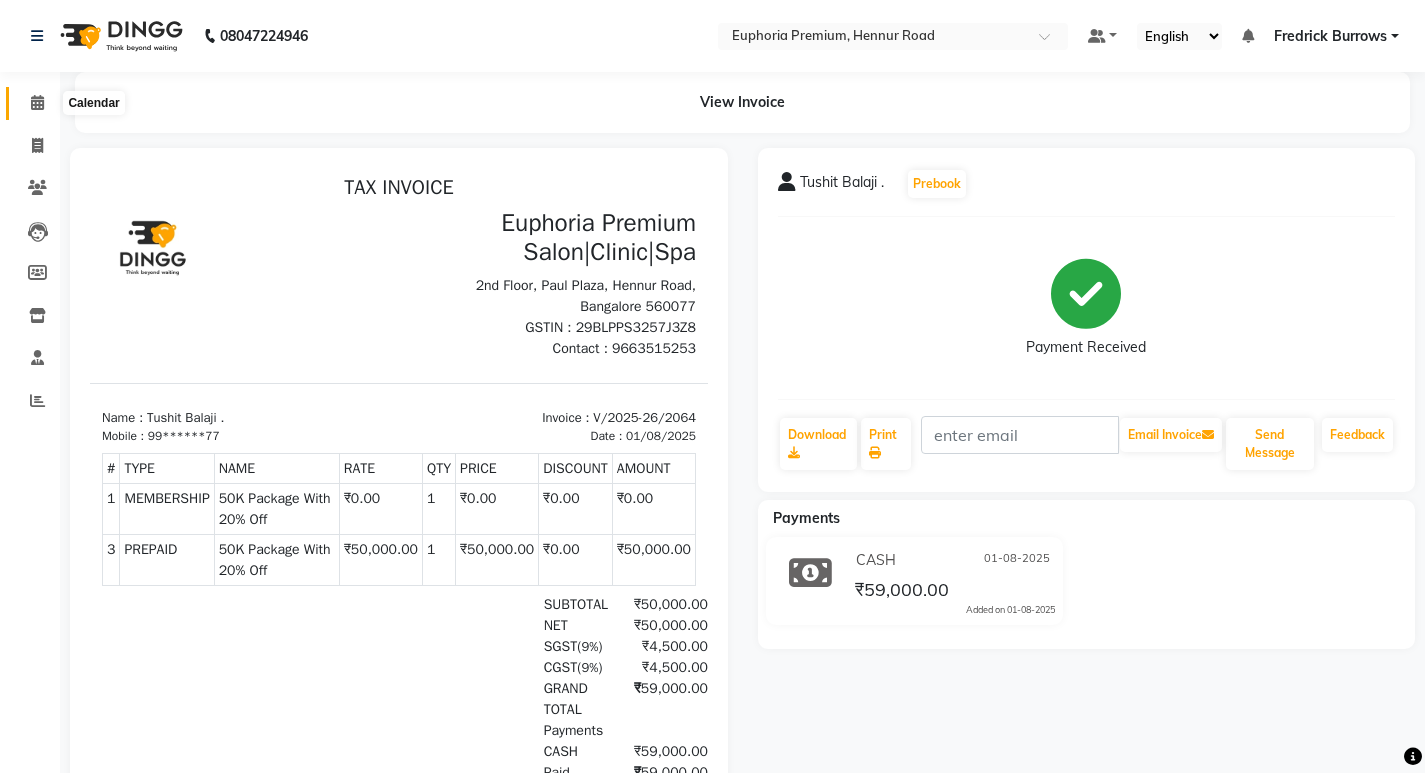 click 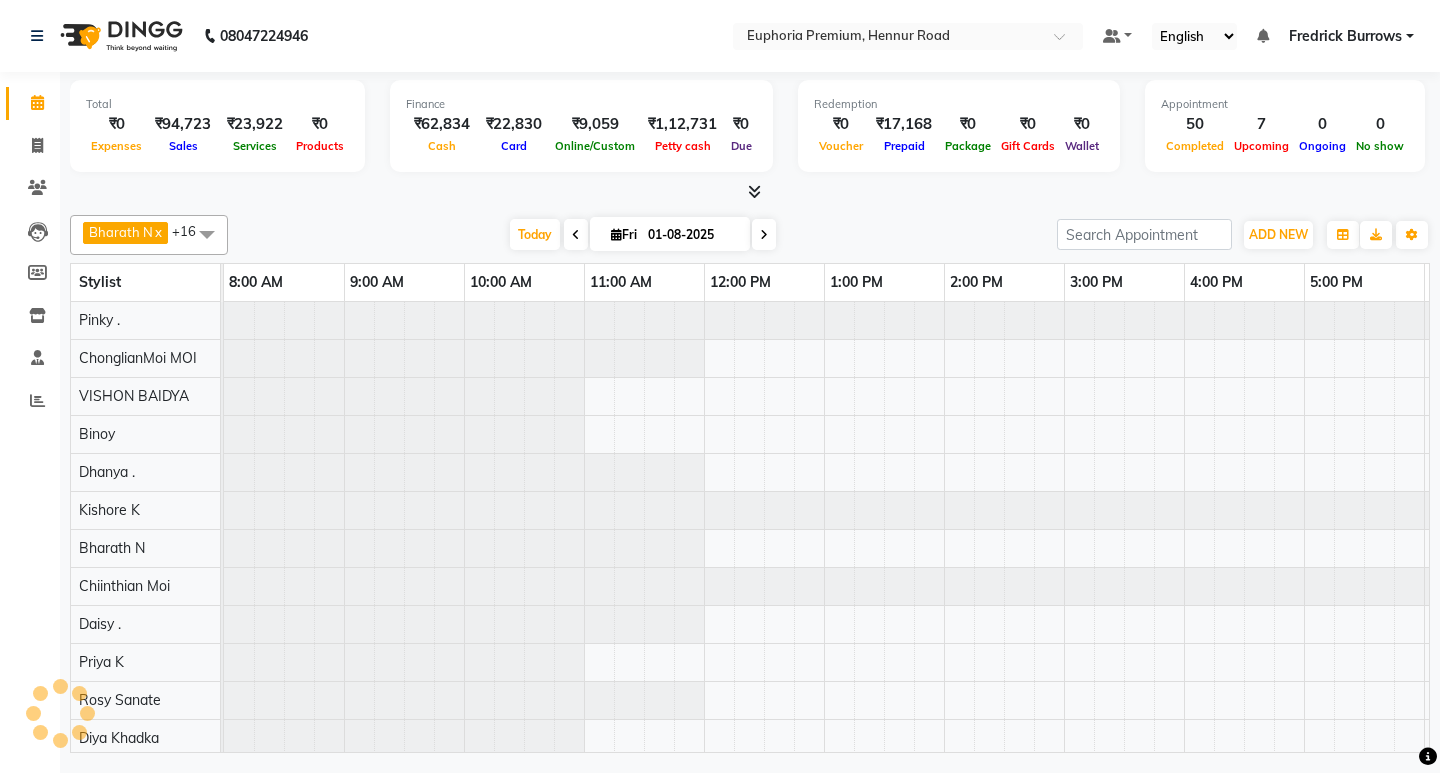 scroll, scrollTop: 0, scrollLeft: 0, axis: both 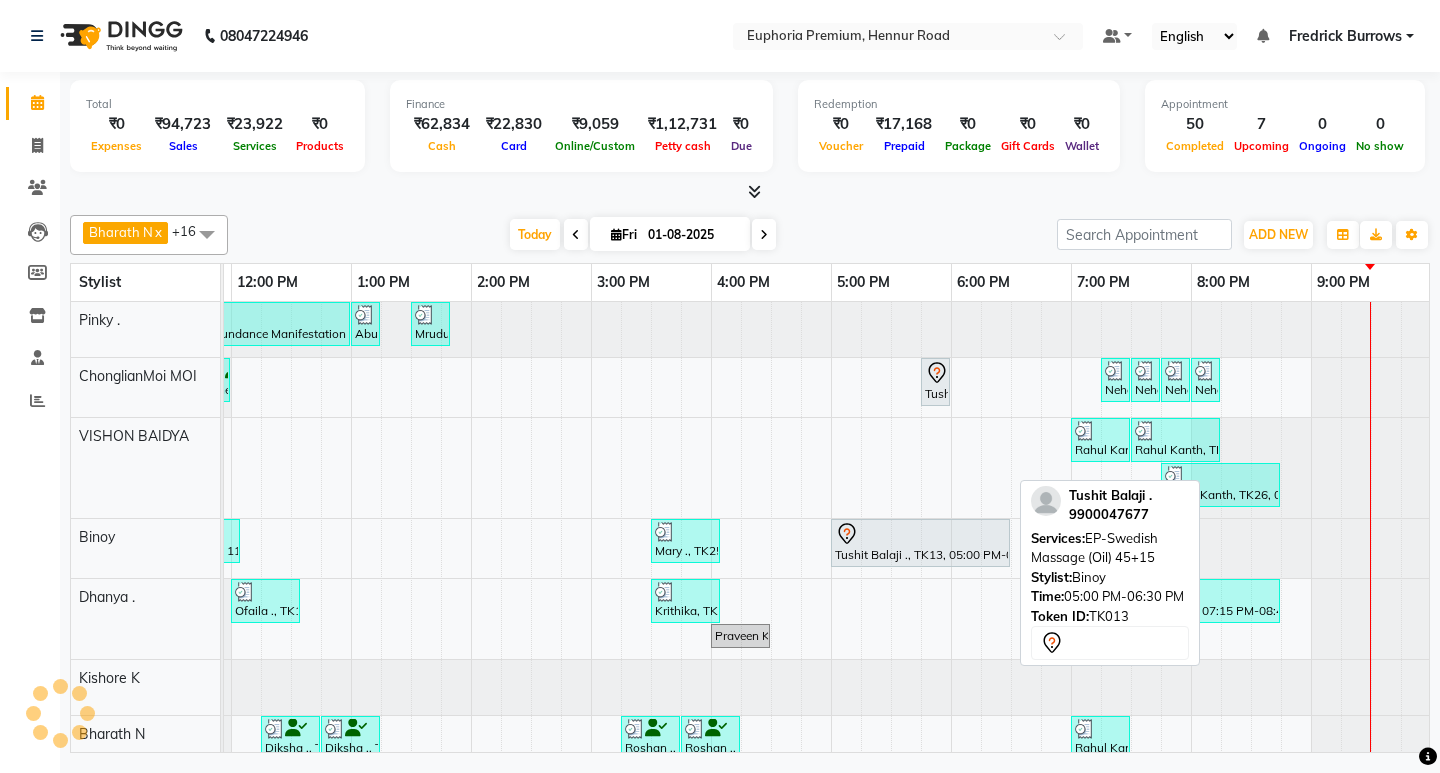 click at bounding box center (920, 534) 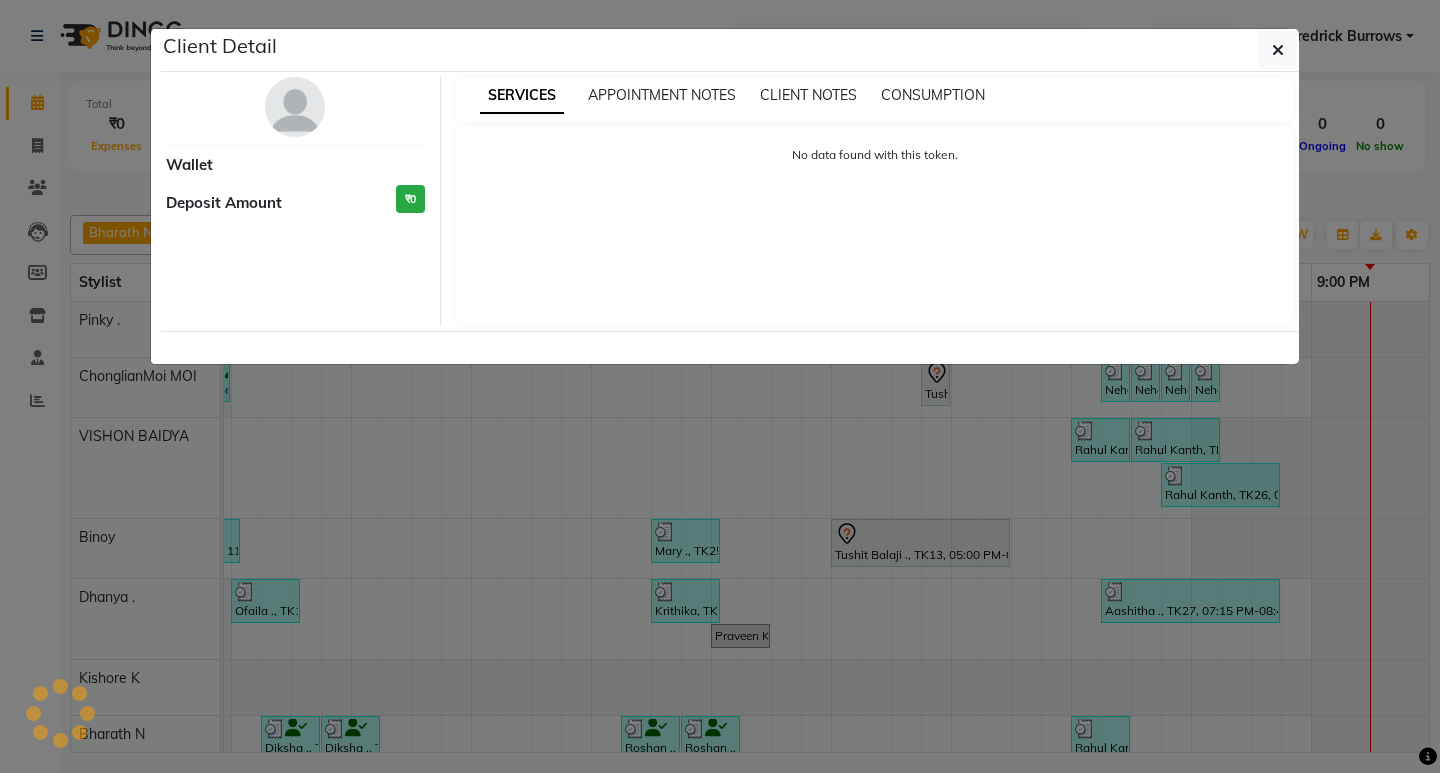 select on "7" 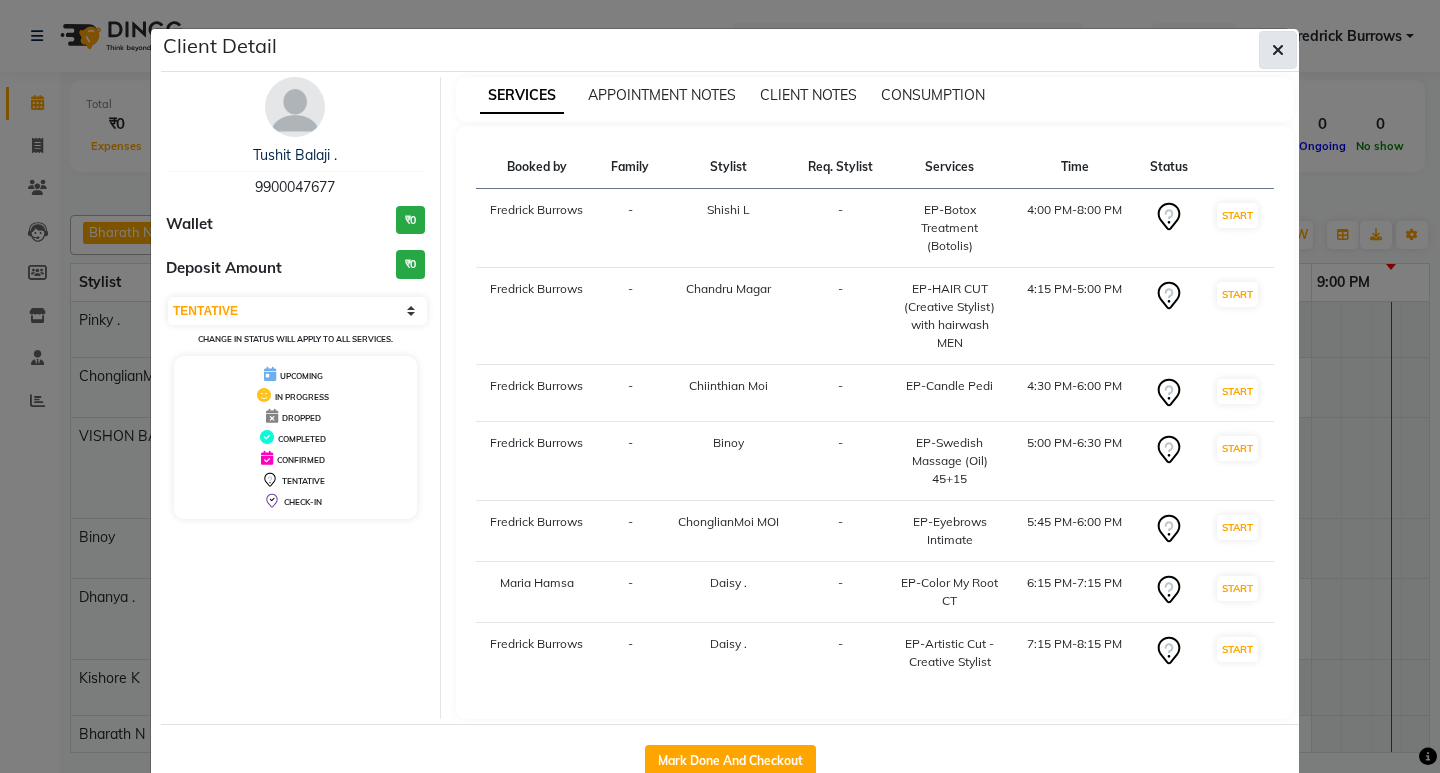 click 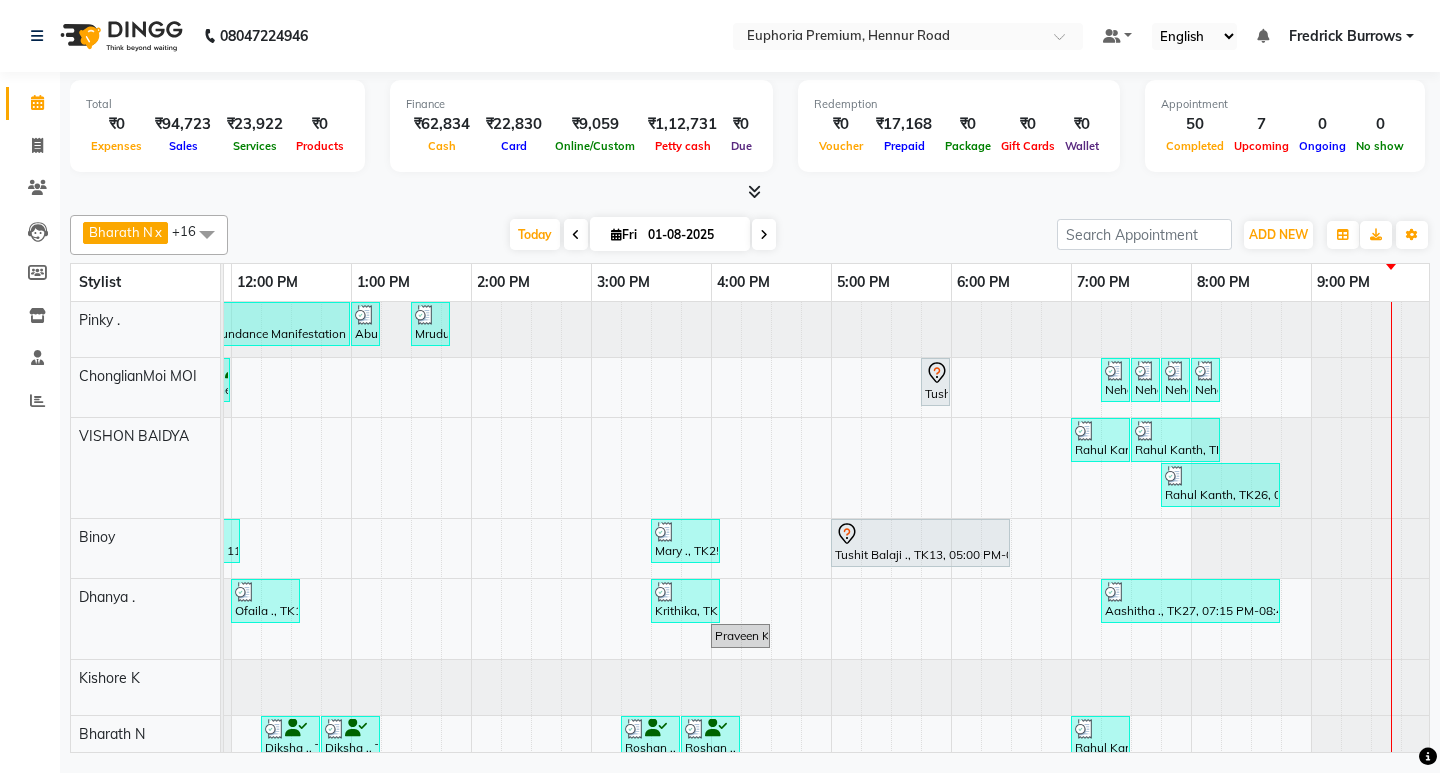 scroll, scrollTop: 62, scrollLeft: 473, axis: both 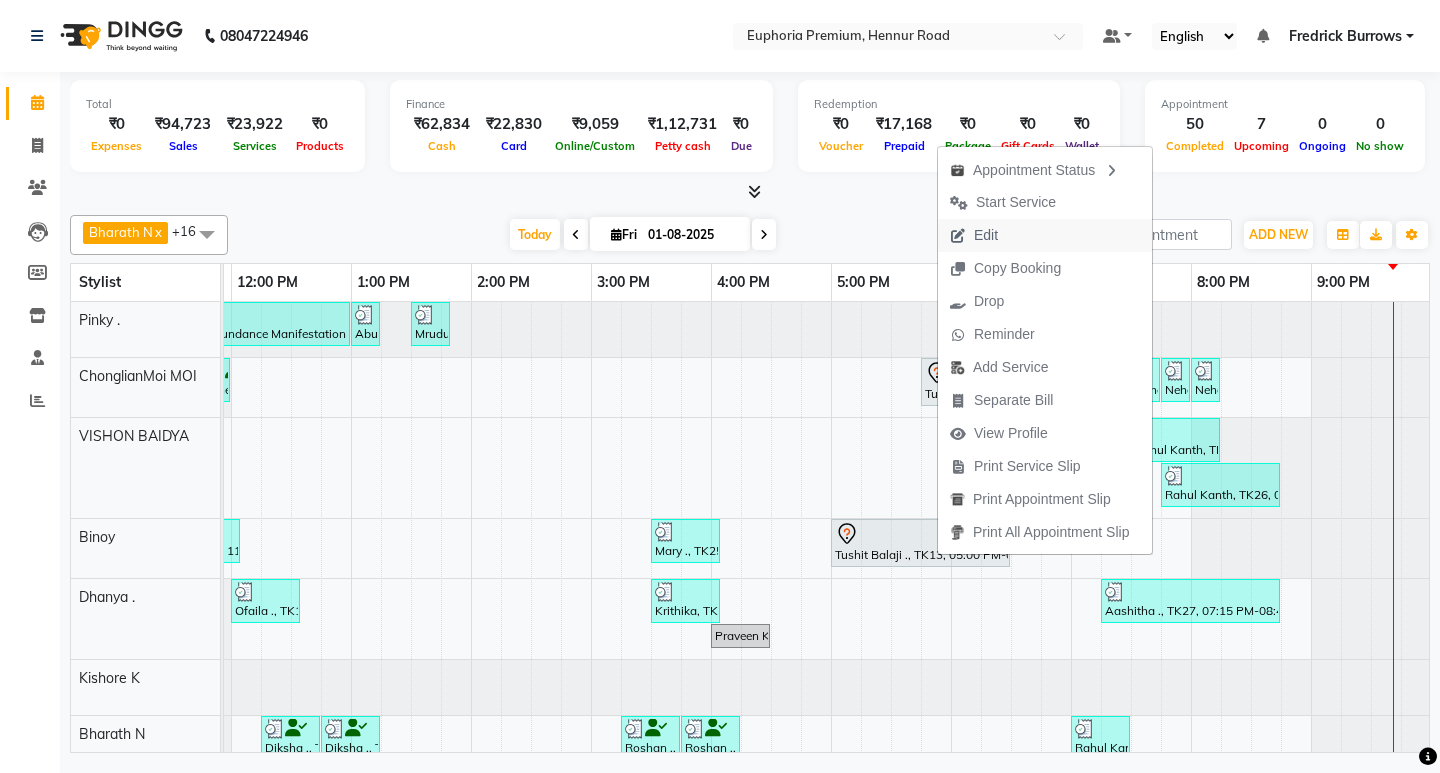 click on "Edit" at bounding box center [1045, 235] 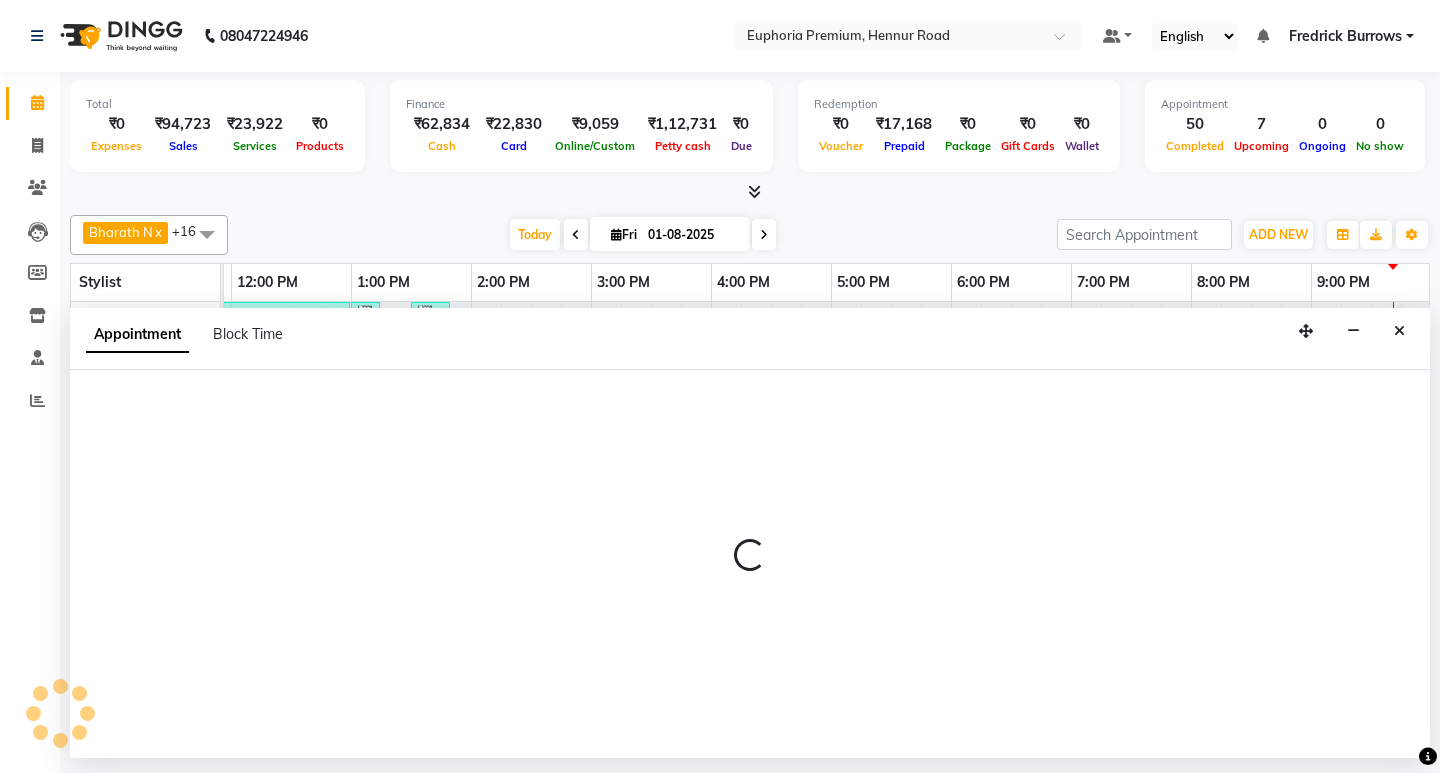 select on "tentative" 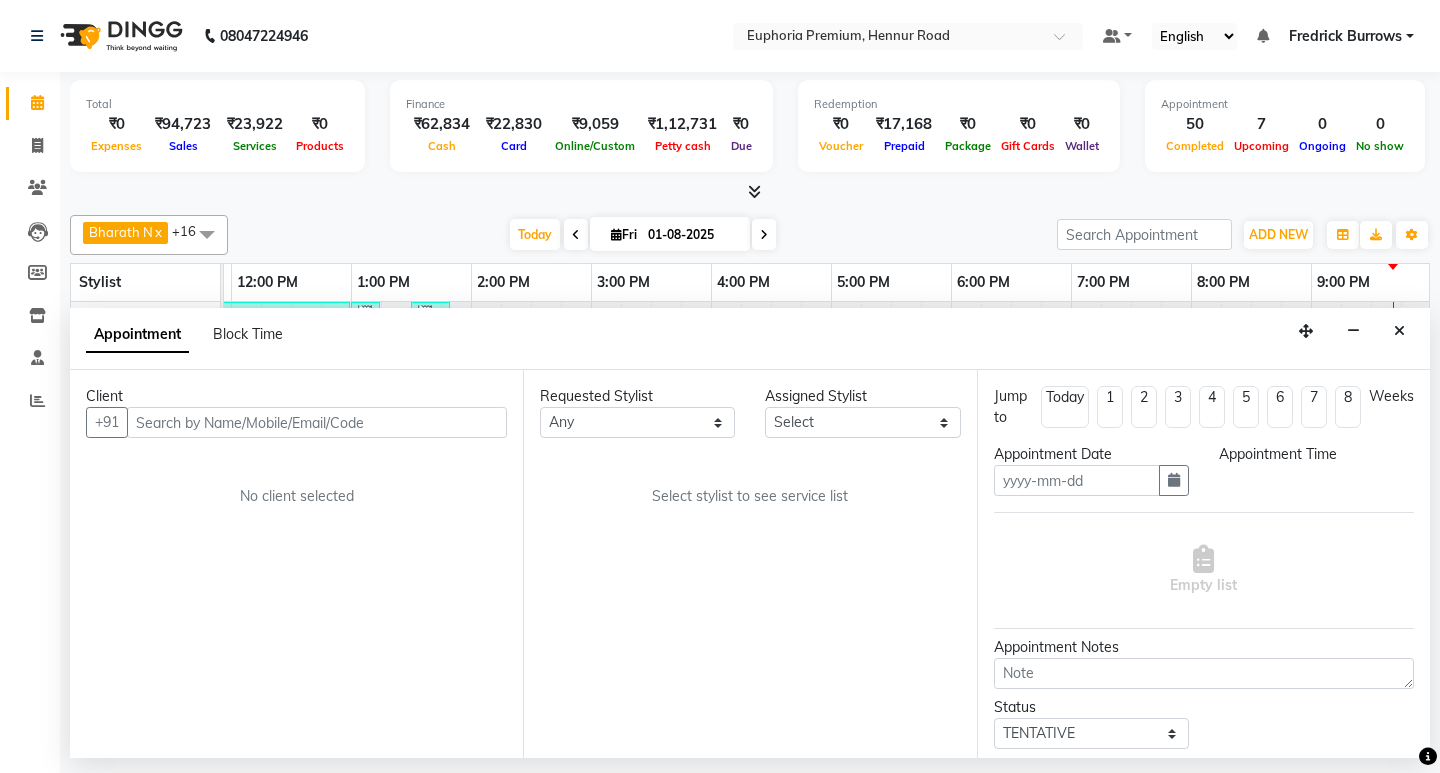 type on "01-08-2025" 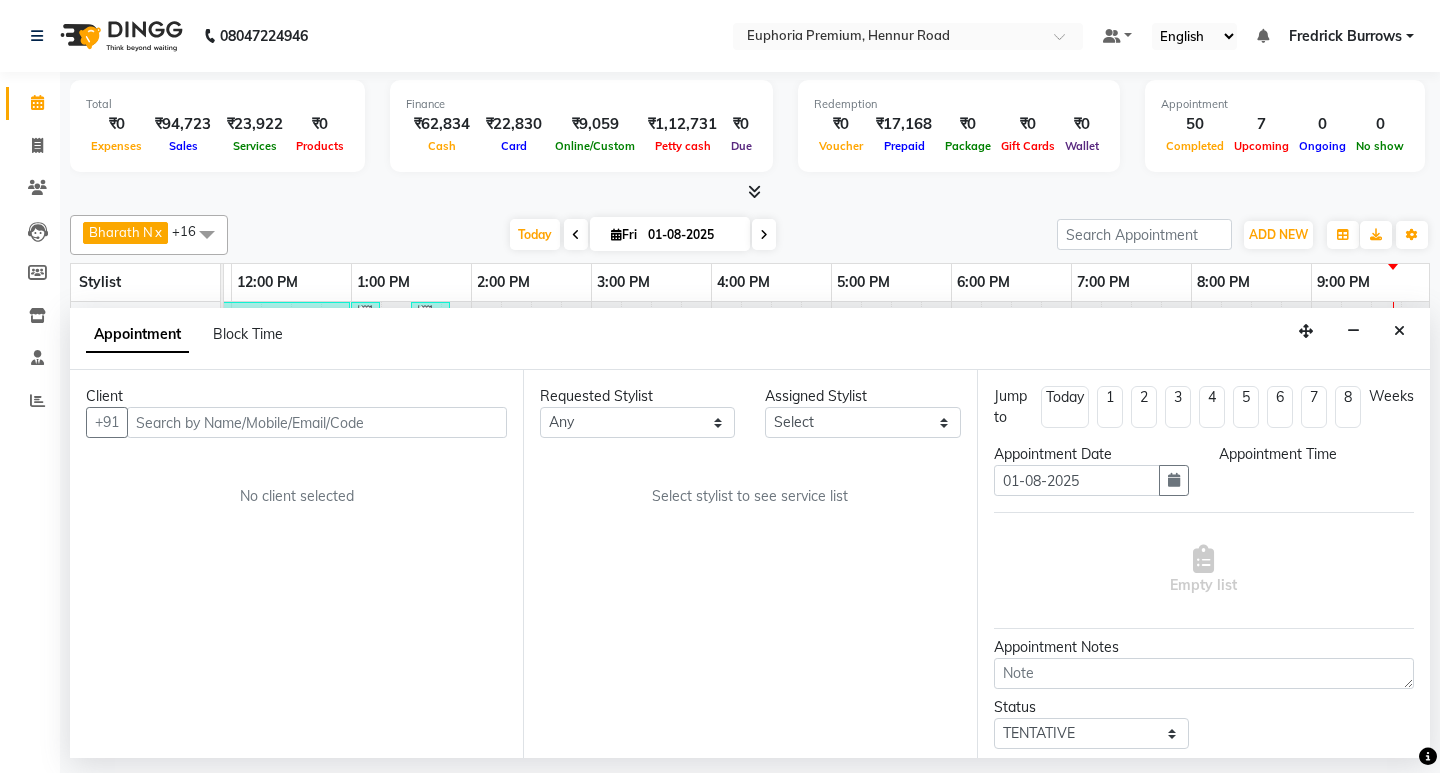 select on "960" 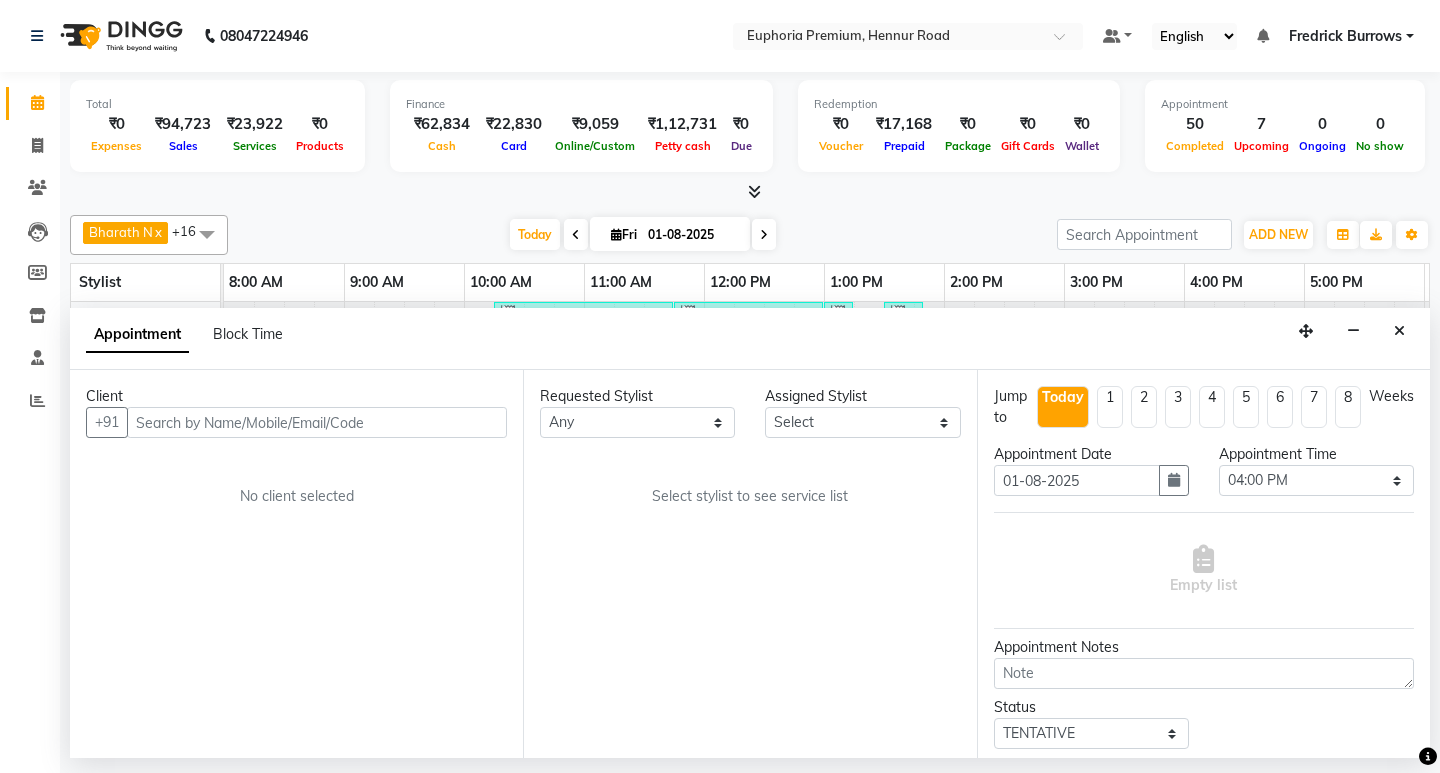 select on "71625" 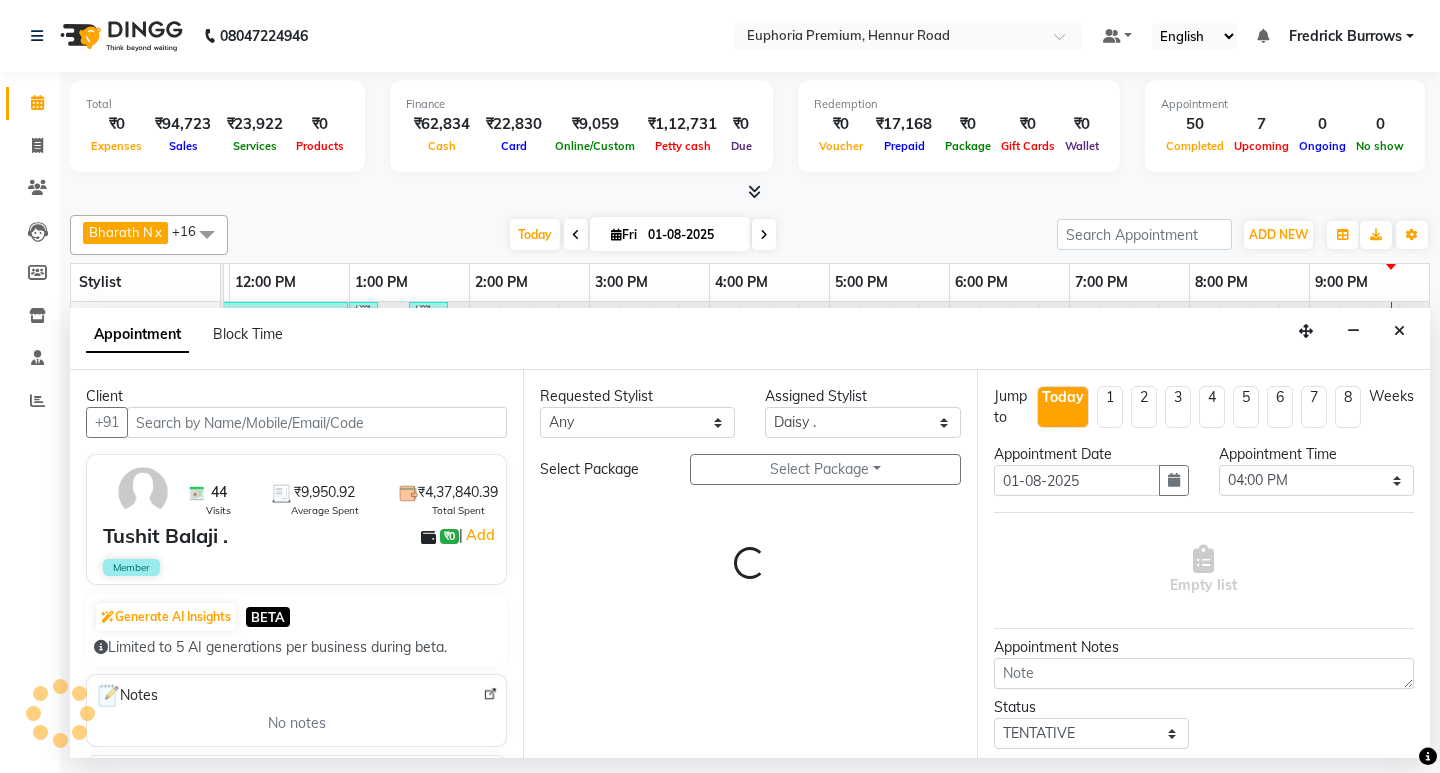 select on "4006" 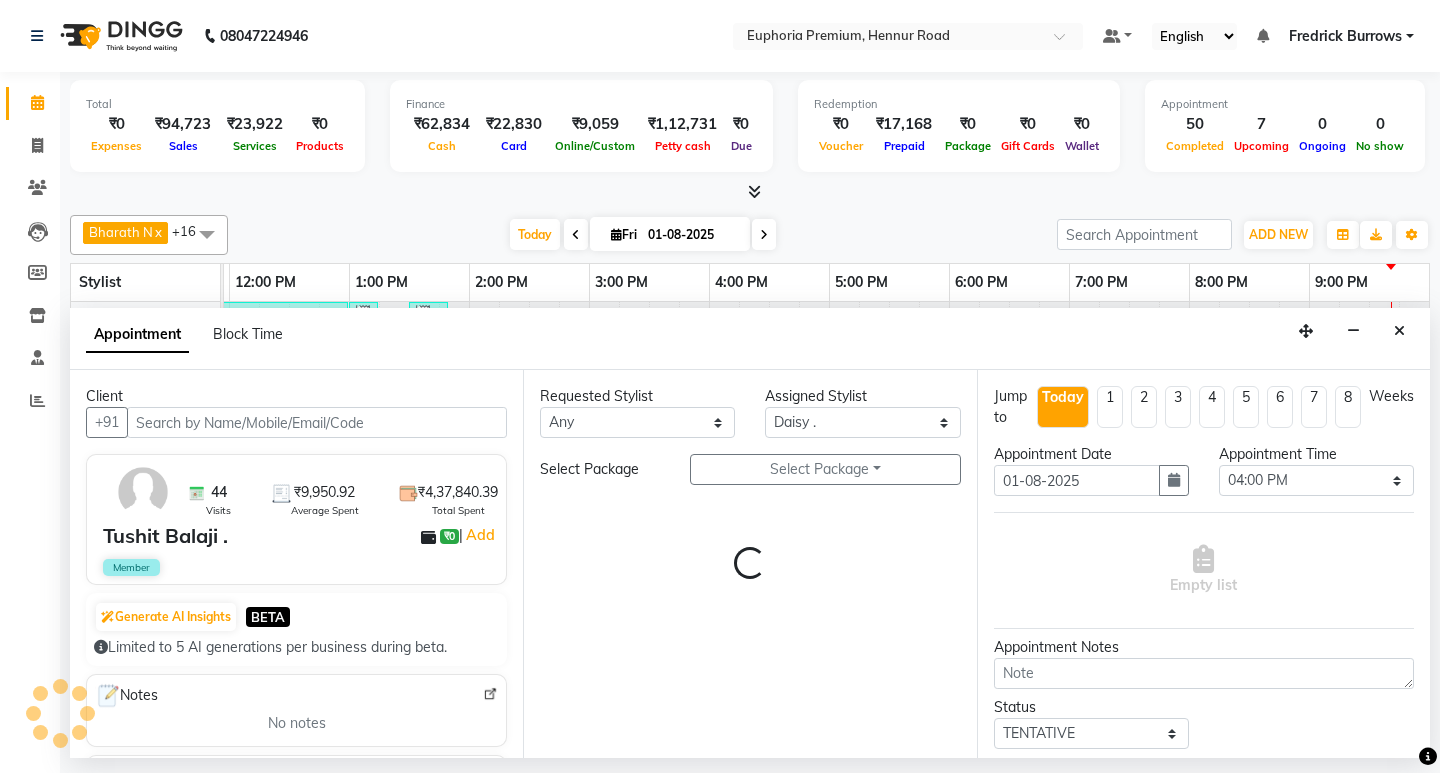 select on "4006" 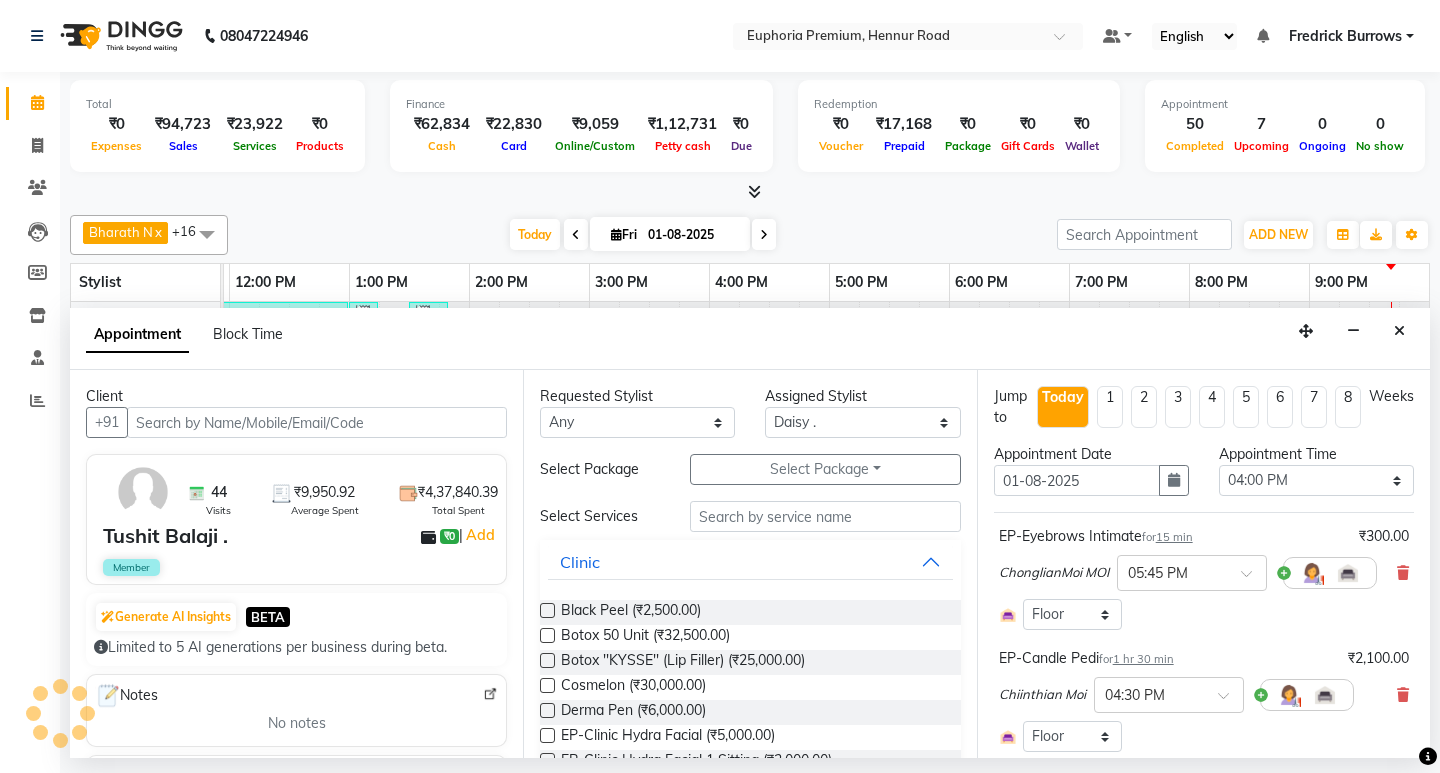 select on "4006" 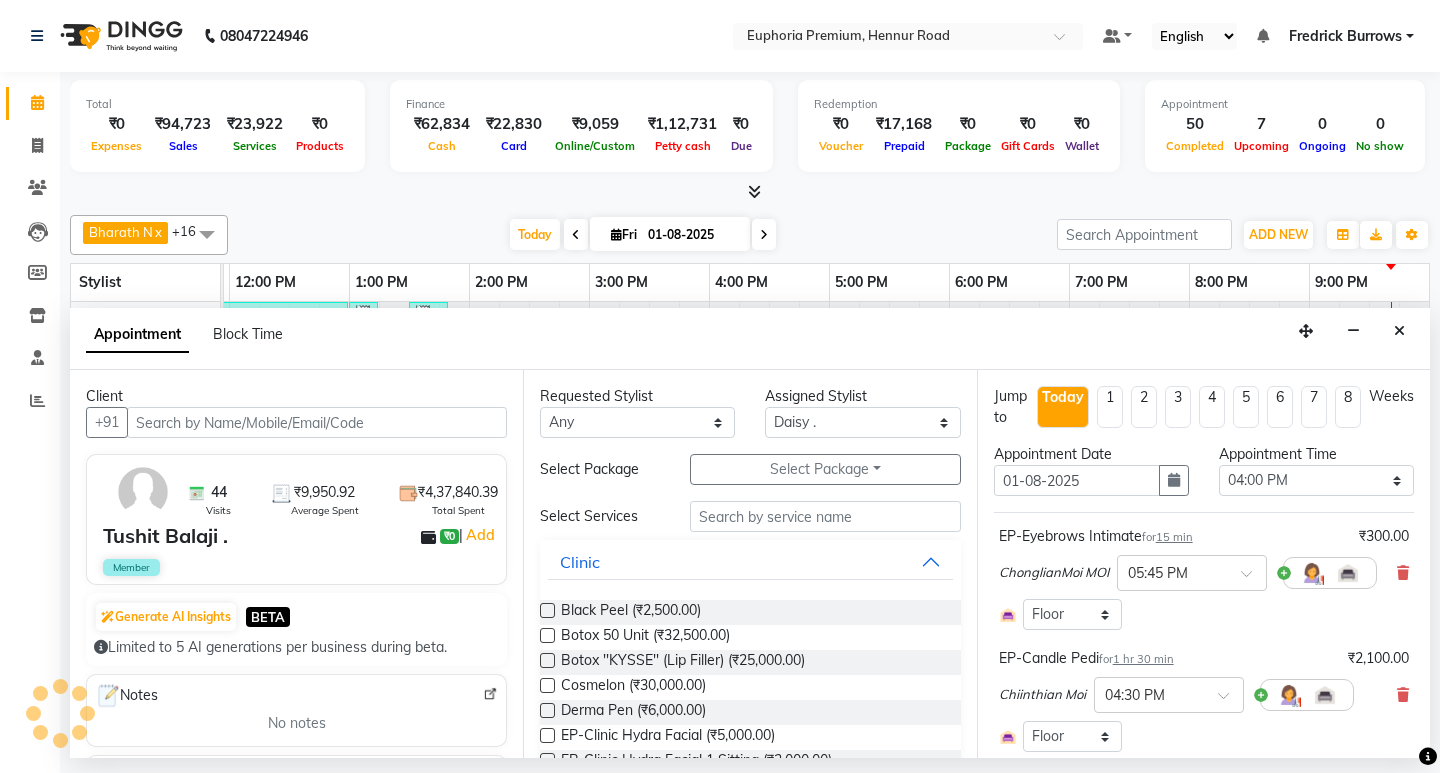 select on "4006" 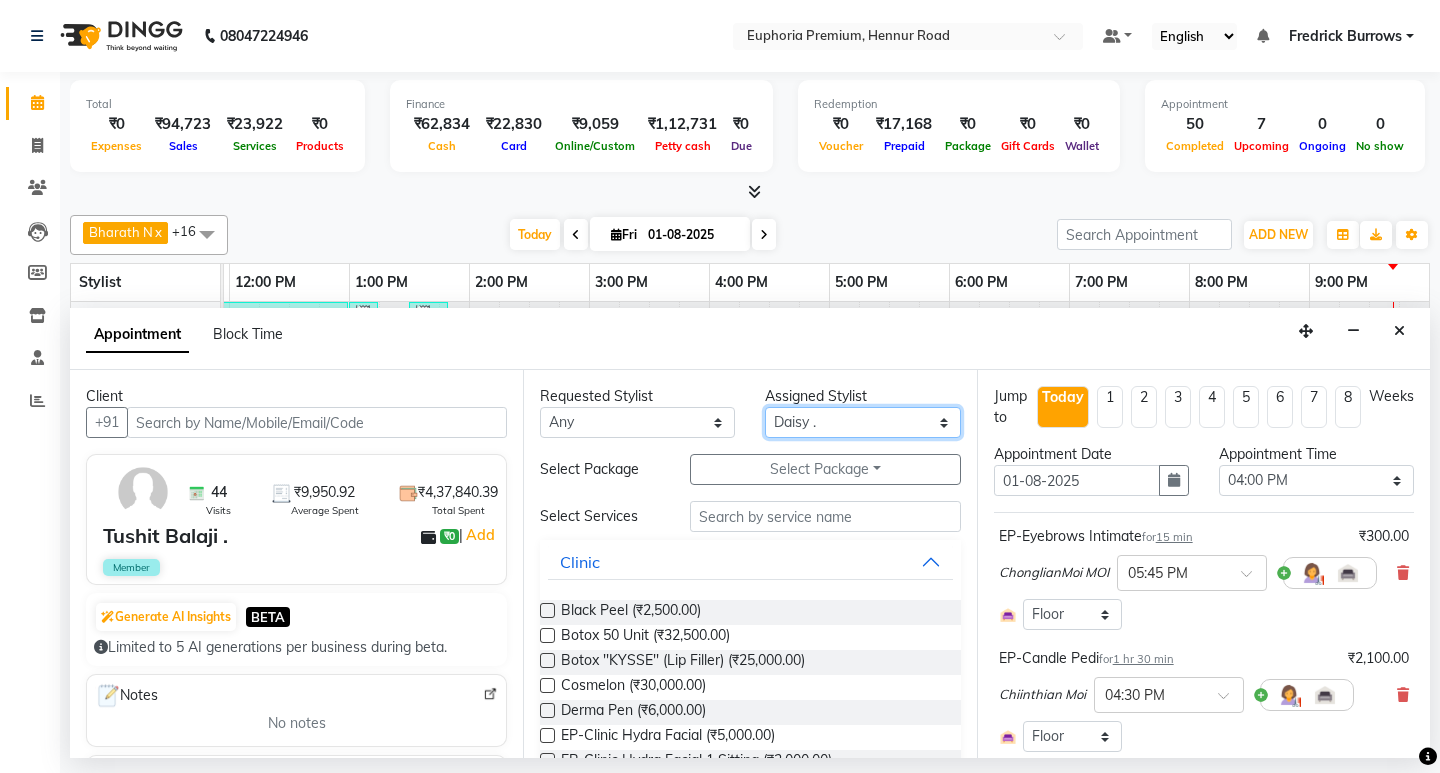 click on "Select Babu V Bharath N Binoy  Chandru Magar Chethan N  Chiinthian Moi ChonglianMoi MOI Daisy . Dhanya . Diya Khadka Fredrick Burrows Khushi Magarthapa Kishore K Maria Hamsa MRINALI MILI Pinky . Priya  K Rosy Sanate Savitha Vijayan Shalini Deivasigamani Shishi L Vijayalakshmi M VISHON BAIDYA" at bounding box center (862, 422) 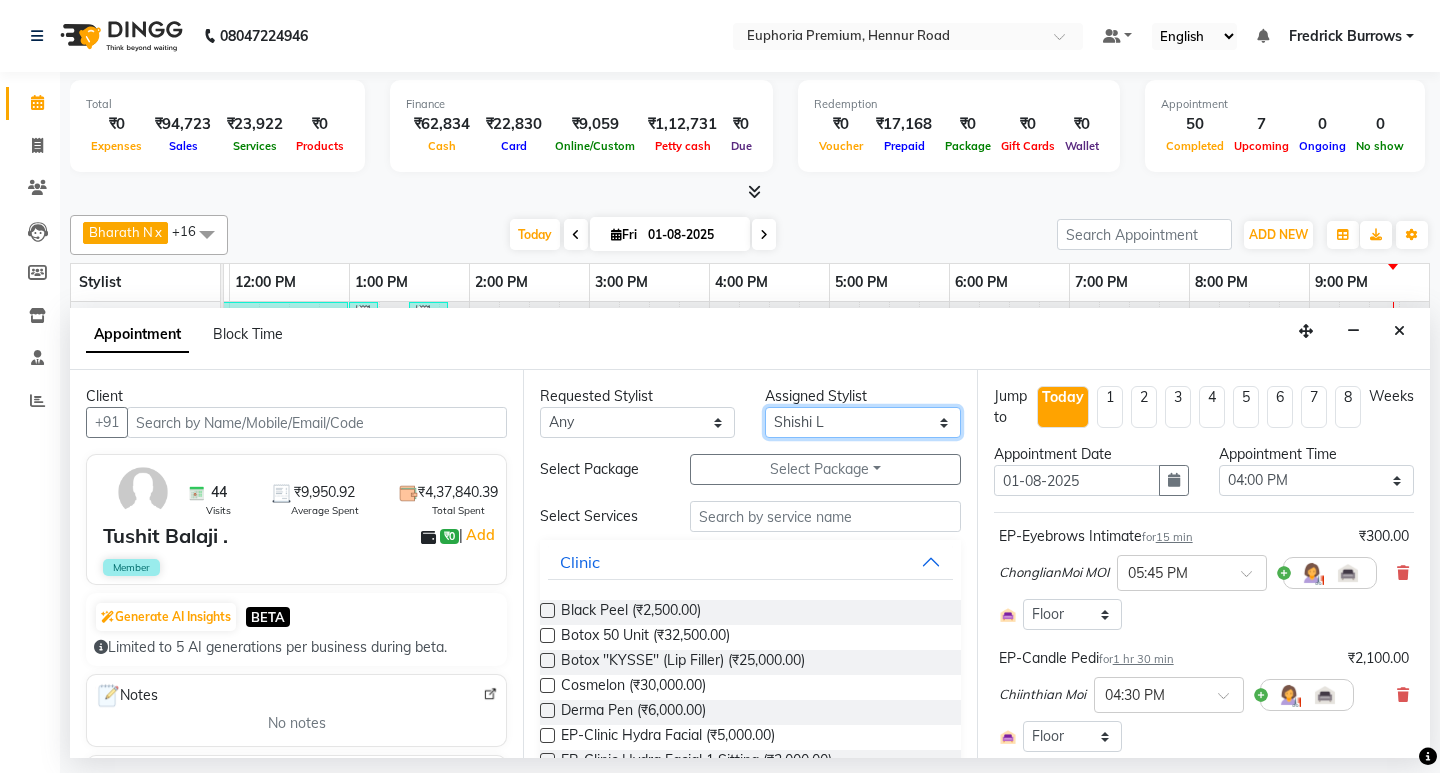 click on "Select Babu V Bharath N Binoy  Chandru Magar Chethan N  Chiinthian Moi ChonglianMoi MOI Daisy . Dhanya . Diya Khadka Fredrick Burrows Khushi Magarthapa Kishore K Maria Hamsa MRINALI MILI Pinky . Priya  K Rosy Sanate Savitha Vijayan Shalini Deivasigamani Shishi L Vijayalakshmi M VISHON BAIDYA" at bounding box center (862, 422) 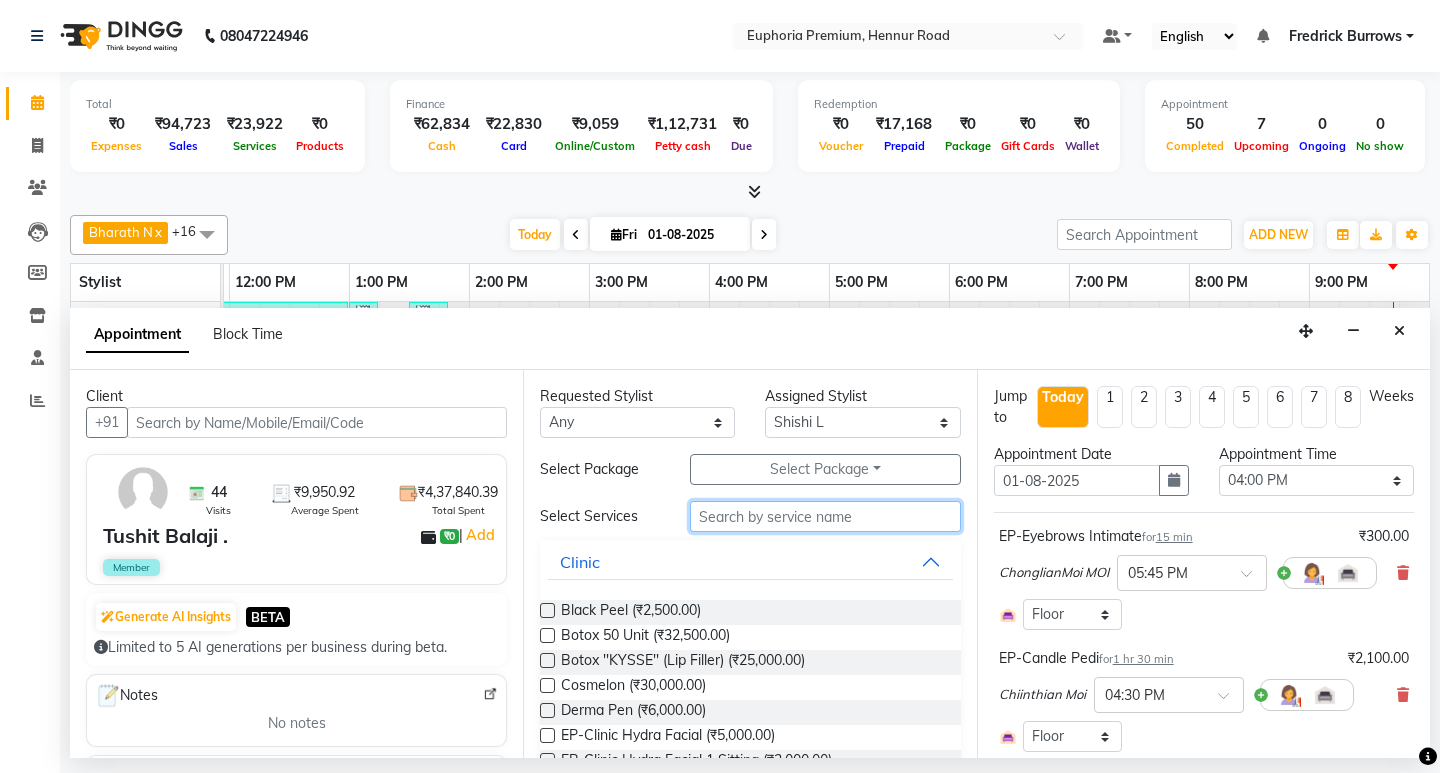 click at bounding box center (825, 516) 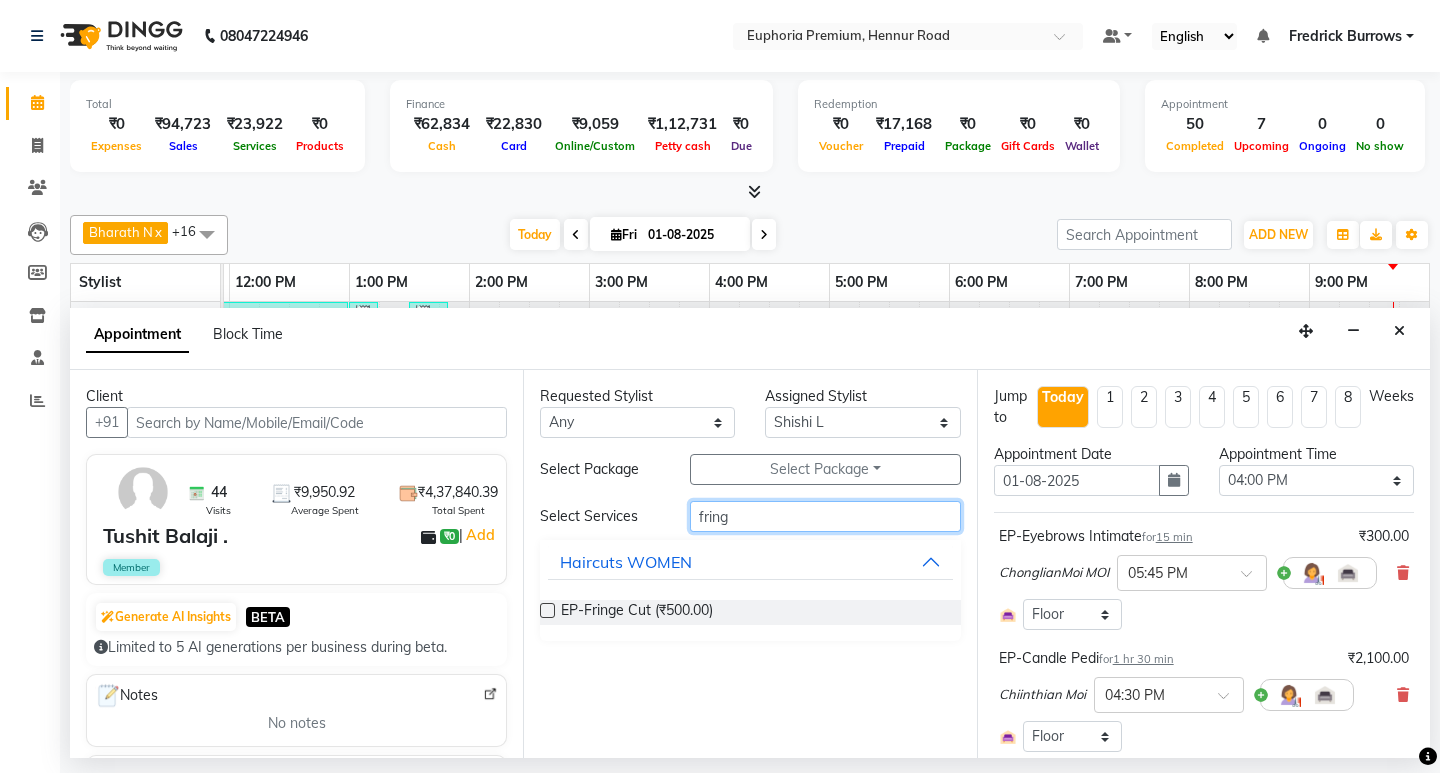 type on "fring" 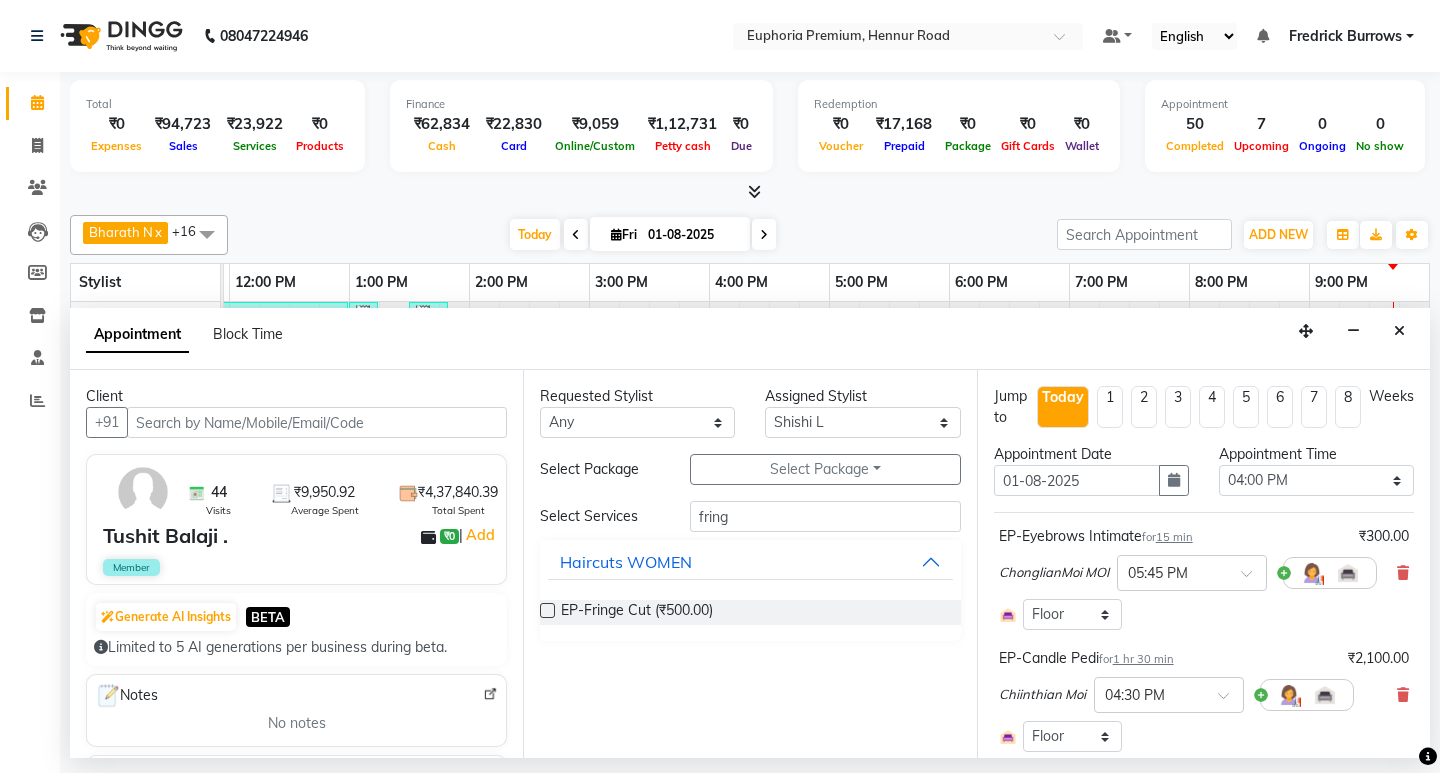 click at bounding box center (547, 610) 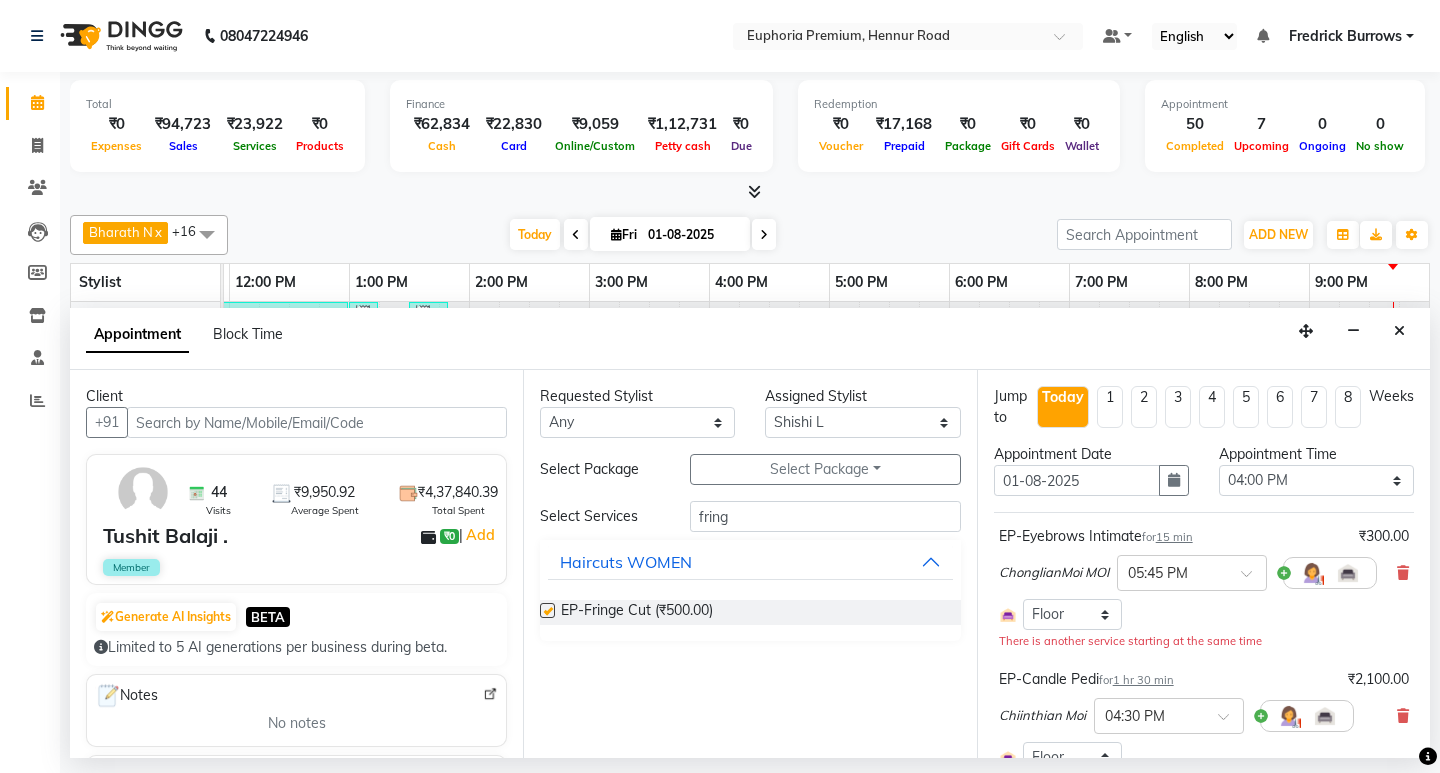 checkbox on "false" 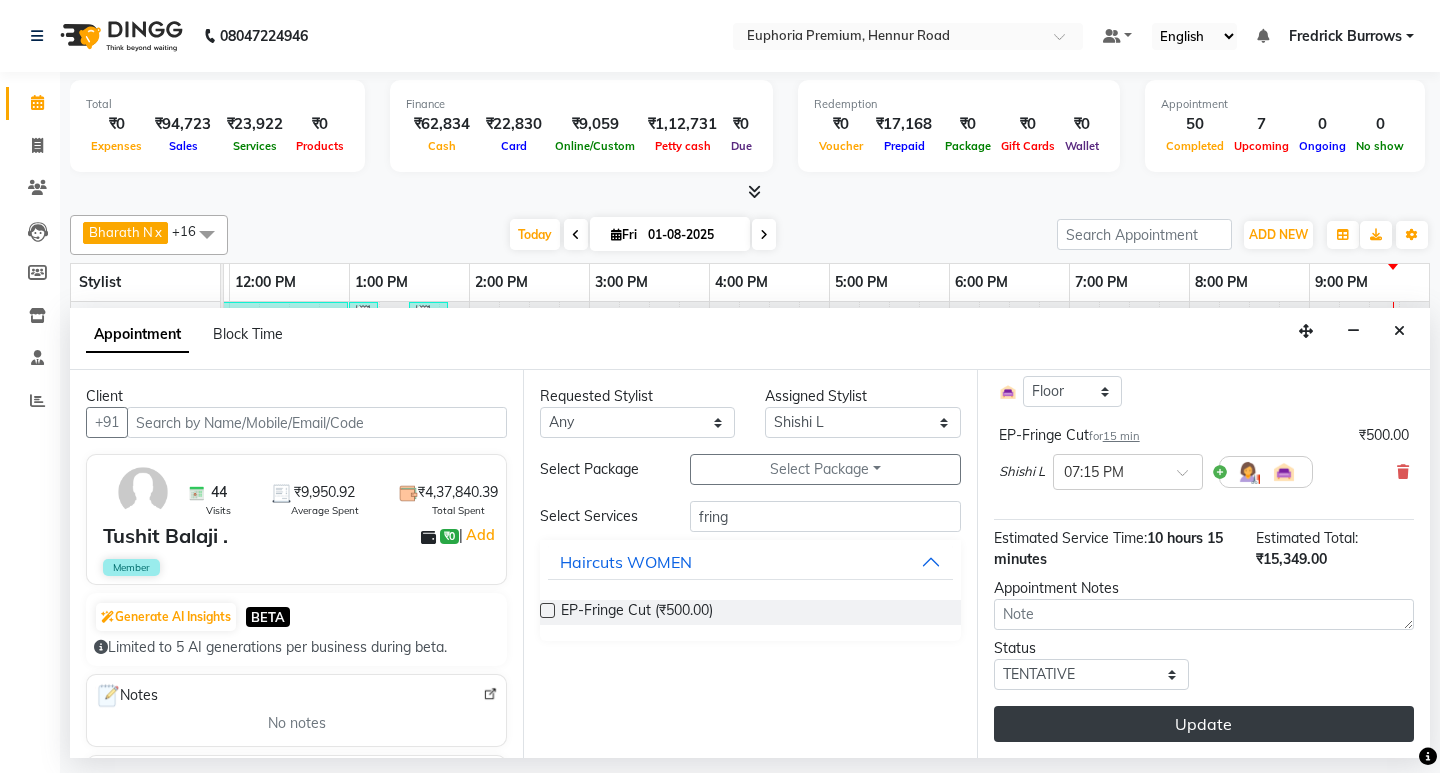 click on "Update" at bounding box center (1204, 724) 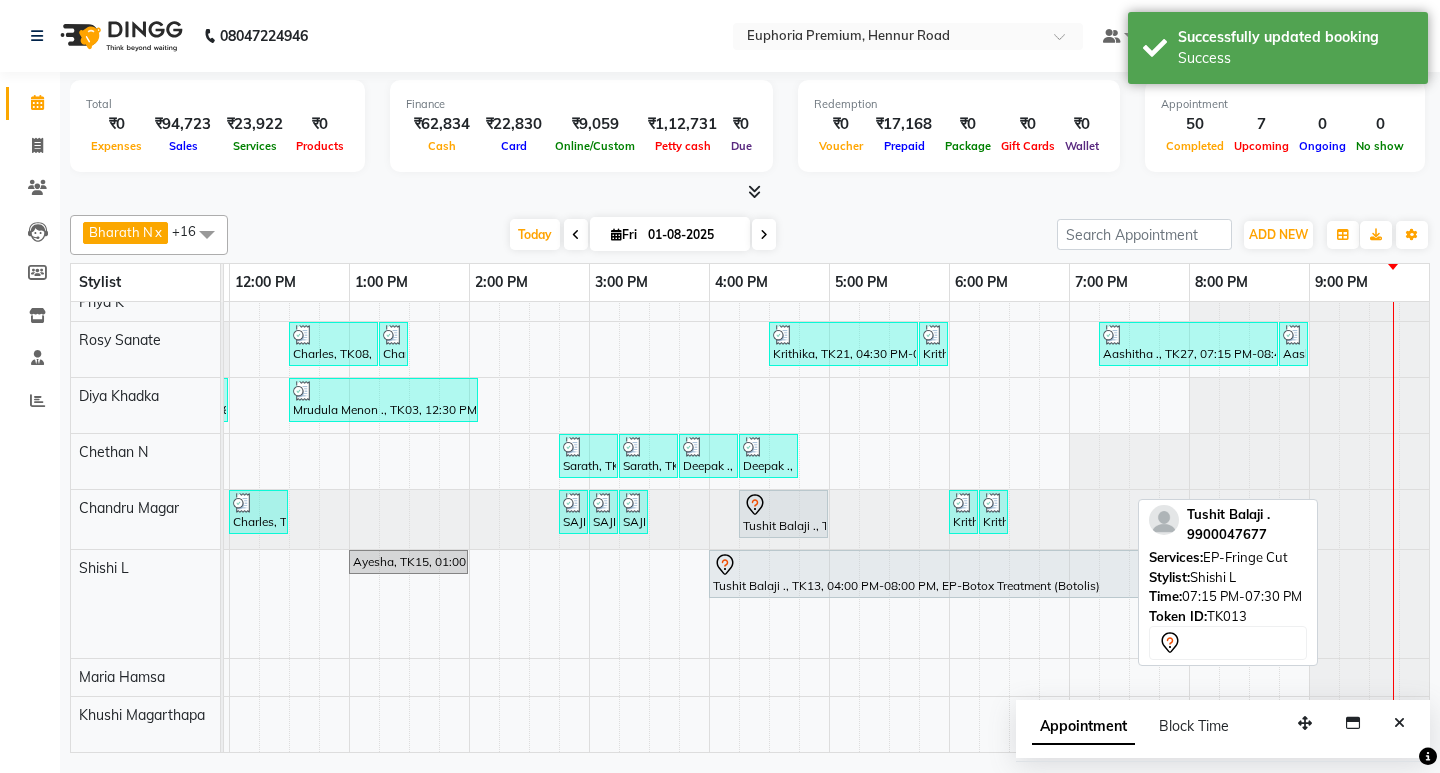 drag, startPoint x: 1112, startPoint y: 608, endPoint x: 1218, endPoint y: 595, distance: 106.7942 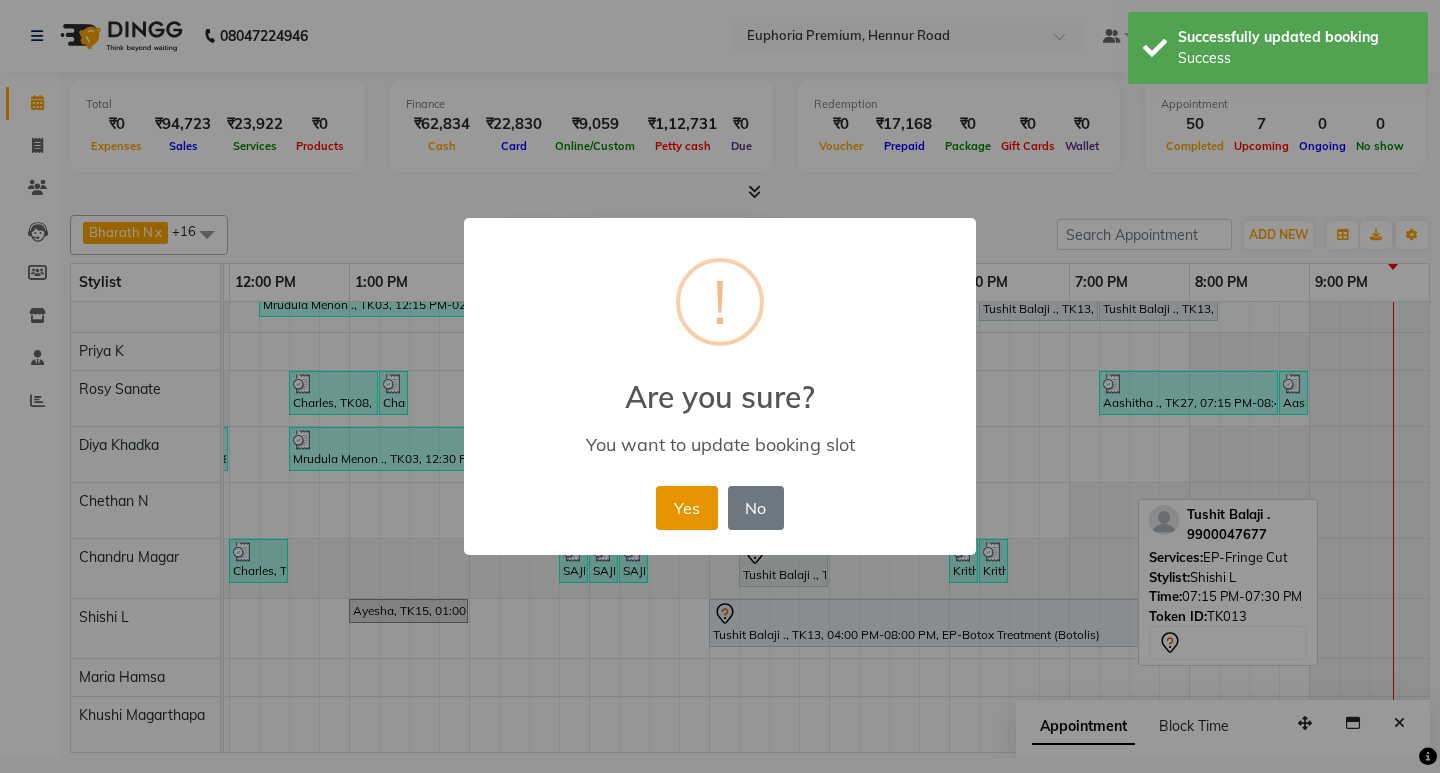 click on "Yes" at bounding box center [686, 508] 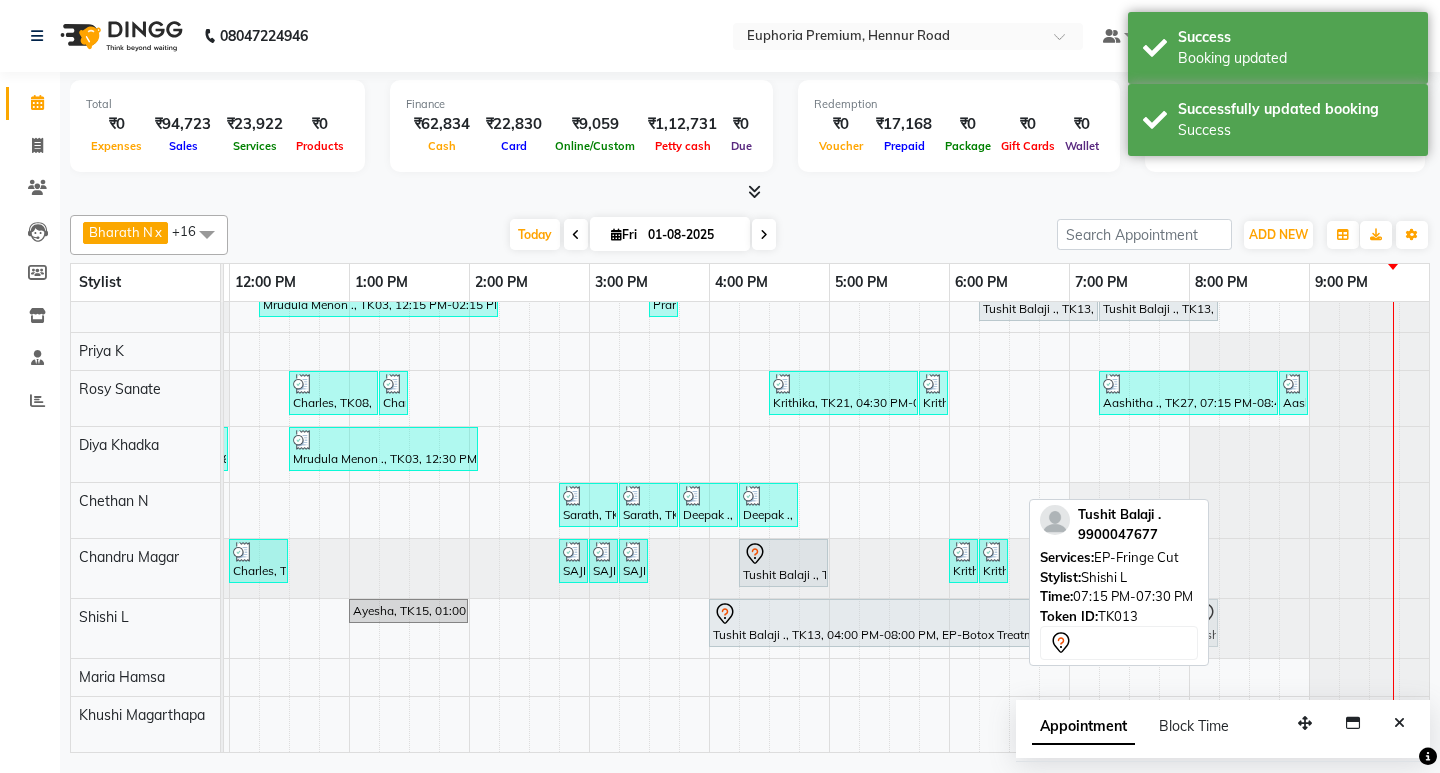 drag, startPoint x: 1229, startPoint y: 611, endPoint x: 1212, endPoint y: 611, distance: 17 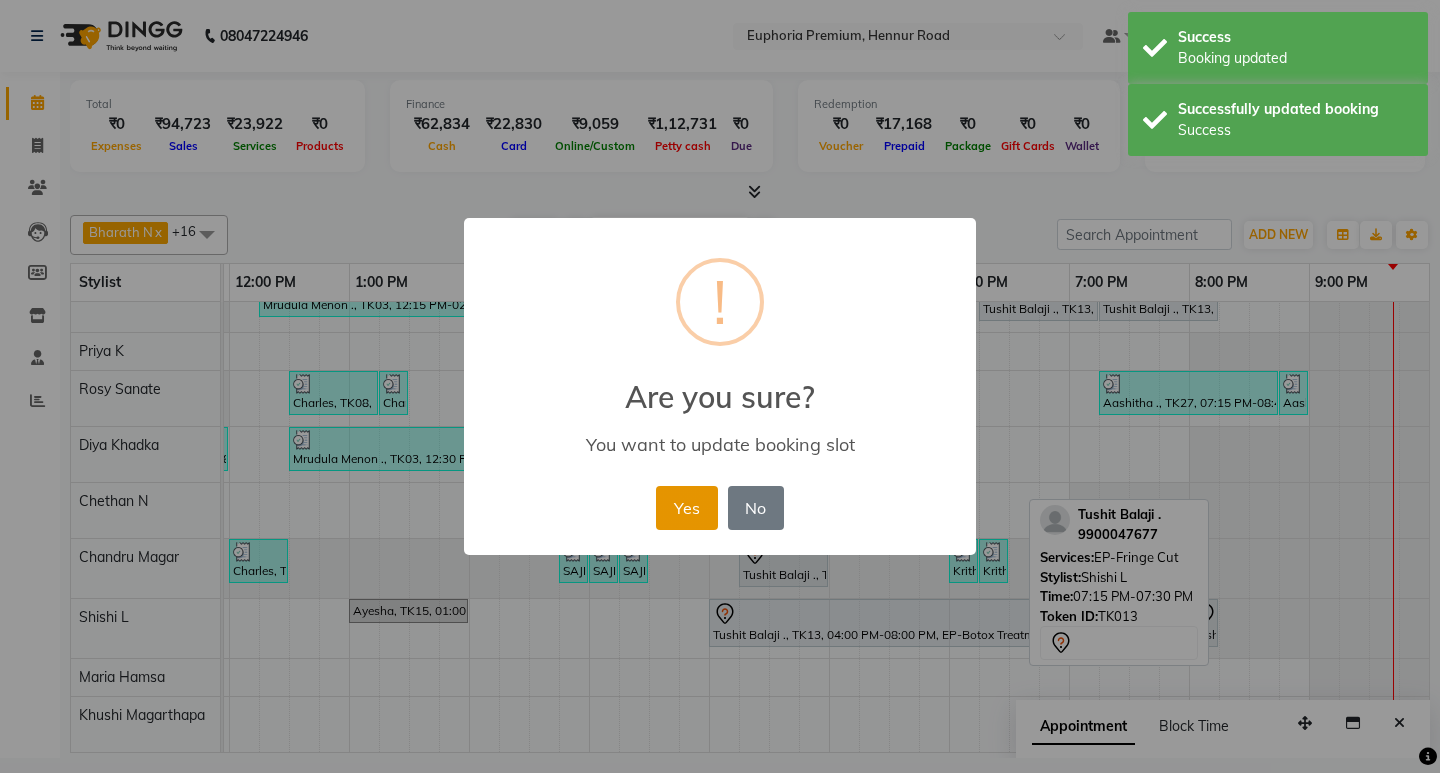 click on "Yes" at bounding box center [686, 508] 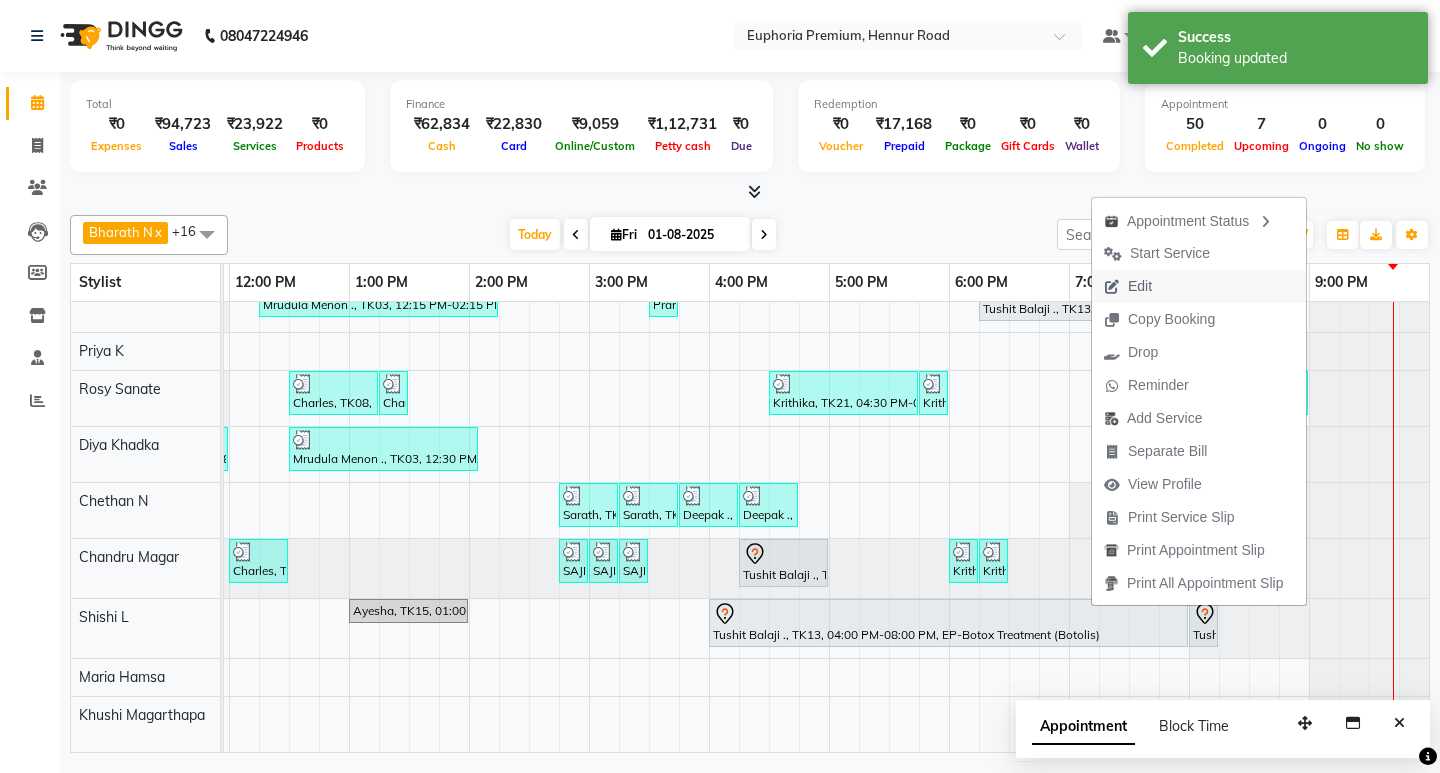 click on "Edit" at bounding box center (1140, 286) 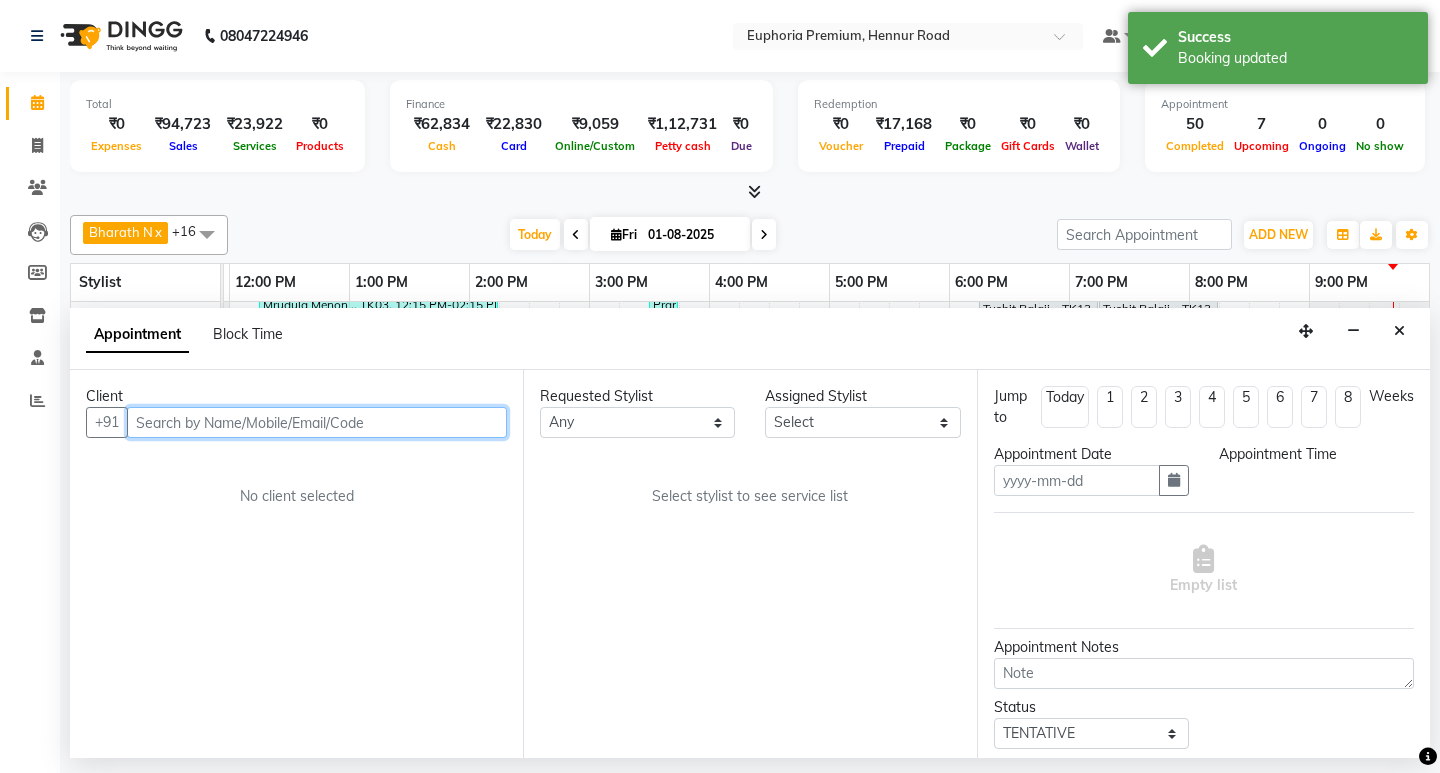 type on "01-08-2025" 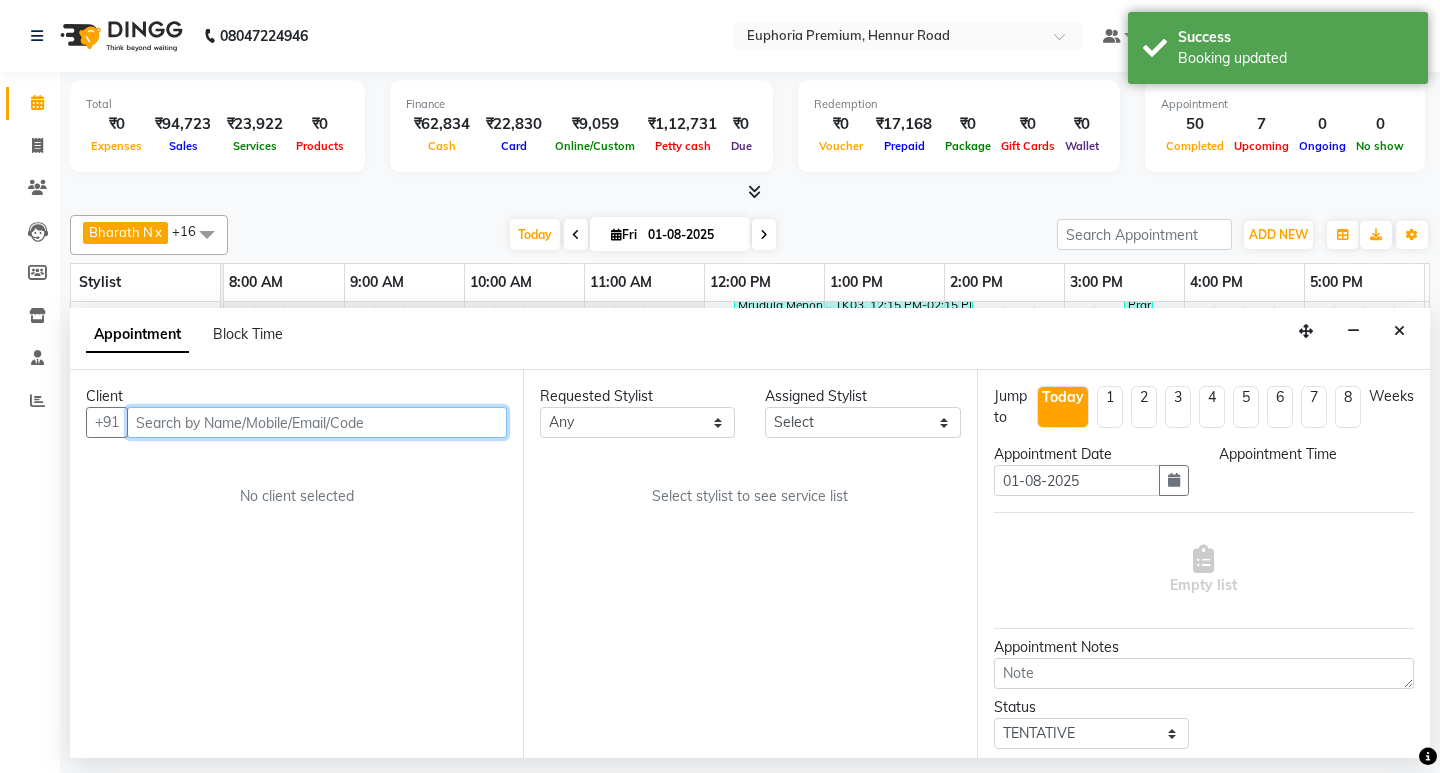 select on "960" 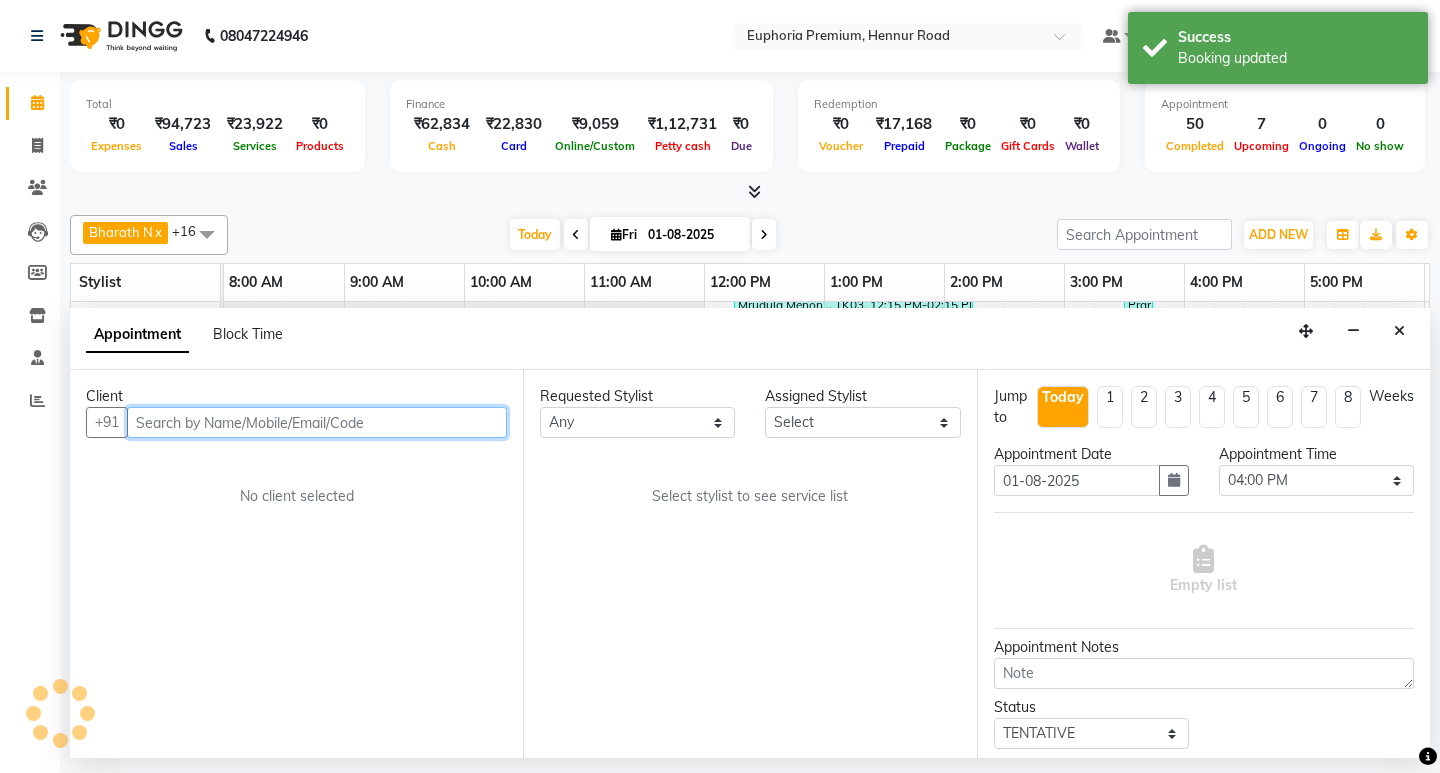 select on "78117" 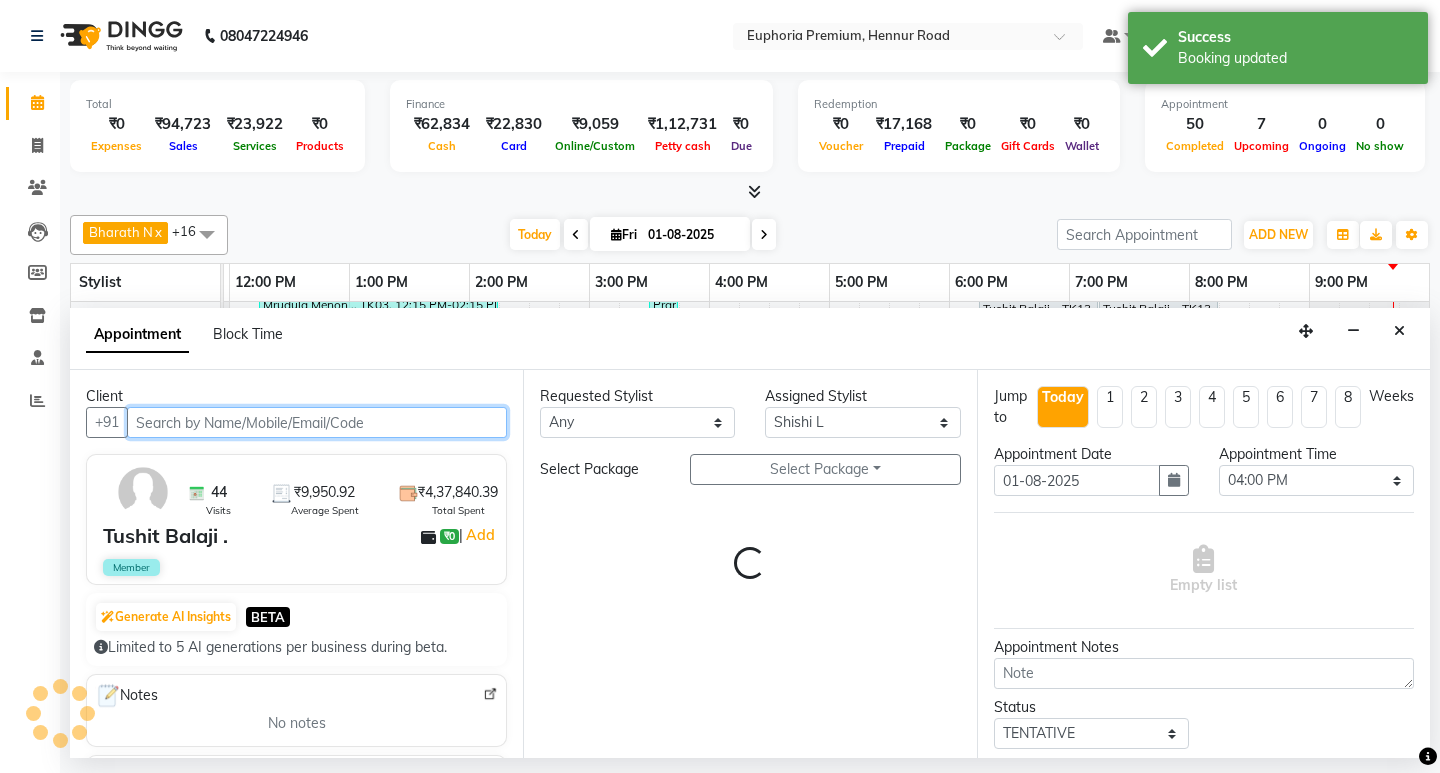 select on "4006" 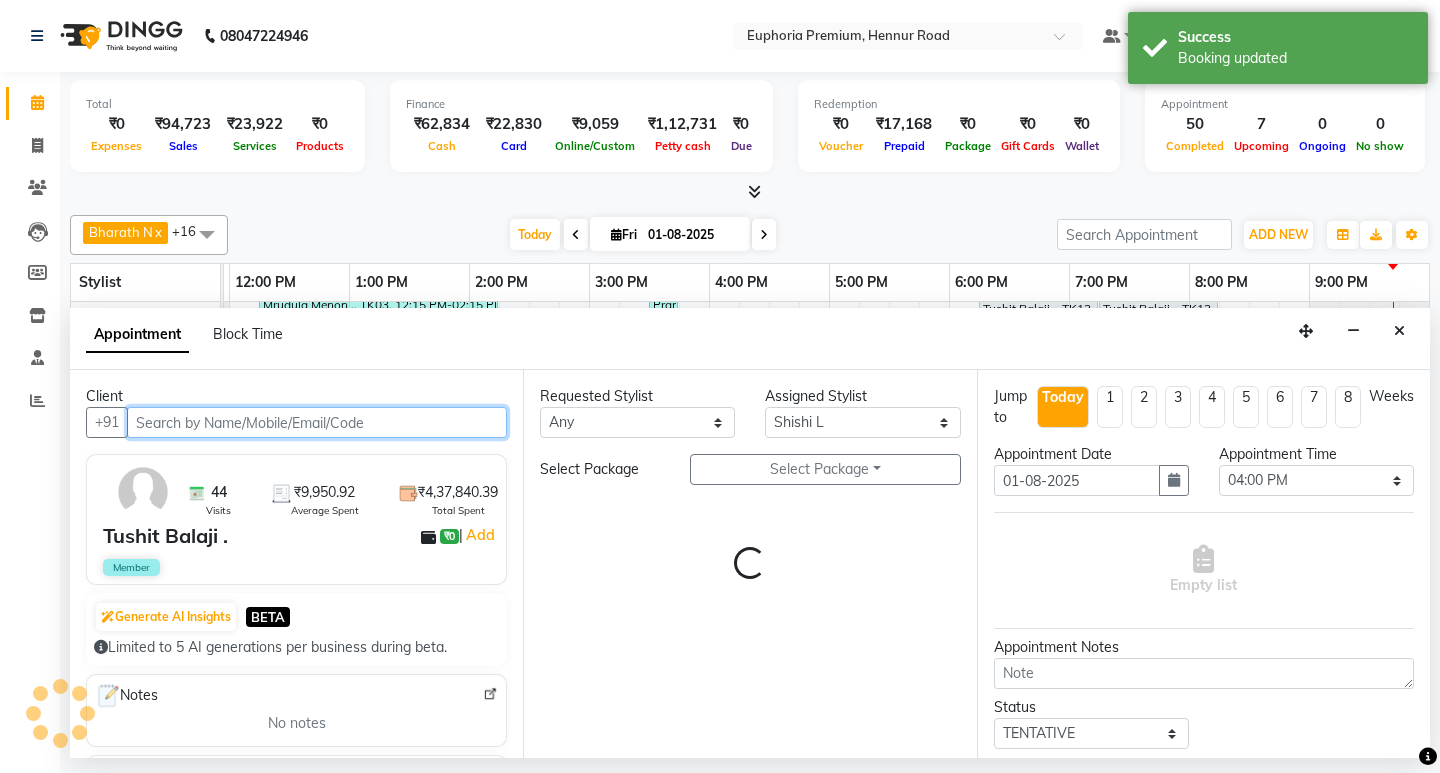 select on "4006" 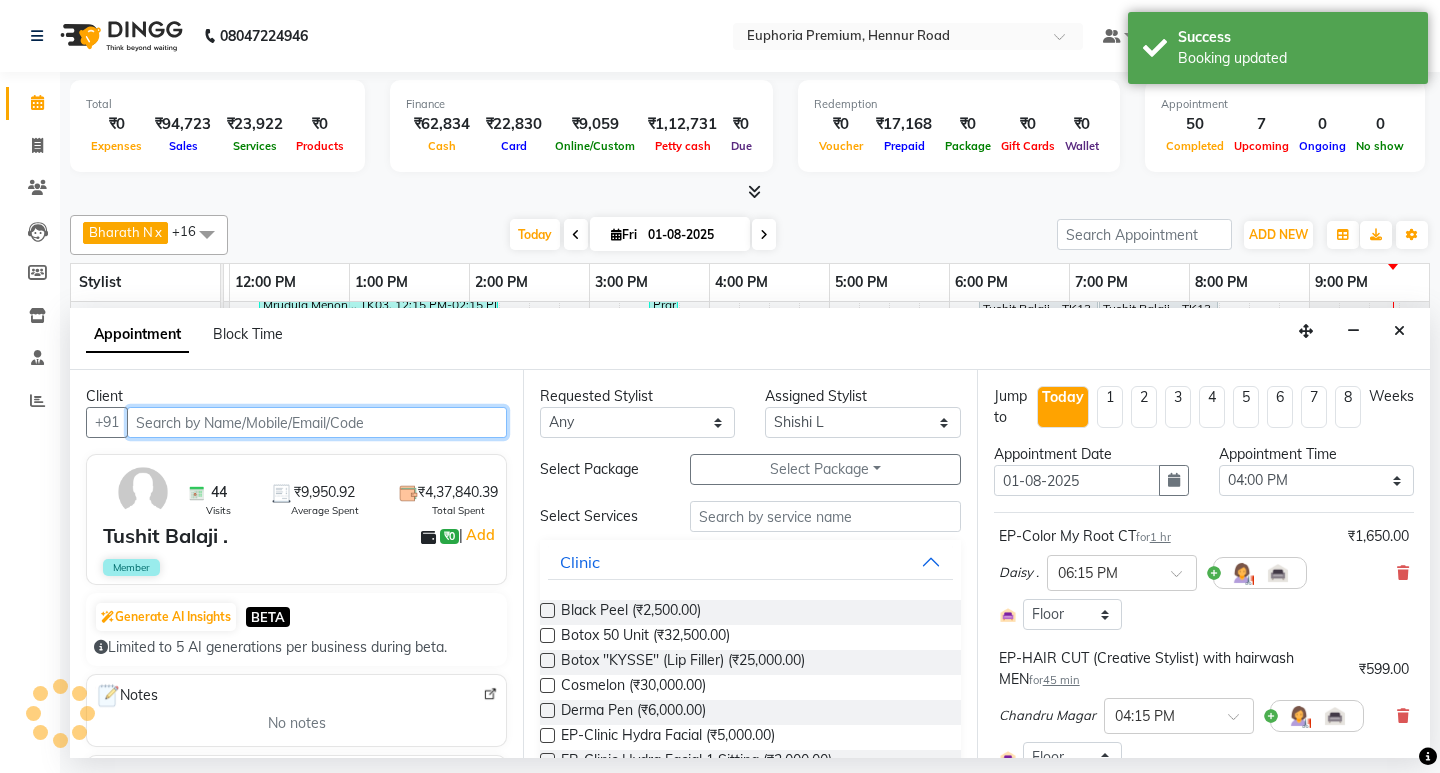 select on "4006" 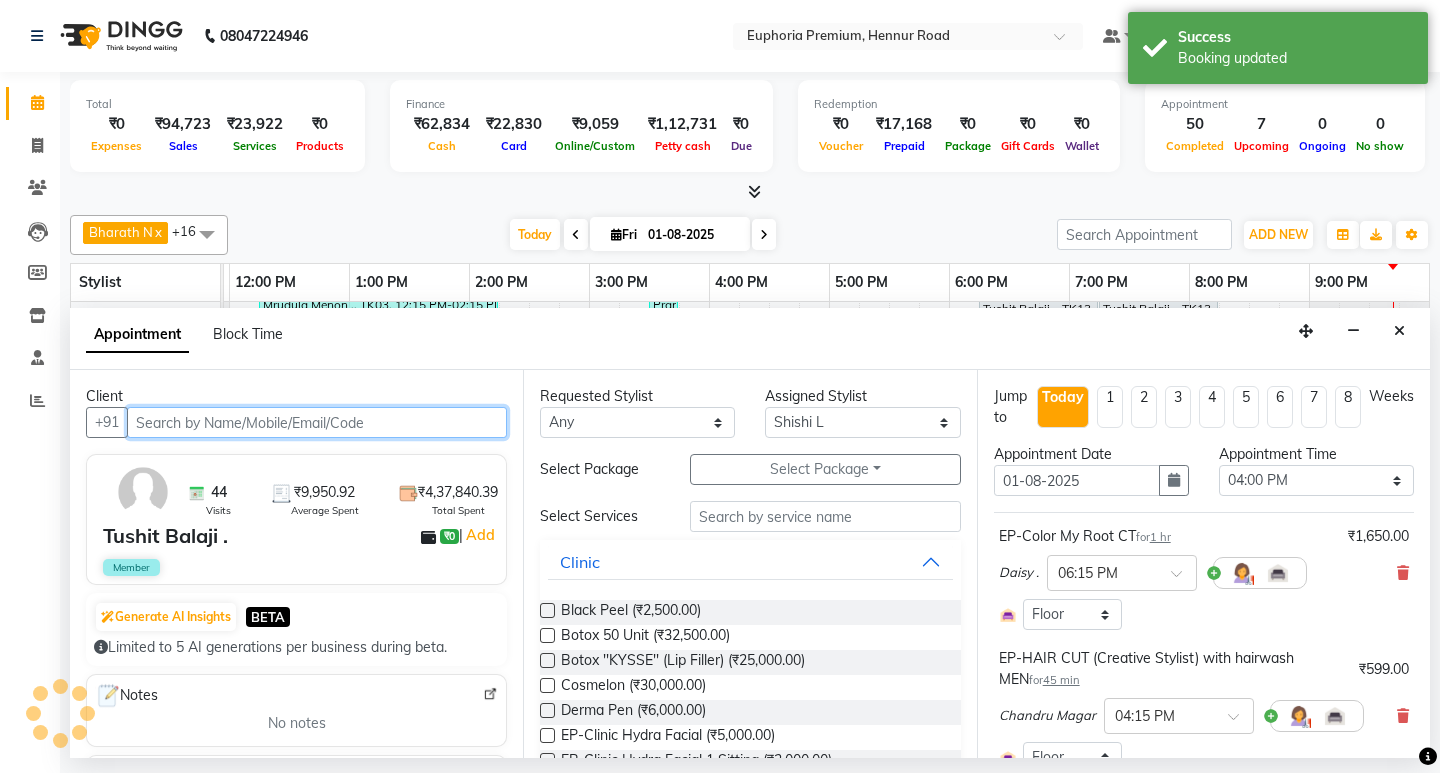 select on "4006" 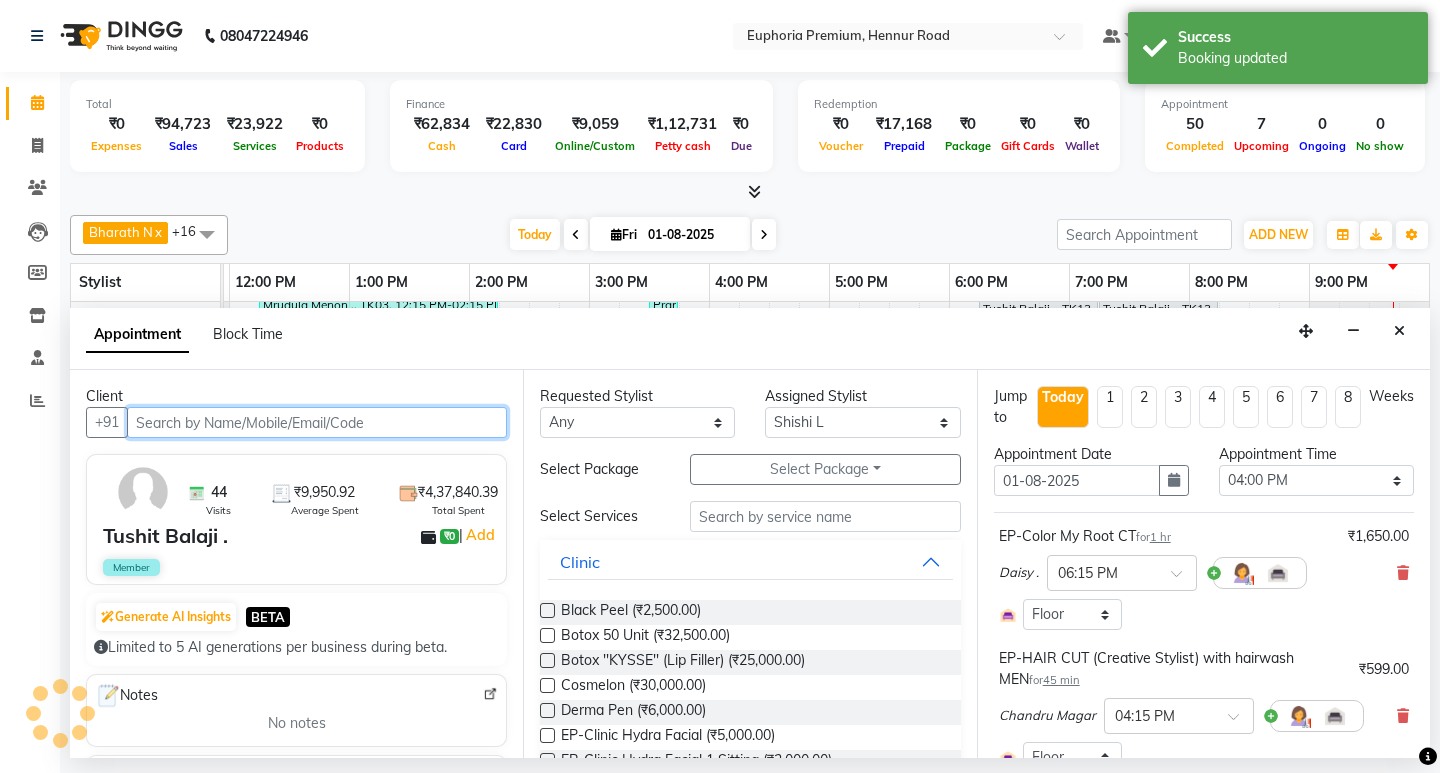 select on "4006" 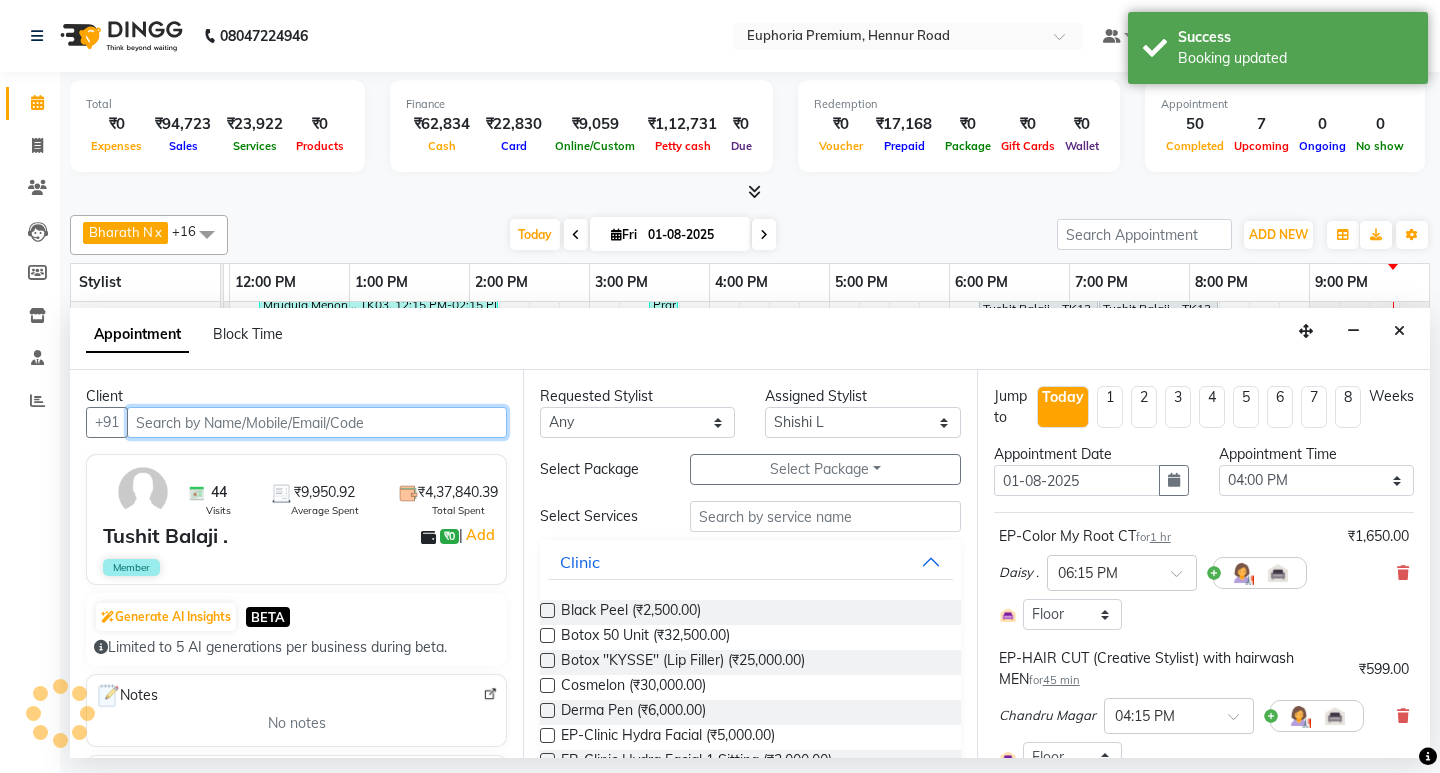 select on "4006" 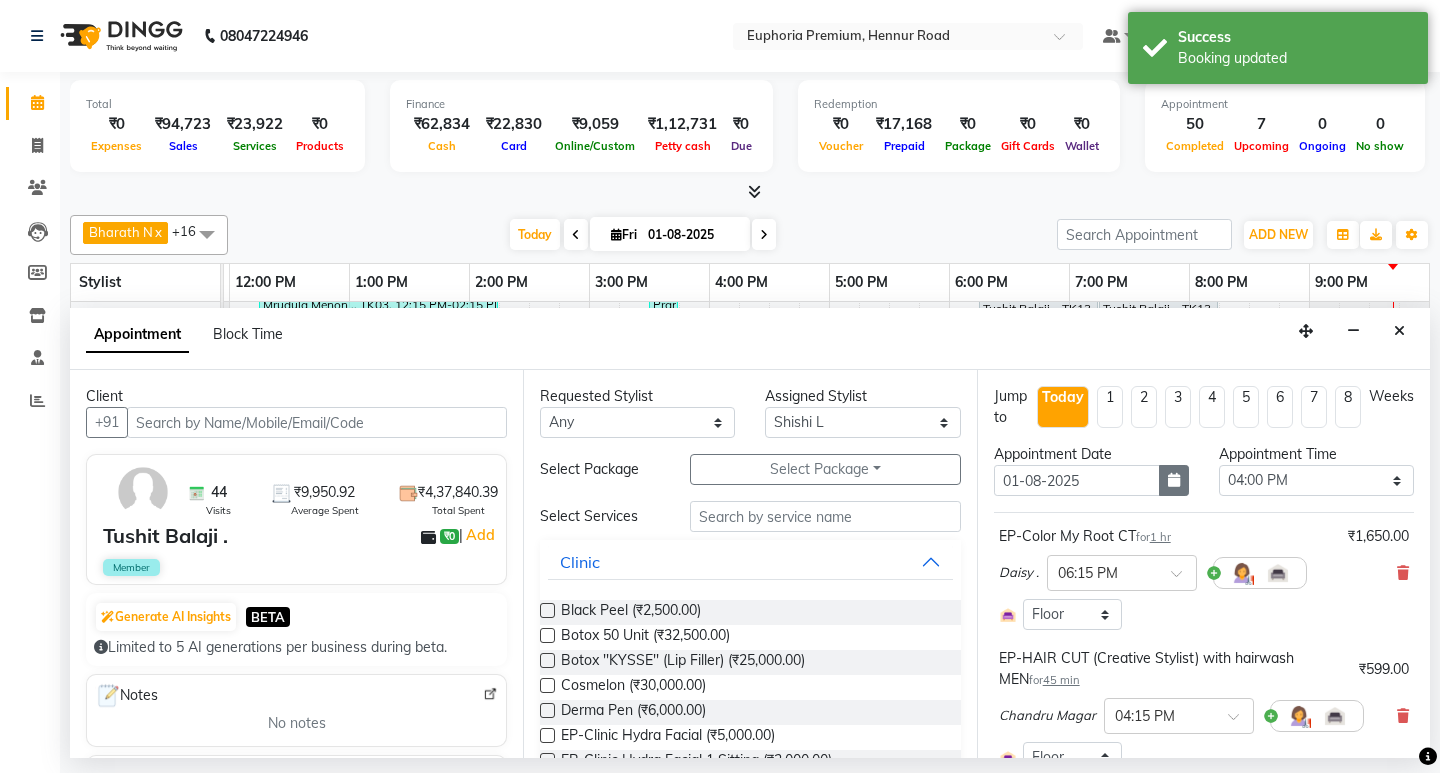 click at bounding box center (1174, 480) 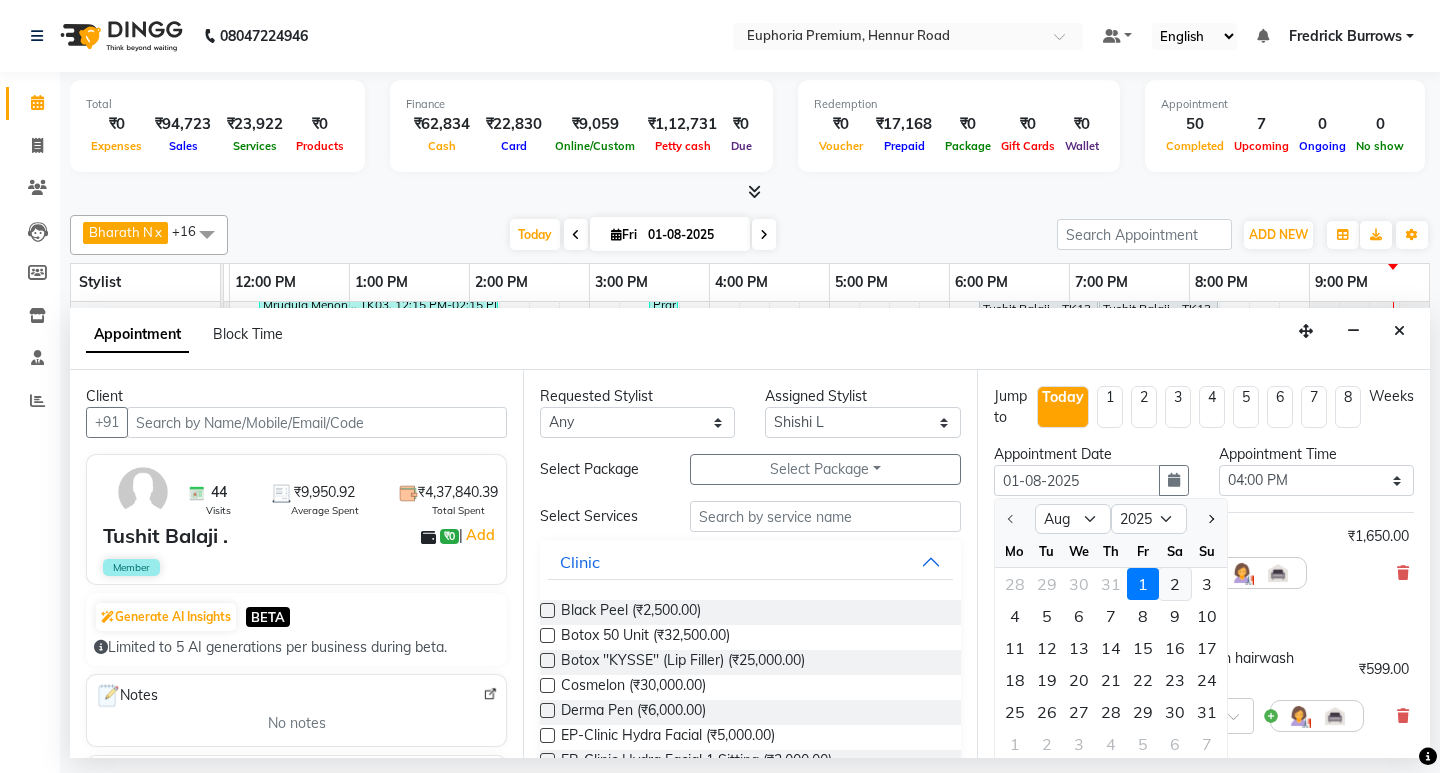 click on "2" at bounding box center [1175, 584] 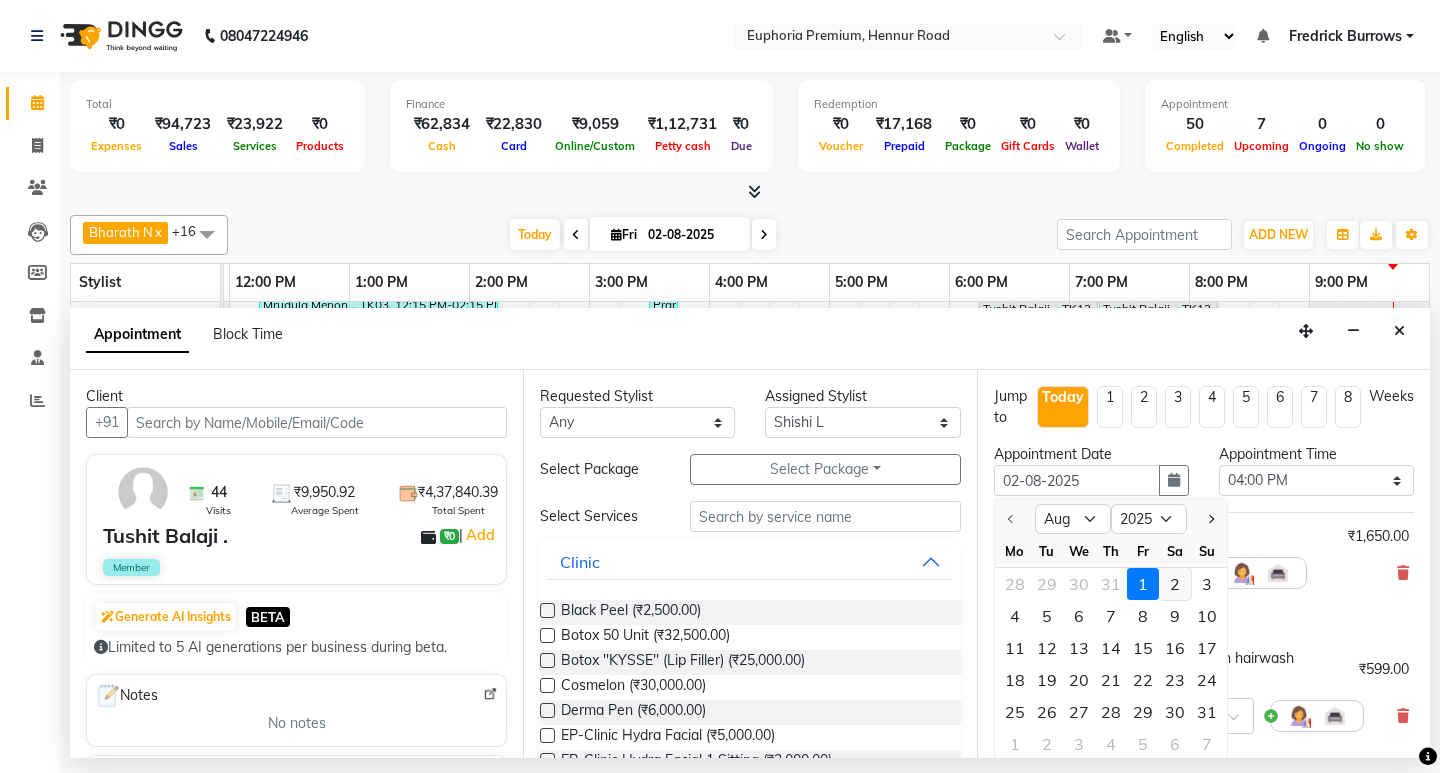 select on "960" 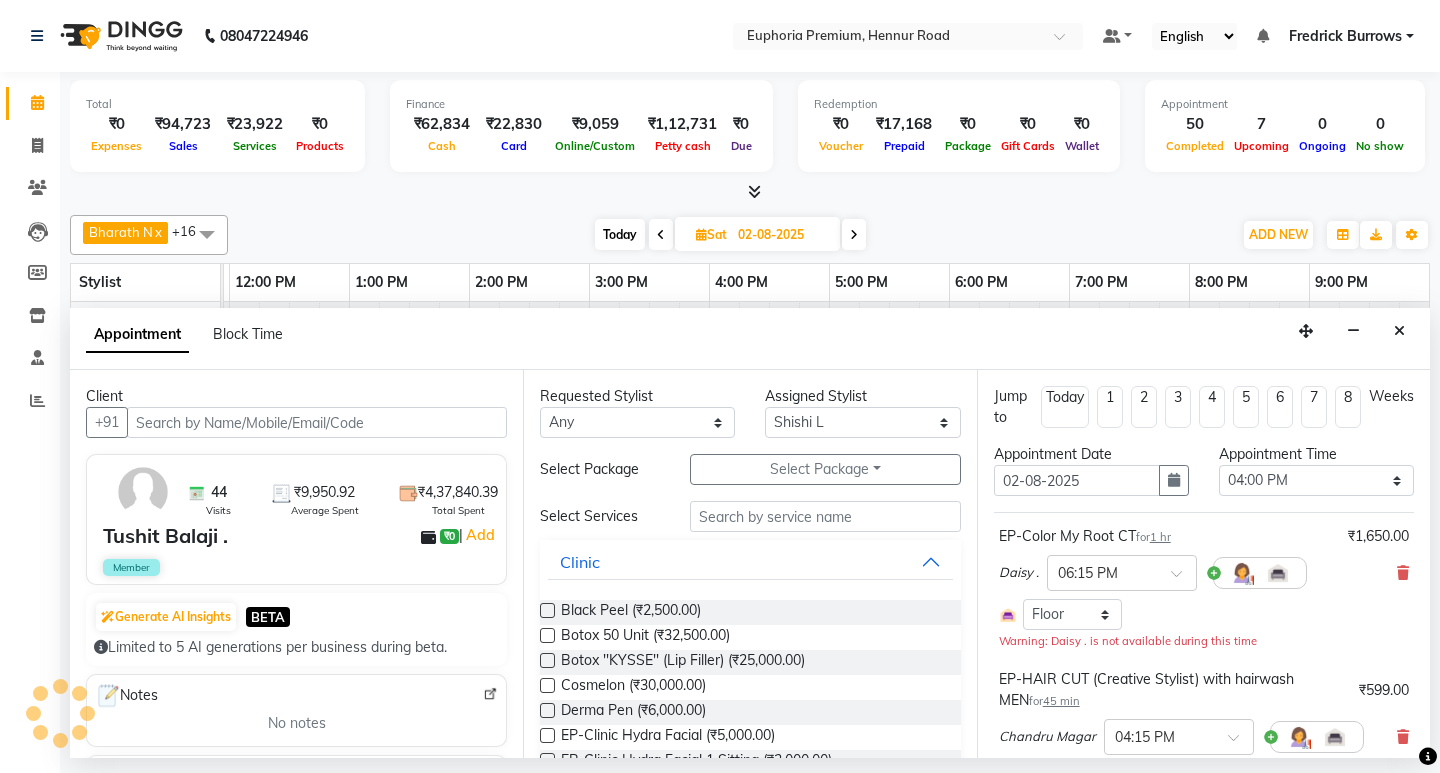 scroll, scrollTop: 0, scrollLeft: 0, axis: both 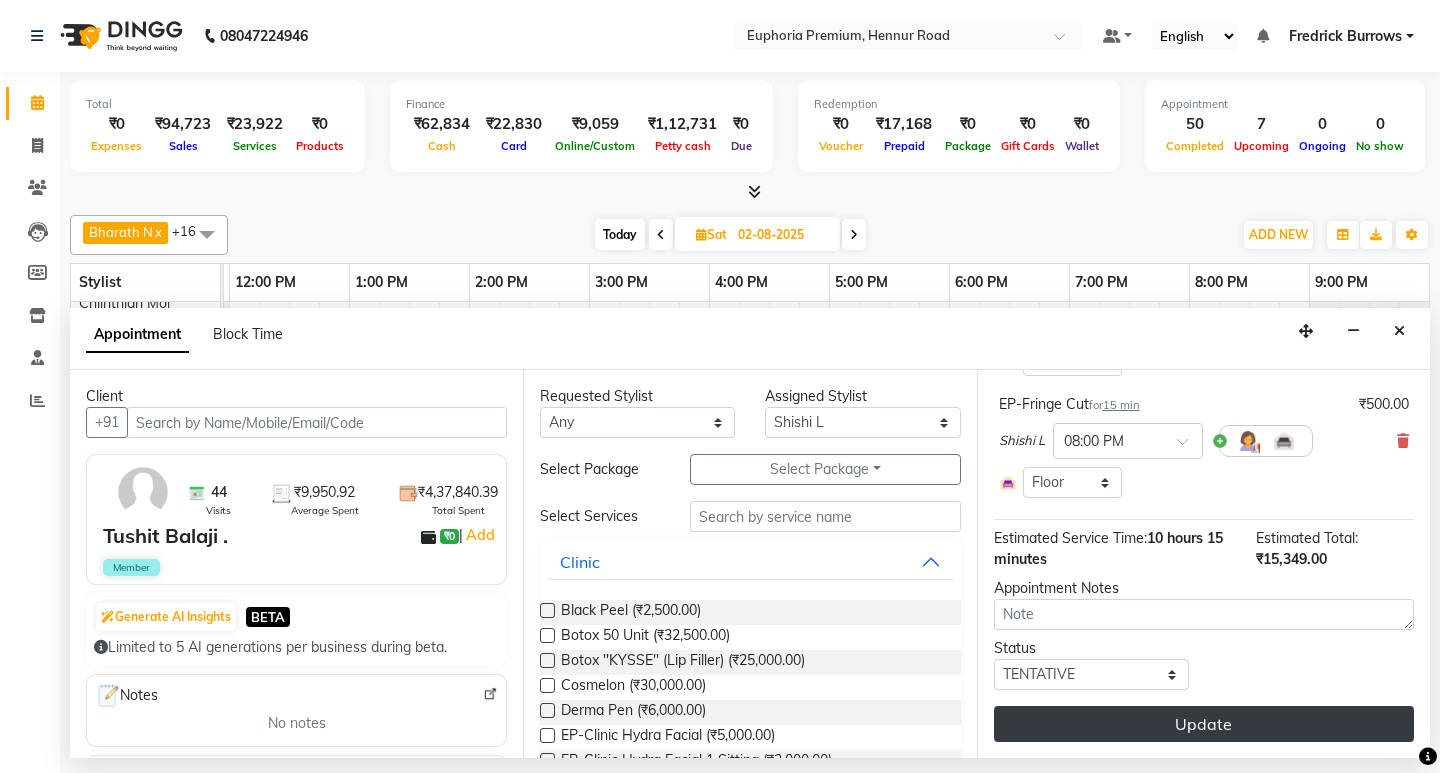 click on "Update" at bounding box center (1204, 724) 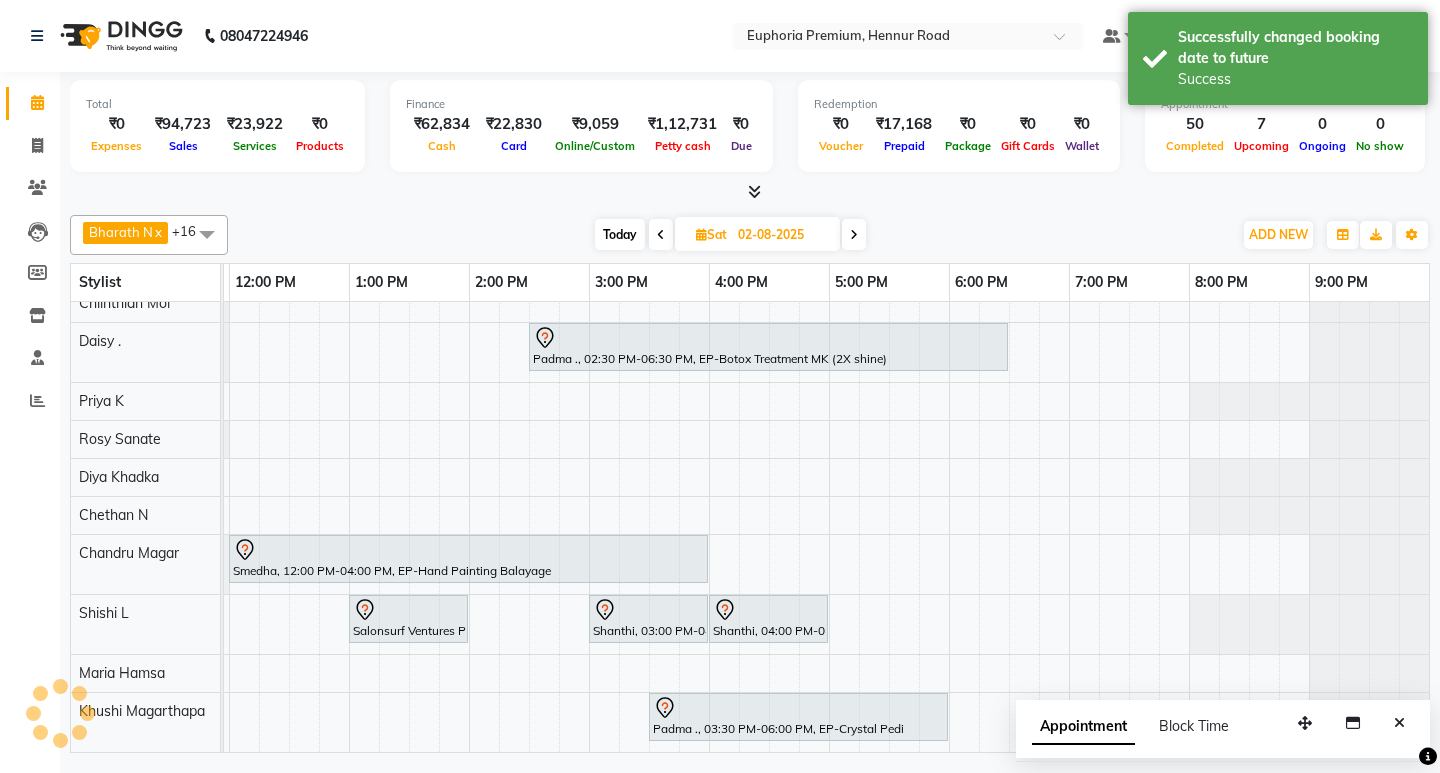 scroll, scrollTop: 528, scrollLeft: 0, axis: vertical 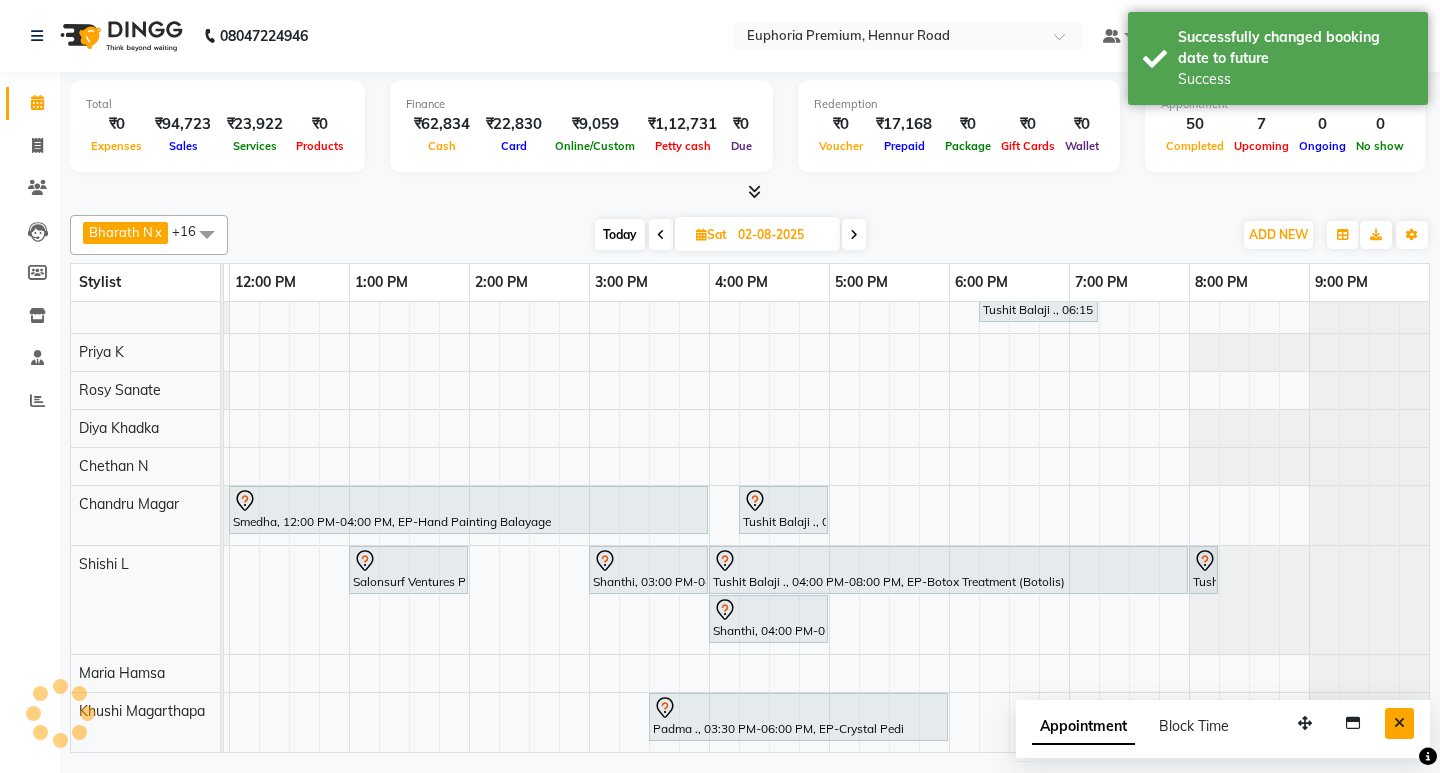click at bounding box center [1399, 723] 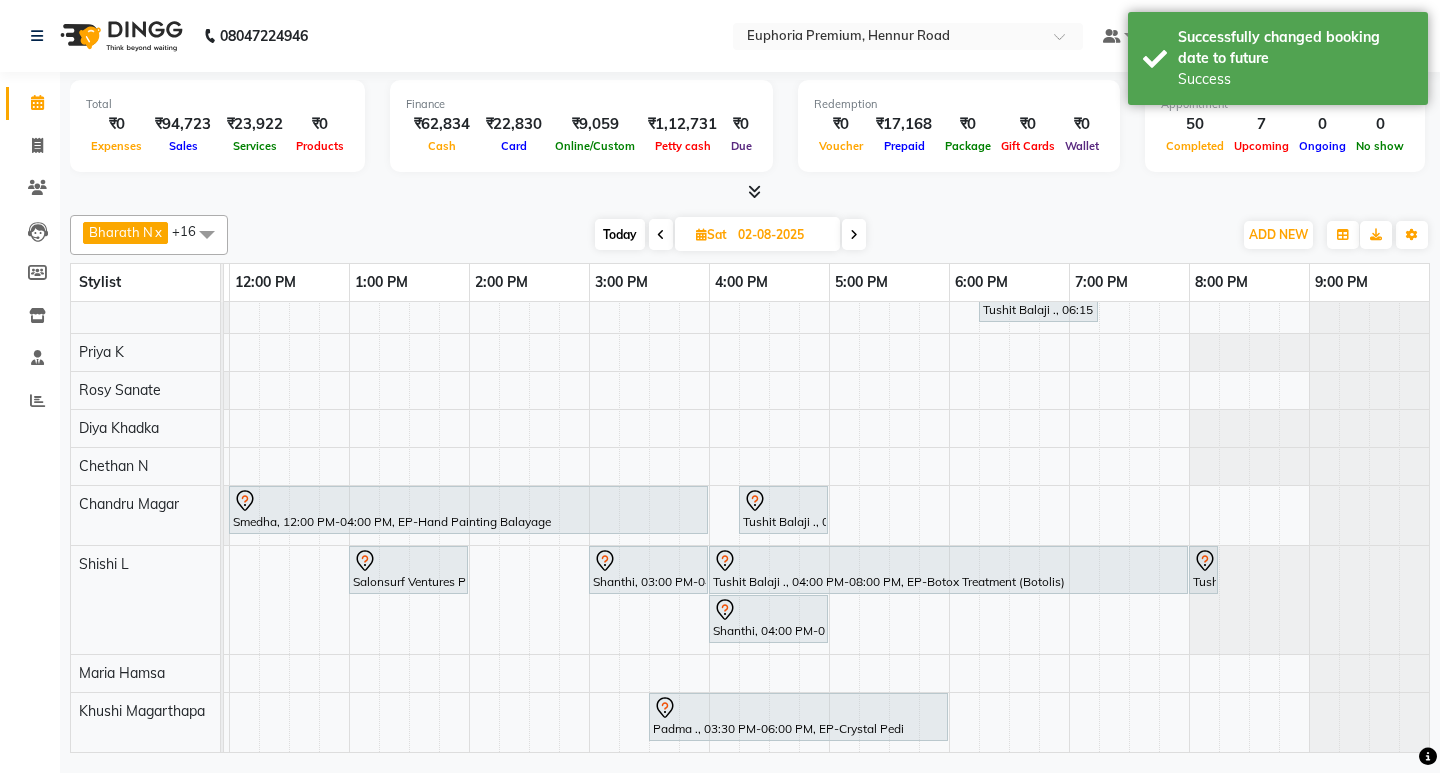 scroll, scrollTop: 528, scrollLeft: 403, axis: both 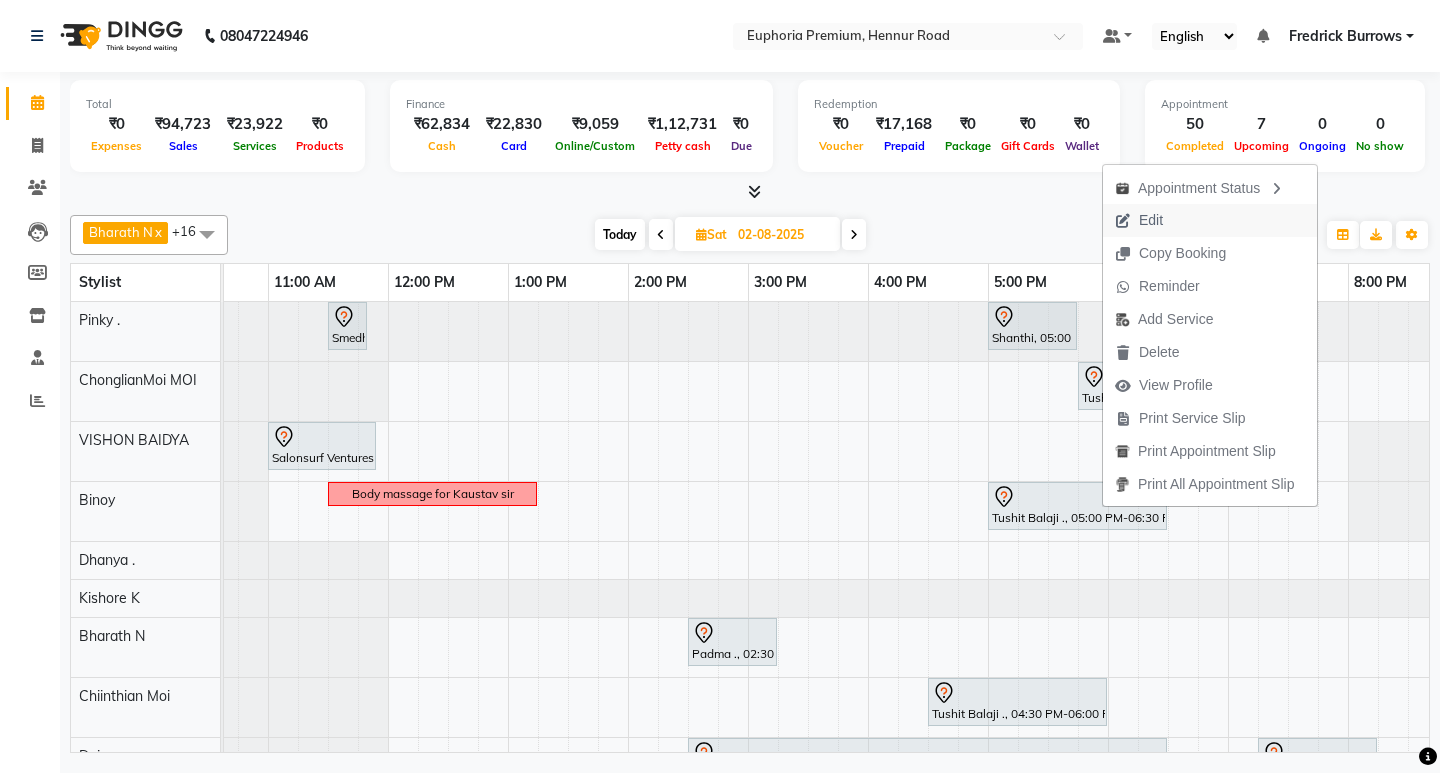 click on "Edit" at bounding box center [1139, 220] 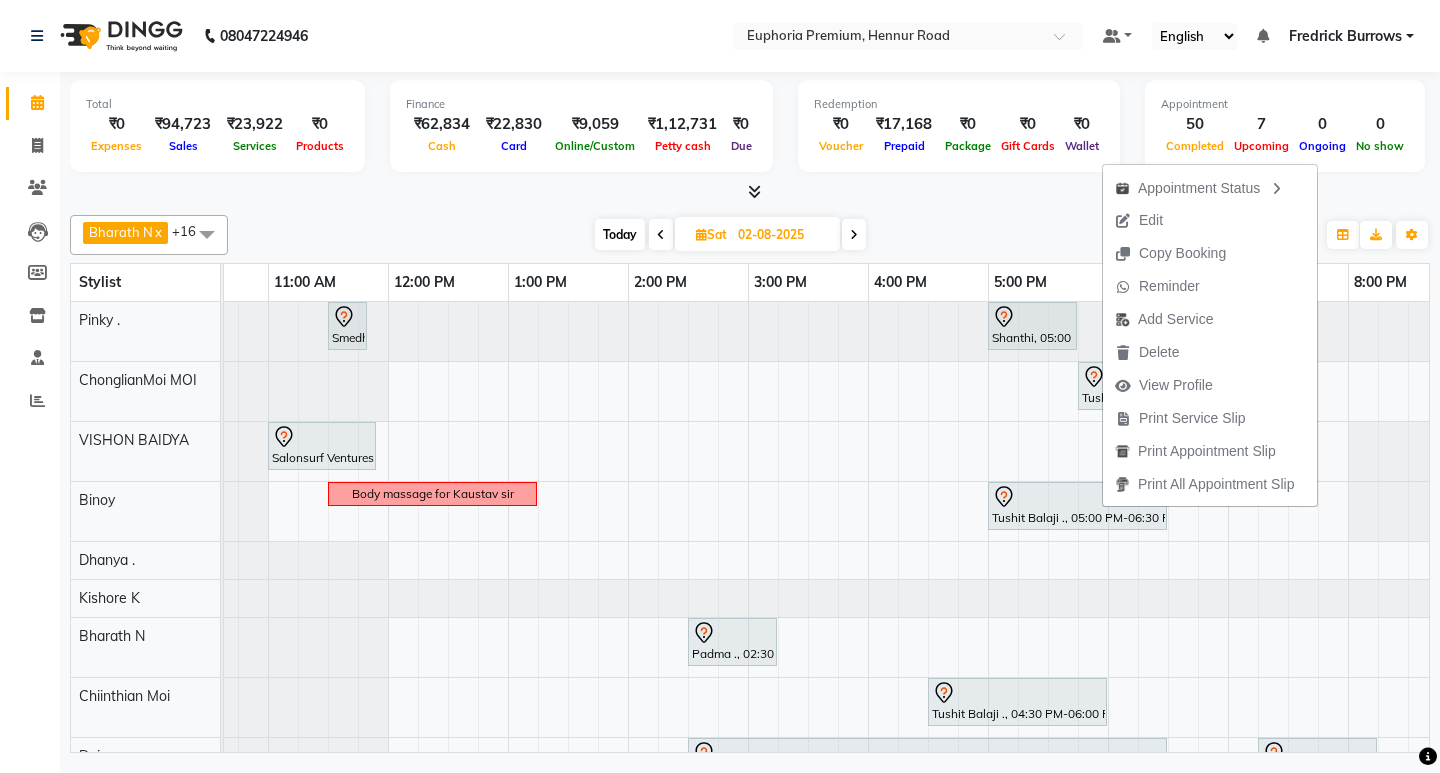 select on "tentative" 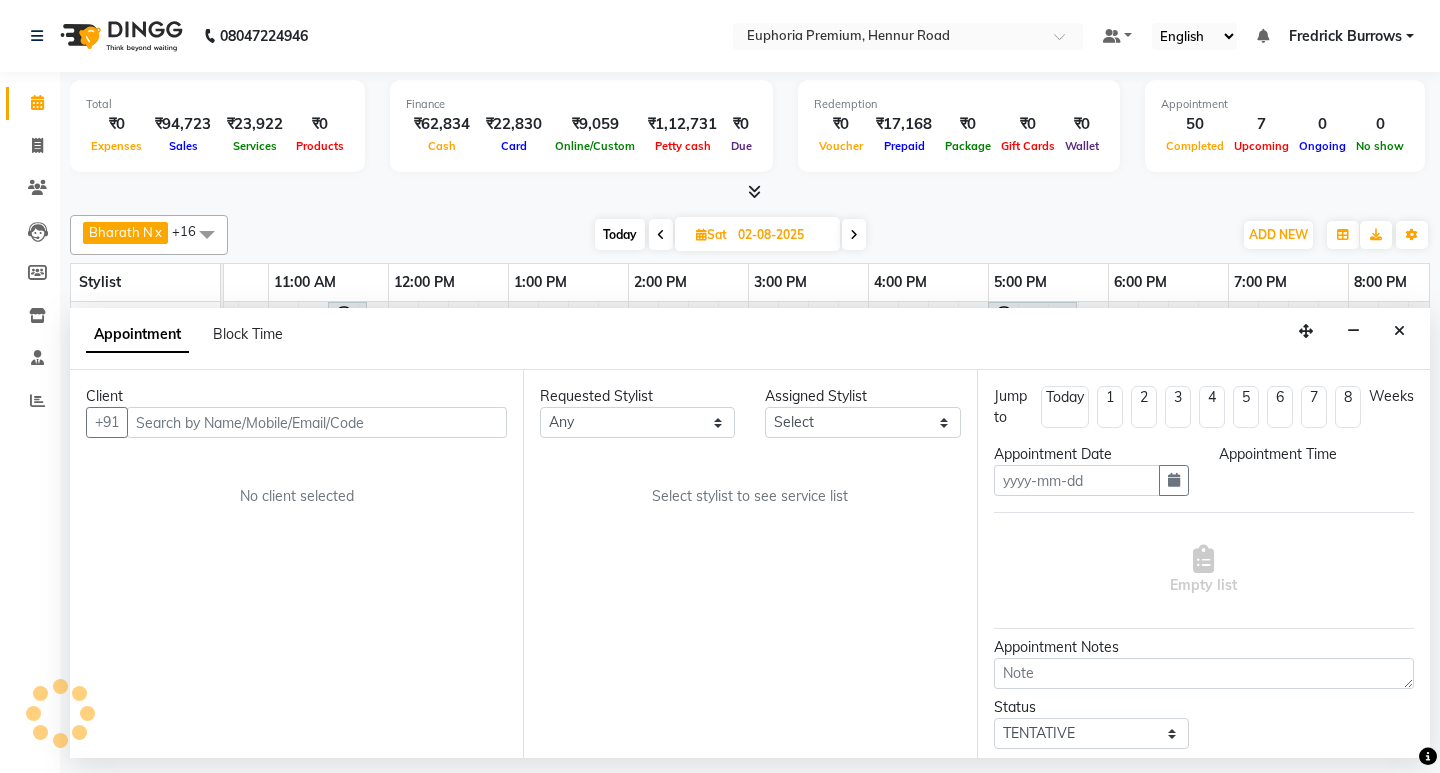 type on "02-08-2025" 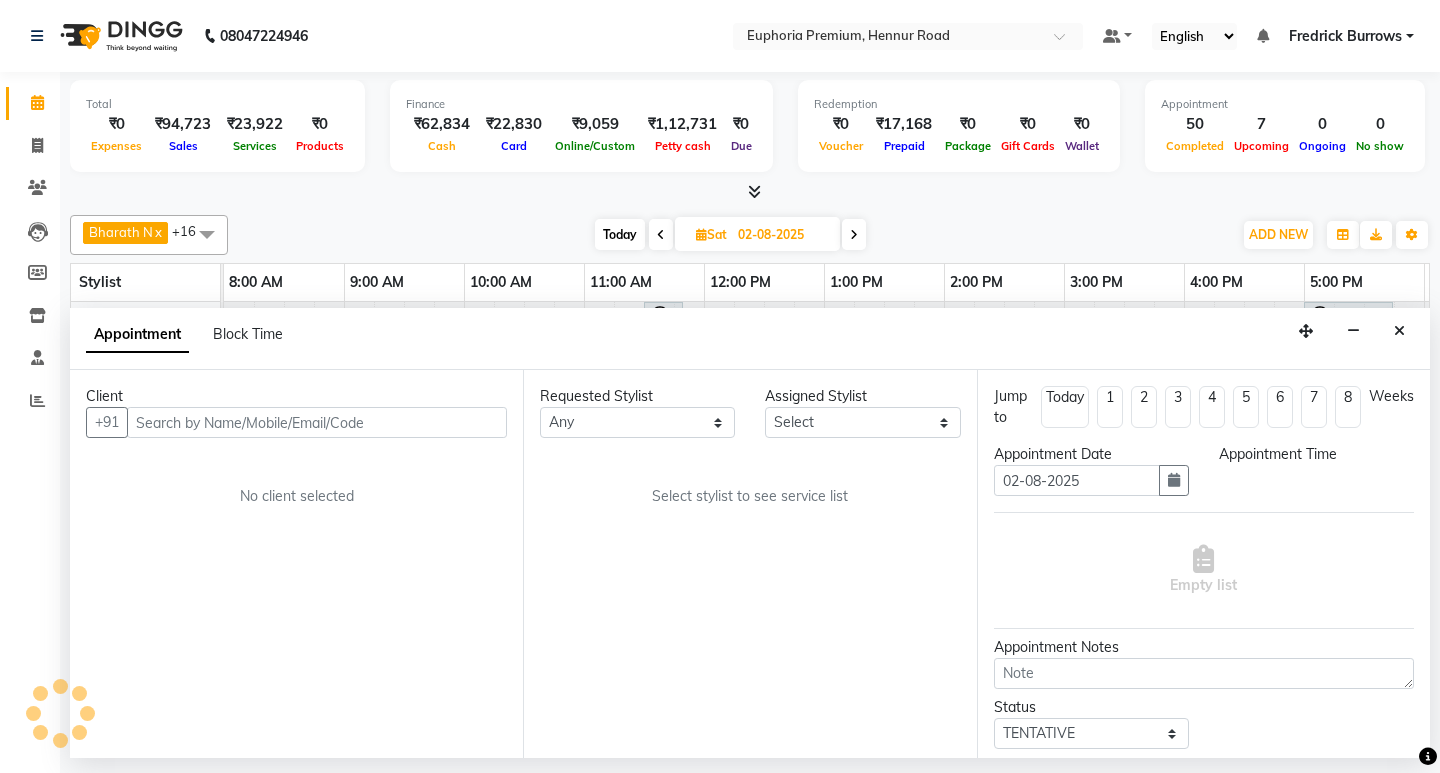 select on "960" 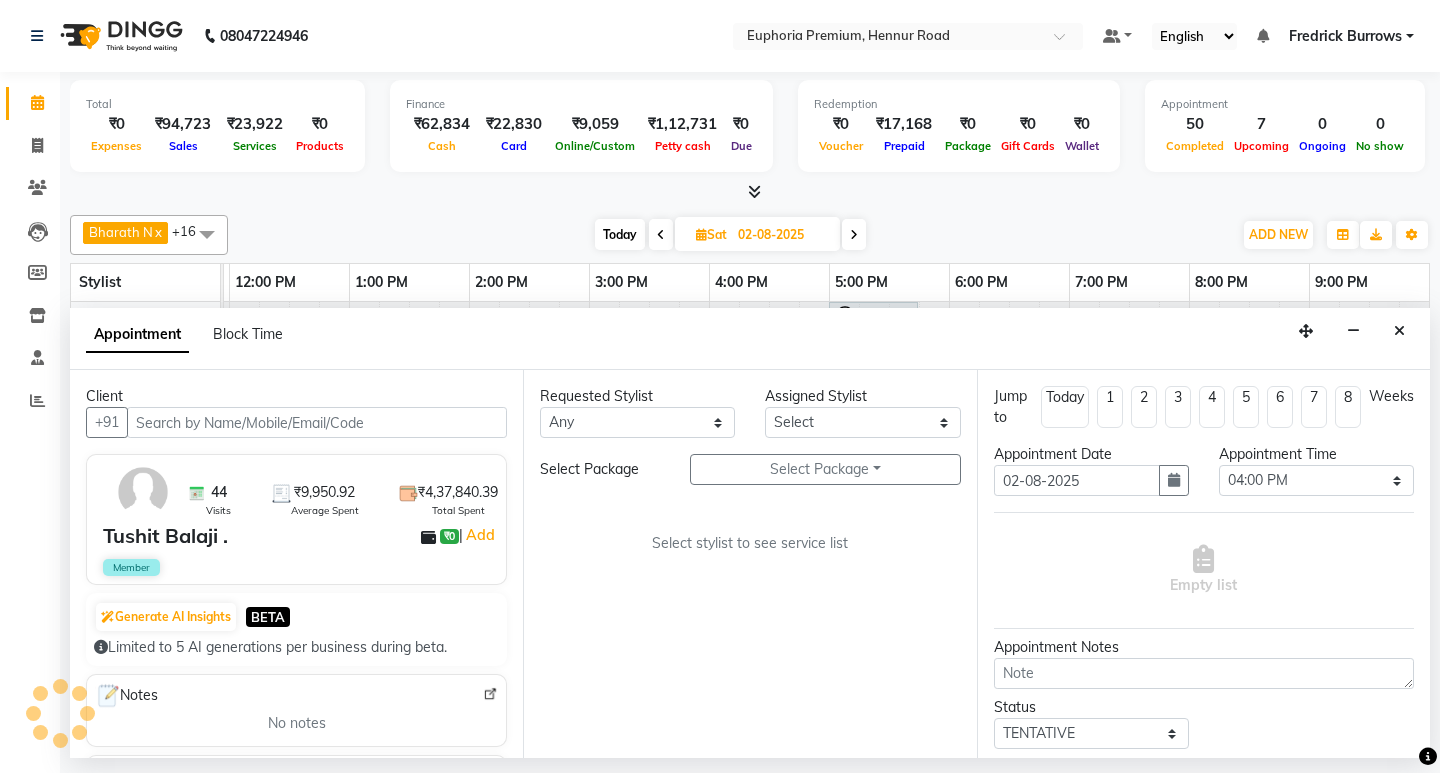 select on "78117" 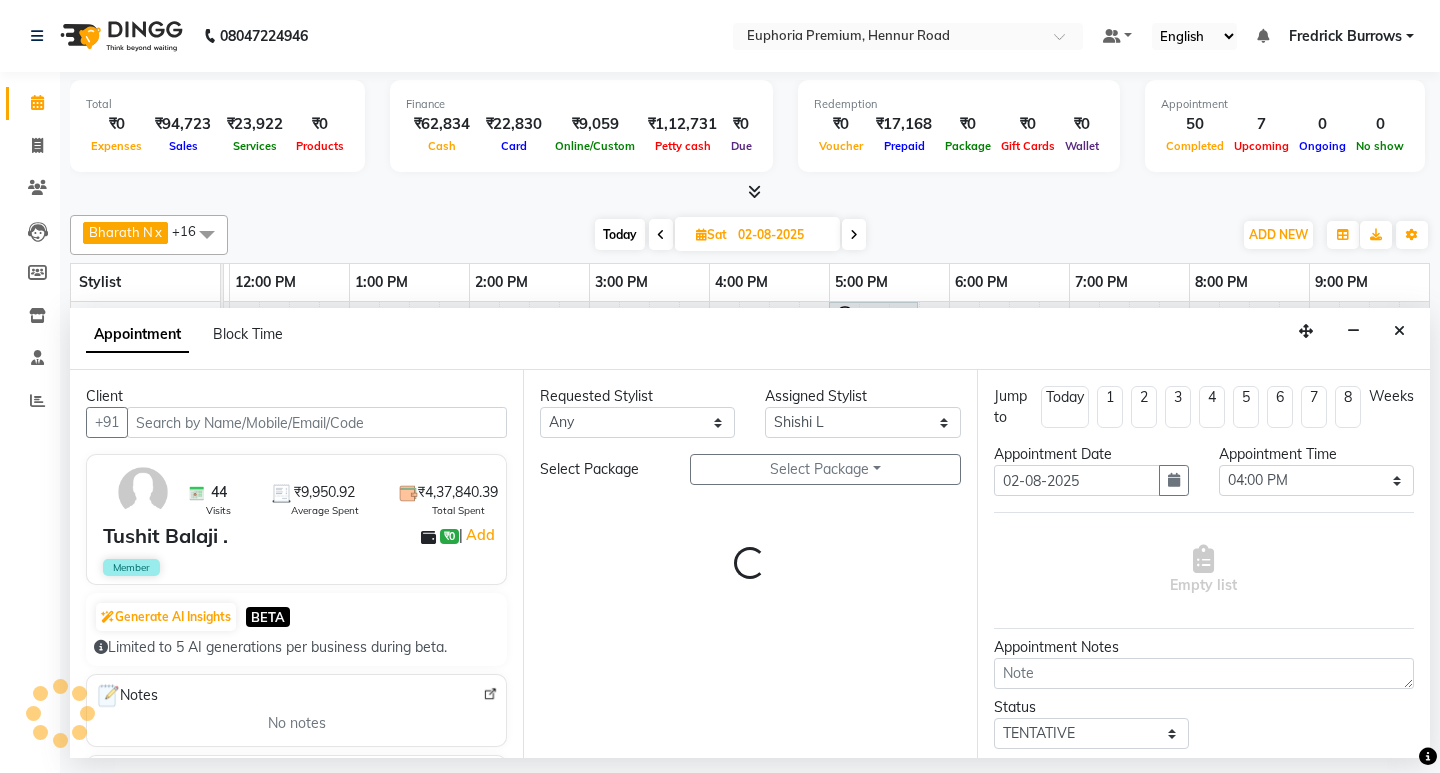 select on "4006" 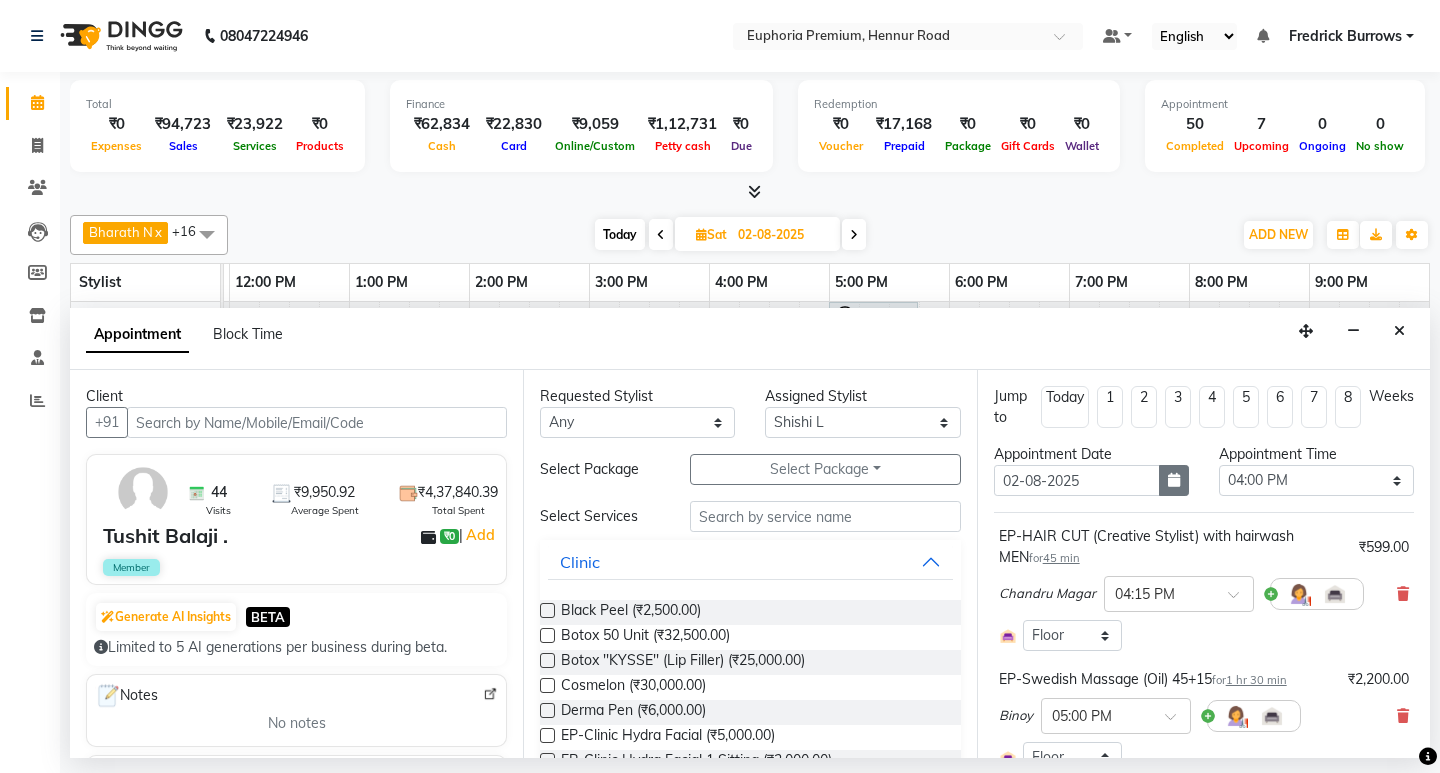 click at bounding box center (1174, 480) 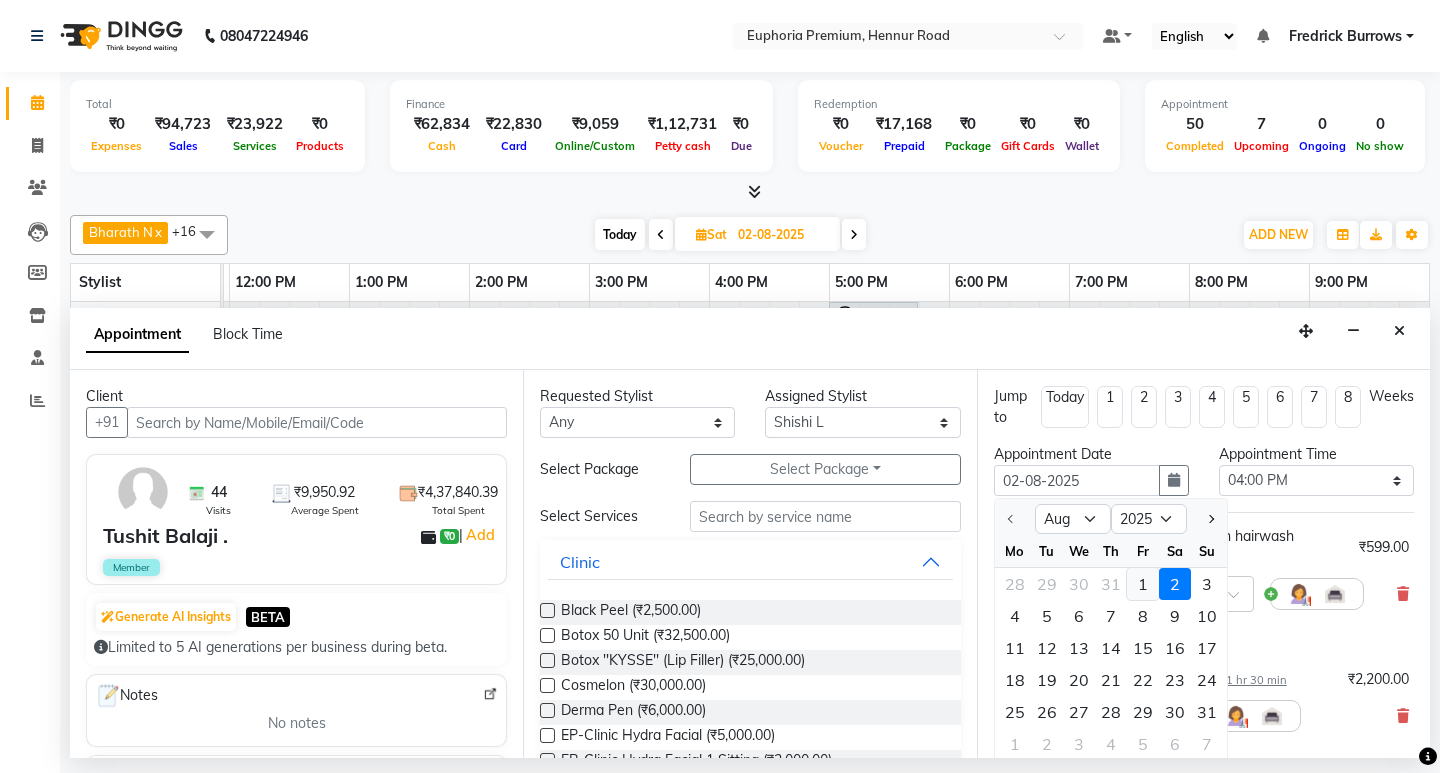 click on "1" at bounding box center (1143, 584) 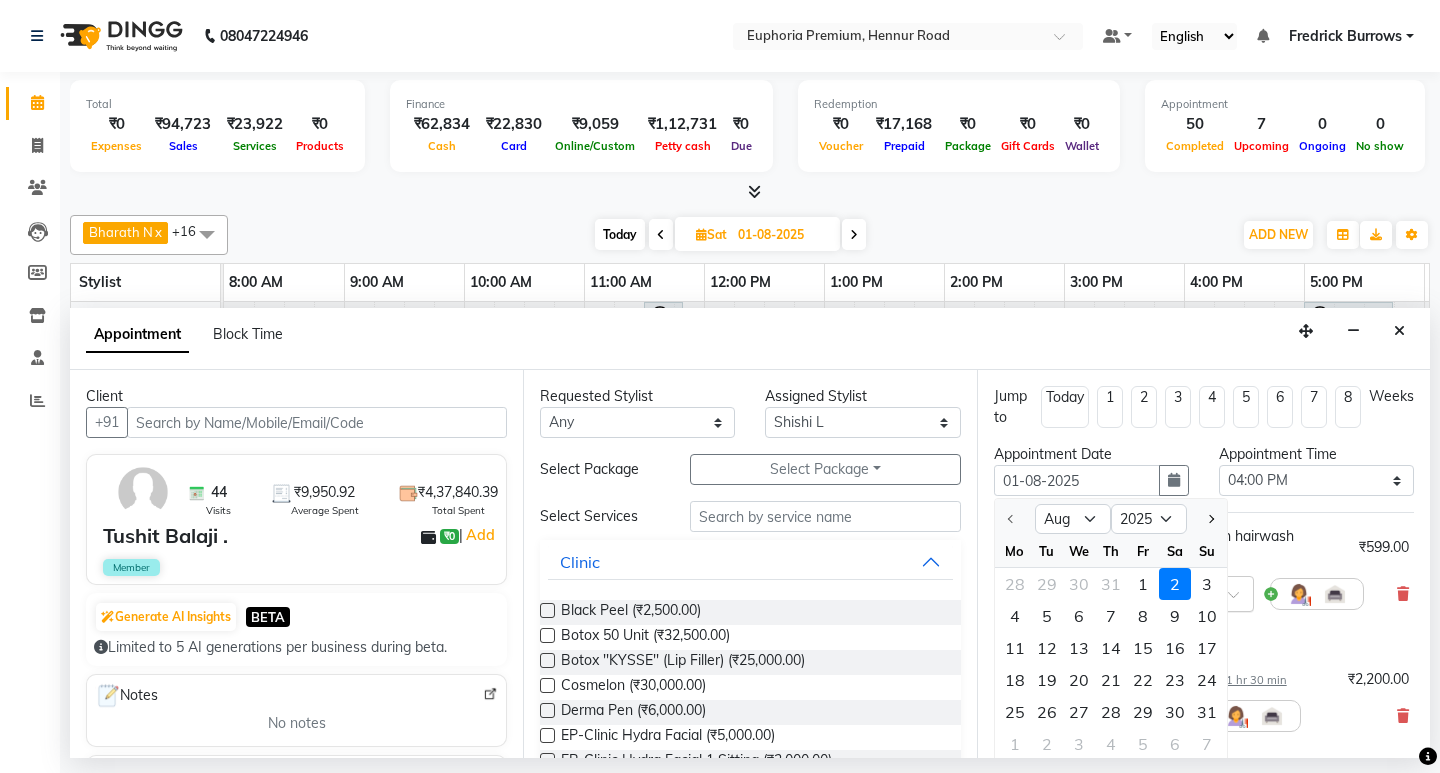select on "960" 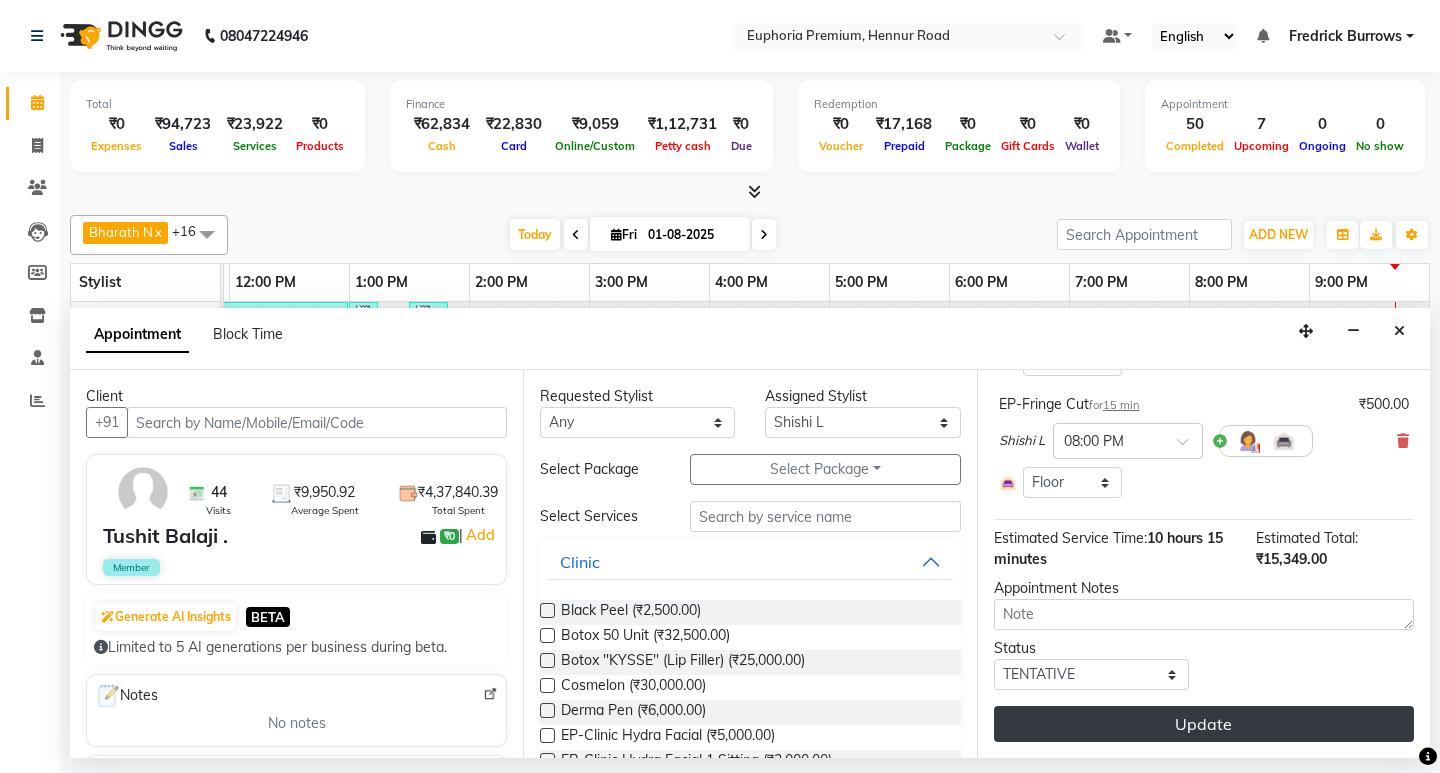click on "Update" at bounding box center [1204, 724] 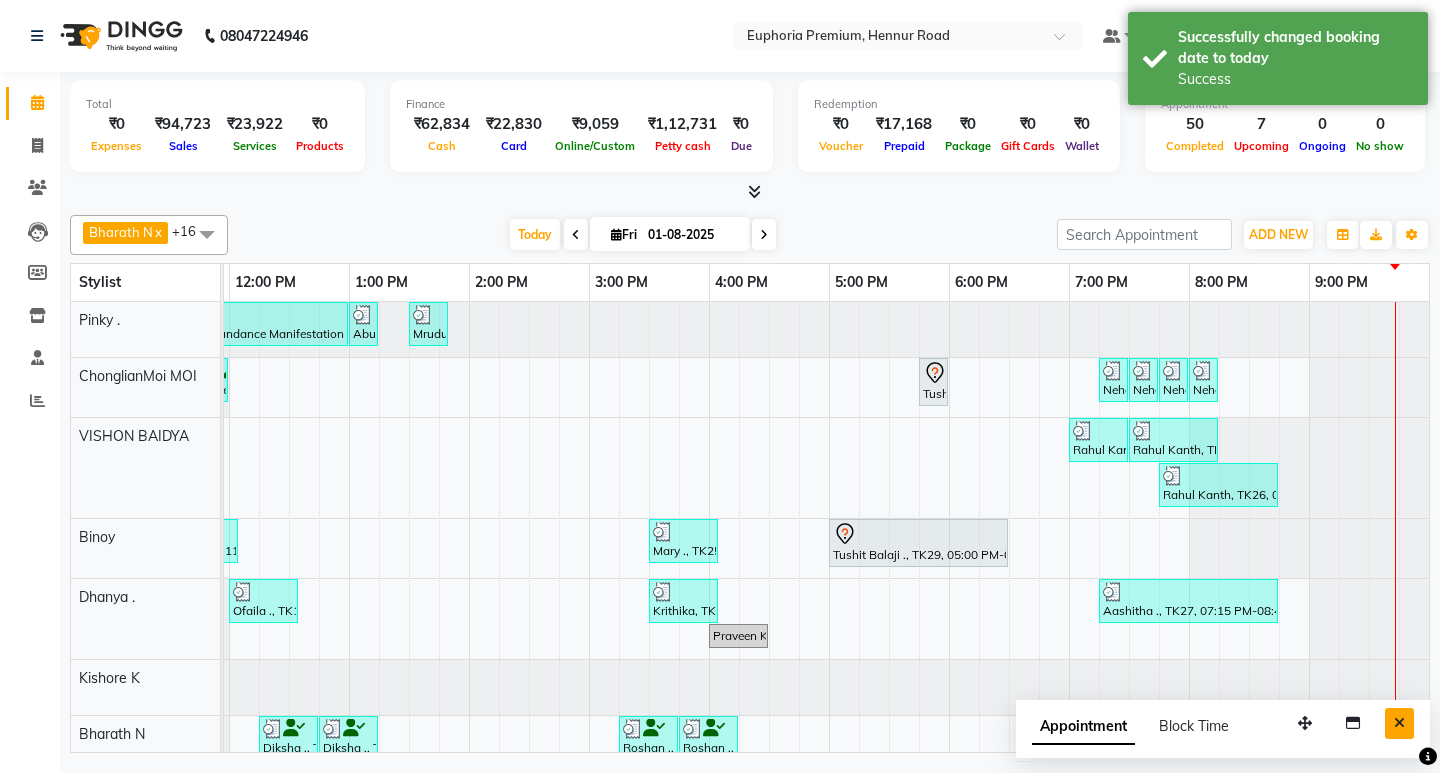 click at bounding box center [1399, 723] 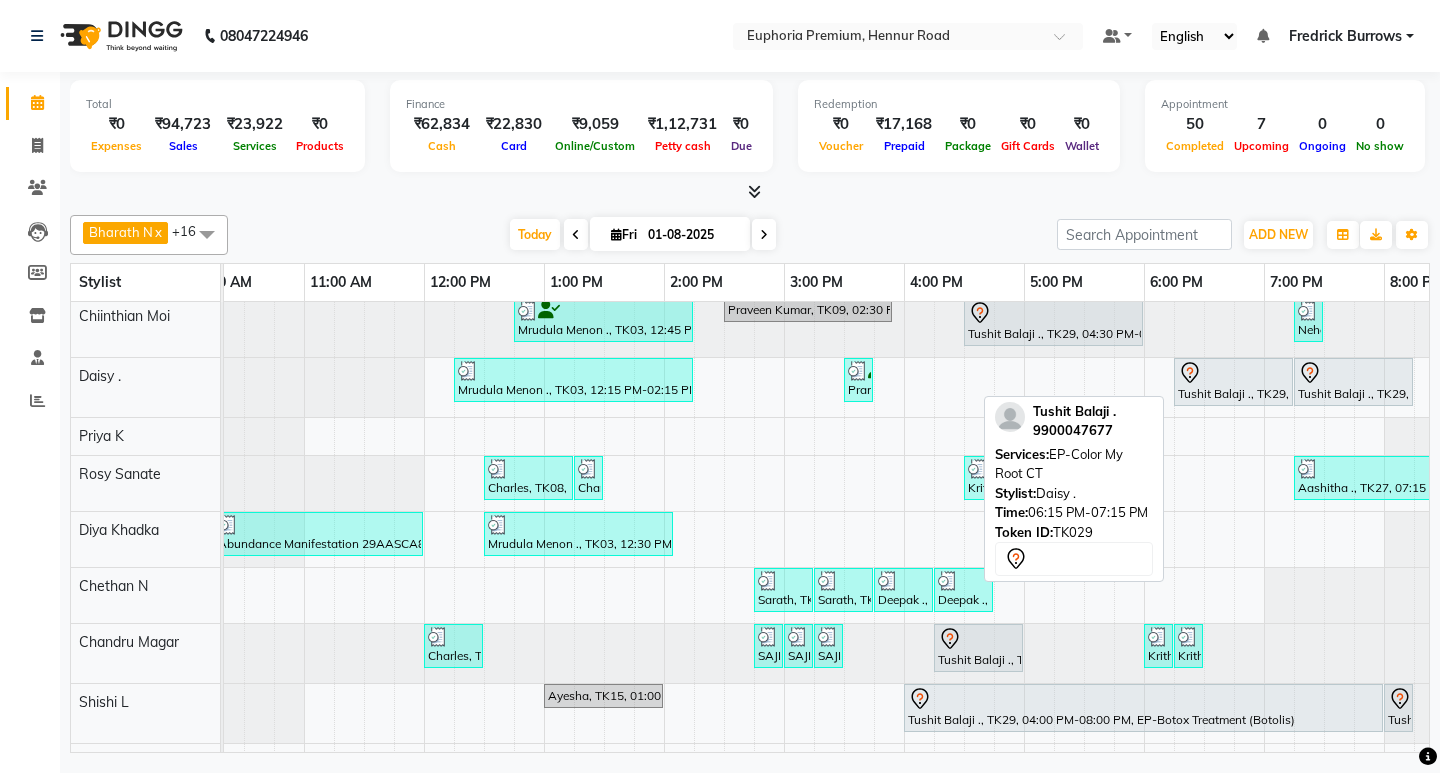 click on "Tushit Balaji ., TK29, 06:15 PM-07:15 PM, EP-Color My Root  CT" at bounding box center [1233, 382] 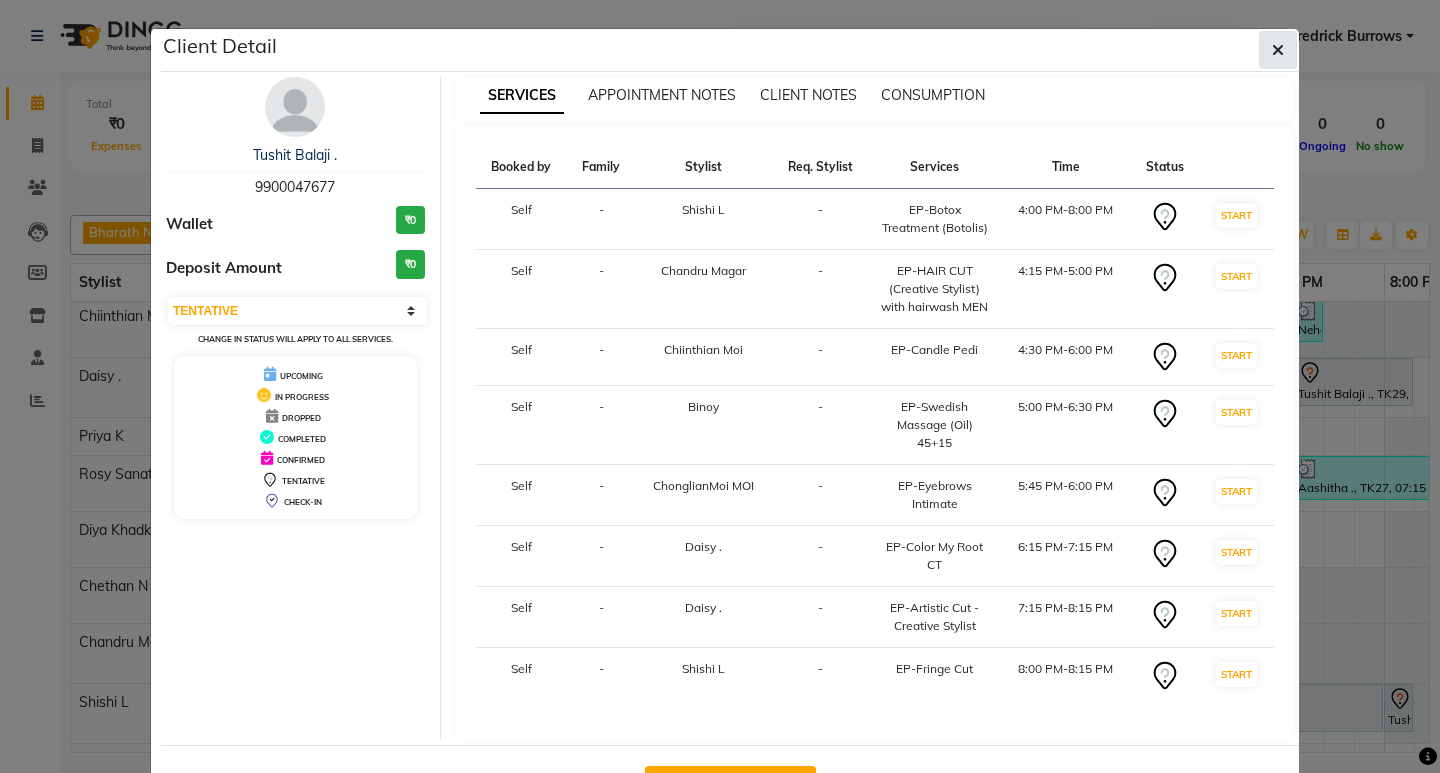 click 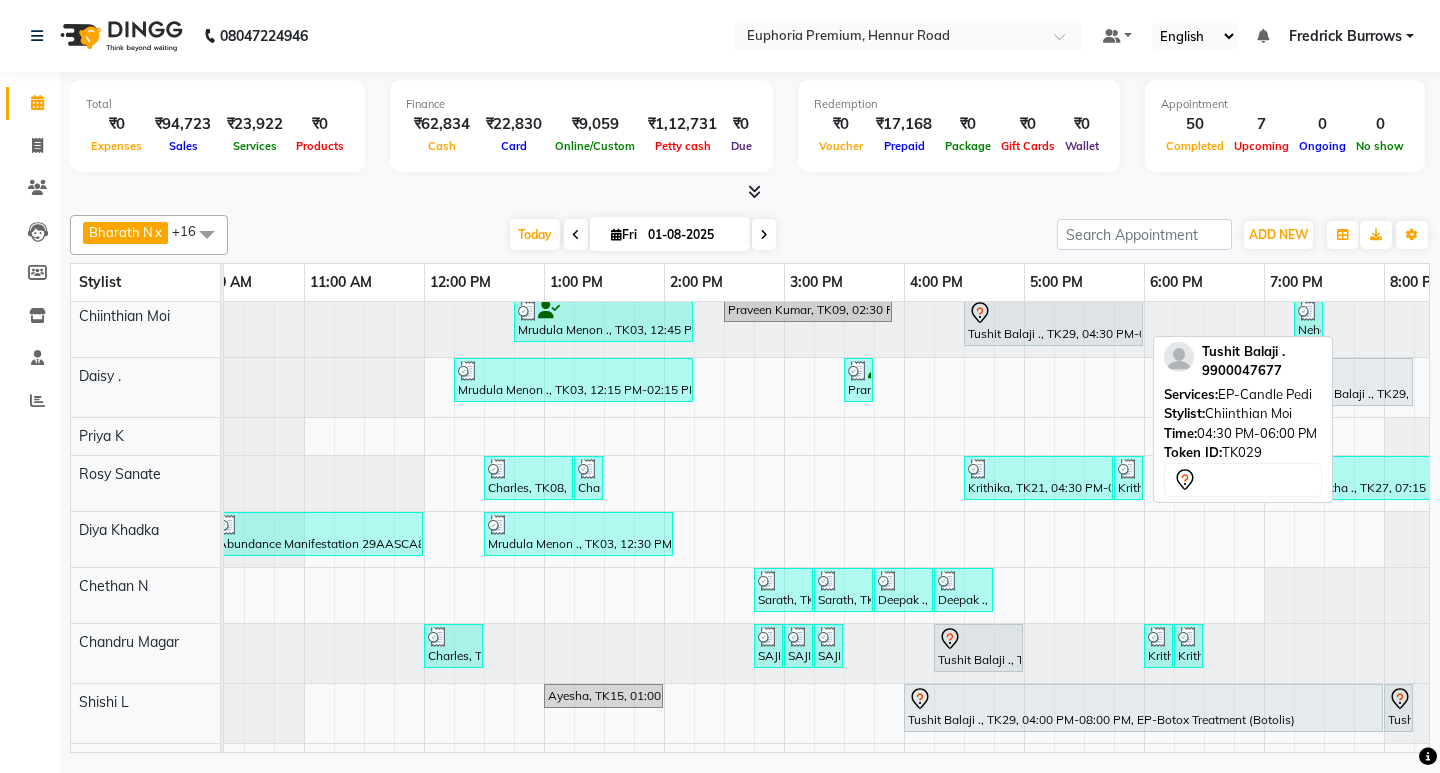 click at bounding box center (1053, 313) 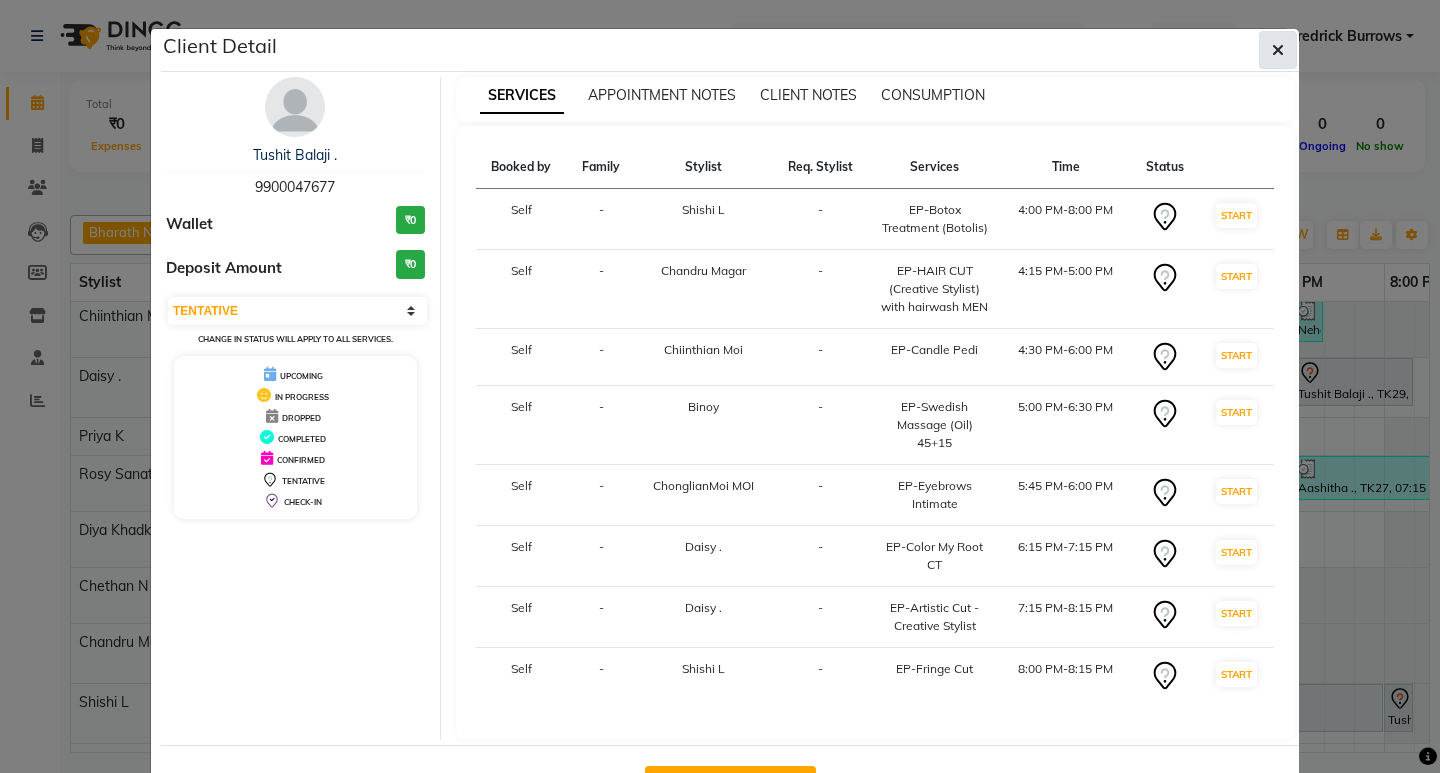 click 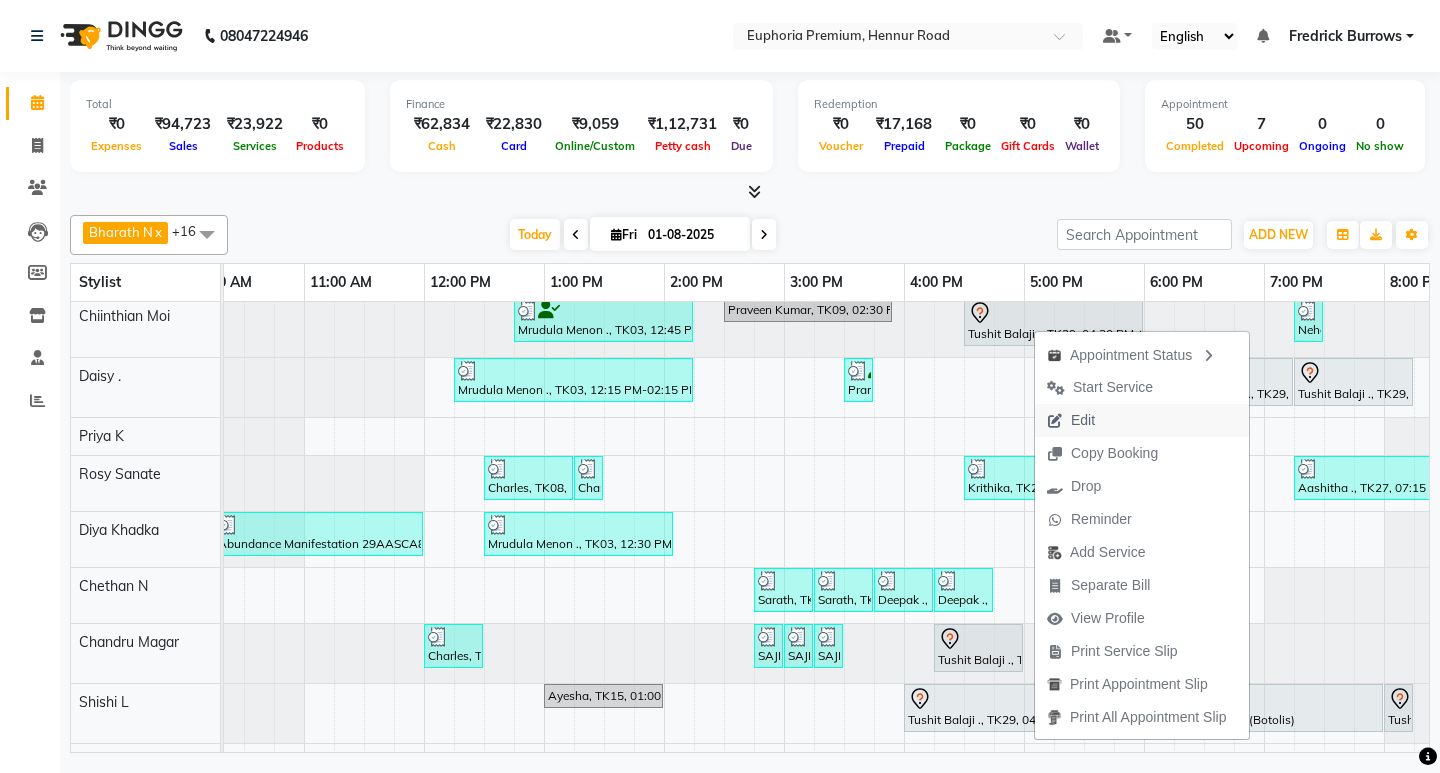 click on "Edit" at bounding box center [1083, 420] 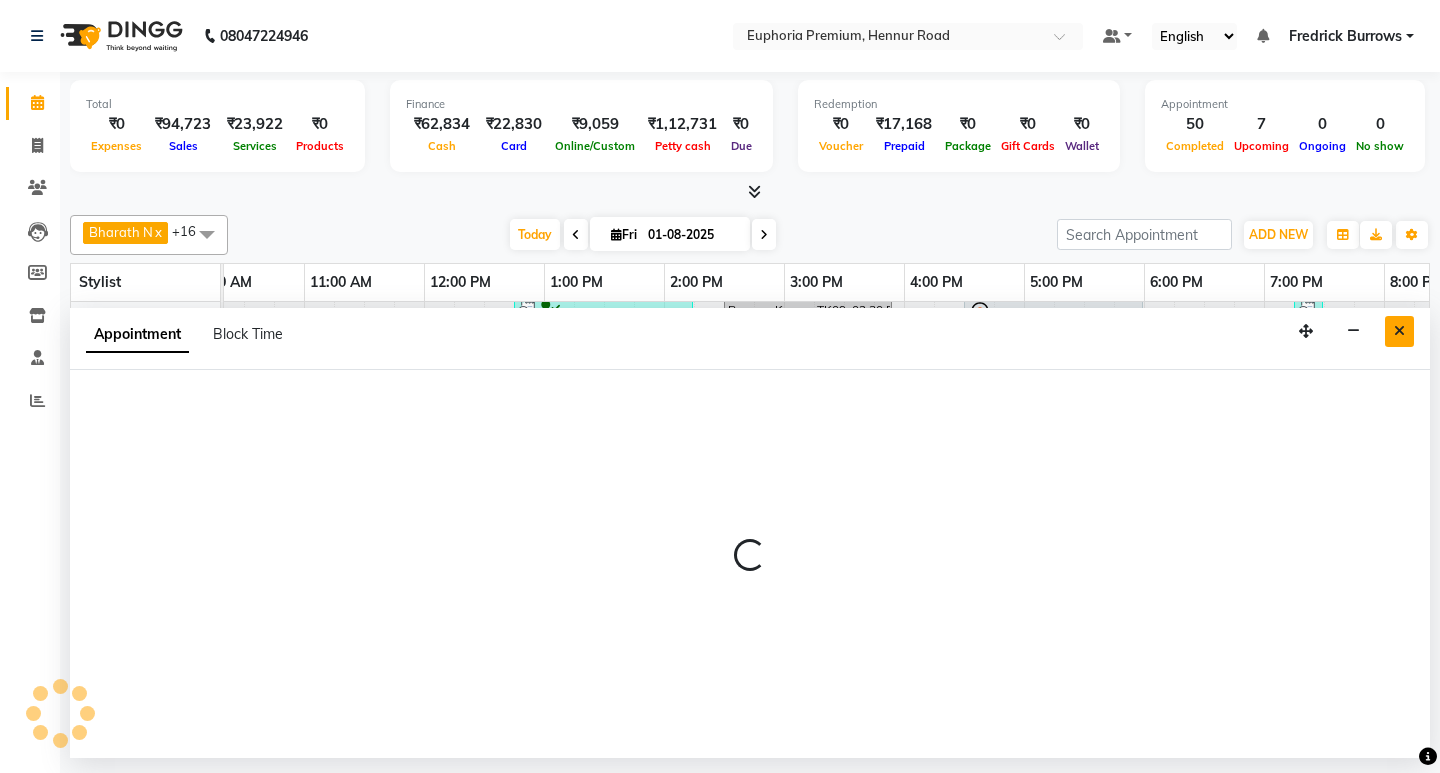 select on "tentative" 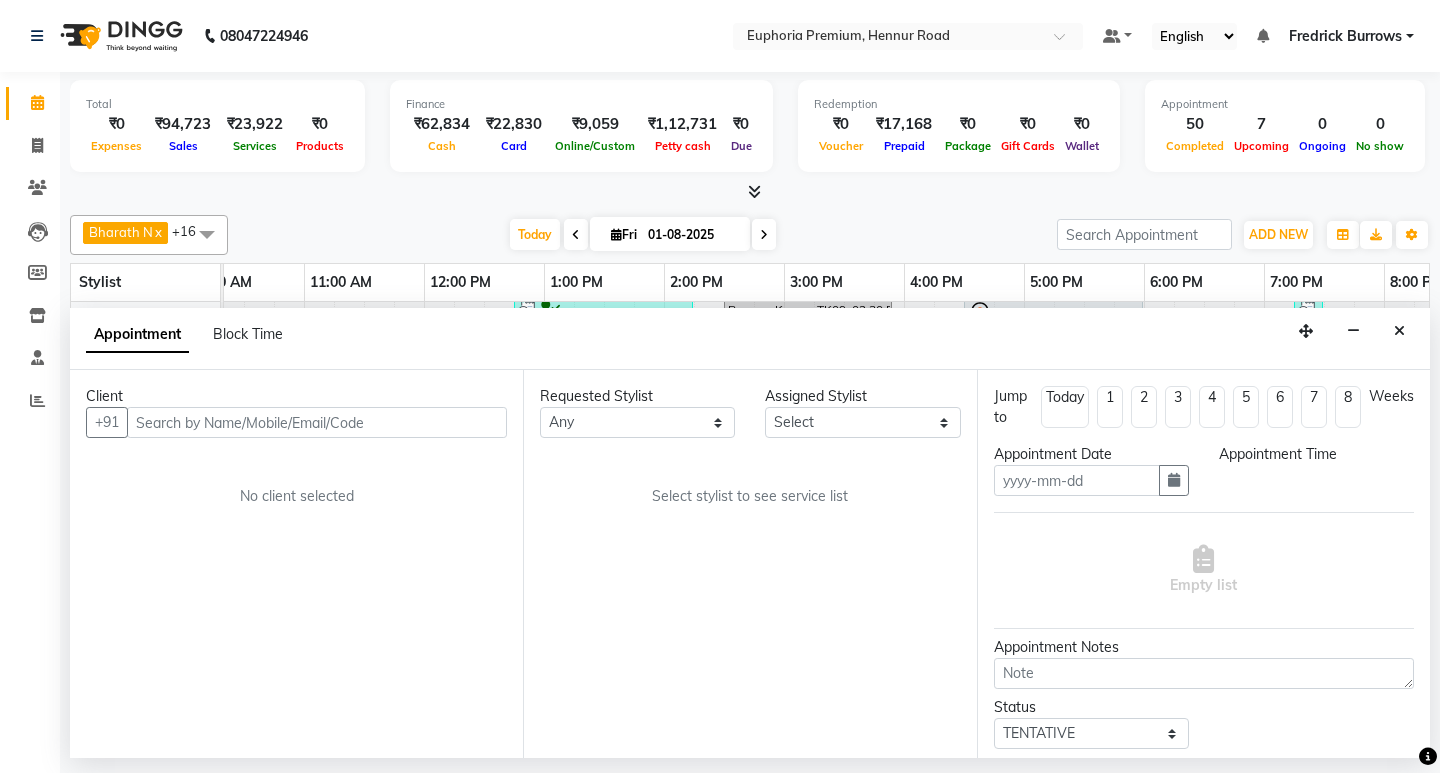 type on "01-08-2025" 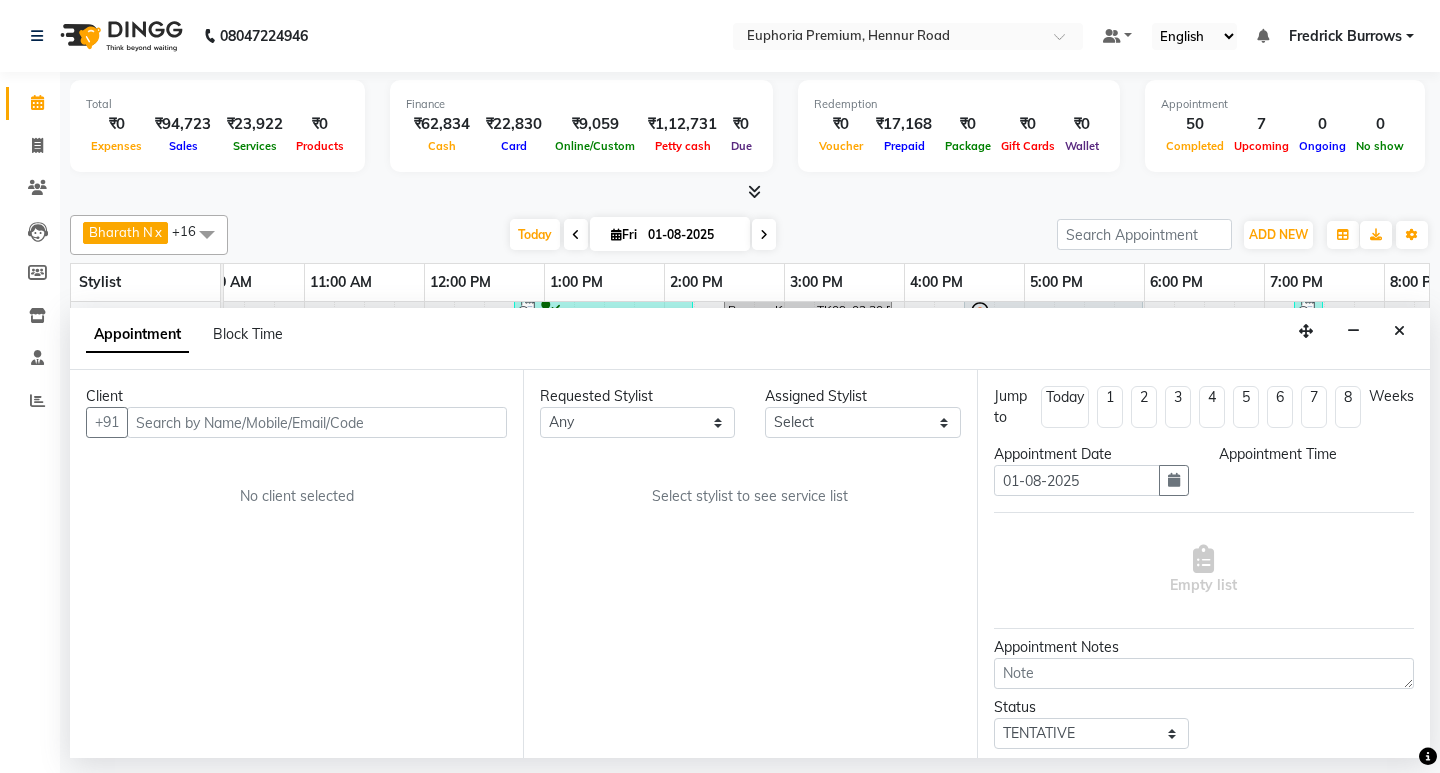 select on "960" 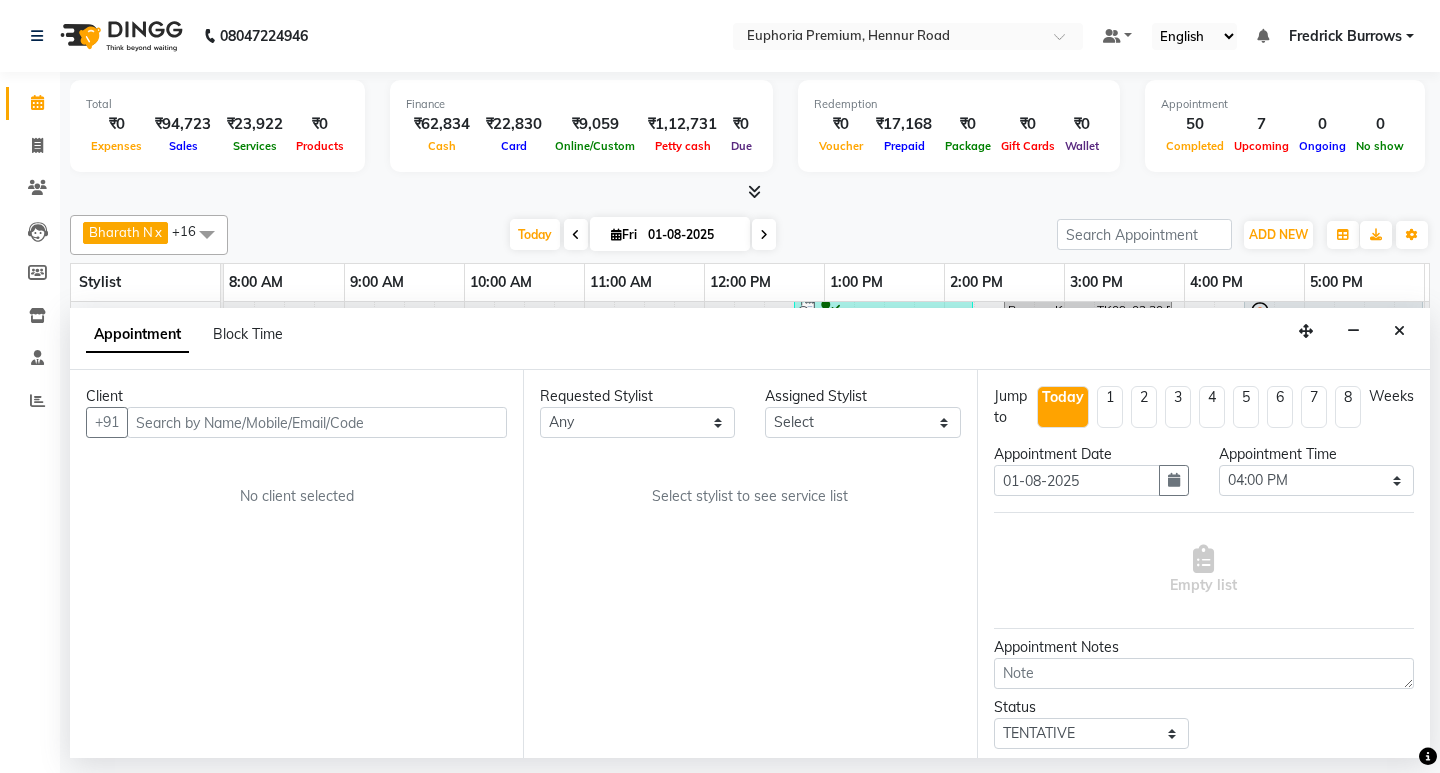 select on "78117" 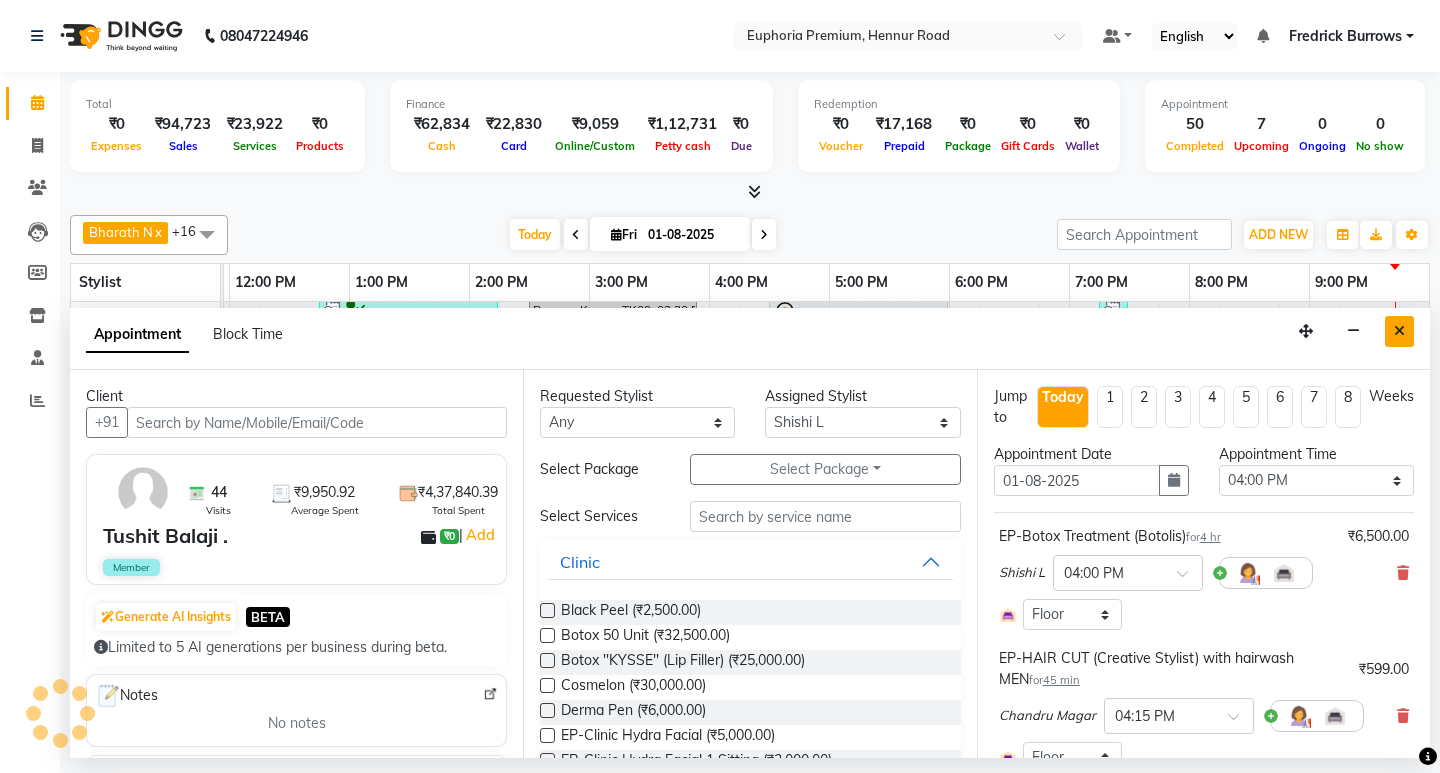 click at bounding box center [1399, 331] 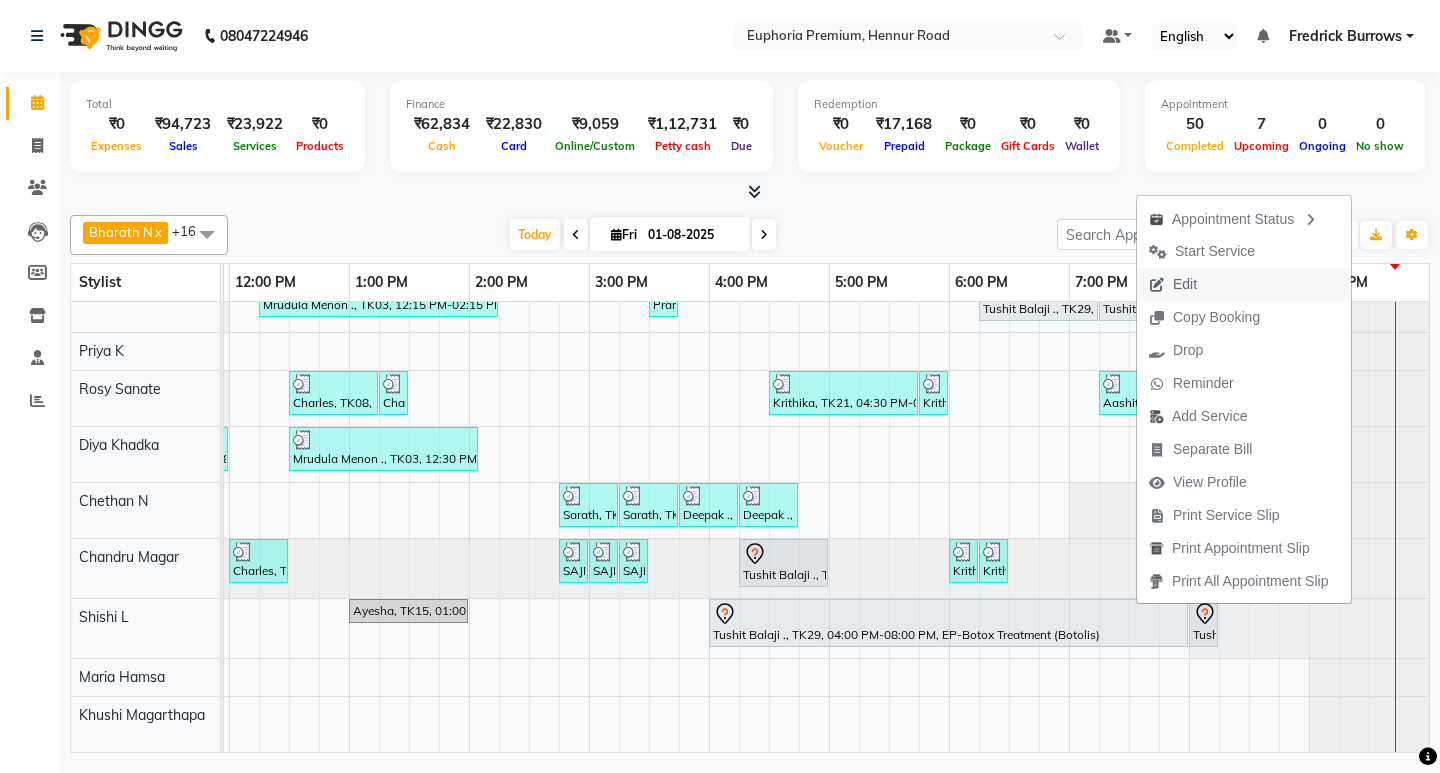 click on "Edit" at bounding box center (1173, 284) 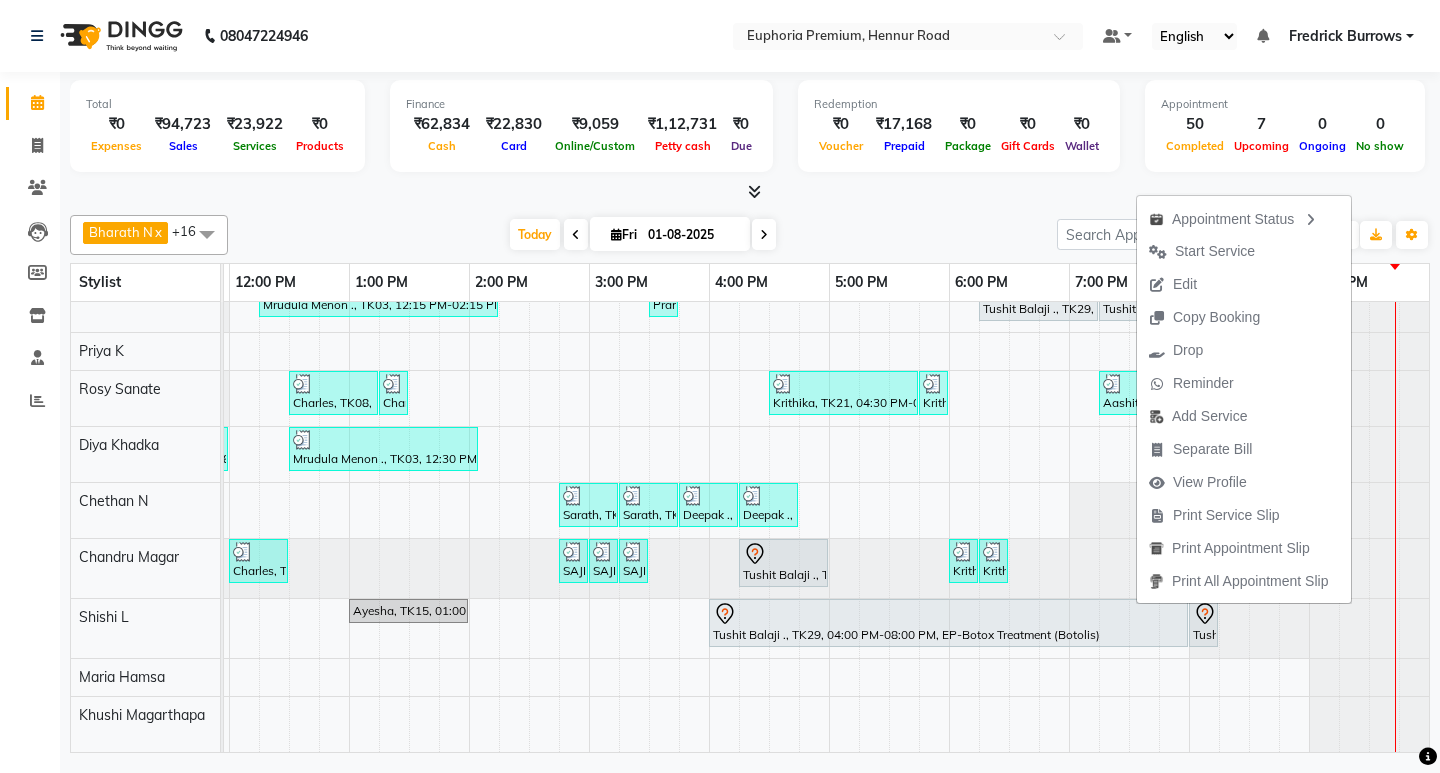 select on "tentative" 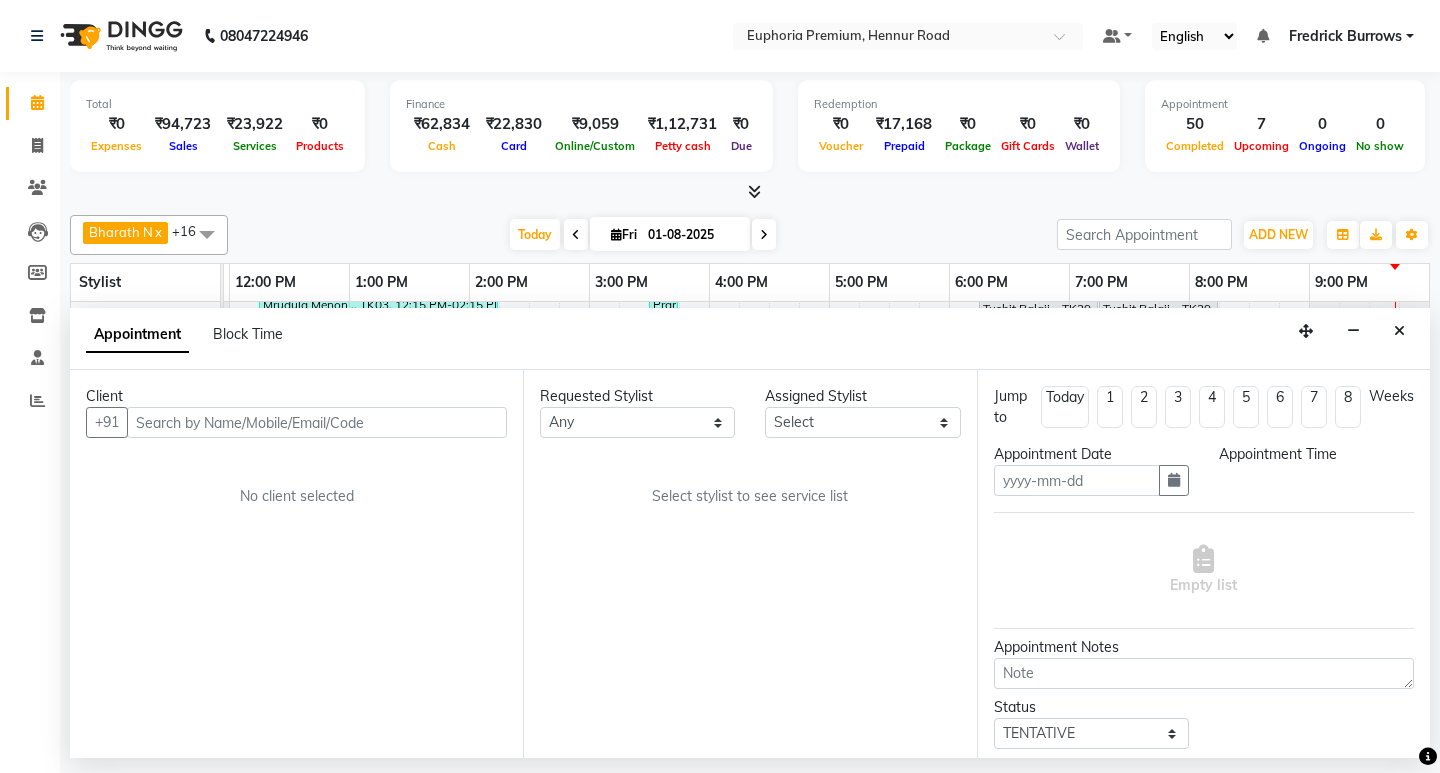 type on "01-08-2025" 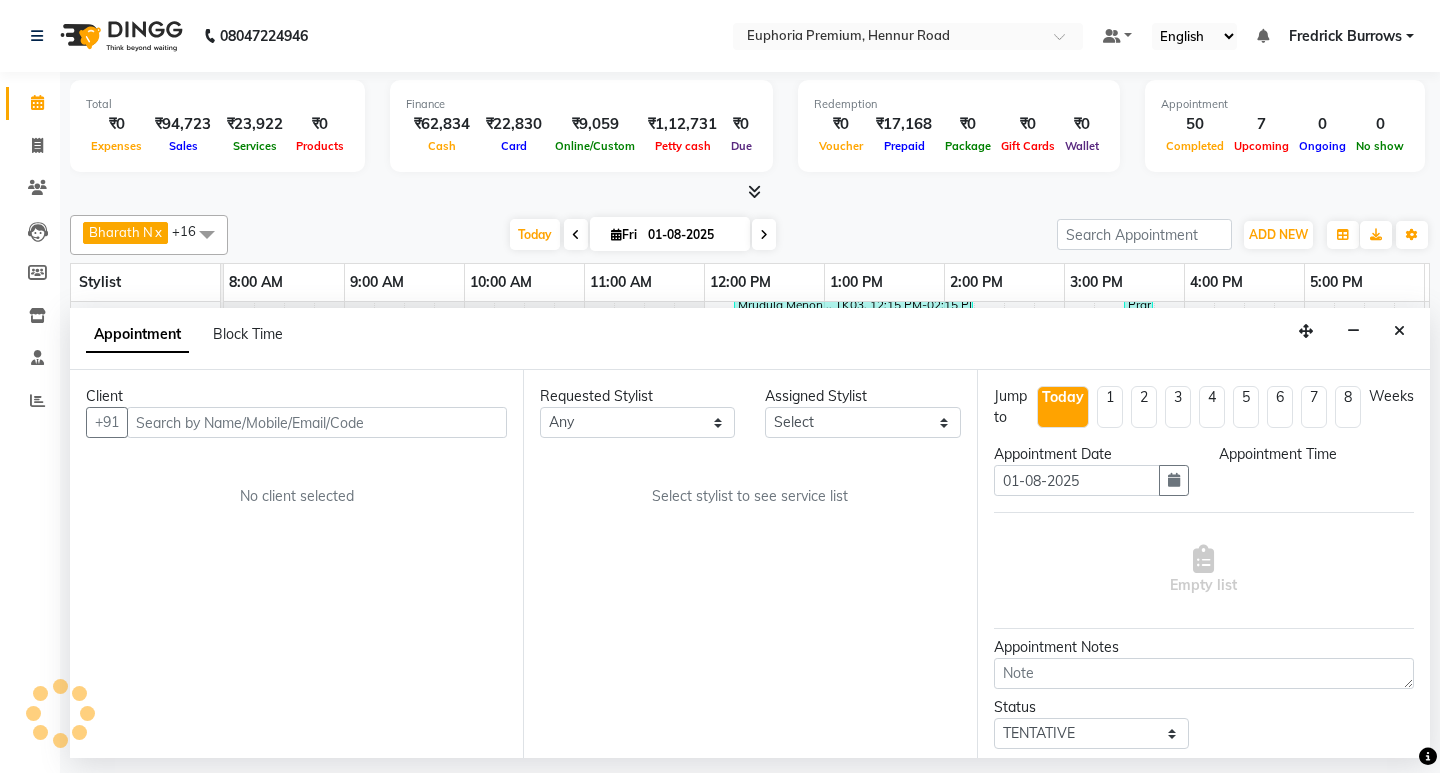 select on "960" 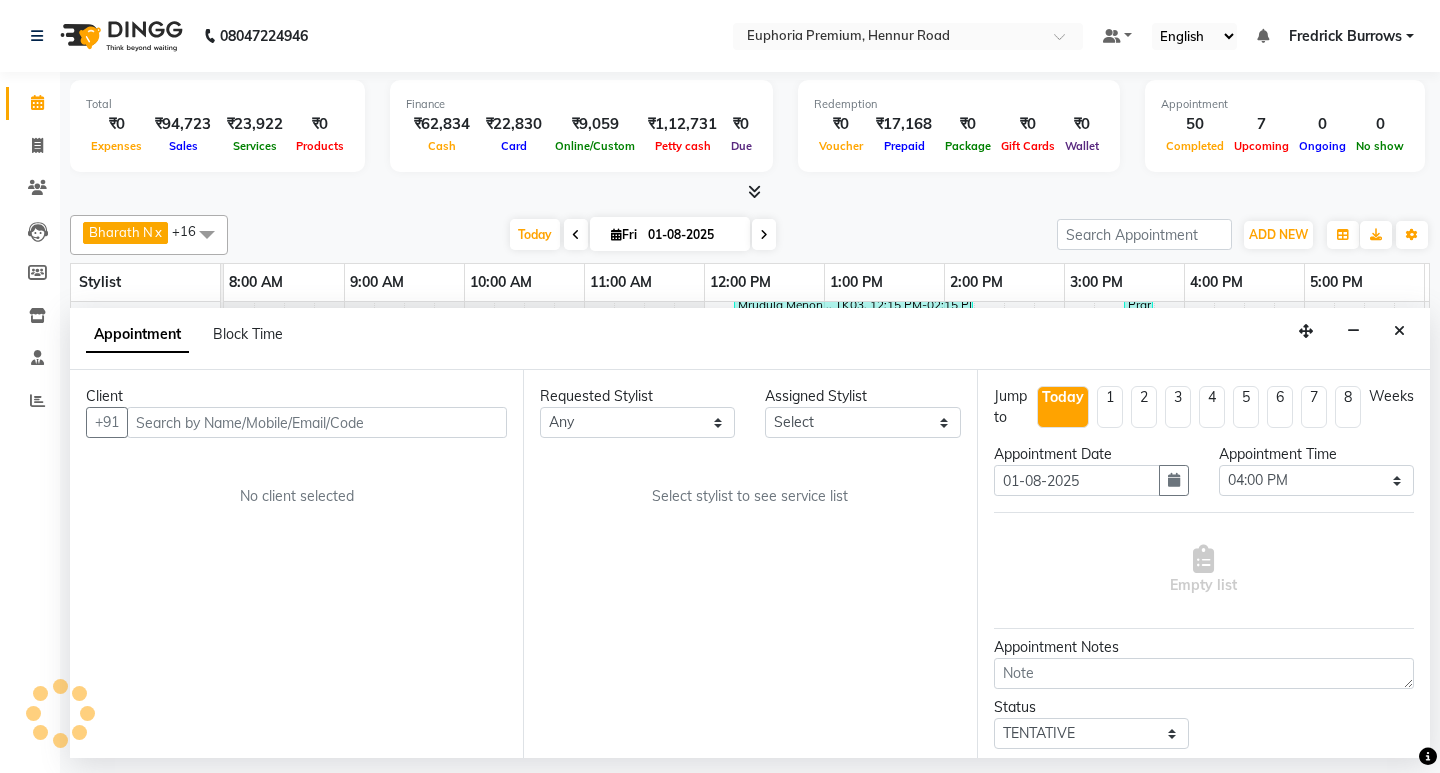 select on "78117" 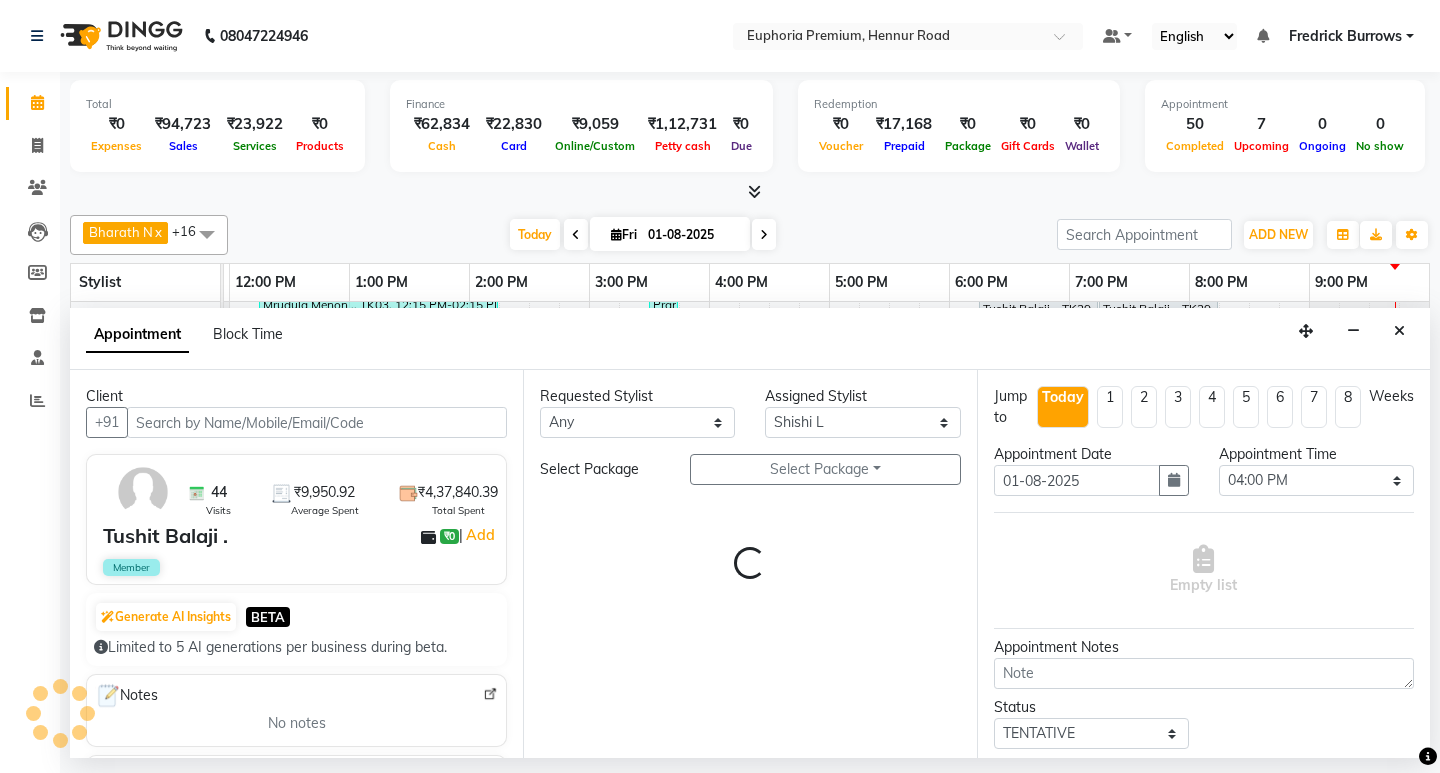 select on "4006" 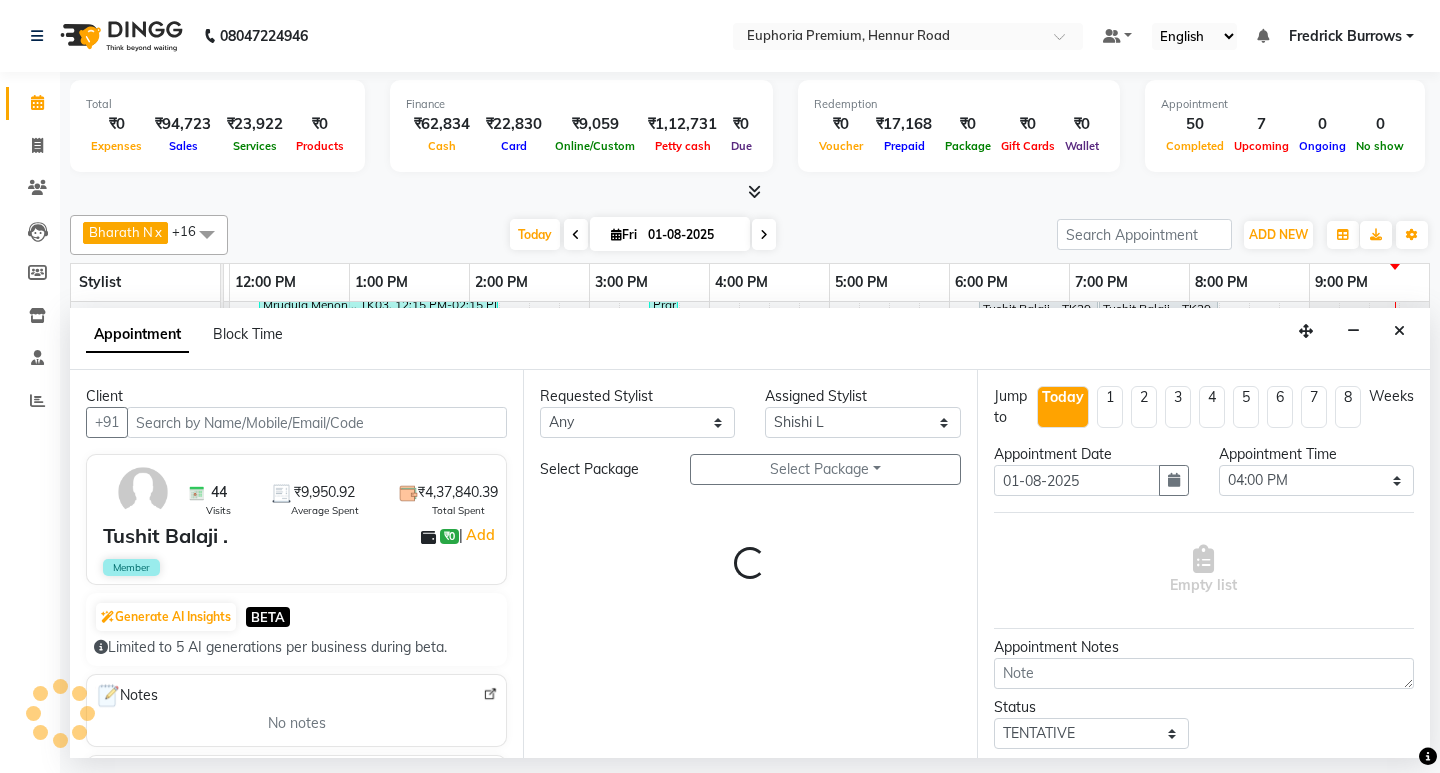 select on "4006" 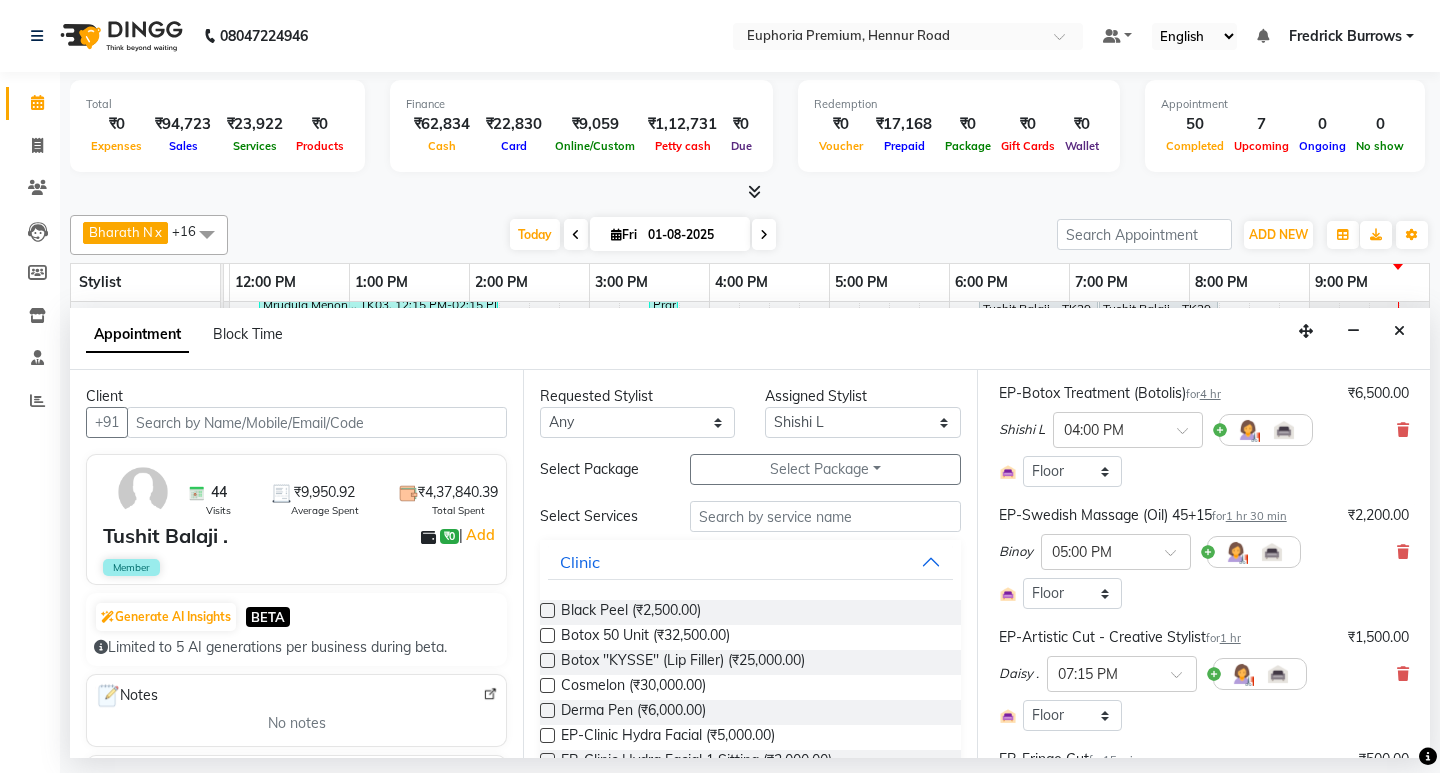 scroll, scrollTop: 700, scrollLeft: 0, axis: vertical 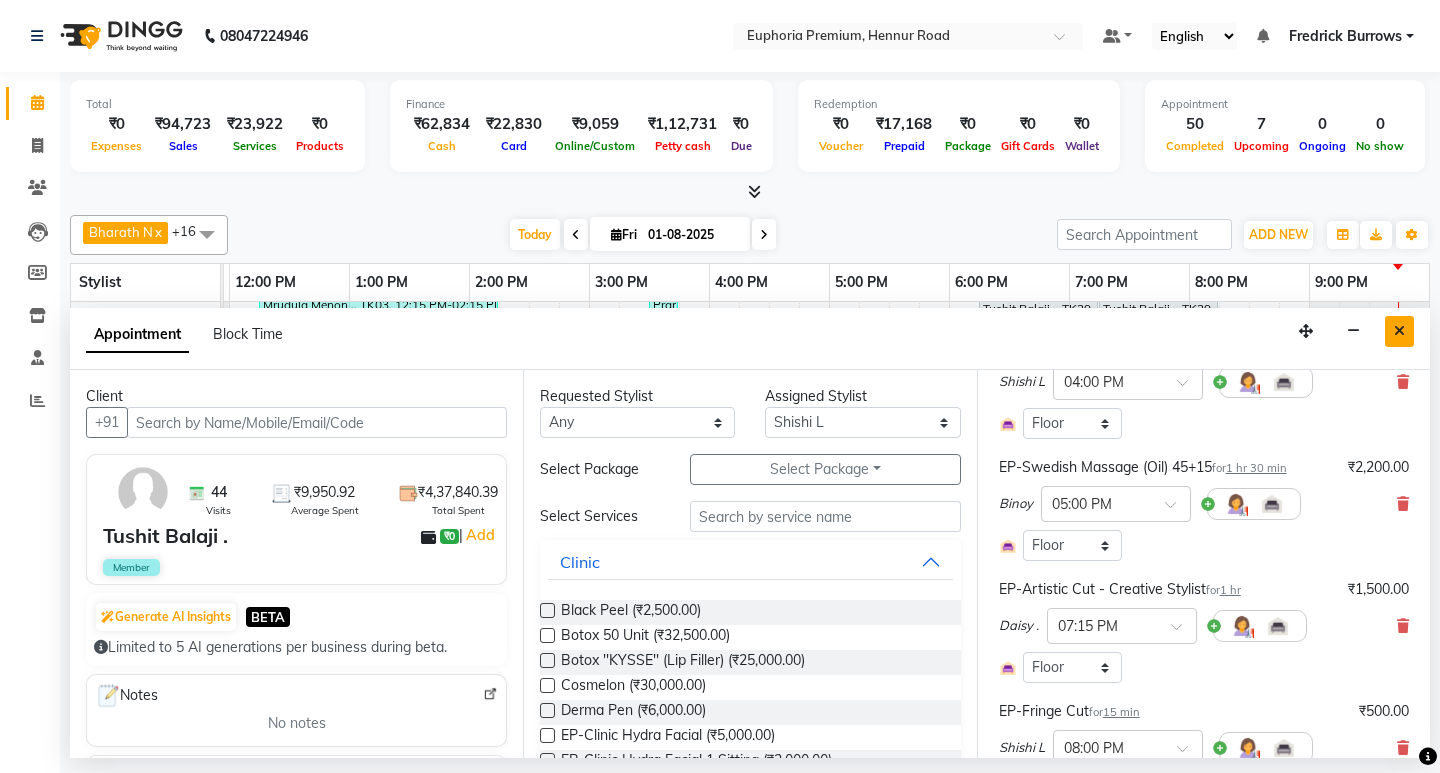click at bounding box center [1399, 331] 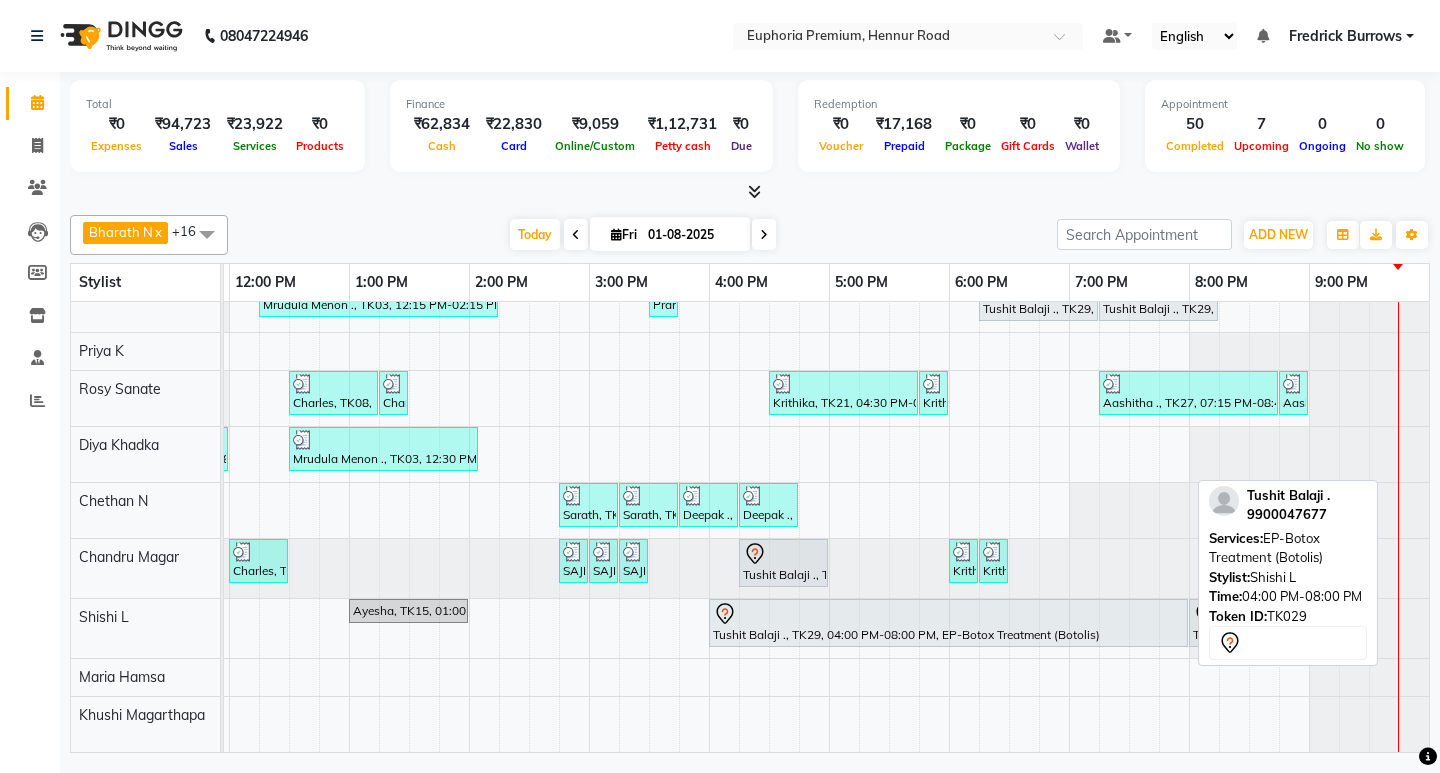 click on "Tushit Balaji ., TK29, 04:00 PM-08:00 PM, EP-Botox Treatment (Botolis)" at bounding box center (948, 623) 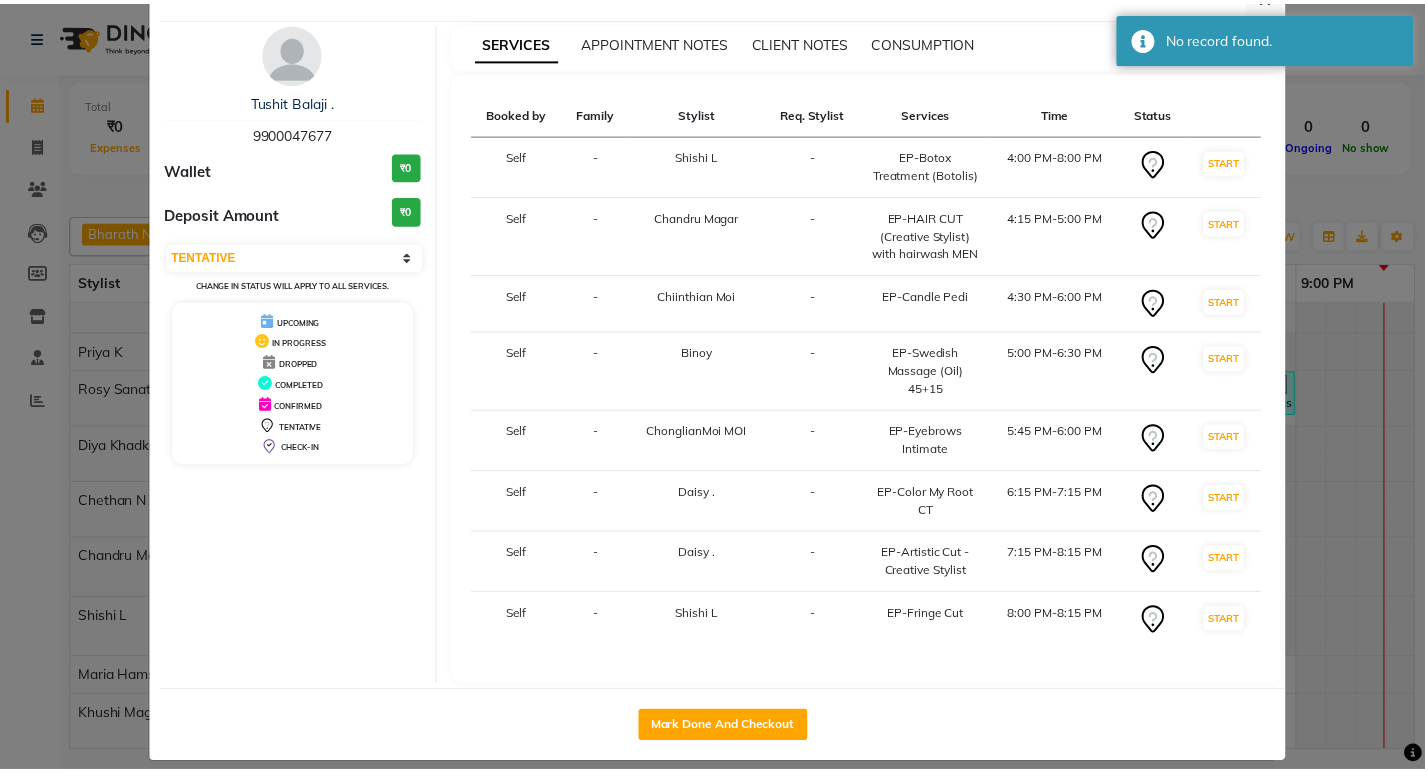 scroll, scrollTop: 92, scrollLeft: 0, axis: vertical 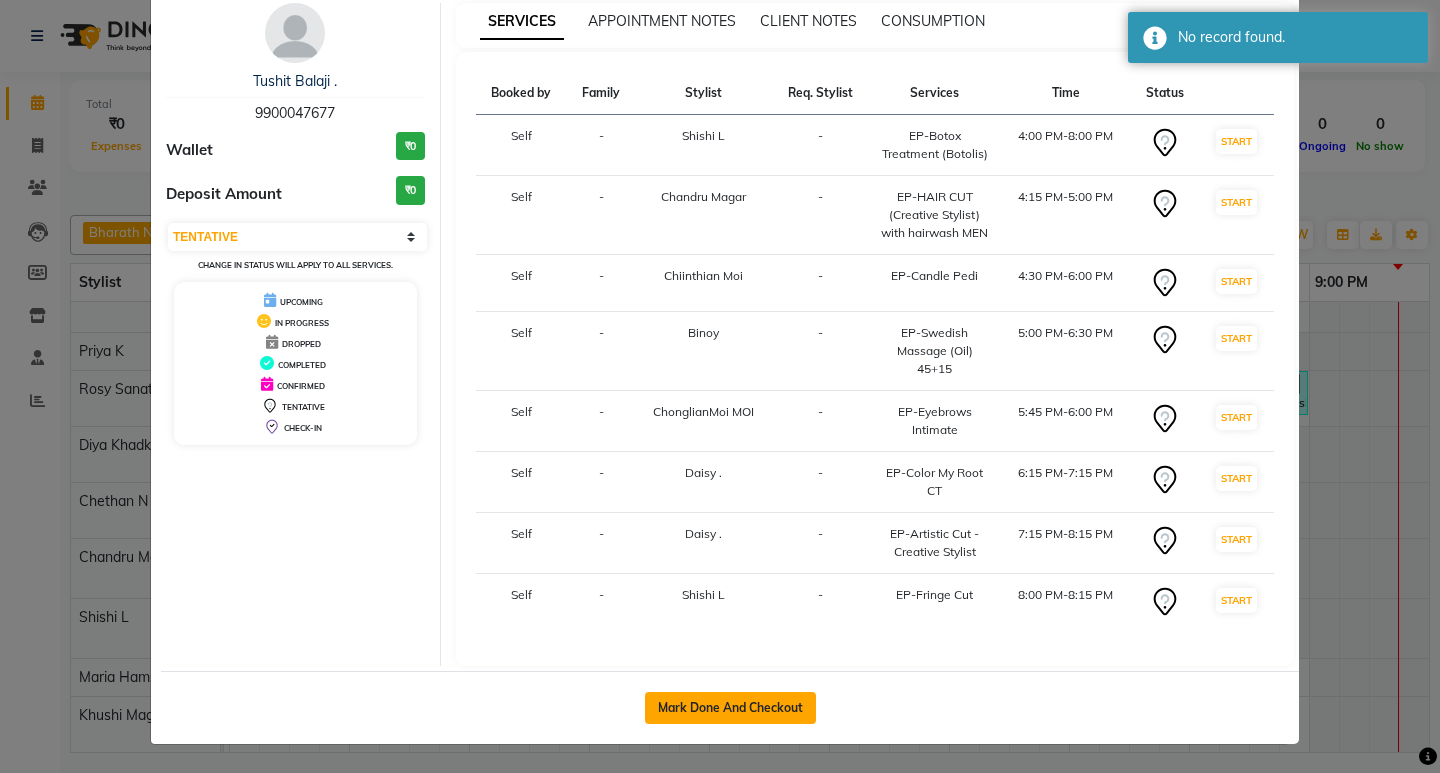 click on "Mark Done And Checkout" 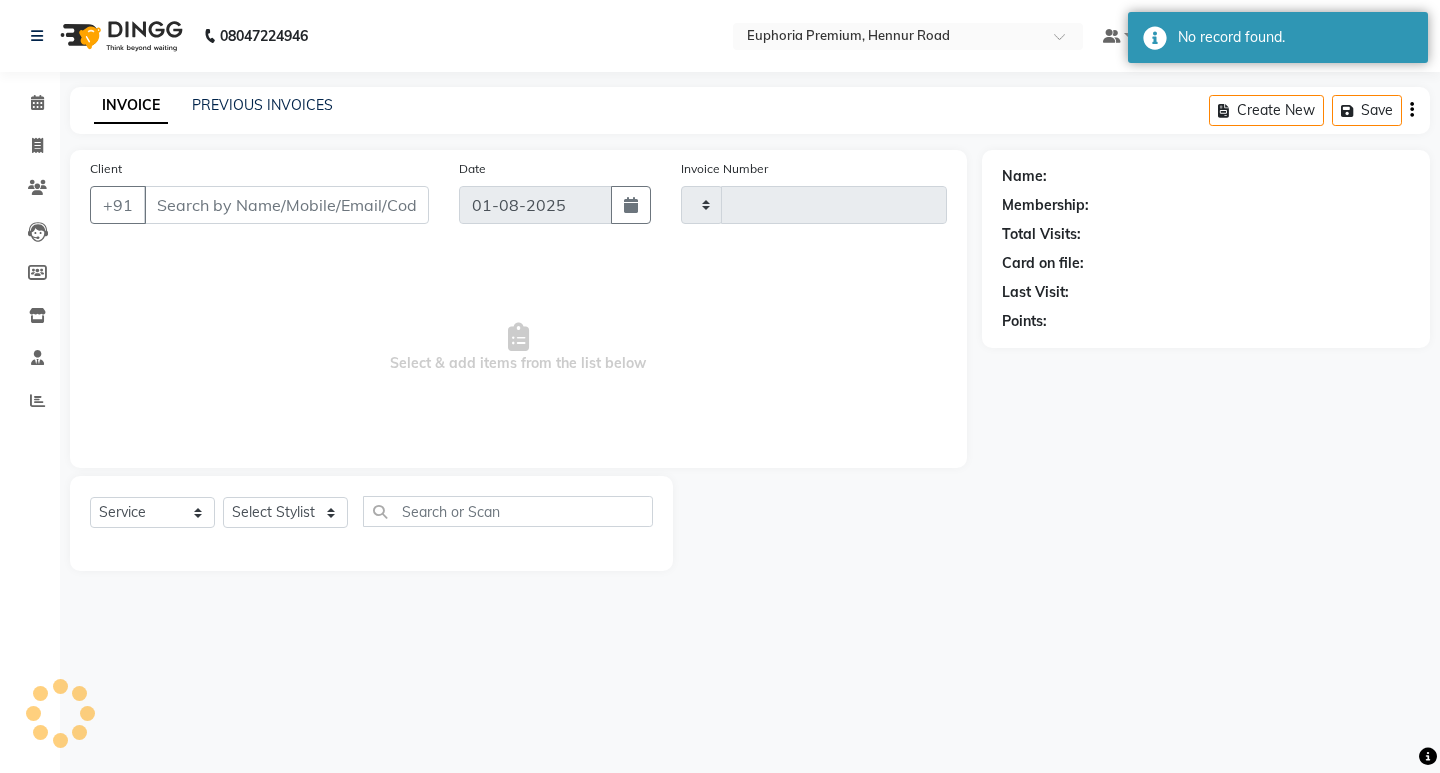type on "2065" 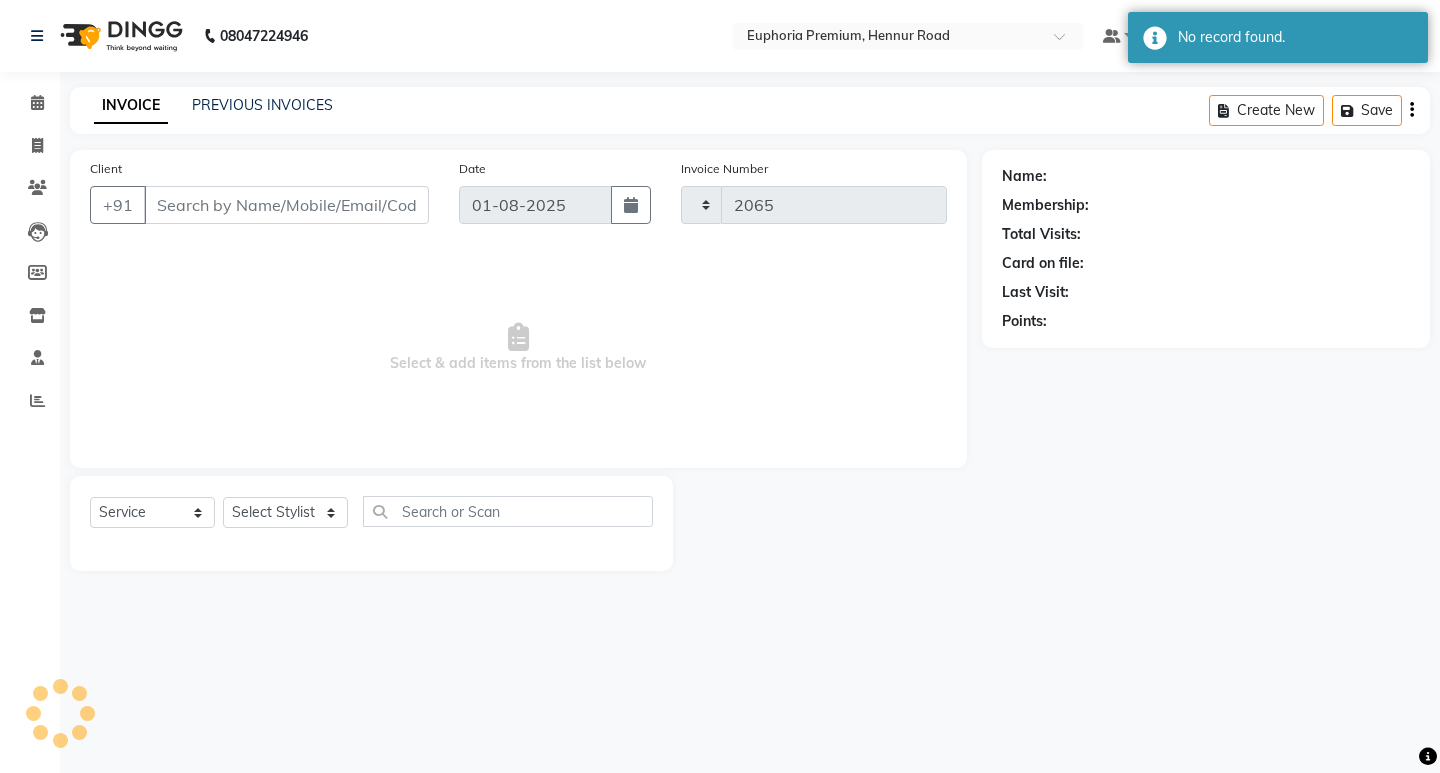 select on "7925" 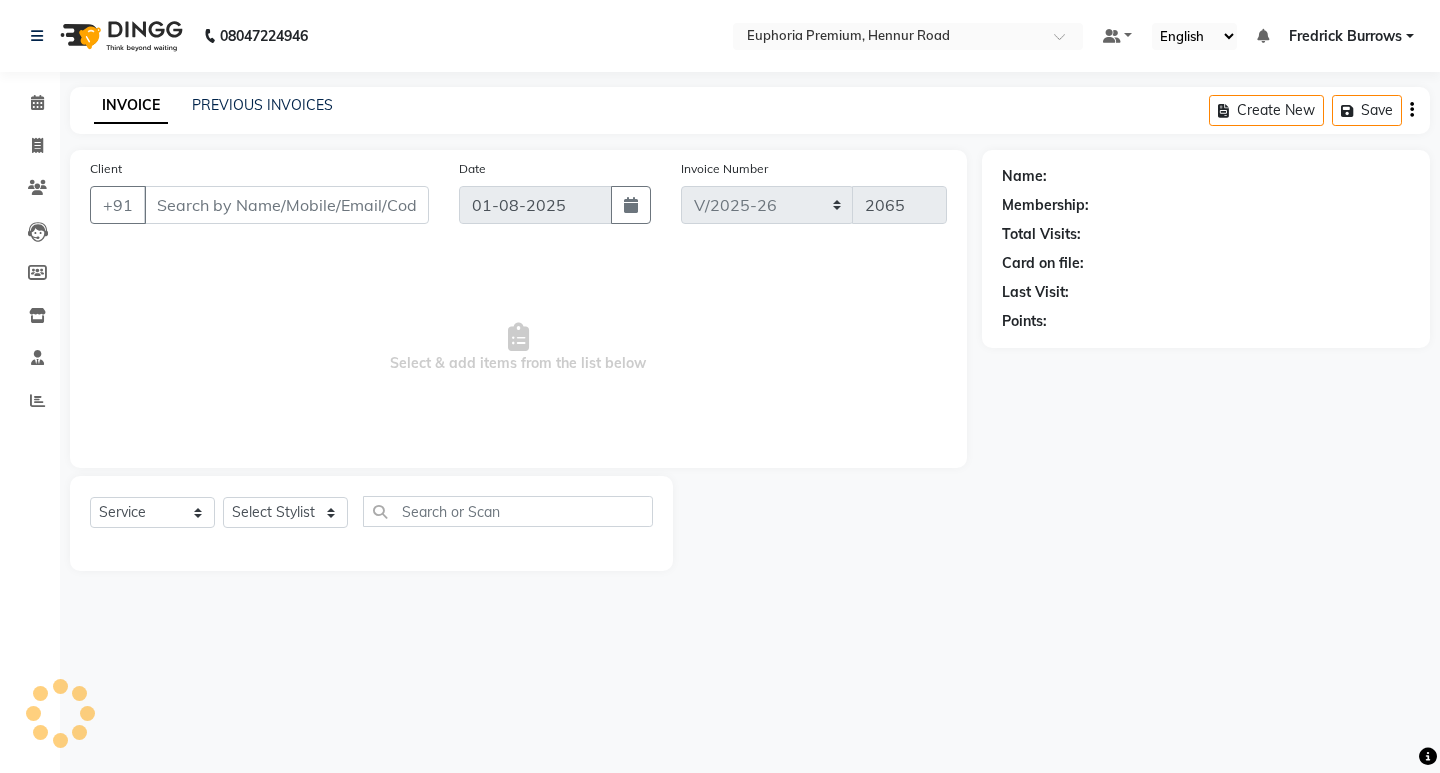 type on "99******77" 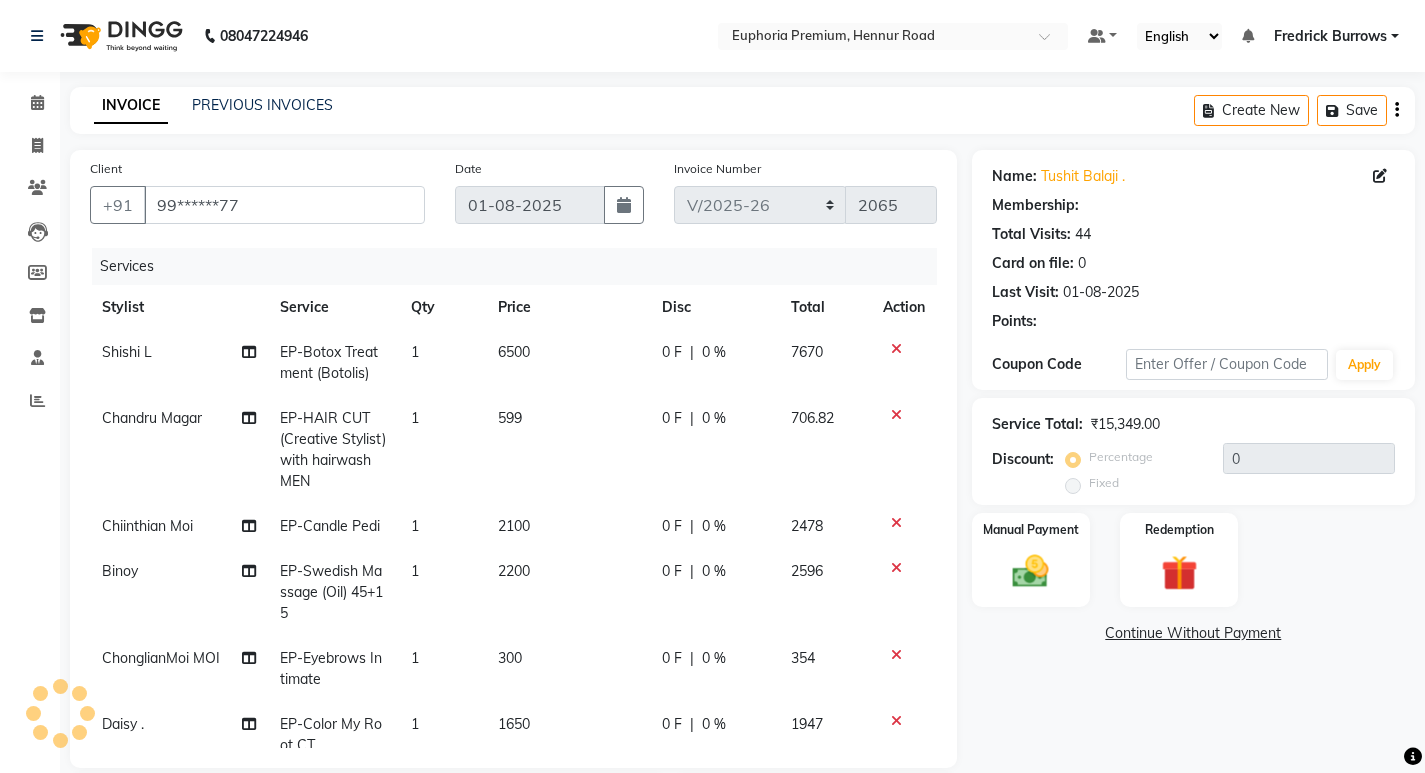 select on "2: Object" 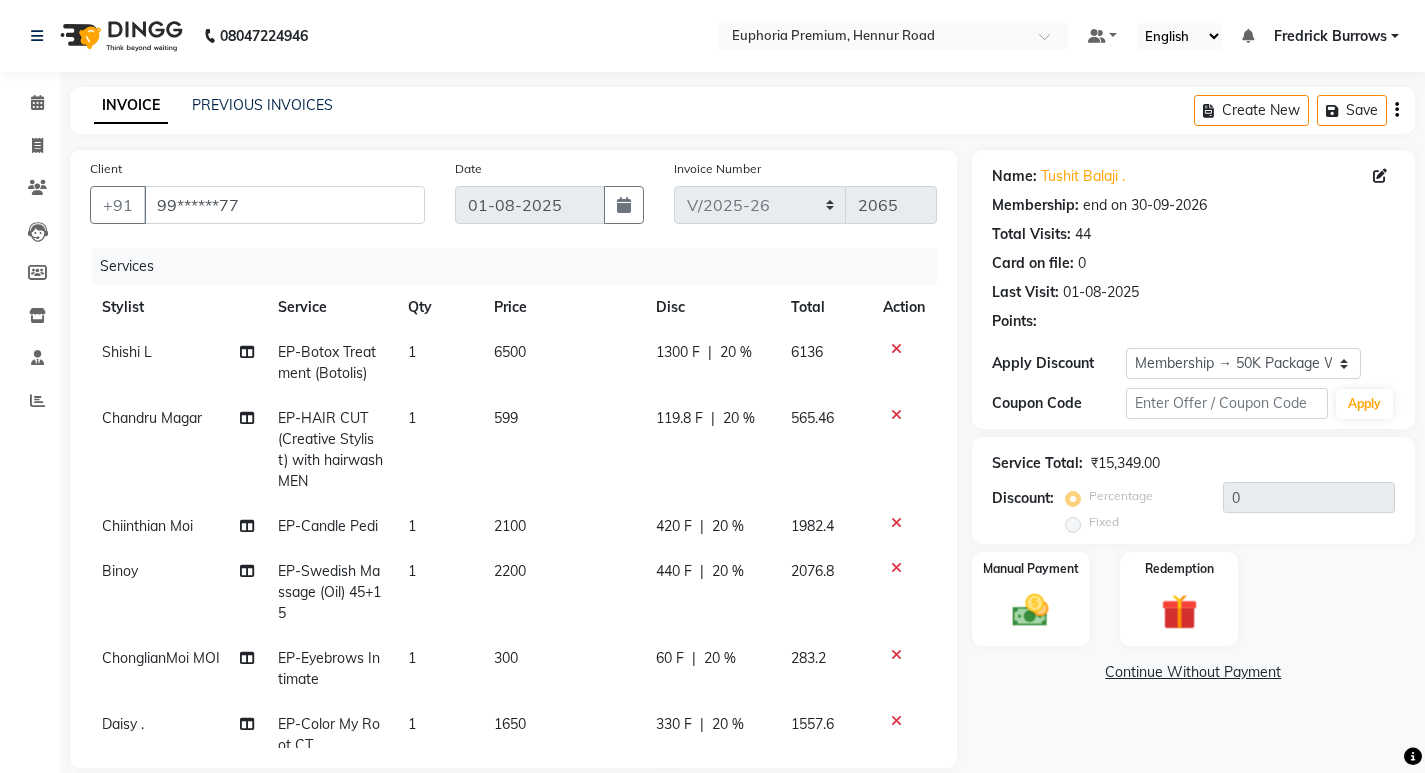 type on "20" 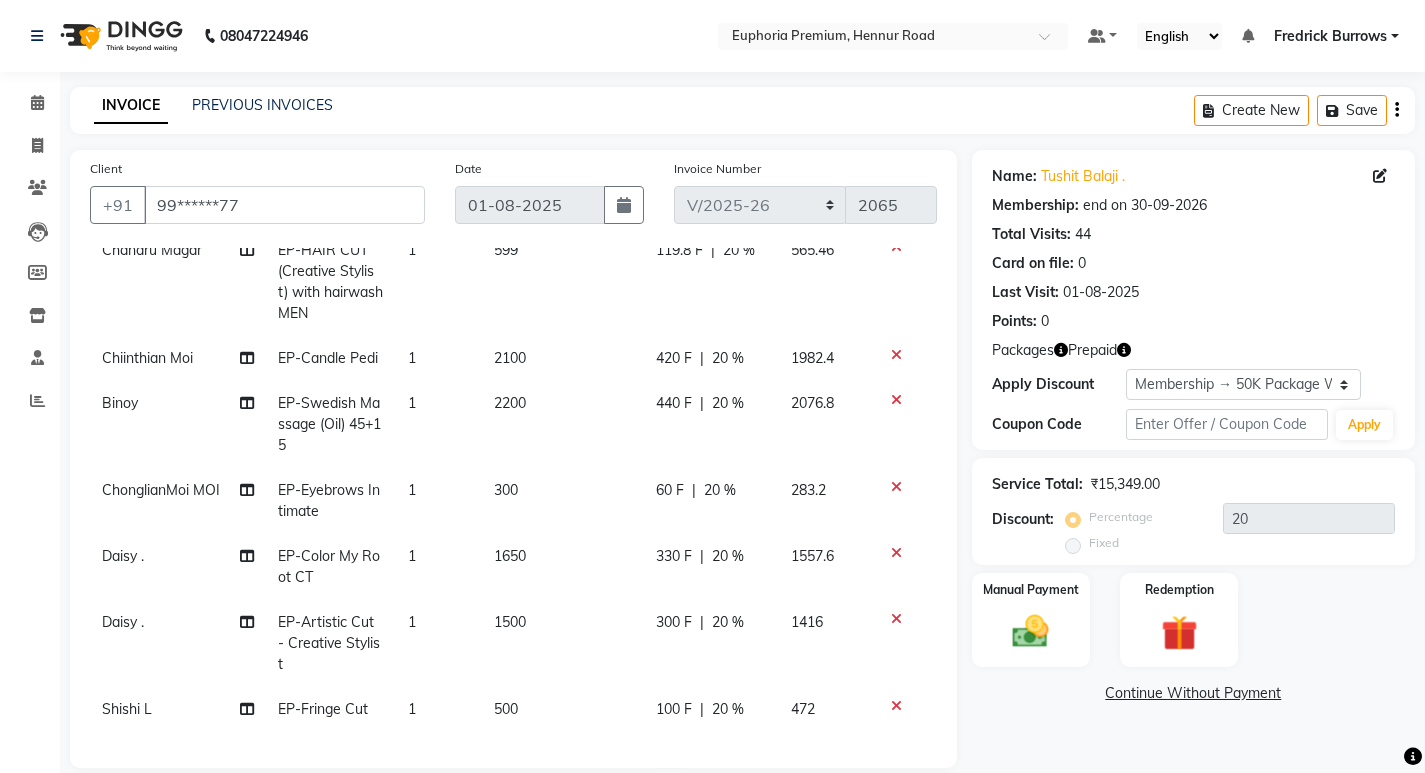 scroll, scrollTop: 183, scrollLeft: 0, axis: vertical 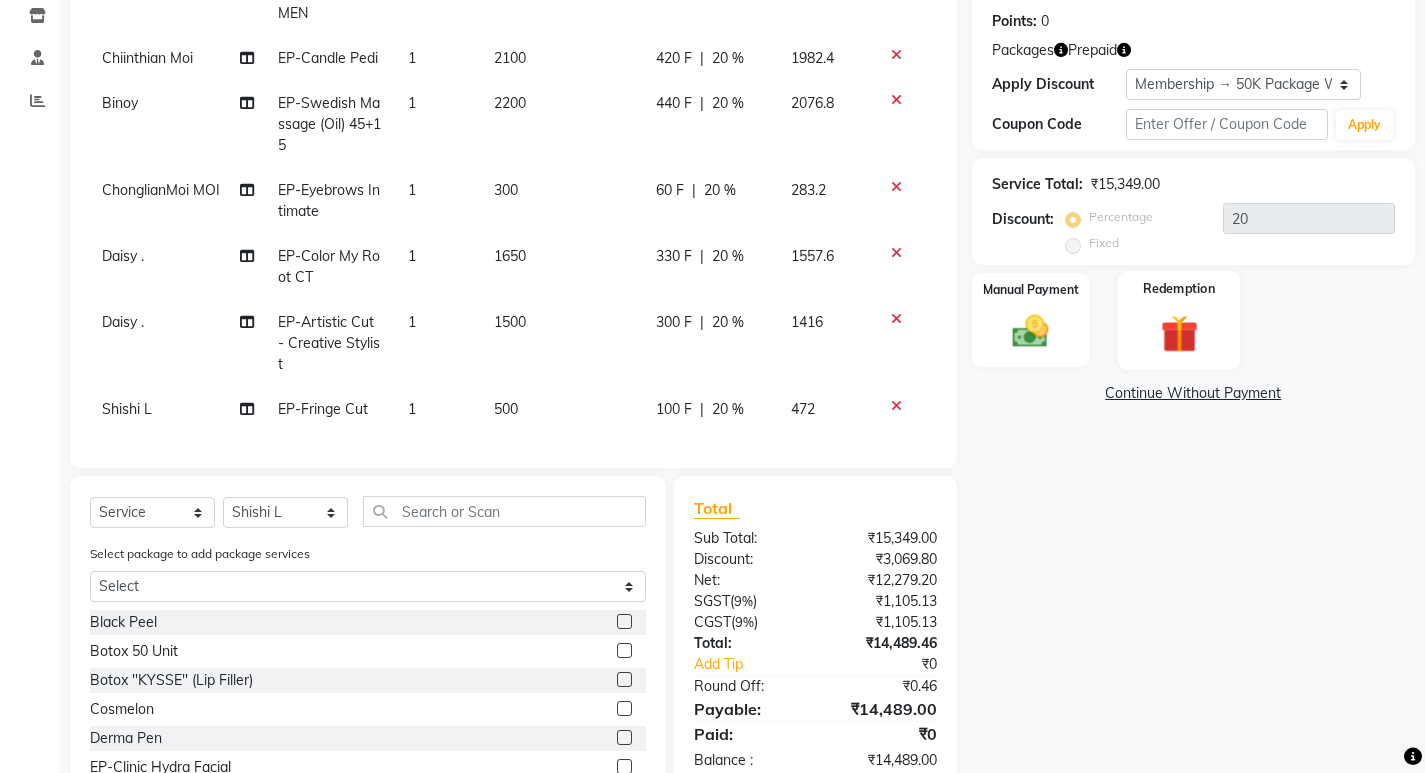 click 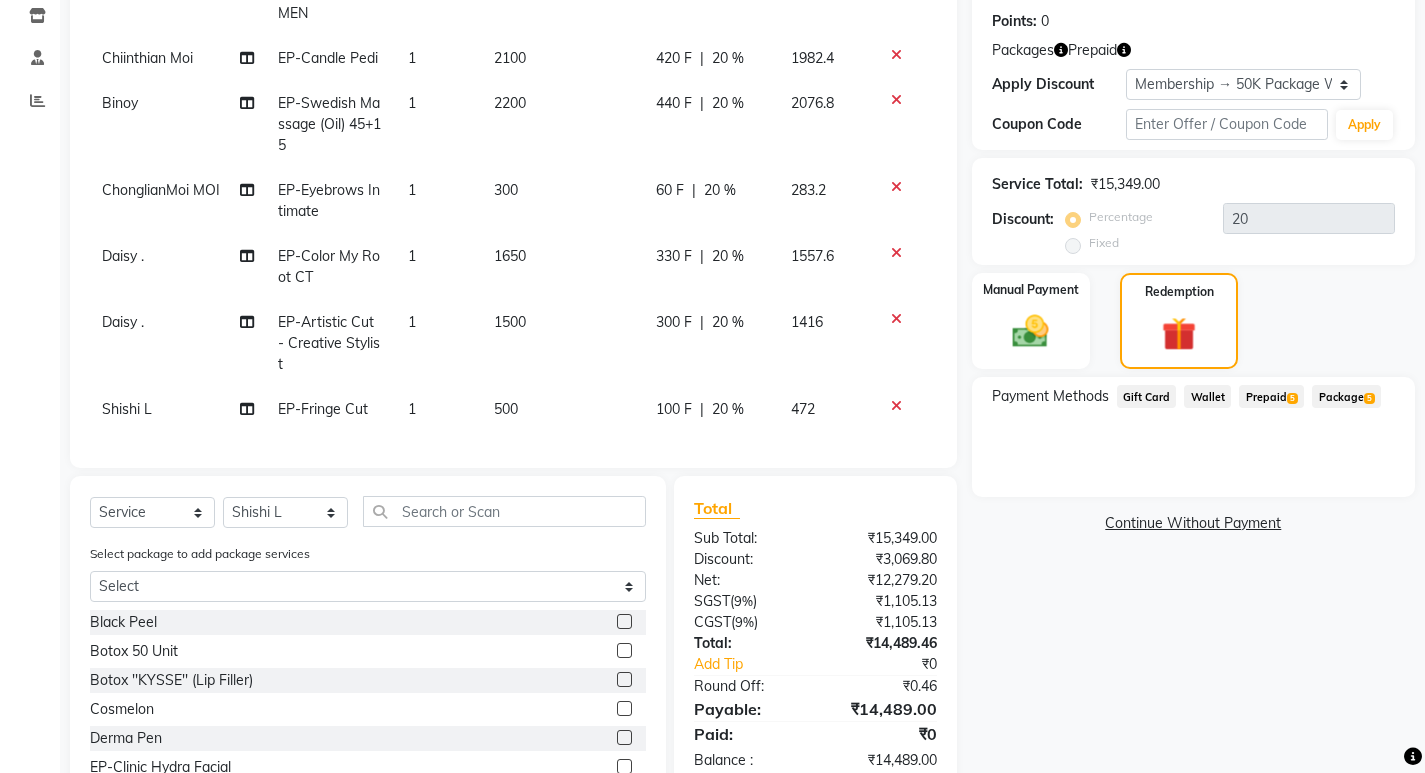 click on "Prepaid  5" 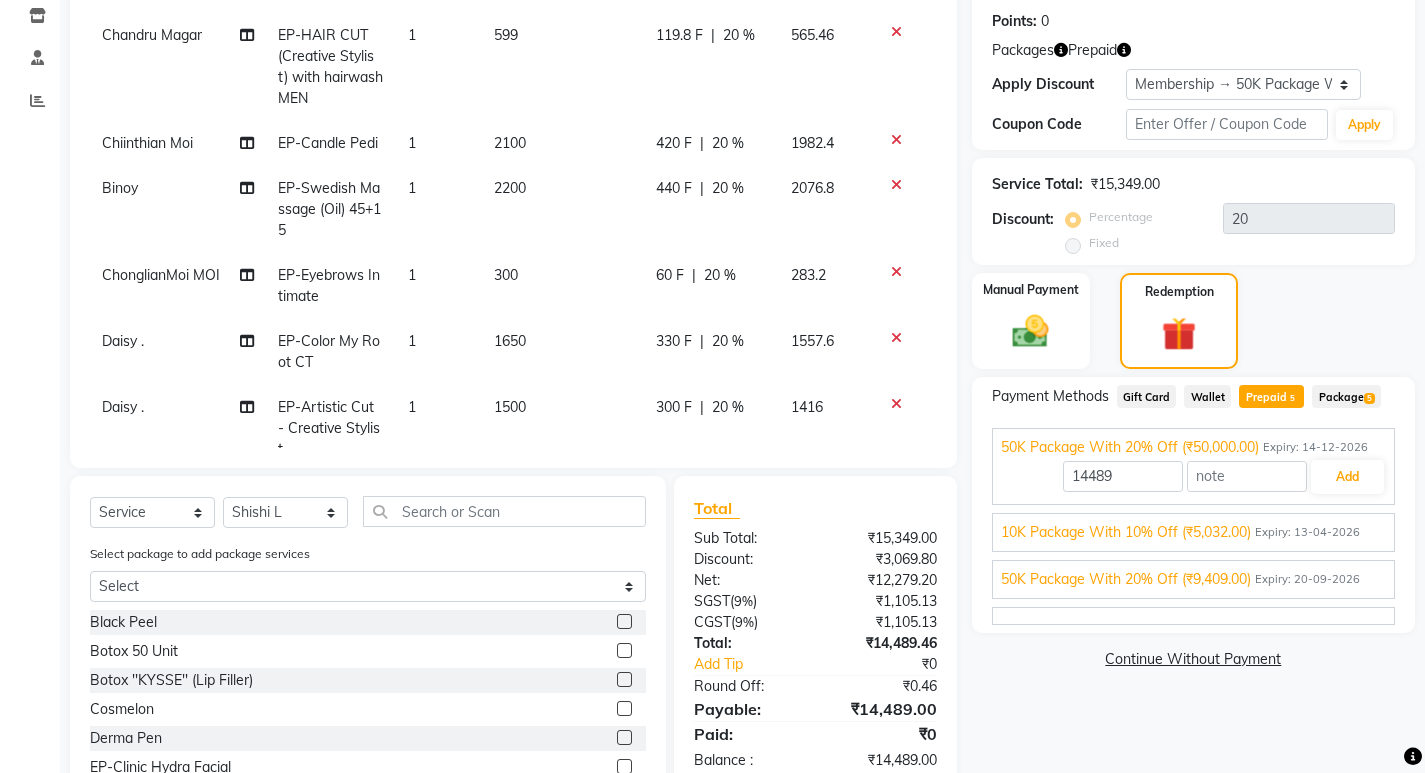 scroll, scrollTop: 0, scrollLeft: 0, axis: both 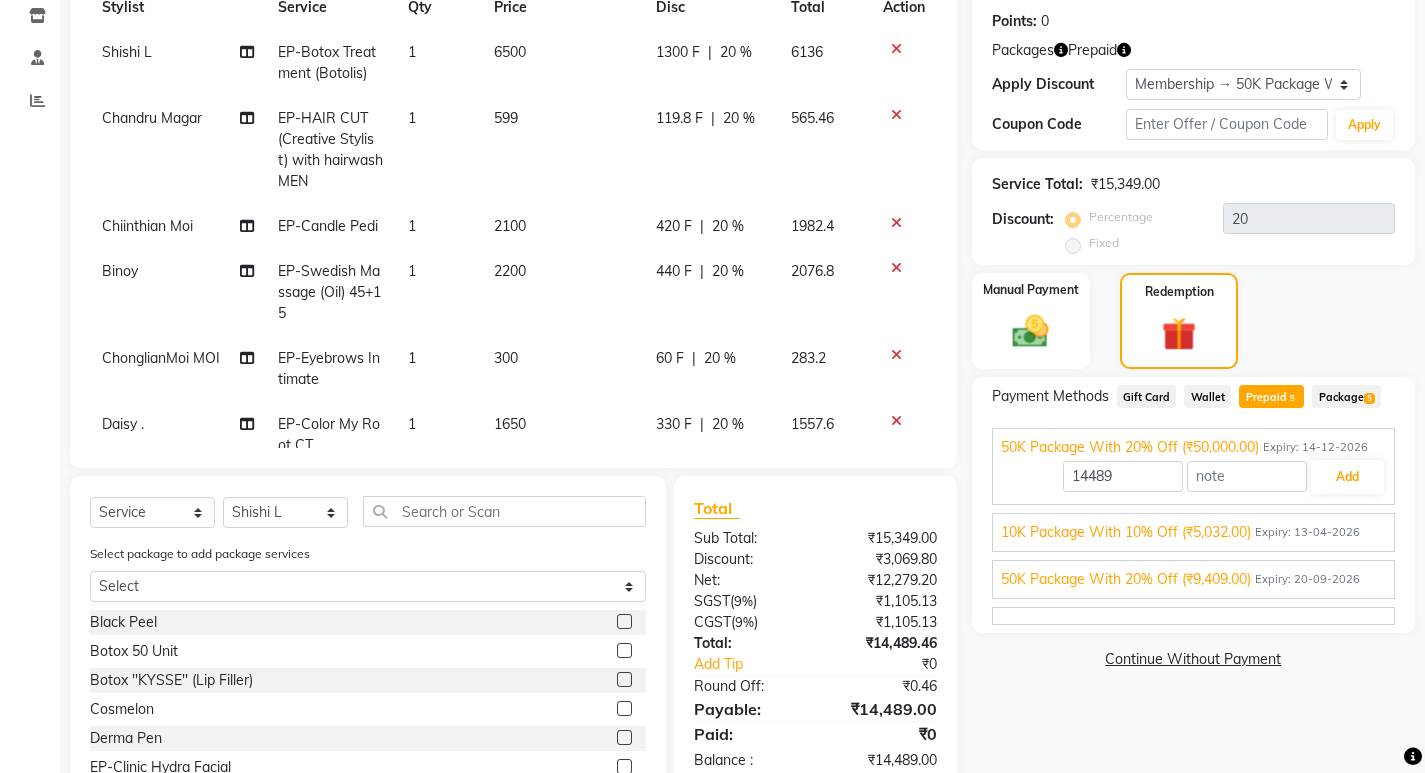 click on "6500" 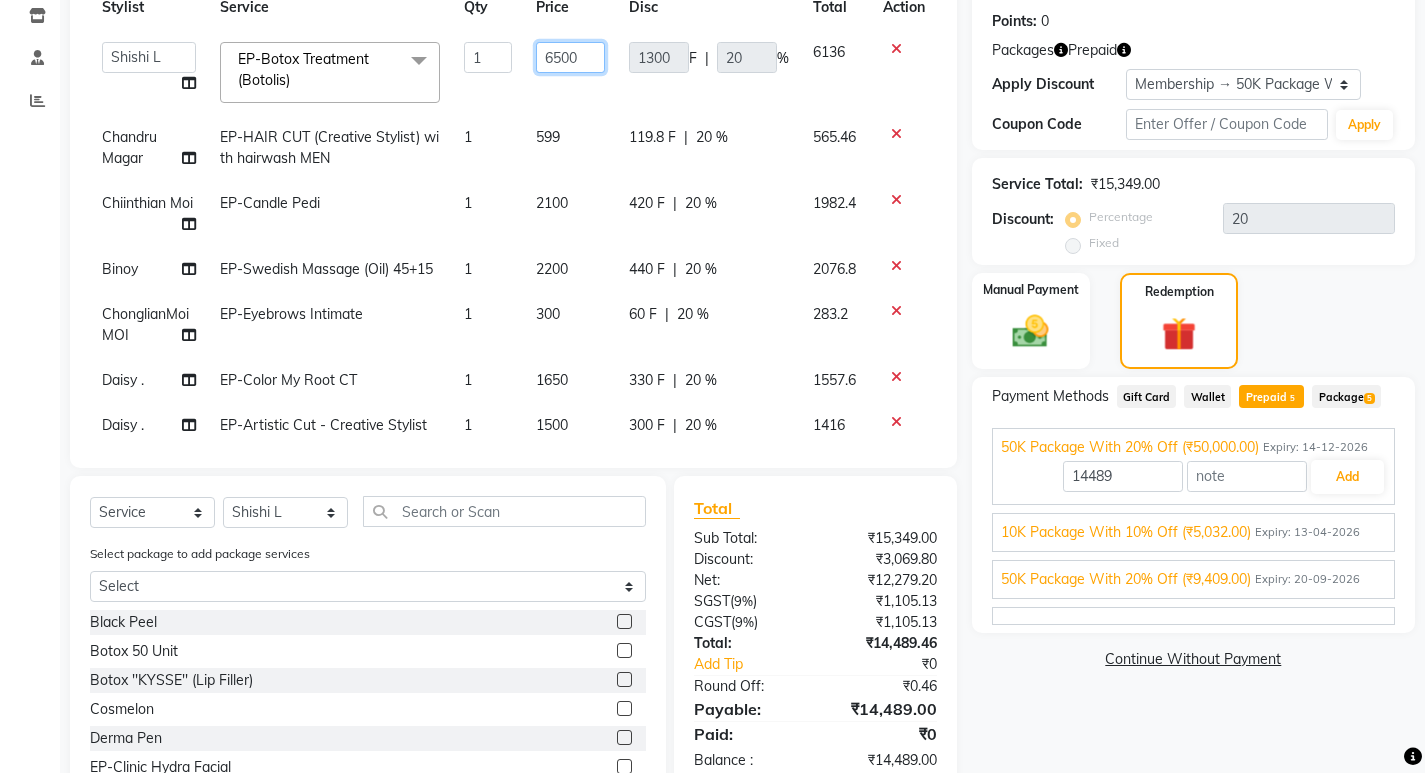 click on "6500" 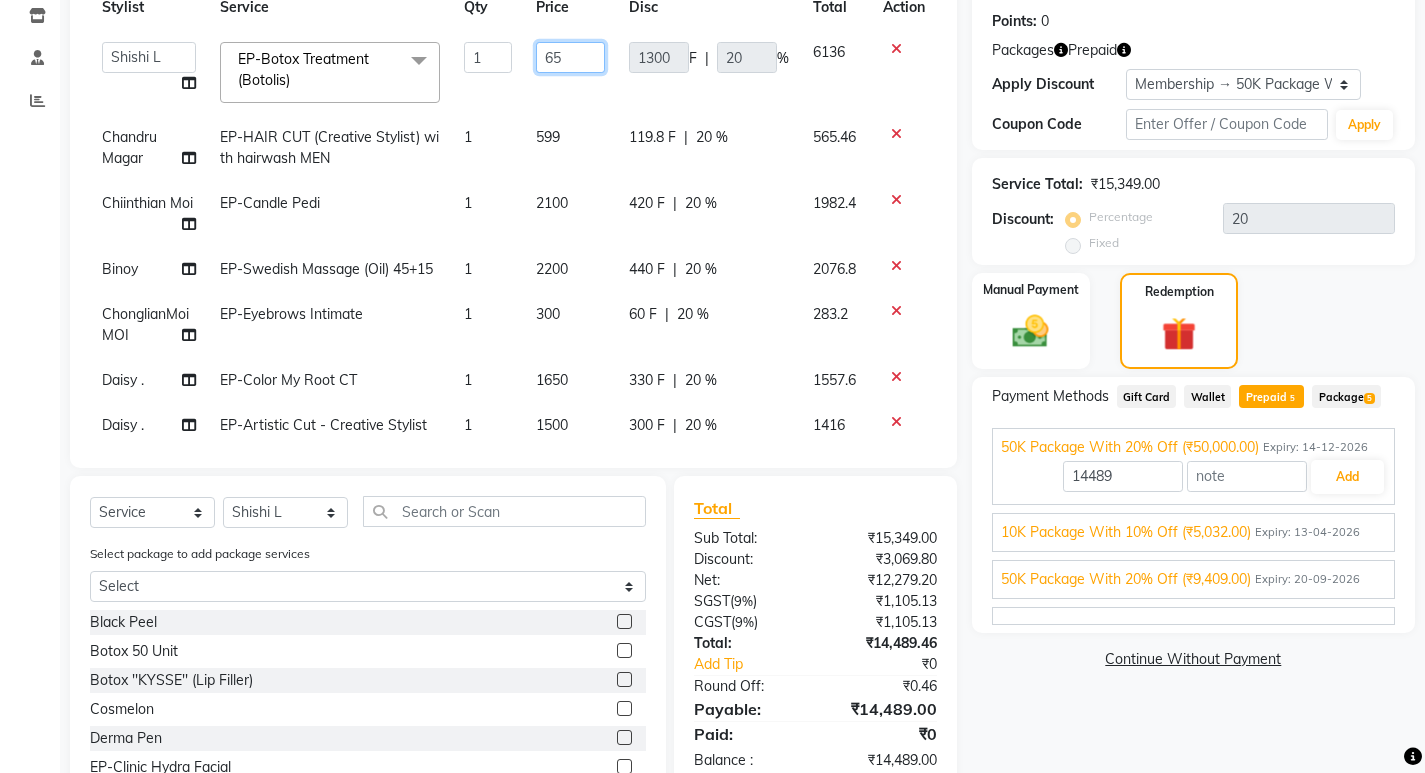 type on "6" 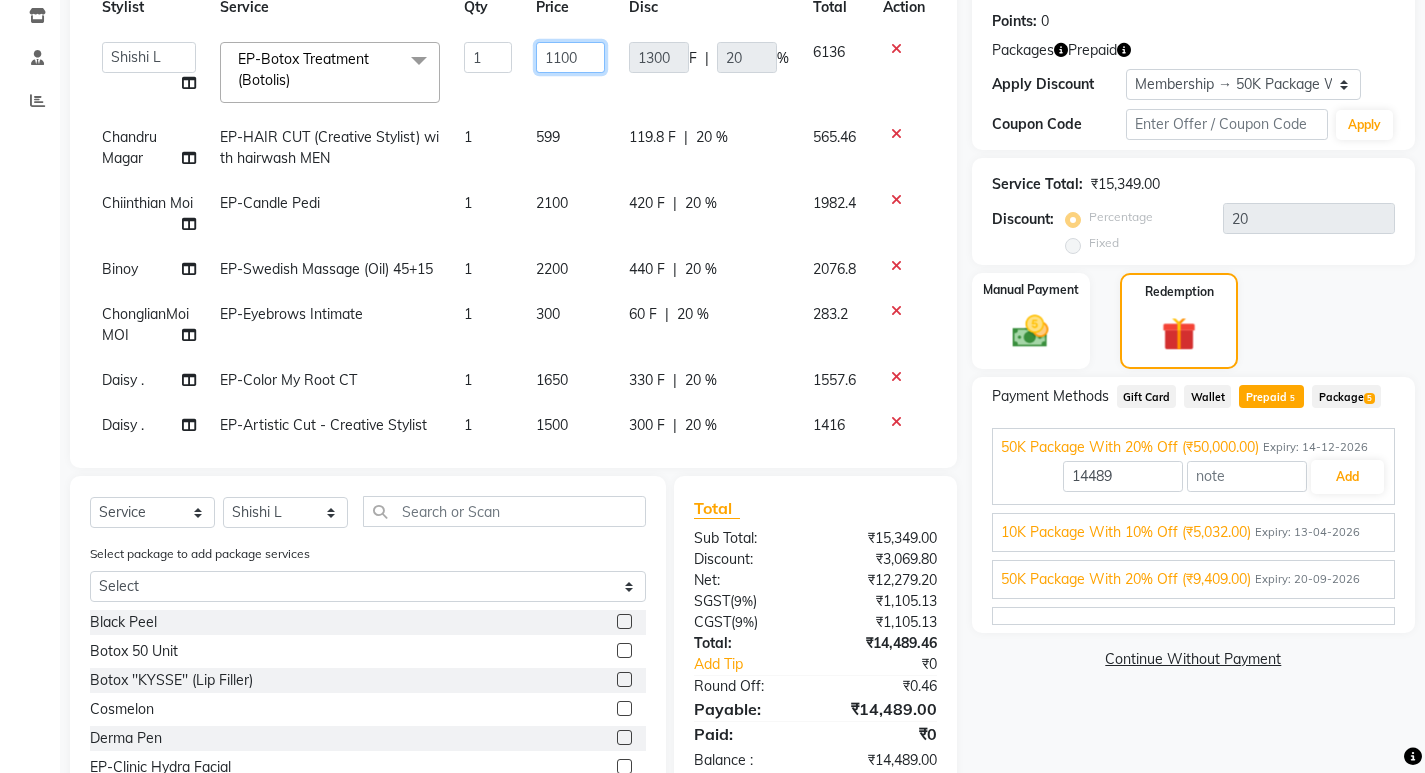 type on "11000" 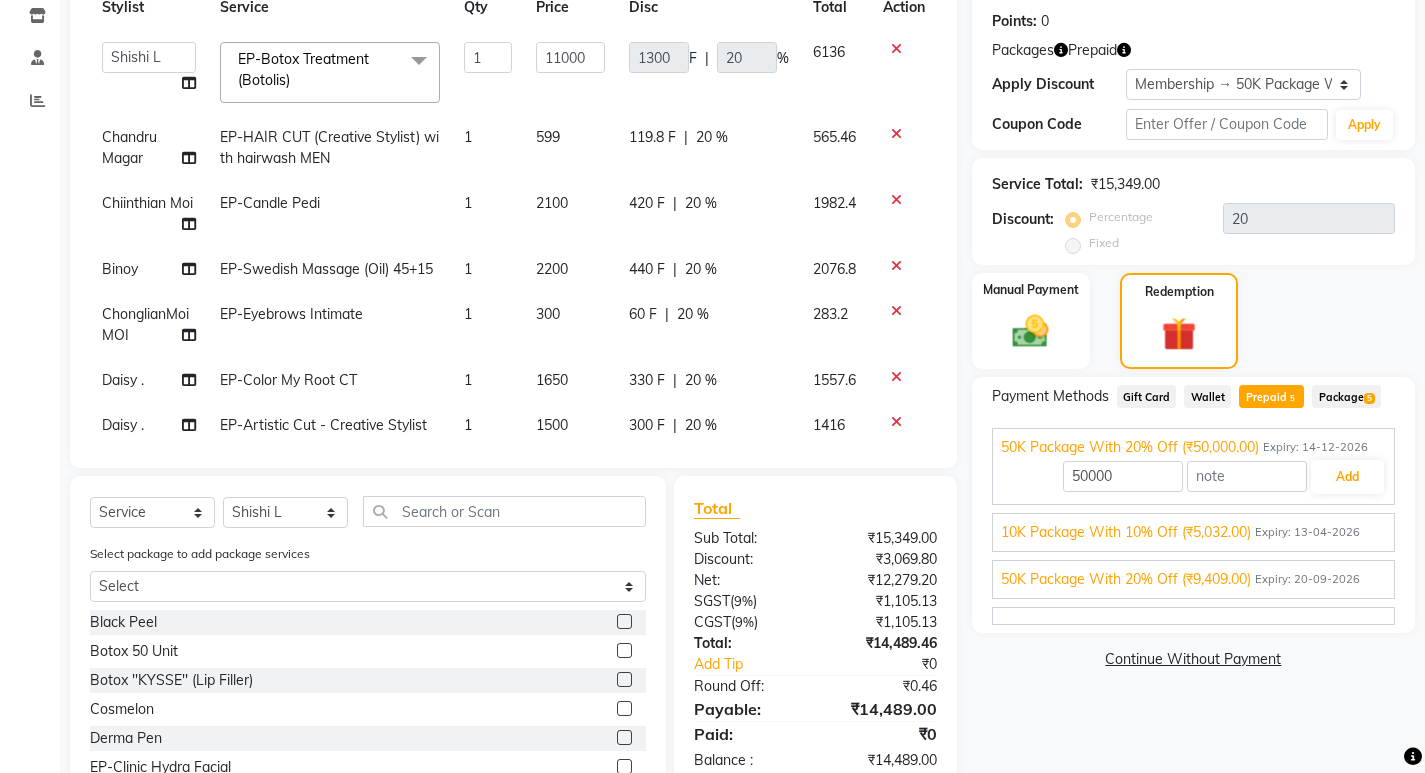 click on "Admin   Babu V   Bharath N   Binoy    Chandru Magar   Chethan N    Chiinthian Moi   ChonglianMoi MOI   Daisy .   Dhanya .   Dingg   Diya Khadka   Fredrick Burrows   Khushi Magarthapa   Kishore K   Maria Hamsa   Mary Vanita    MRINALI MILI   Pinky .   Priya  K   Rosy Sanate   Savitha Vijayan   Shalini Deivasigamani   Shishi L   Vijayalakshmi M   VISHON BAIDYA  EP-Botox Treatment (Botolis)  x Black Peel Botox 50 Unit Botox ''KYSSE'' (Lip Filler) Cosmelon Derma Pen EP-Clinic Hydra Facial EP-Clinic Hydra Facial 1 Sitting EP-Clinic Meline Peel Face EP-Clinic Yellow Peel Back EP-Clinic Yellow Peel Face EP-Clinic Yellow Peel Full Arms EP-Clinic Yellow Peel Under Arms EP-Laser Bikini EP-Laser Chin EP-Laser Full Arms EP-Laser Full Back EP-Laser Full Face EP-Laser Full Front EP-Laser Full Legs EP-Laser Half Legs EP-Laser Sides EP-Laser Under Arms EP-Laser Upper Lip Ep-Micro Needling EP-Laser Midriff / Stomach Fillers Volume - 1ml Fillers Volume Plus-1ml GFC Hair Glutathione Gylco 40 Hair Loss Treatment Me Line peel 1" 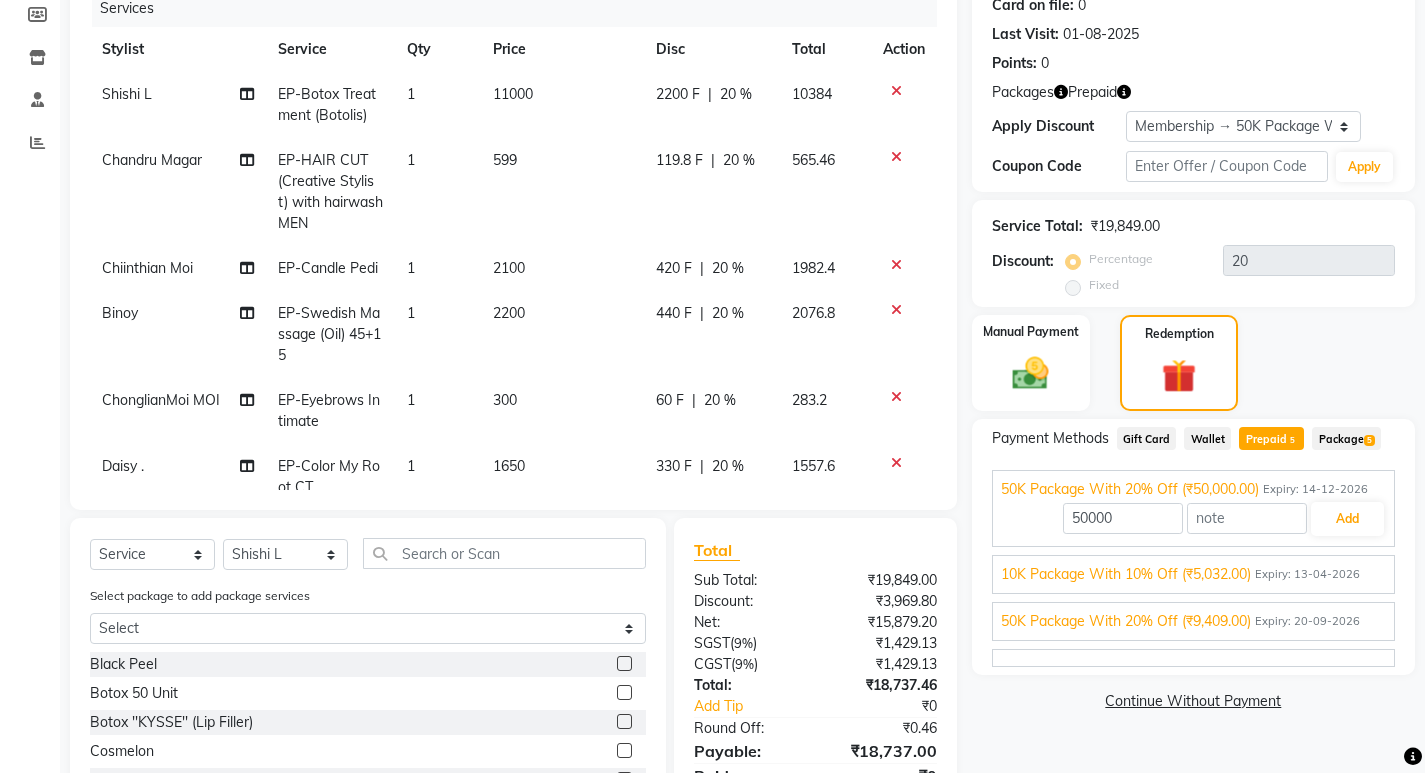 scroll, scrollTop: 300, scrollLeft: 0, axis: vertical 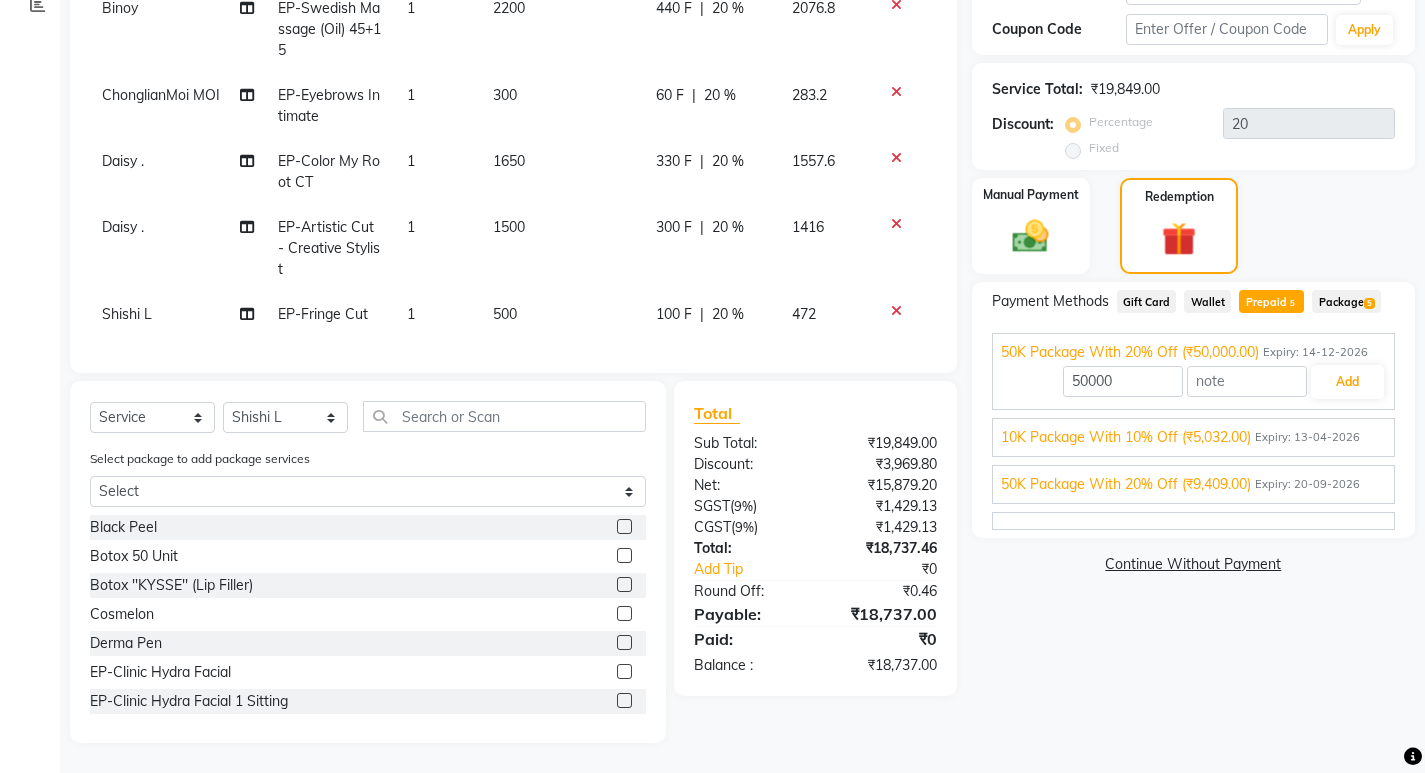 click on "10K Package With 10% Off (₹5,032.00)" at bounding box center (1126, 437) 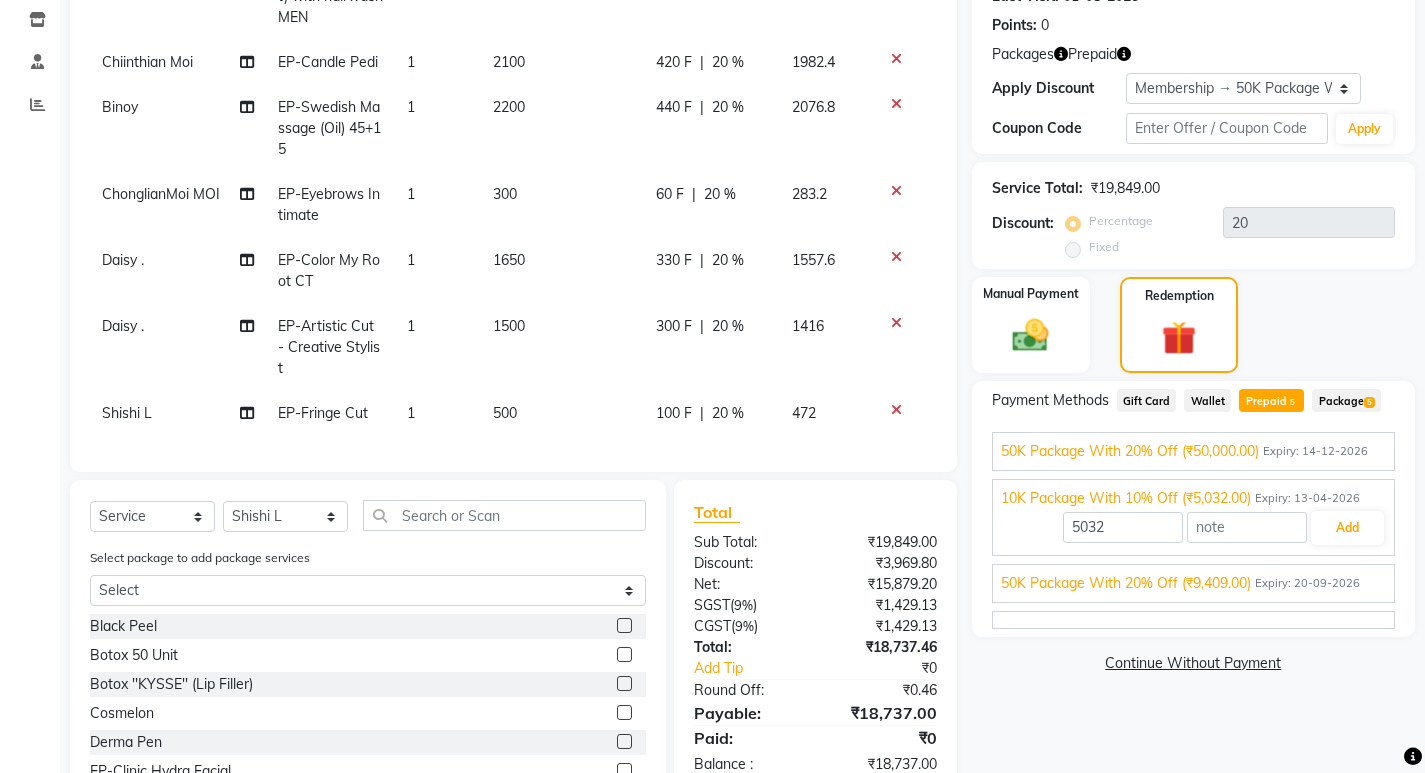scroll, scrollTop: 295, scrollLeft: 0, axis: vertical 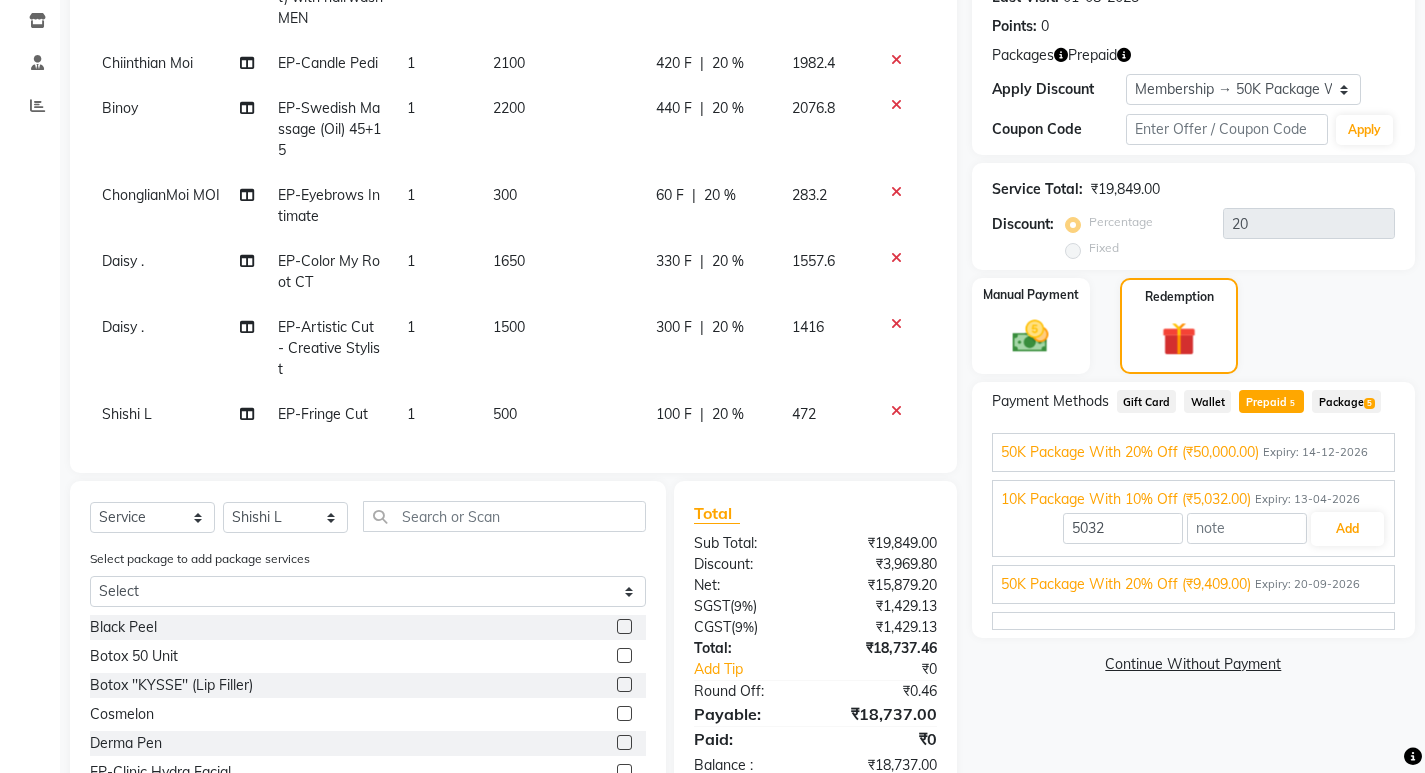 click on "50K Package With 20% Off (₹50,000.00)" at bounding box center [1130, 452] 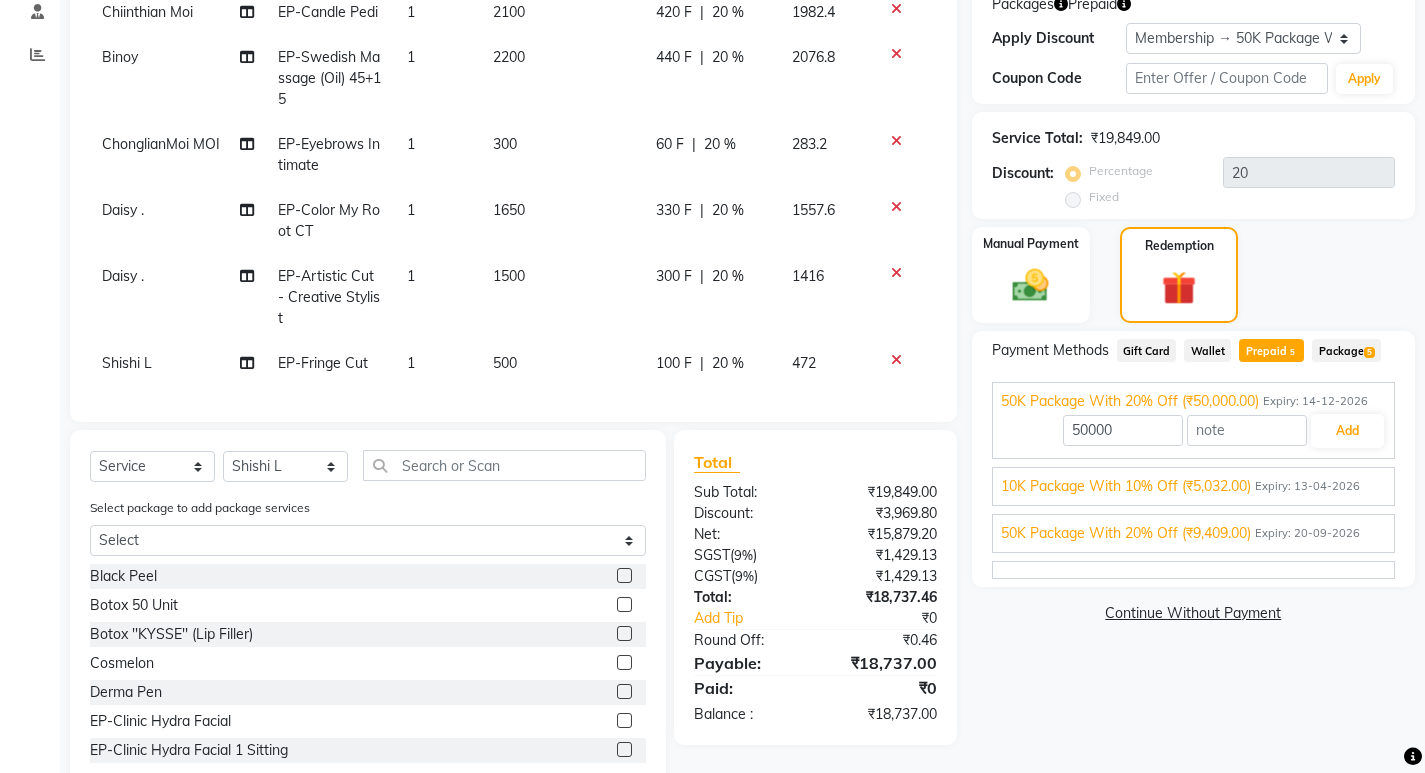scroll, scrollTop: 395, scrollLeft: 0, axis: vertical 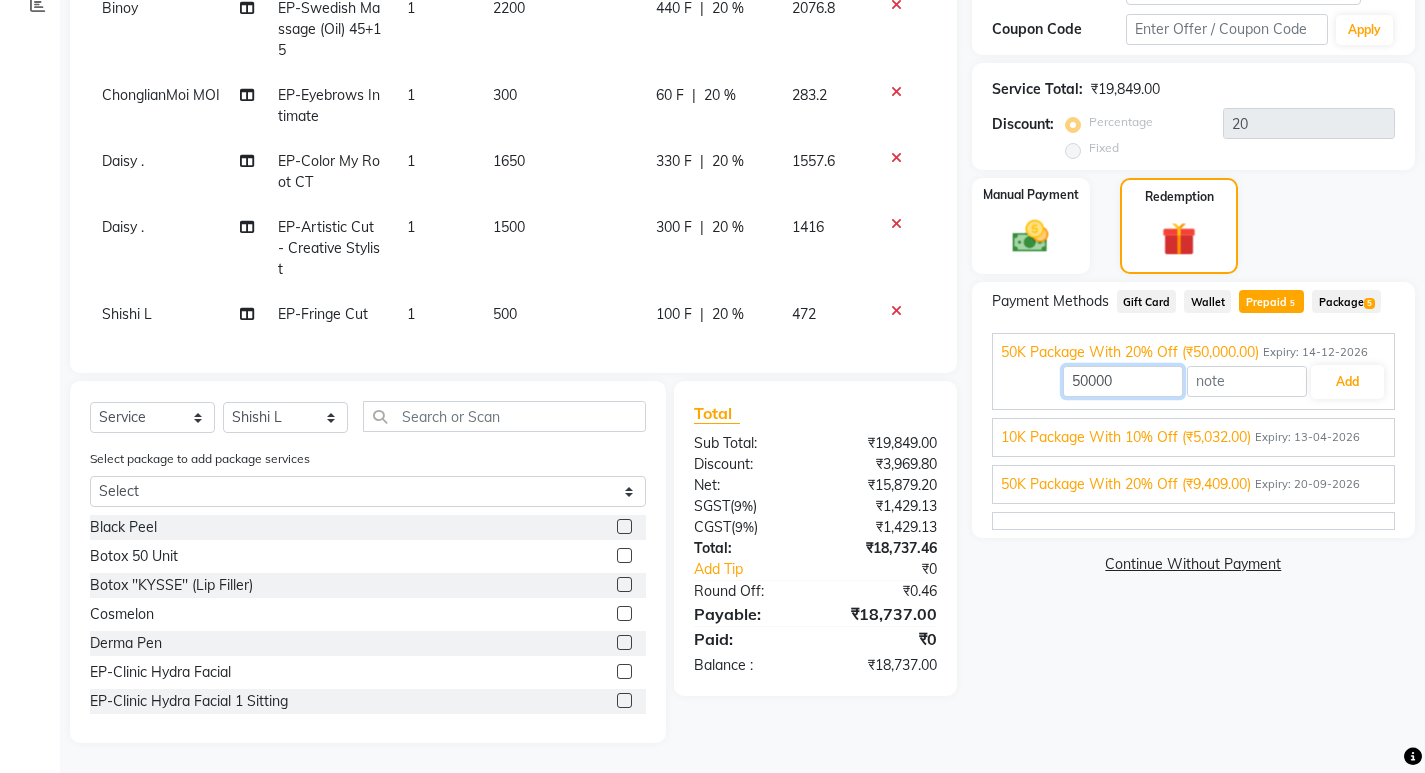 click on "50000" at bounding box center (1123, 381) 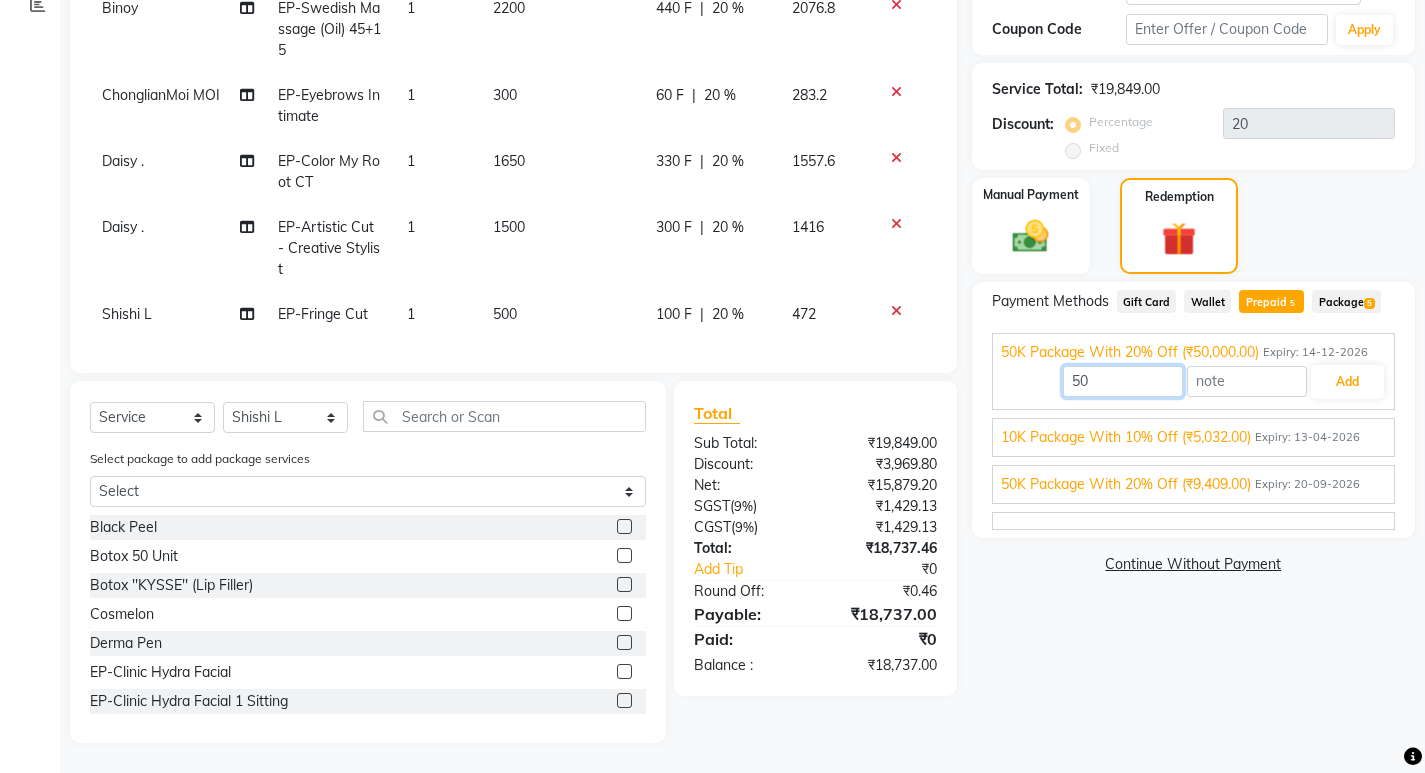 type on "5" 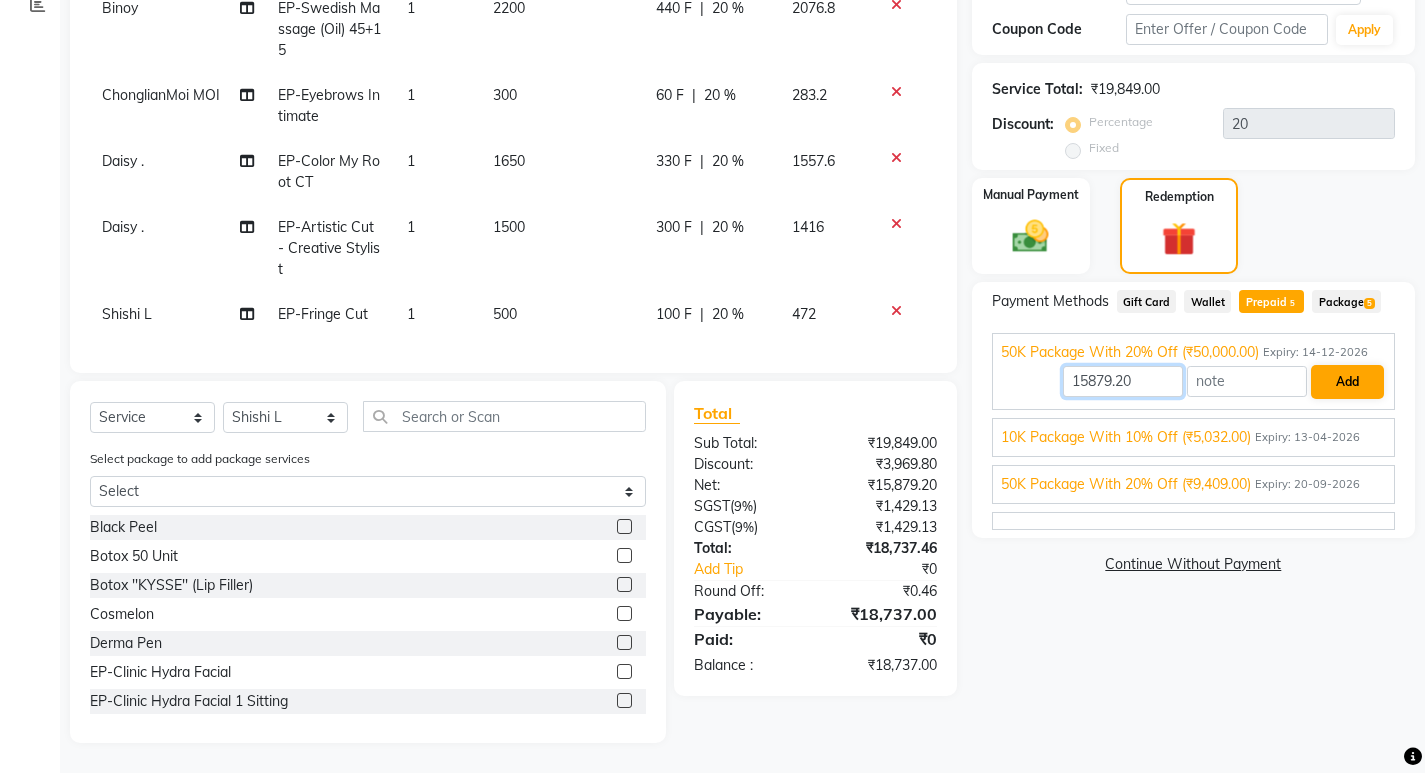 type on "15879.20" 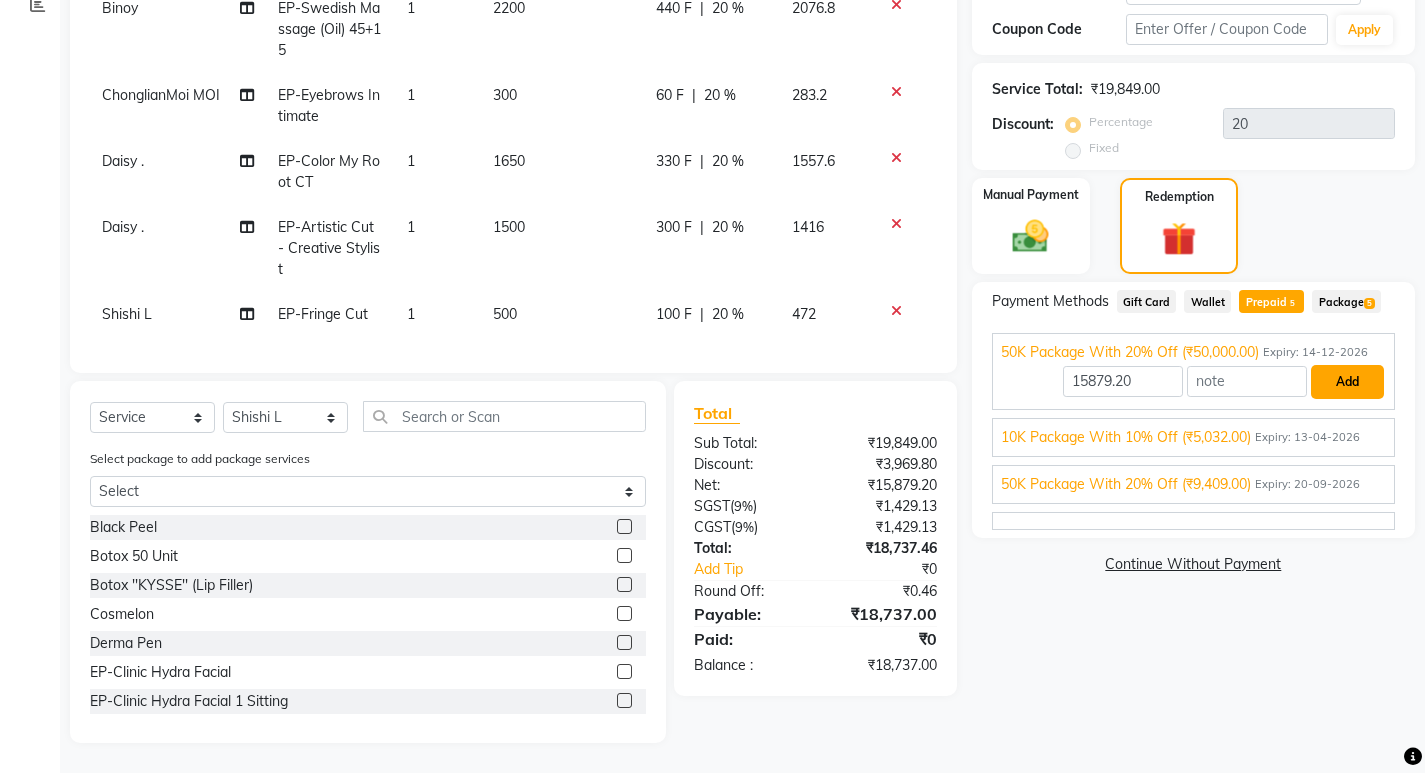 click on "Add" at bounding box center [1347, 382] 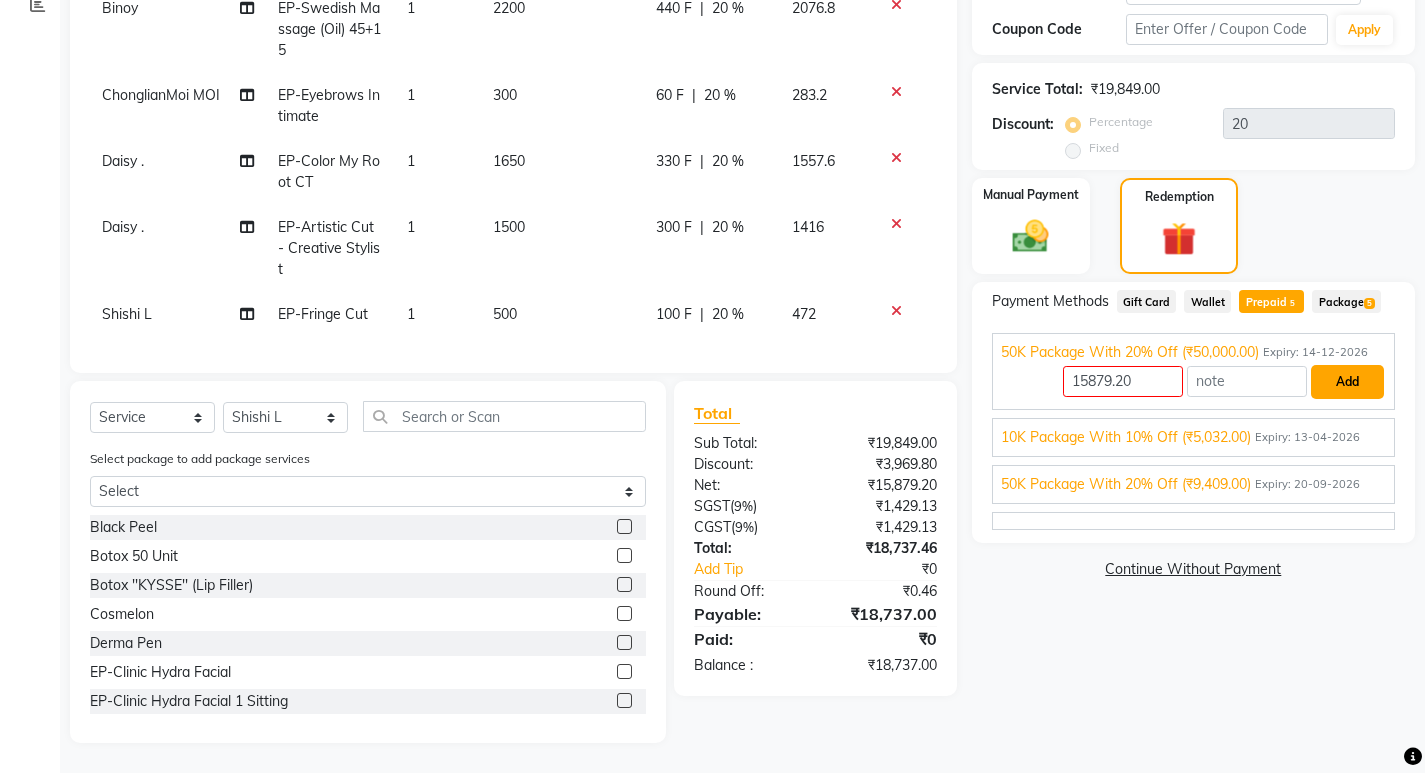 click on "Add" at bounding box center [1347, 382] 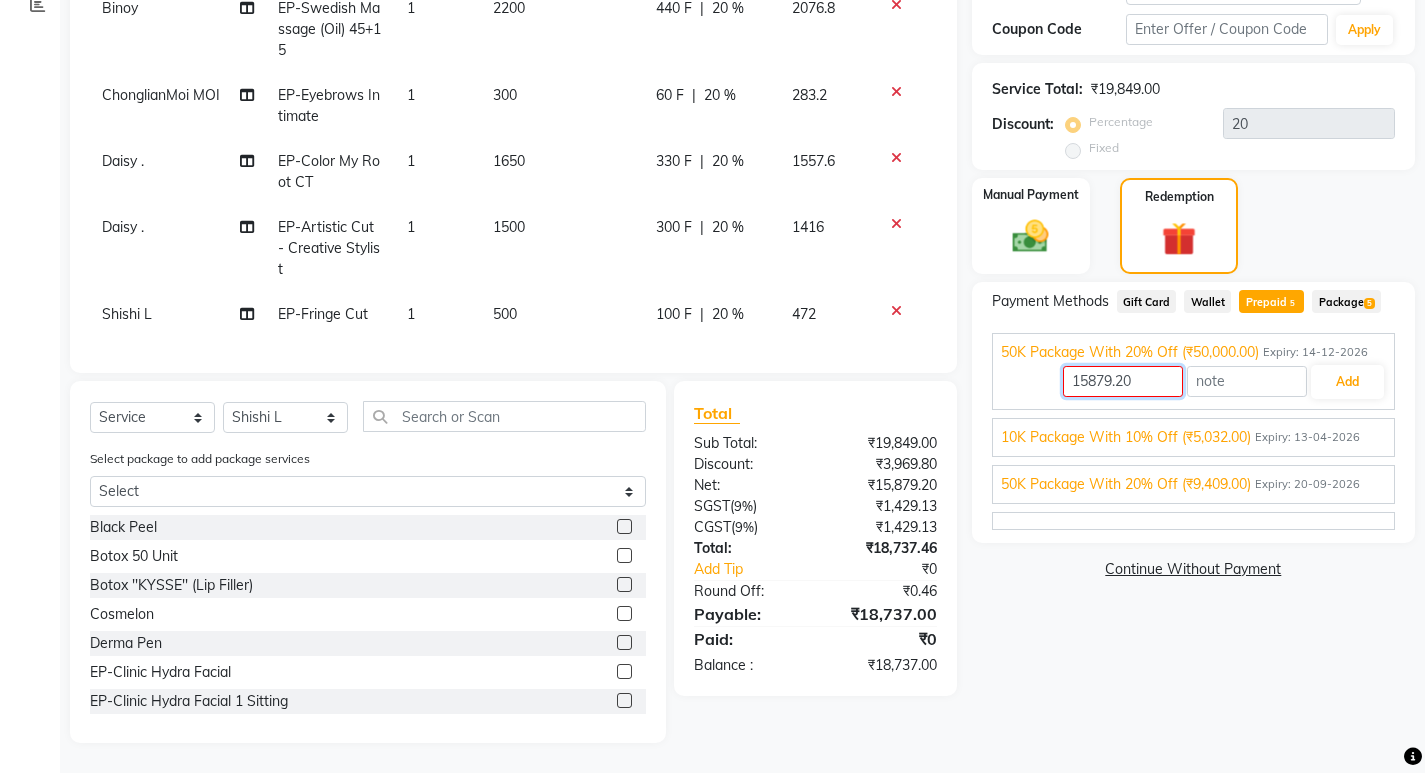 click on "15879.20" at bounding box center (1123, 381) 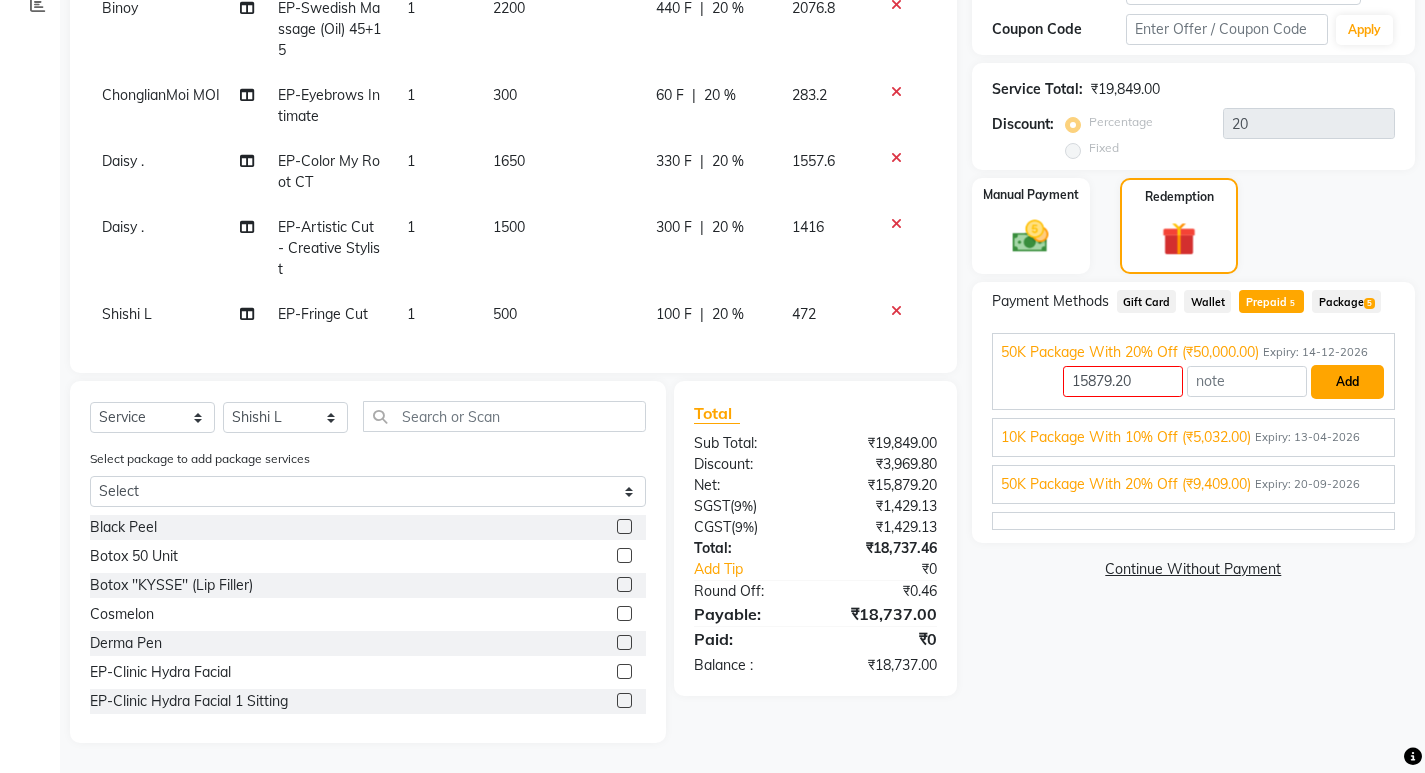 click on "Add" at bounding box center [1347, 382] 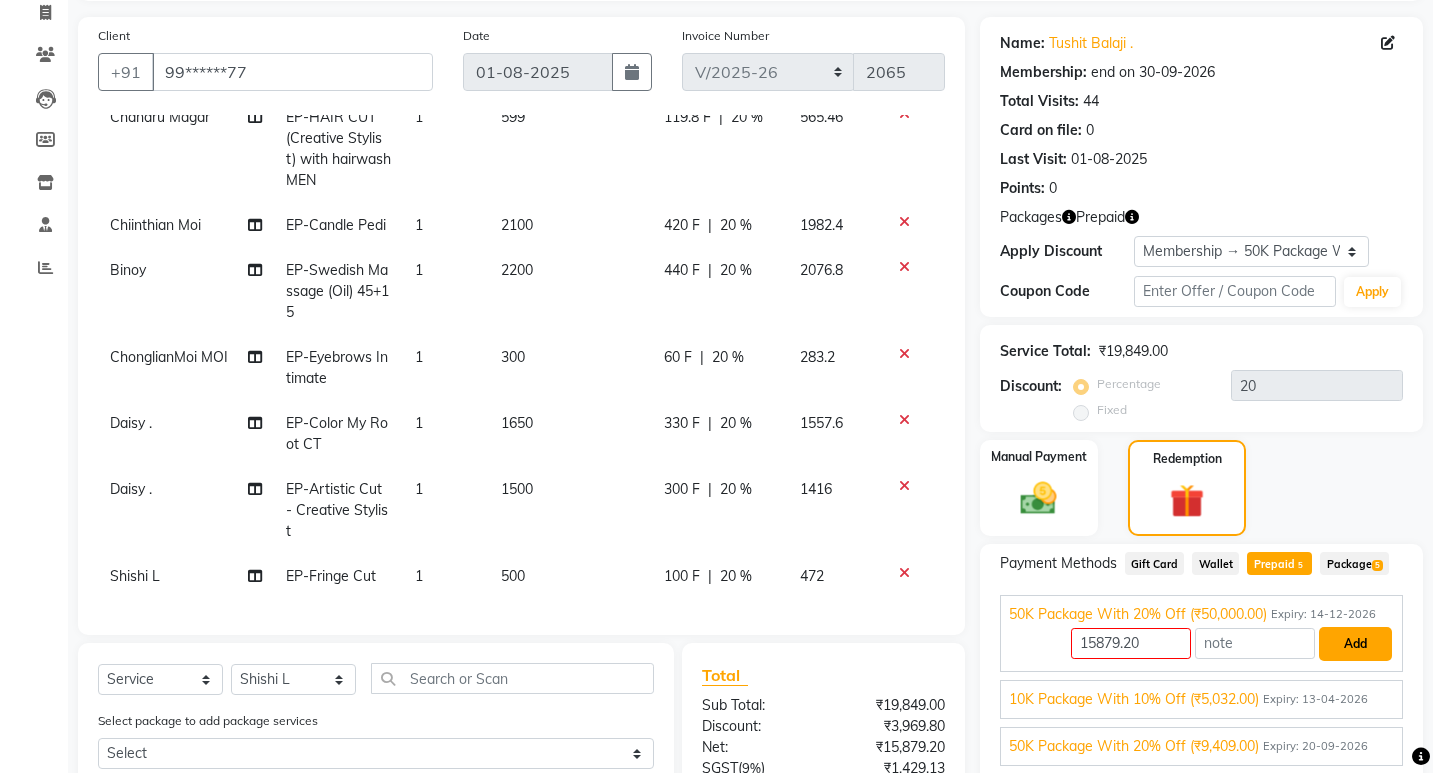 scroll, scrollTop: 0, scrollLeft: 0, axis: both 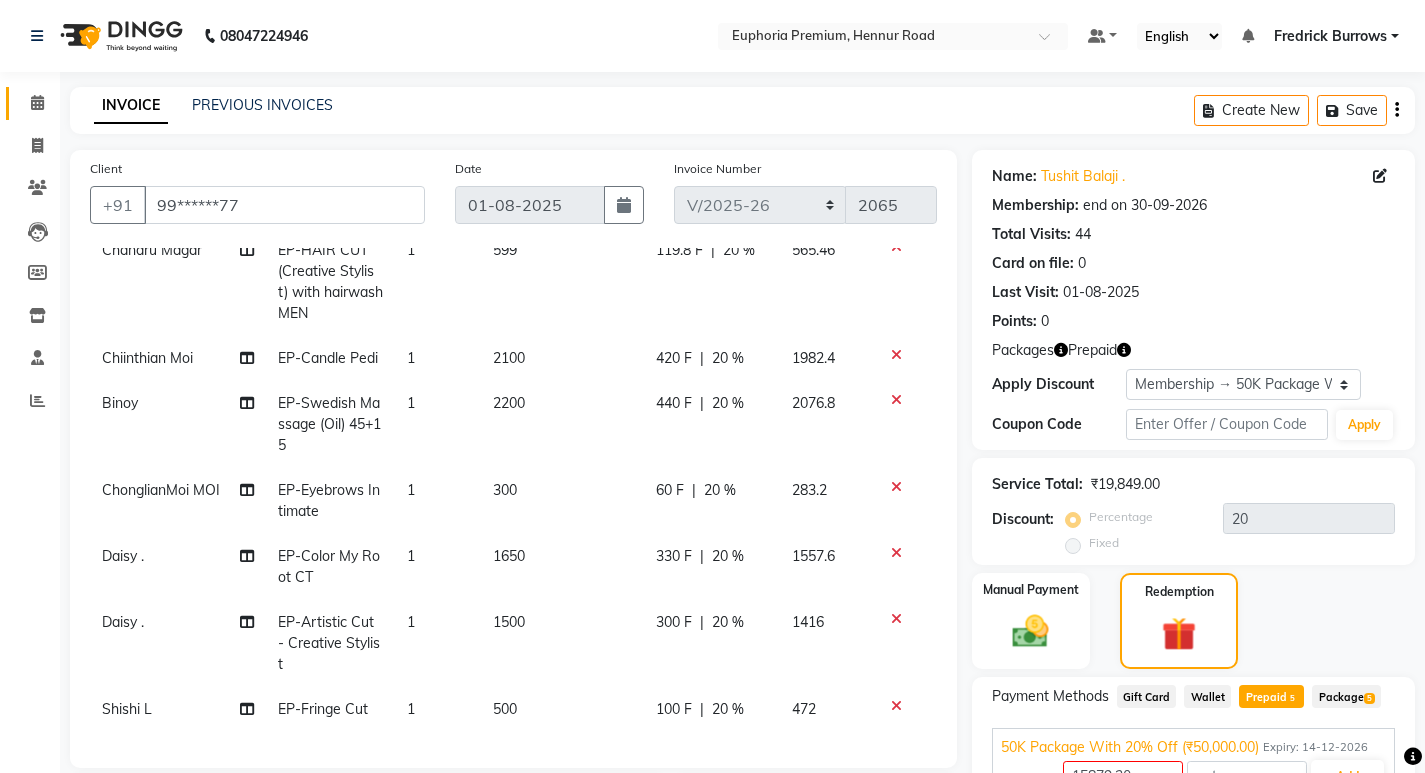 click 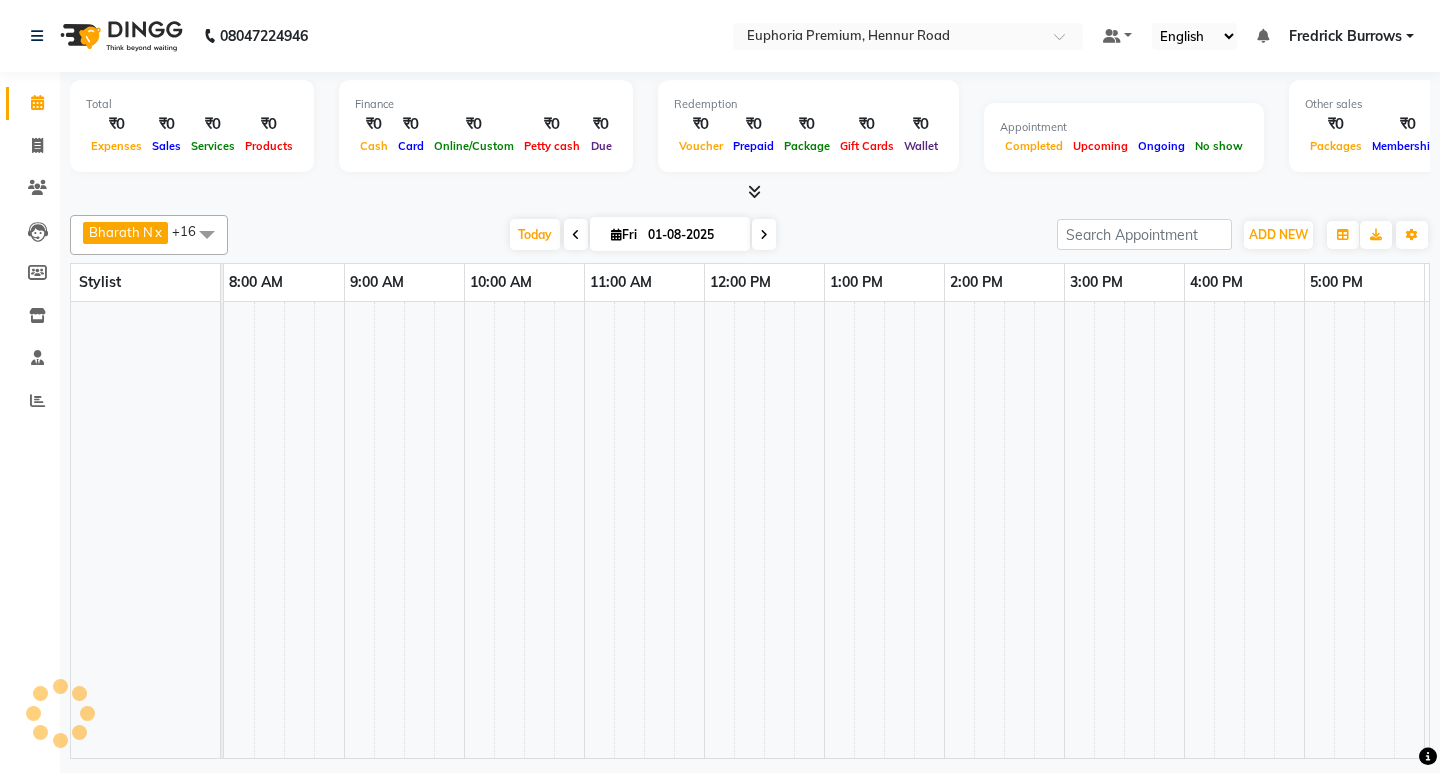 scroll, scrollTop: 0, scrollLeft: 0, axis: both 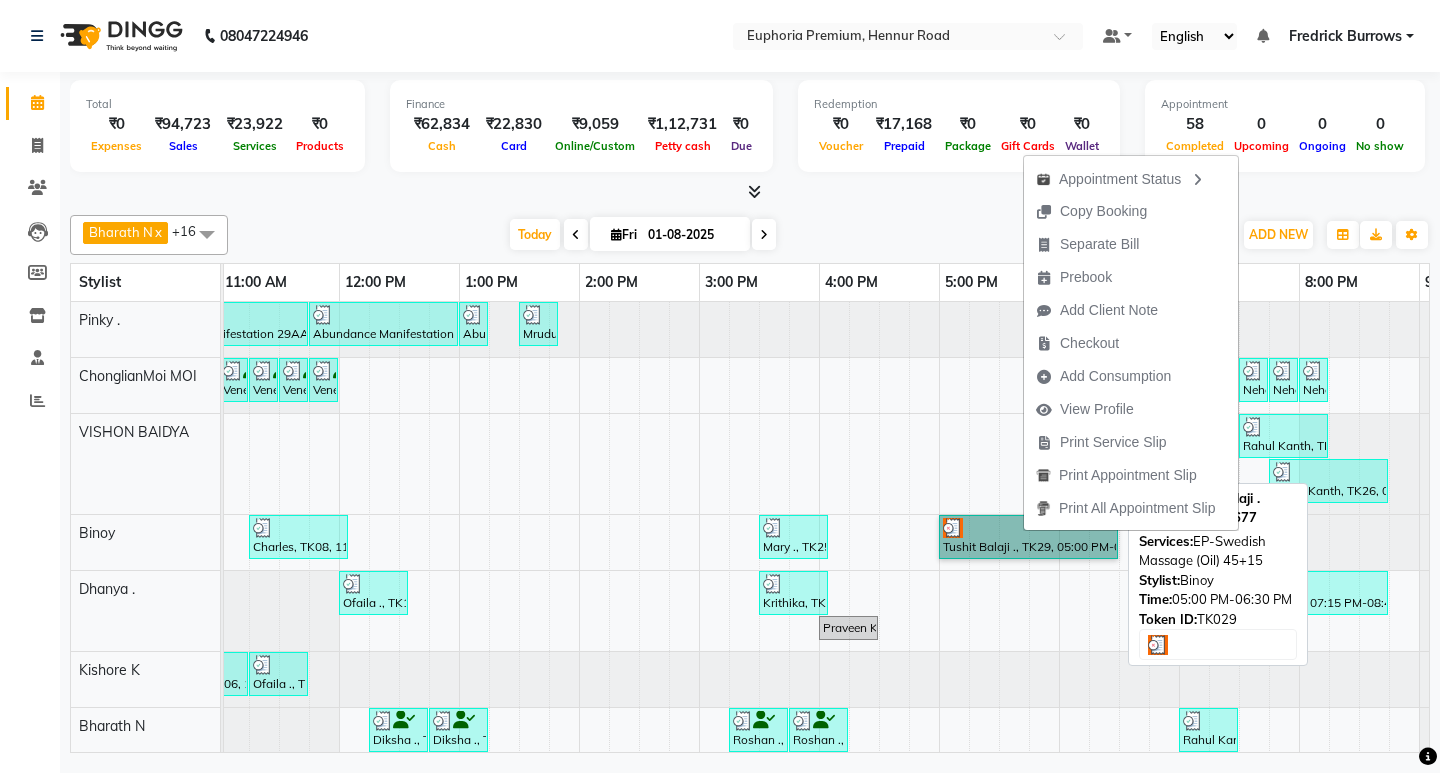 click on "Tushit Balaji ., TK29, 05:00 PM-06:30 PM, EP-Swedish Massage (Oil) 45+15" at bounding box center (1028, 537) 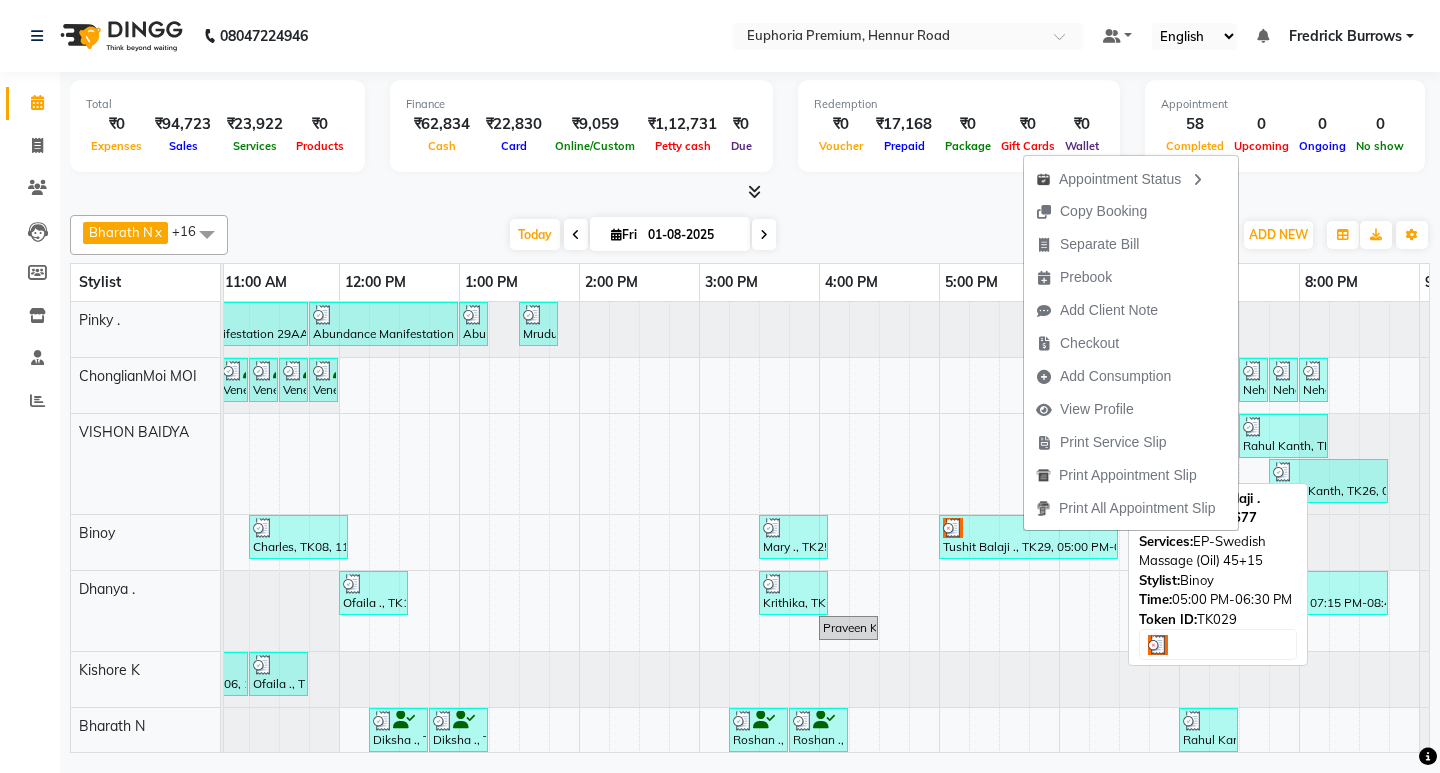 select on "3" 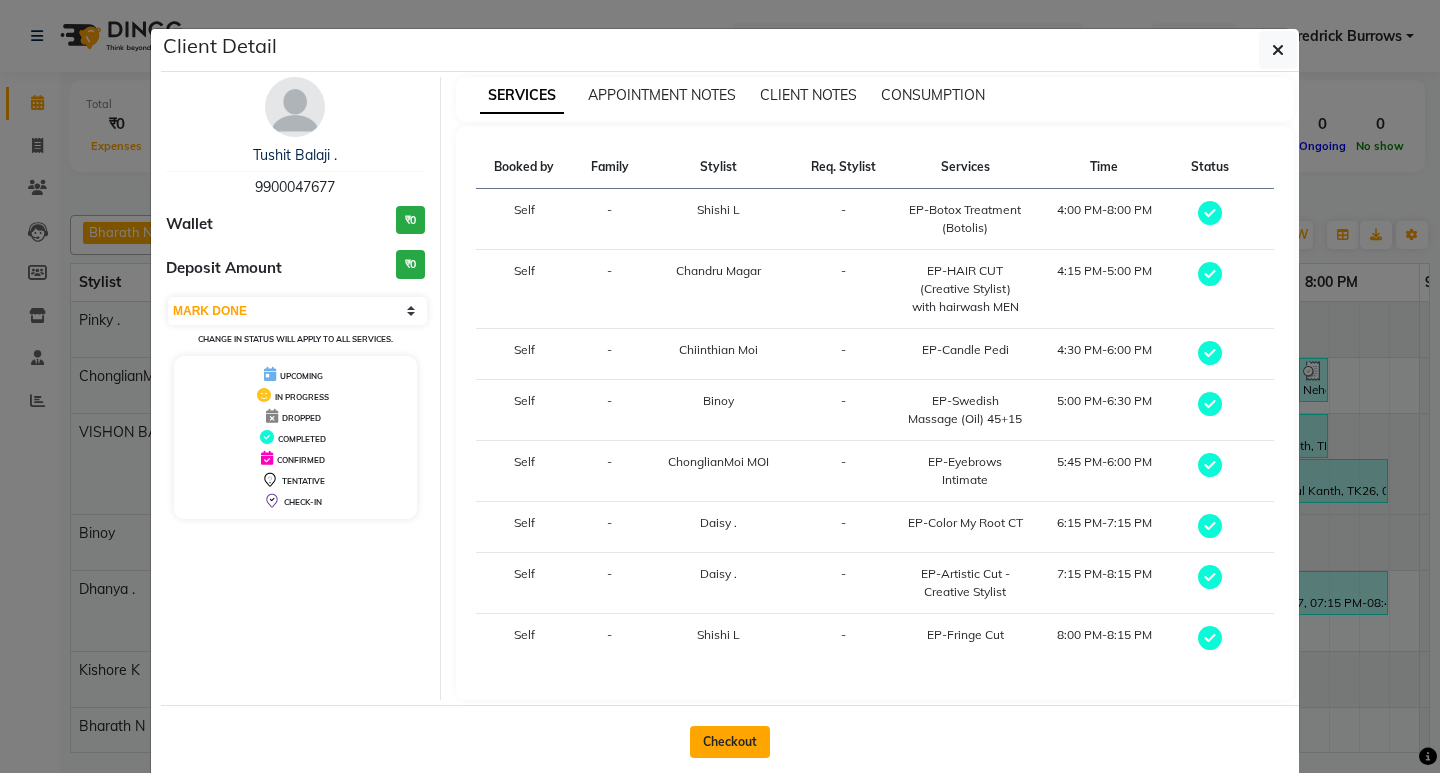 click on "Checkout" 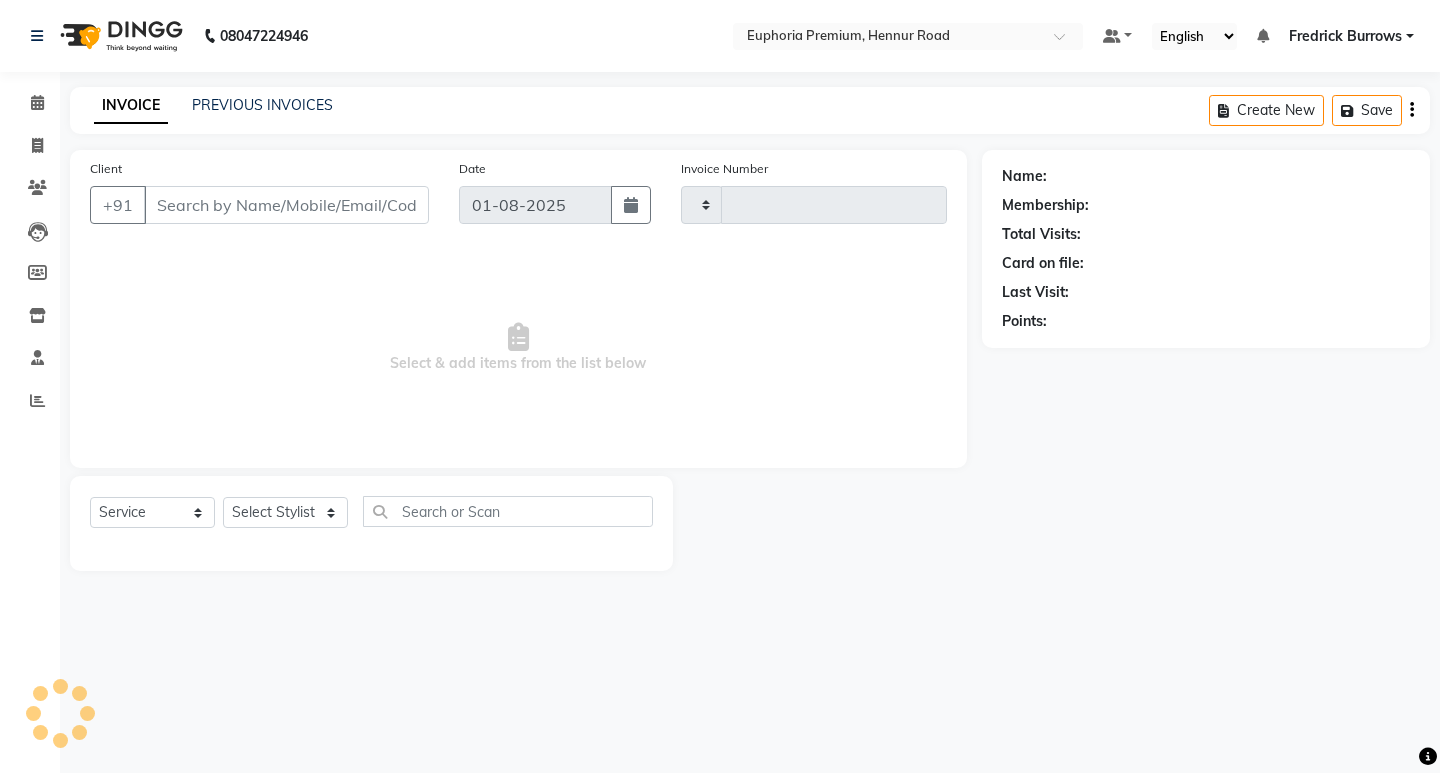 type on "2065" 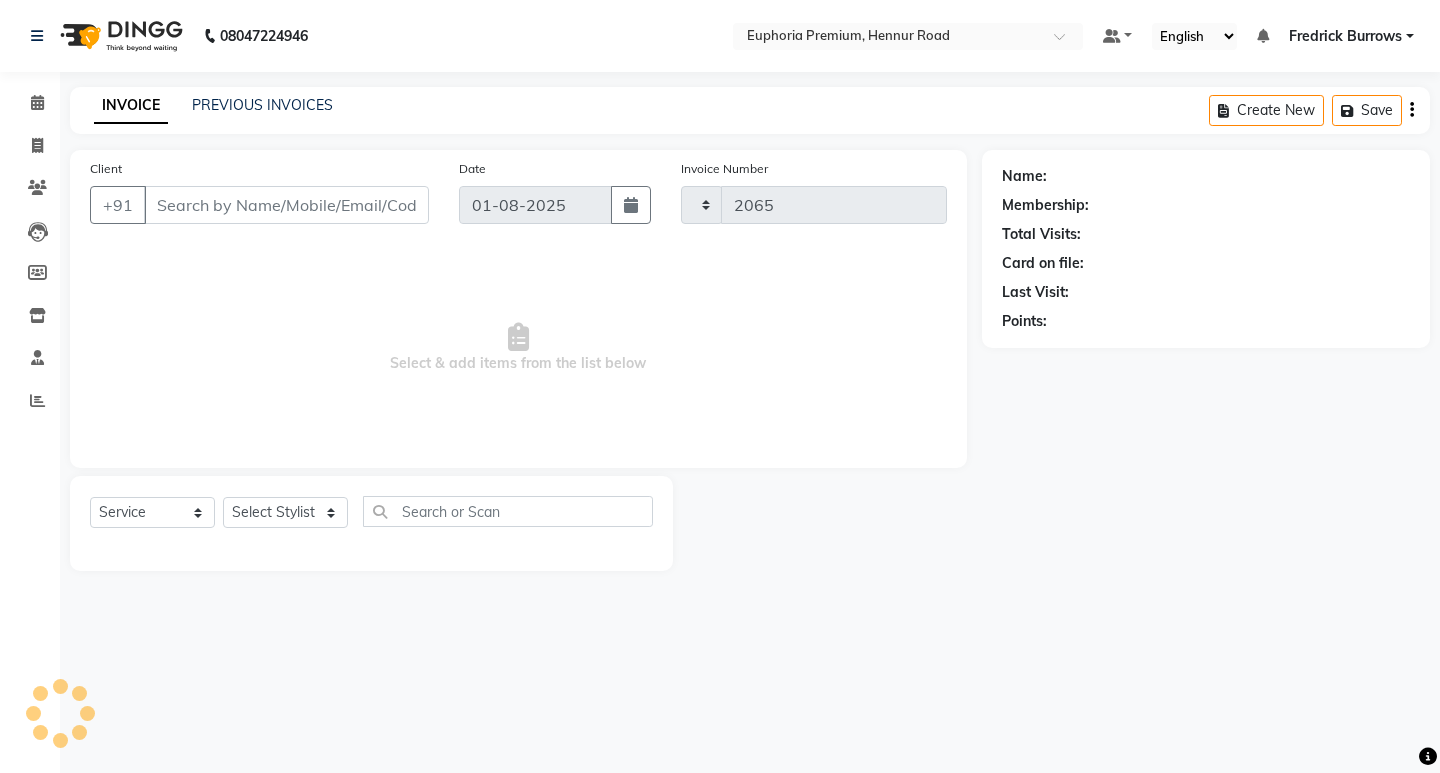 select on "7925" 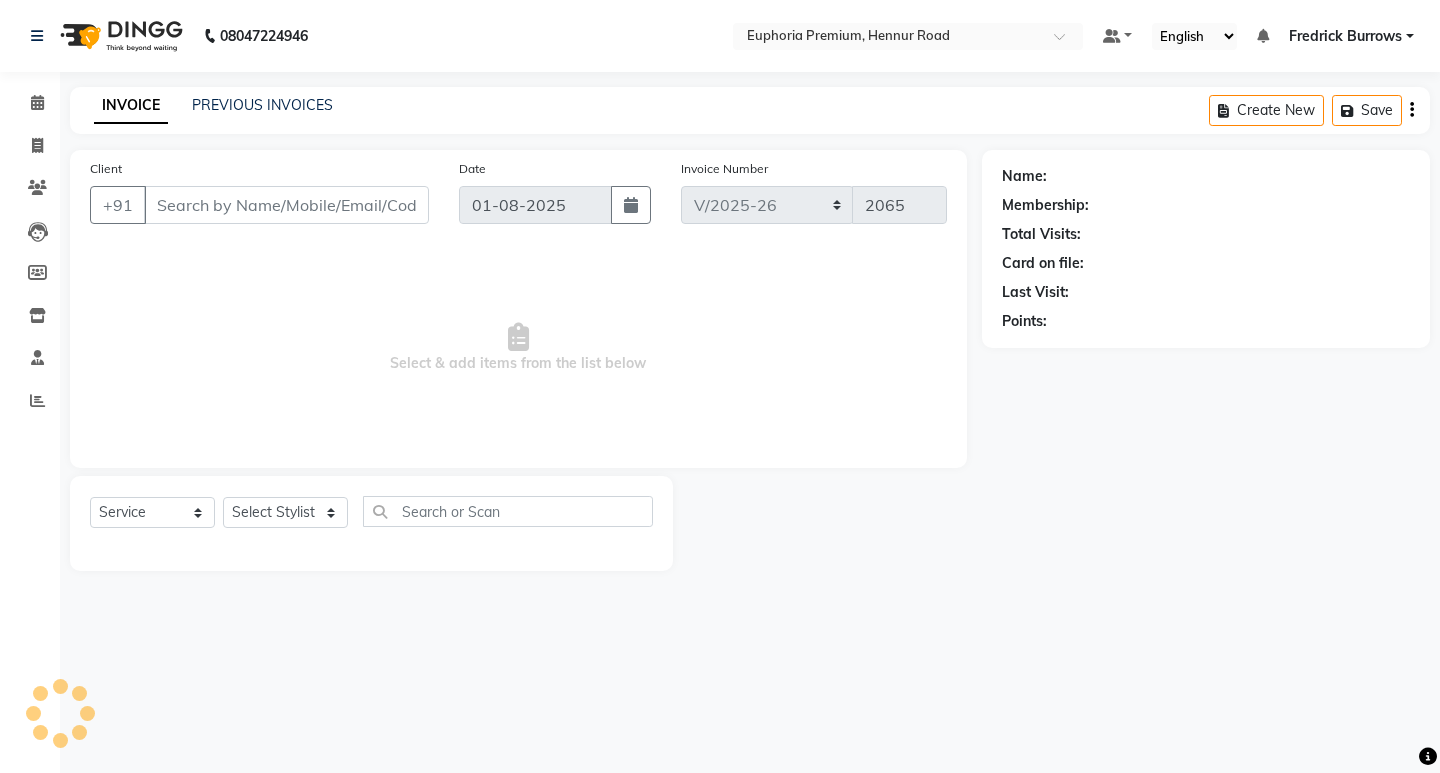 type on "99******77" 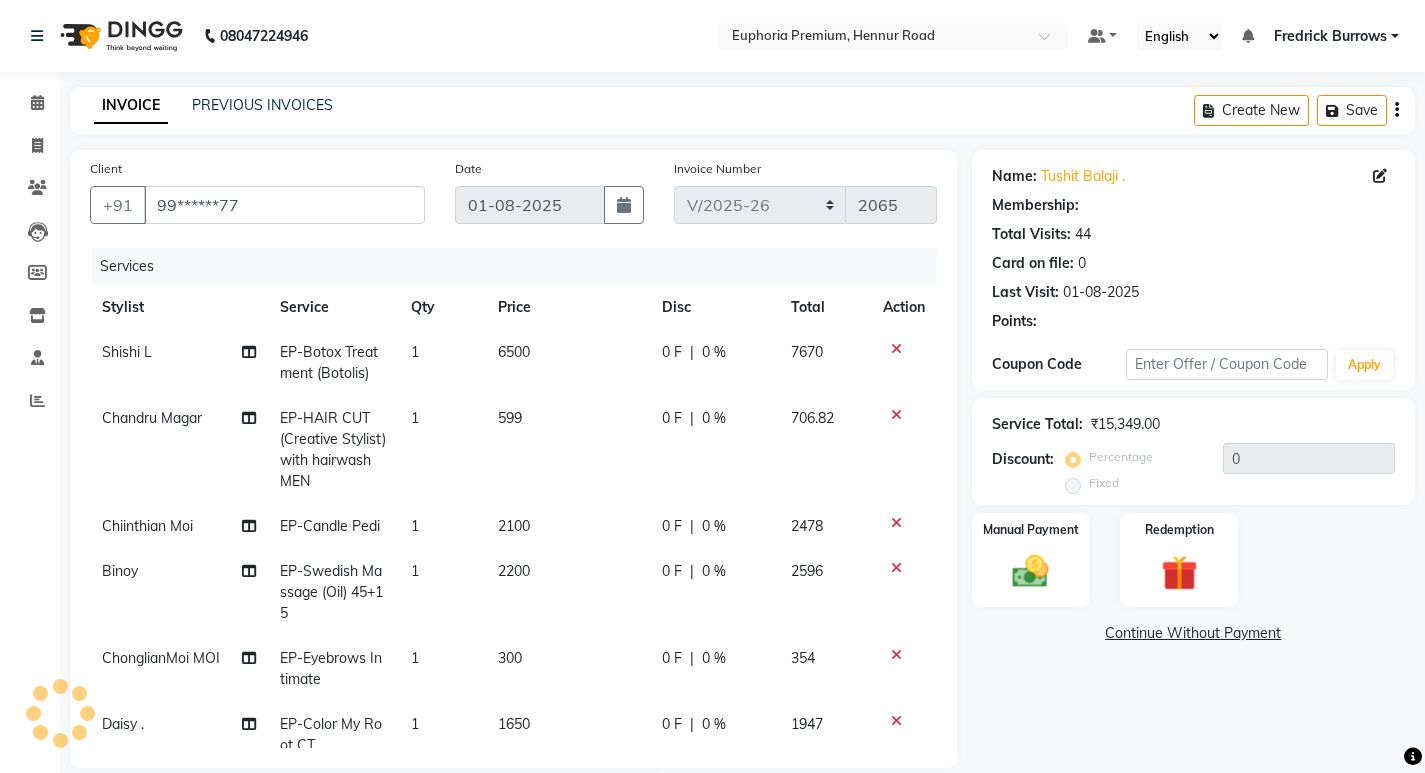 select on "2: Object" 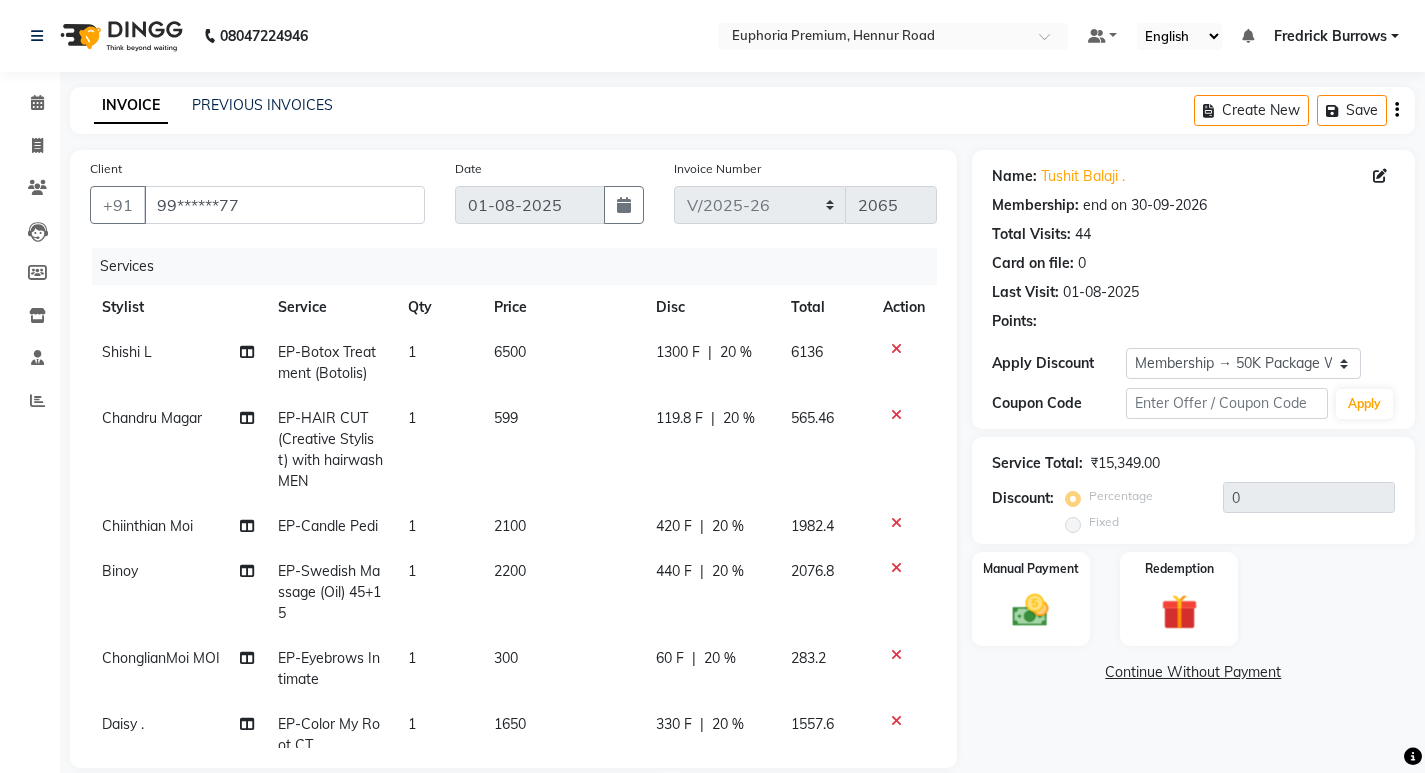 click on "6500" 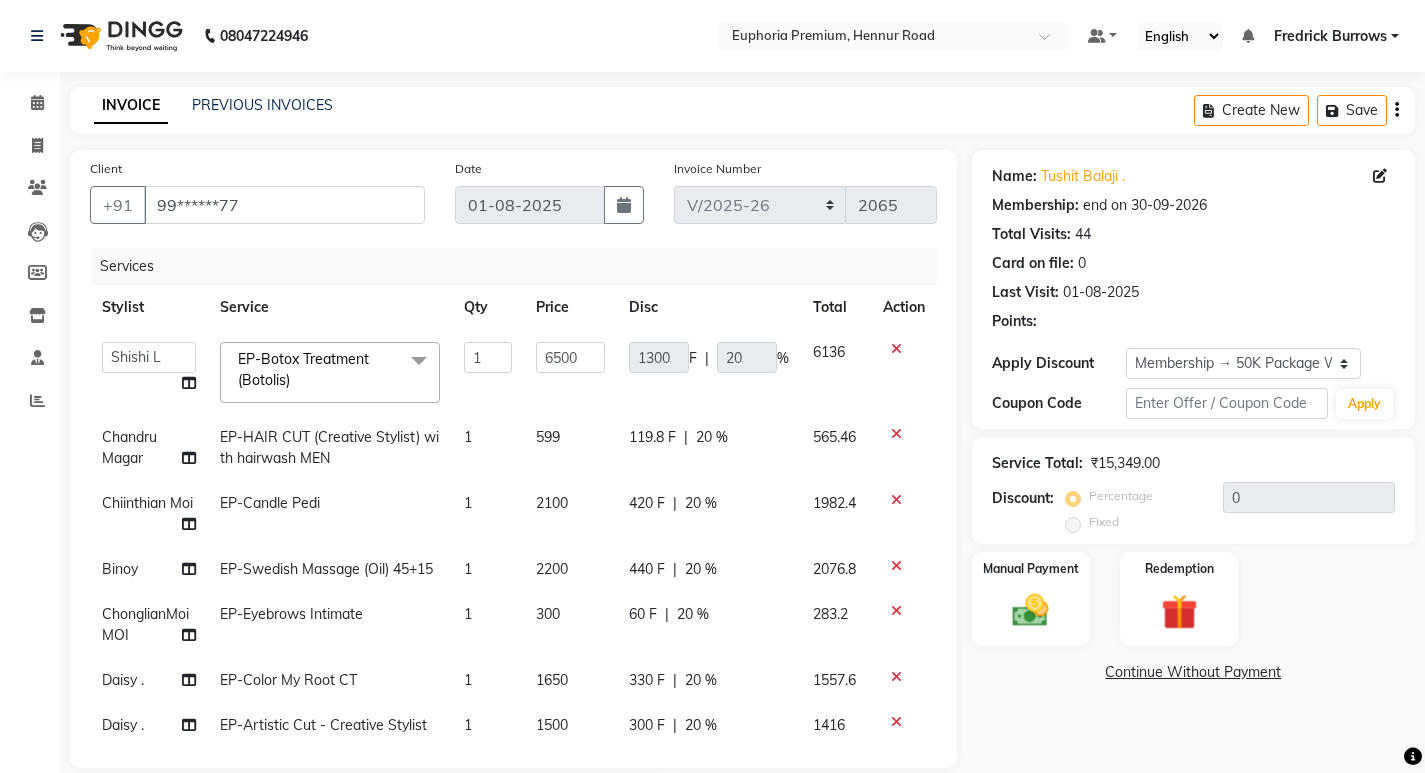 type on "20" 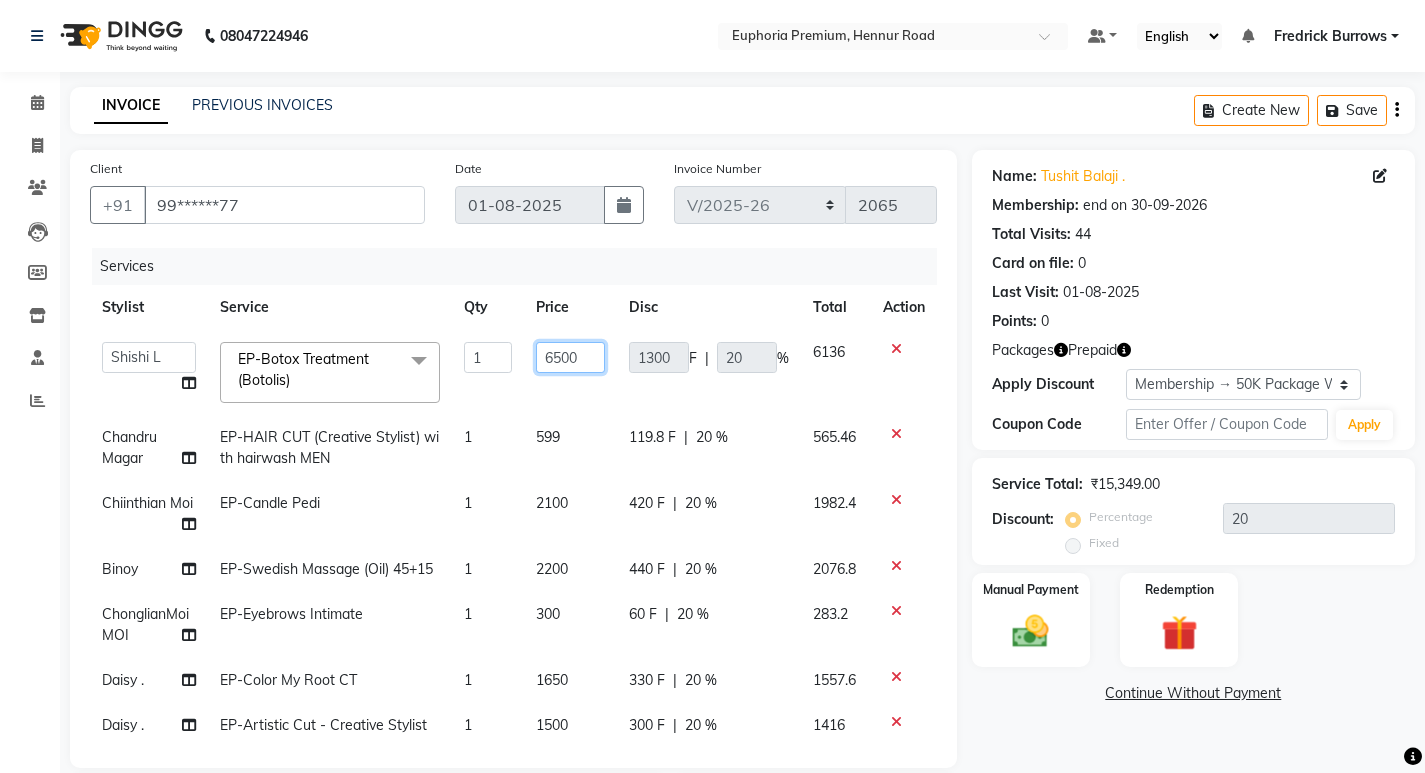 click on "6500" 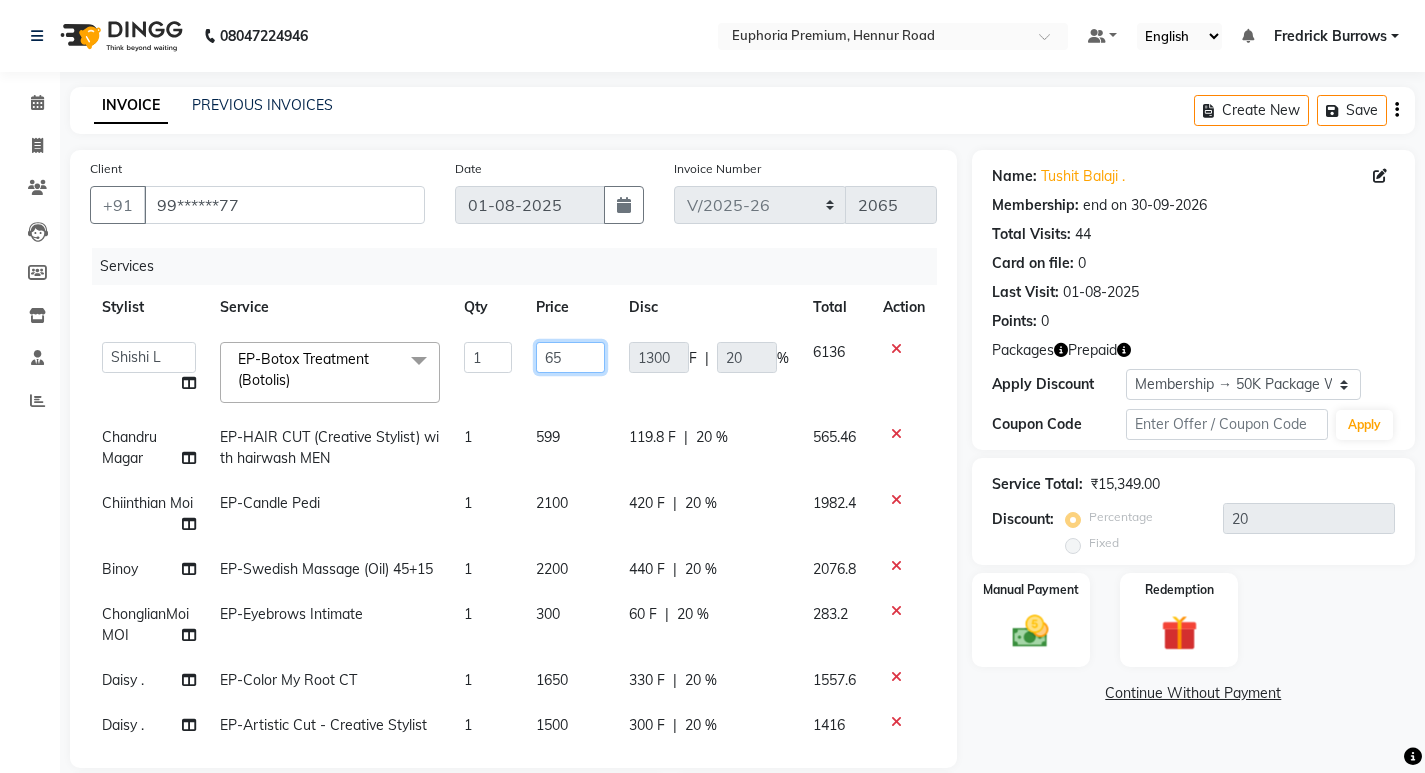 type on "6" 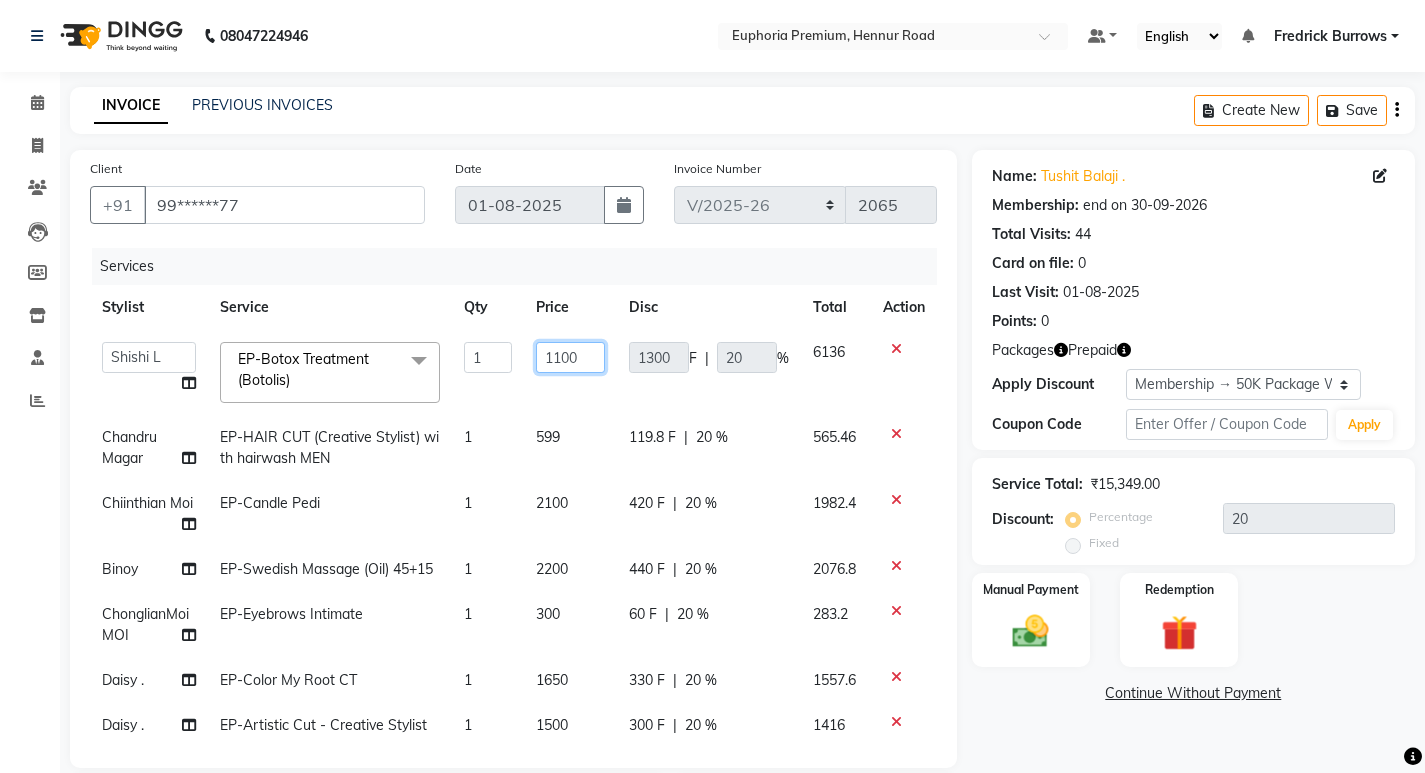 type on "11000" 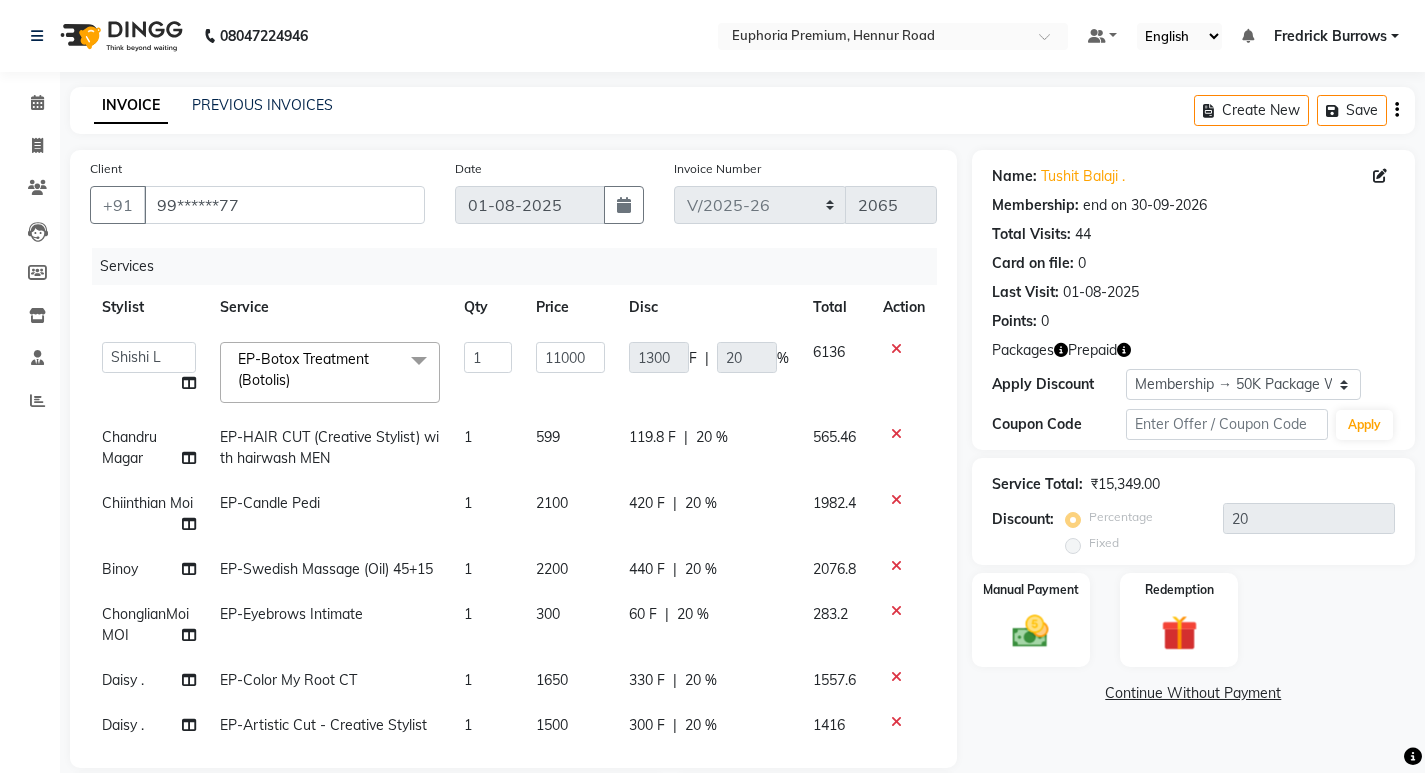 click on "Admin   Babu V   Bharath N   Binoy    Chandru Magar   Chethan N    Chiinthian Moi   ChonglianMoi MOI   Daisy .   Dhanya .   Dingg   Diya Khadka   Fredrick Burrows   Khushi Magarthapa   Kishore K   Maria Hamsa   Mary Vanita    MRINALI MILI   Pinky .   Priya  K   Rosy Sanate   Savitha Vijayan   Shalini Deivasigamani   Shishi L   Vijayalakshmi M   VISHON BAIDYA  EP-Botox Treatment (Botolis)  x Black Peel Botox 50 Unit Botox ''KYSSE'' (Lip Filler) Cosmelon Derma Pen EP-Clinic Hydra Facial EP-Clinic Hydra Facial 1 Sitting EP-Clinic Meline Peel Face EP-Clinic Yellow Peel Back EP-Clinic Yellow Peel Face EP-Clinic Yellow Peel Full Arms EP-Clinic Yellow Peel Under Arms EP-Laser Bikini EP-Laser Chin EP-Laser Full Arms EP-Laser Full Back EP-Laser Full Face EP-Laser Full Front EP-Laser Full Legs EP-Laser Half Legs EP-Laser Sides EP-Laser Under Arms EP-Laser Upper Lip Ep-Micro Needling EP-Laser Midriff / Stomach Fillers Volume - 1ml Fillers Volume Plus-1ml GFC Hair Glutathione Gylco 40 Hair Loss Treatment Me Line peel 1" 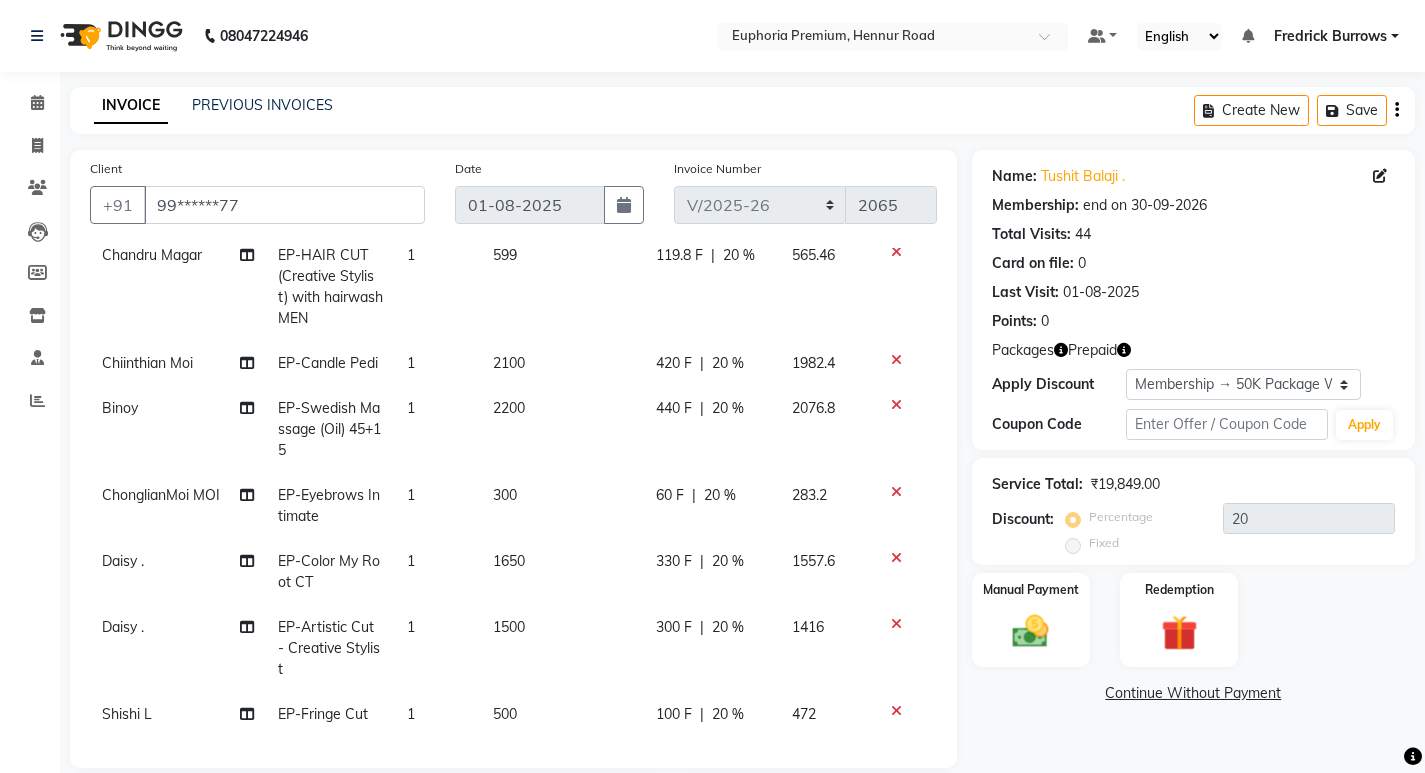 scroll, scrollTop: 183, scrollLeft: 0, axis: vertical 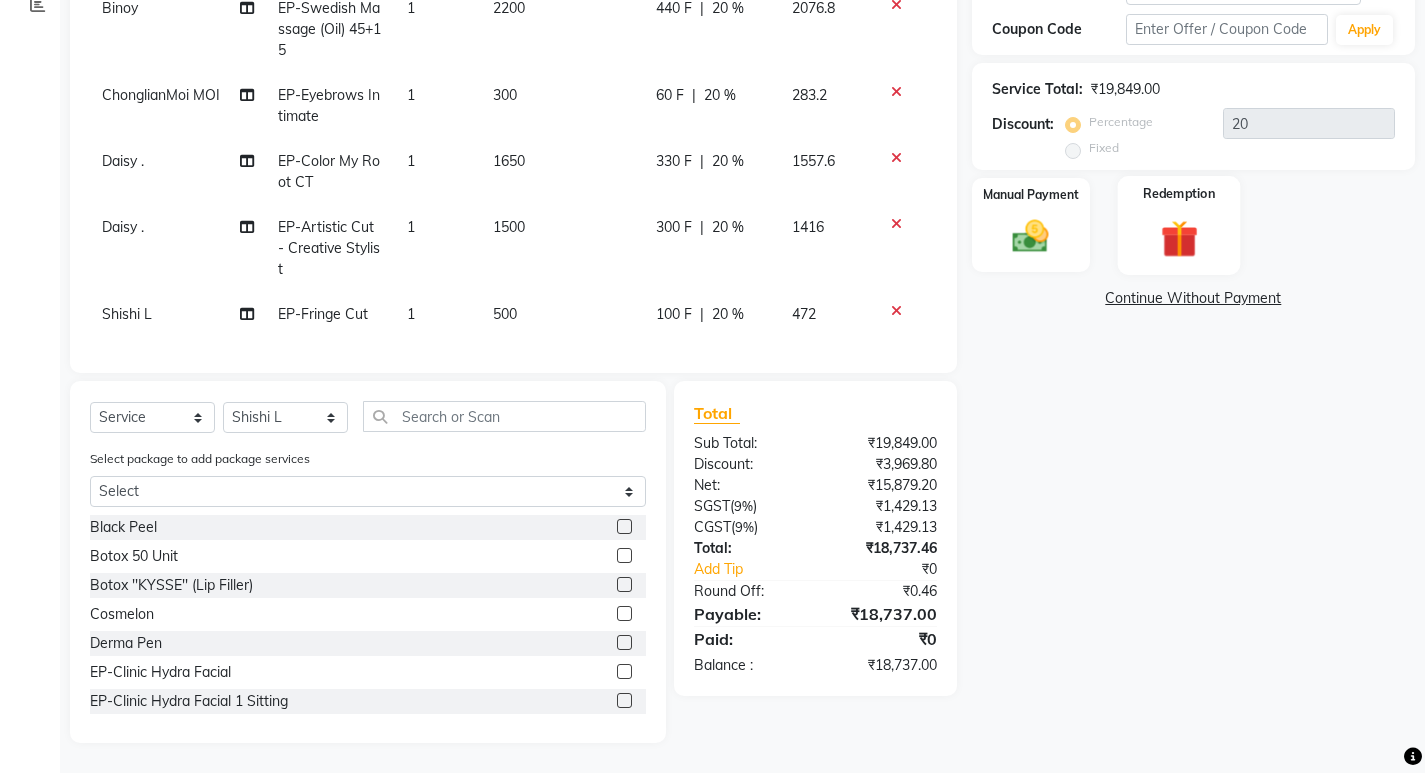 click 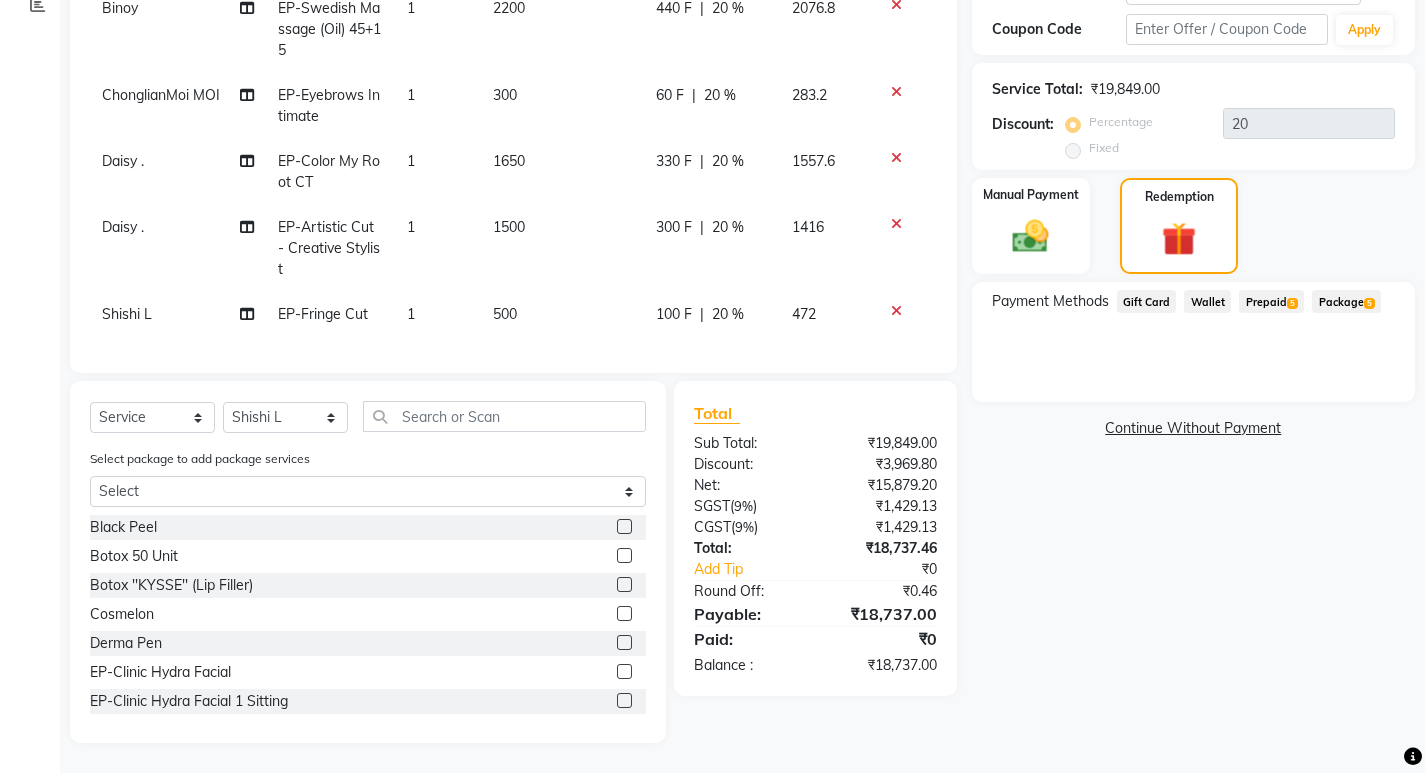 click on "Prepaid  5" 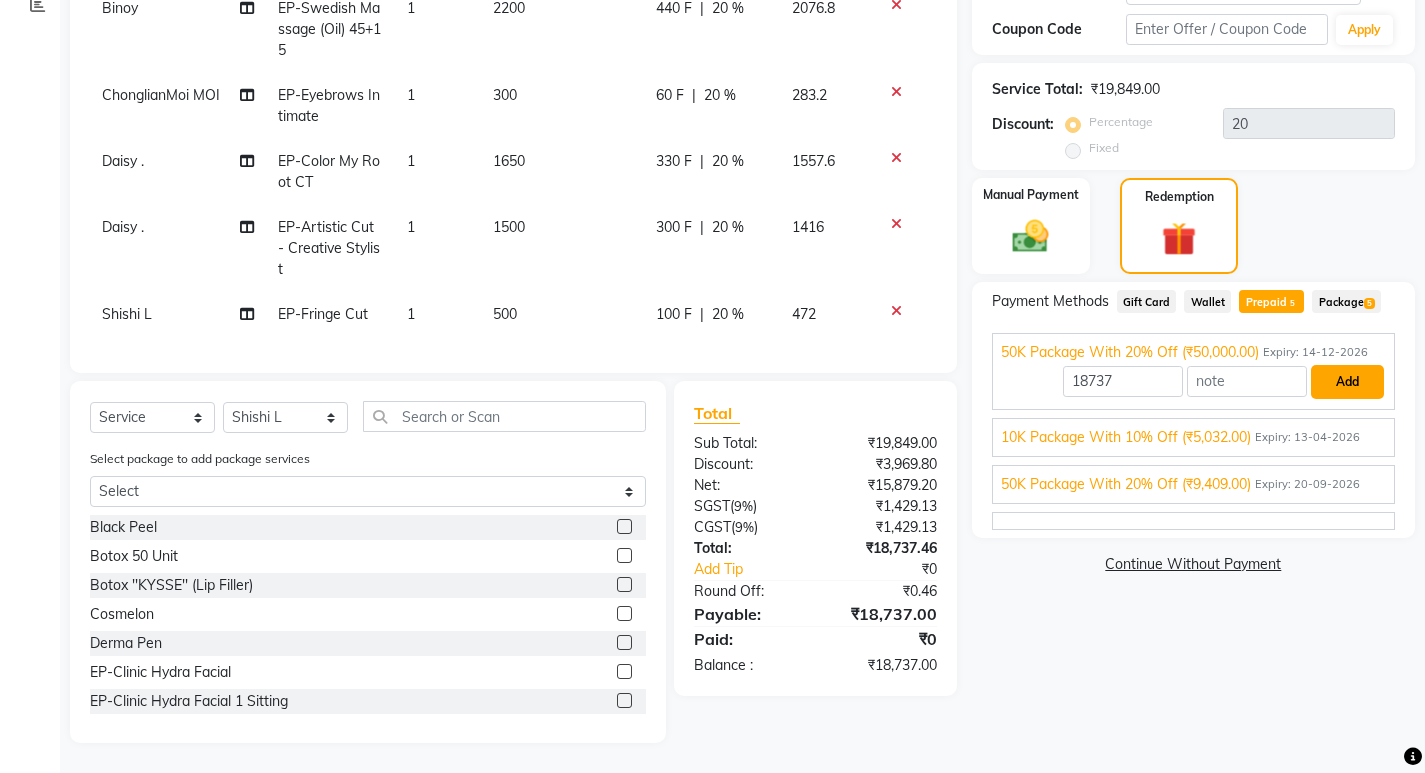 click on "Add" at bounding box center [1347, 382] 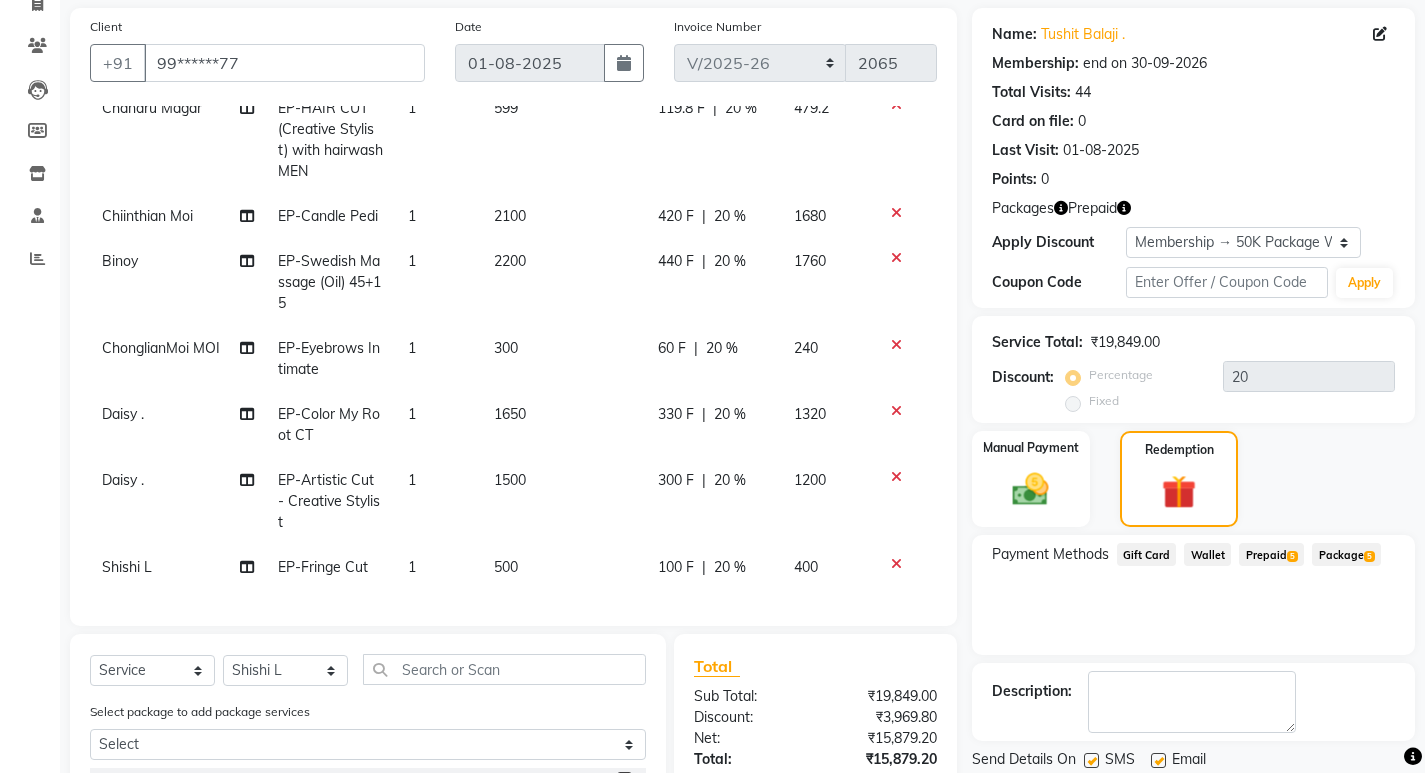 scroll, scrollTop: 95, scrollLeft: 0, axis: vertical 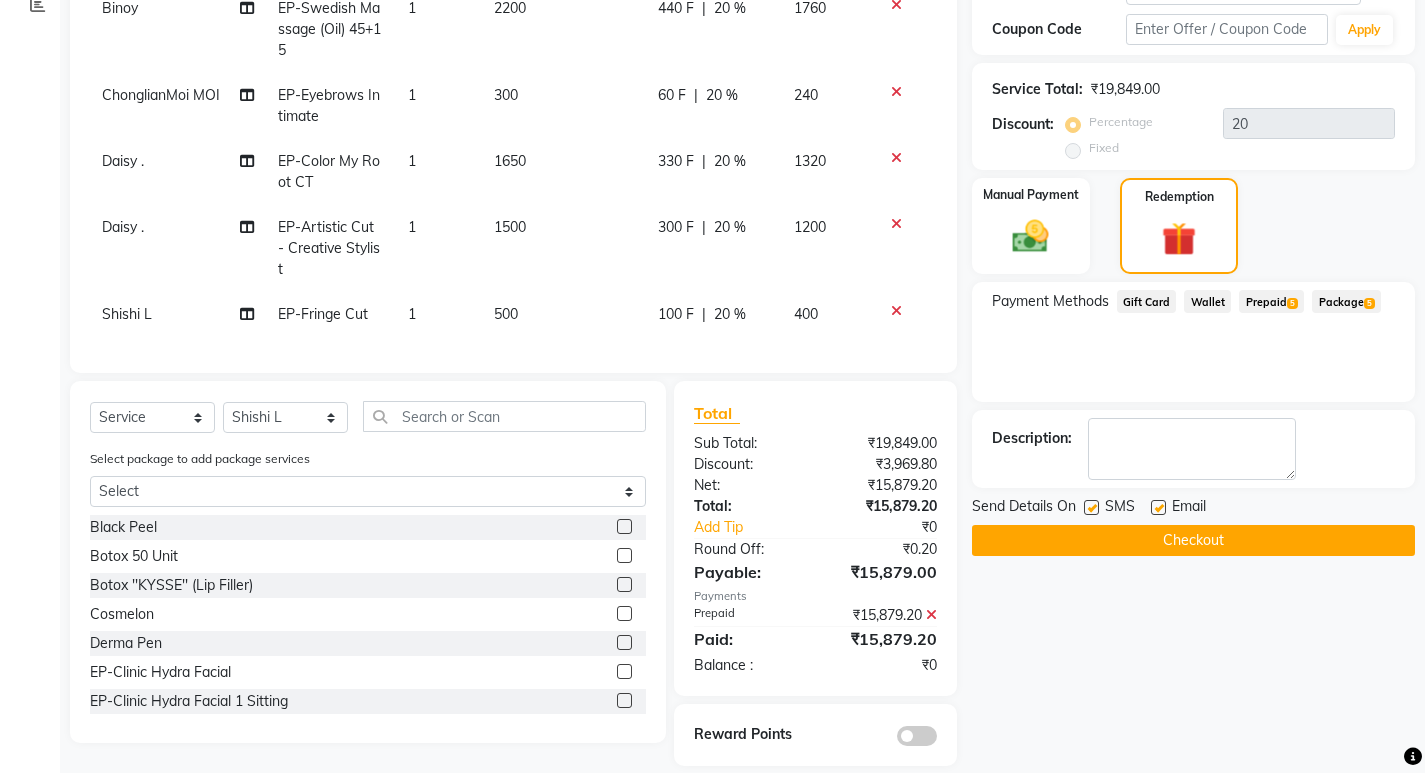 click on "Checkout" 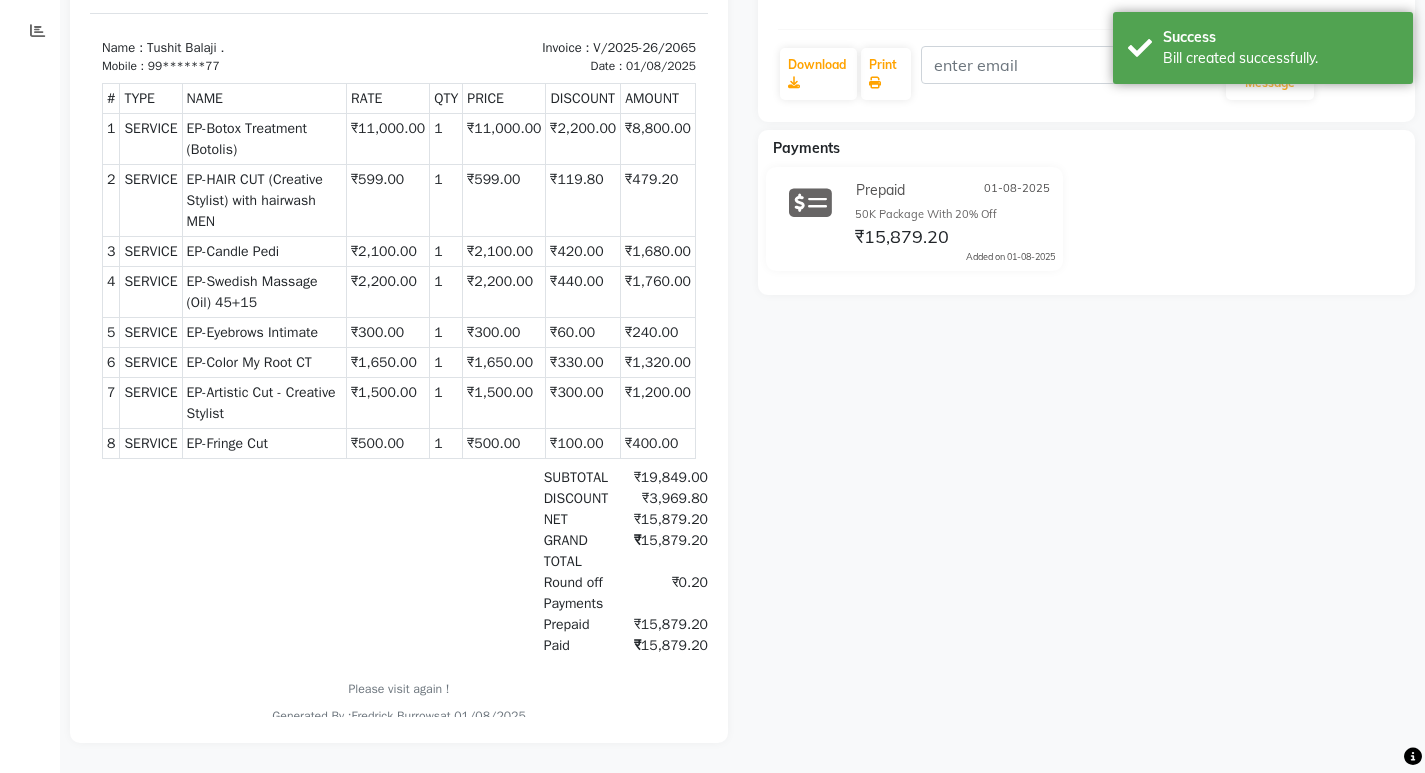 scroll, scrollTop: 129, scrollLeft: 0, axis: vertical 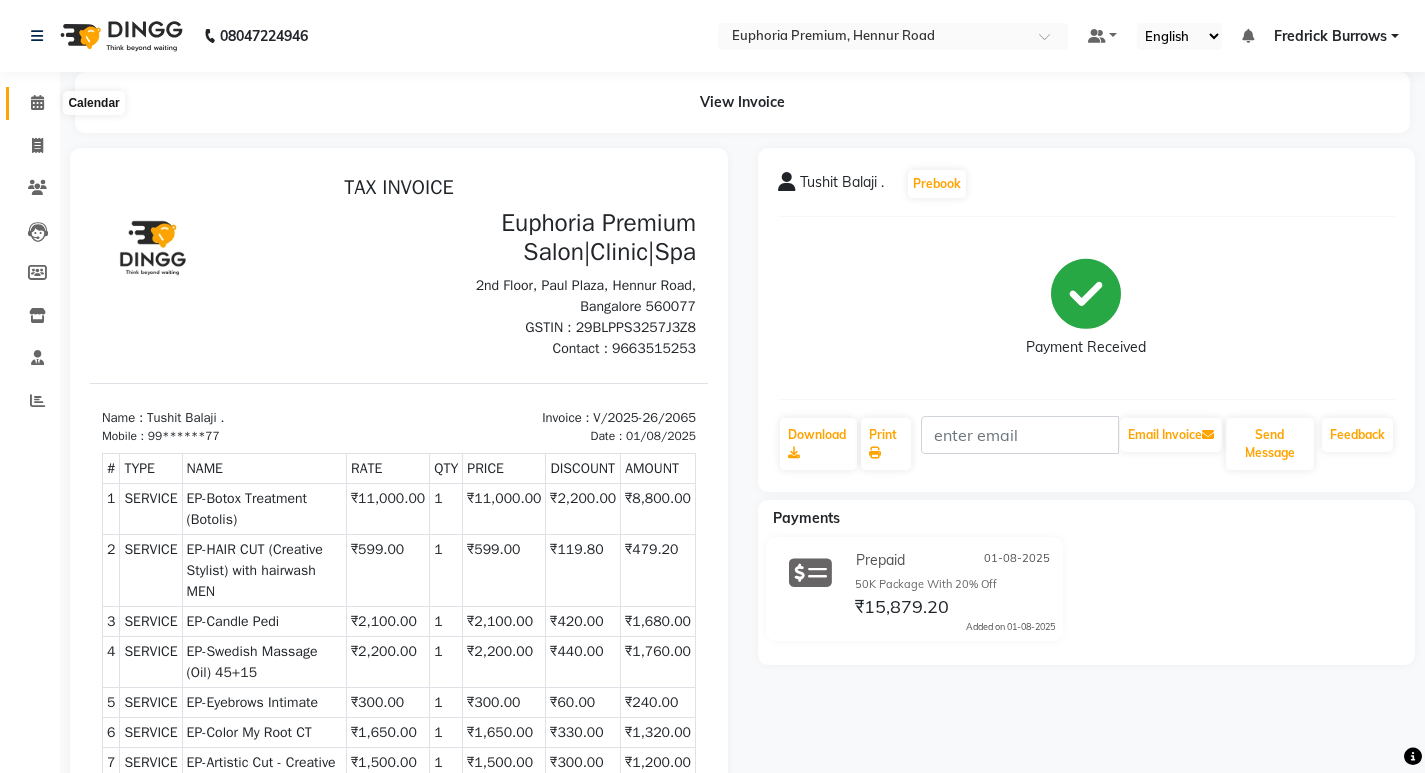 click 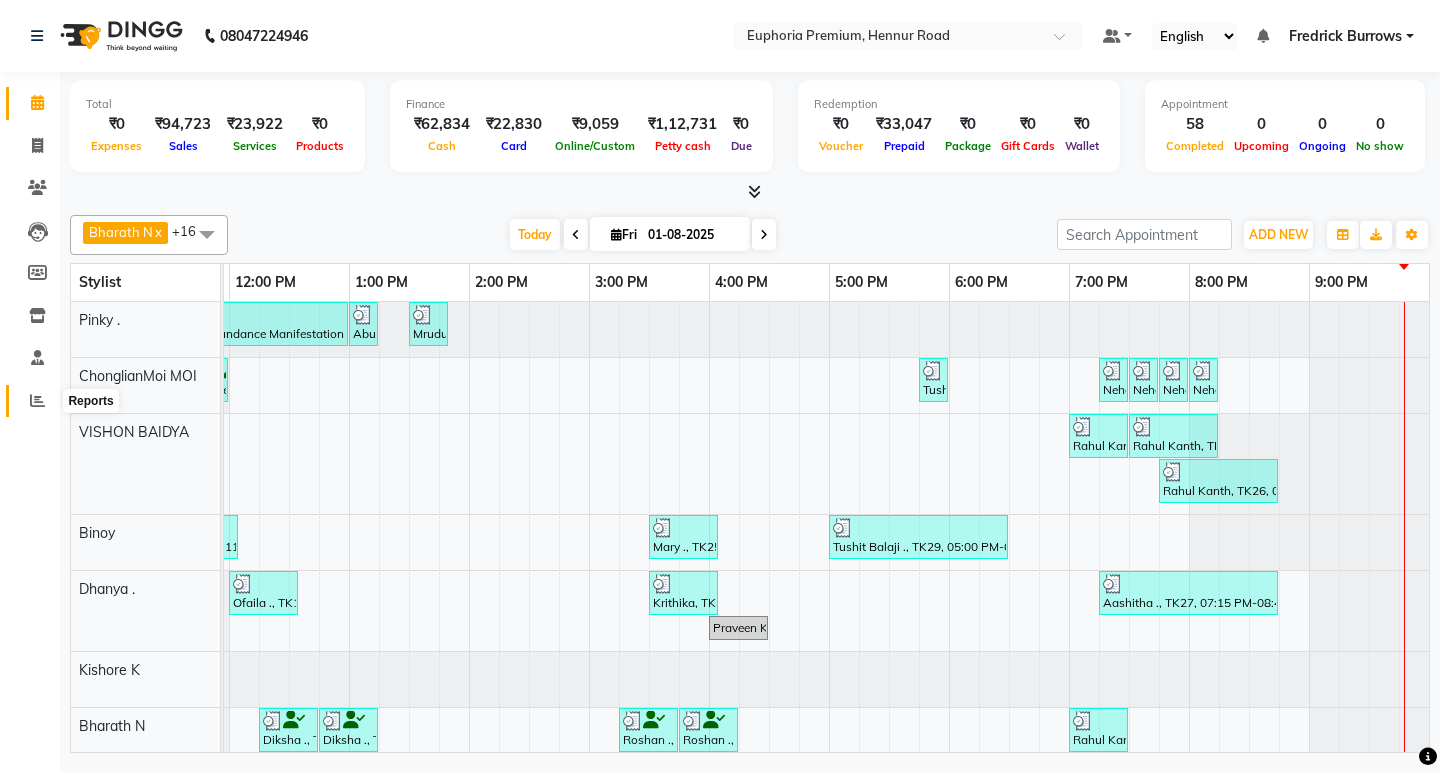 click 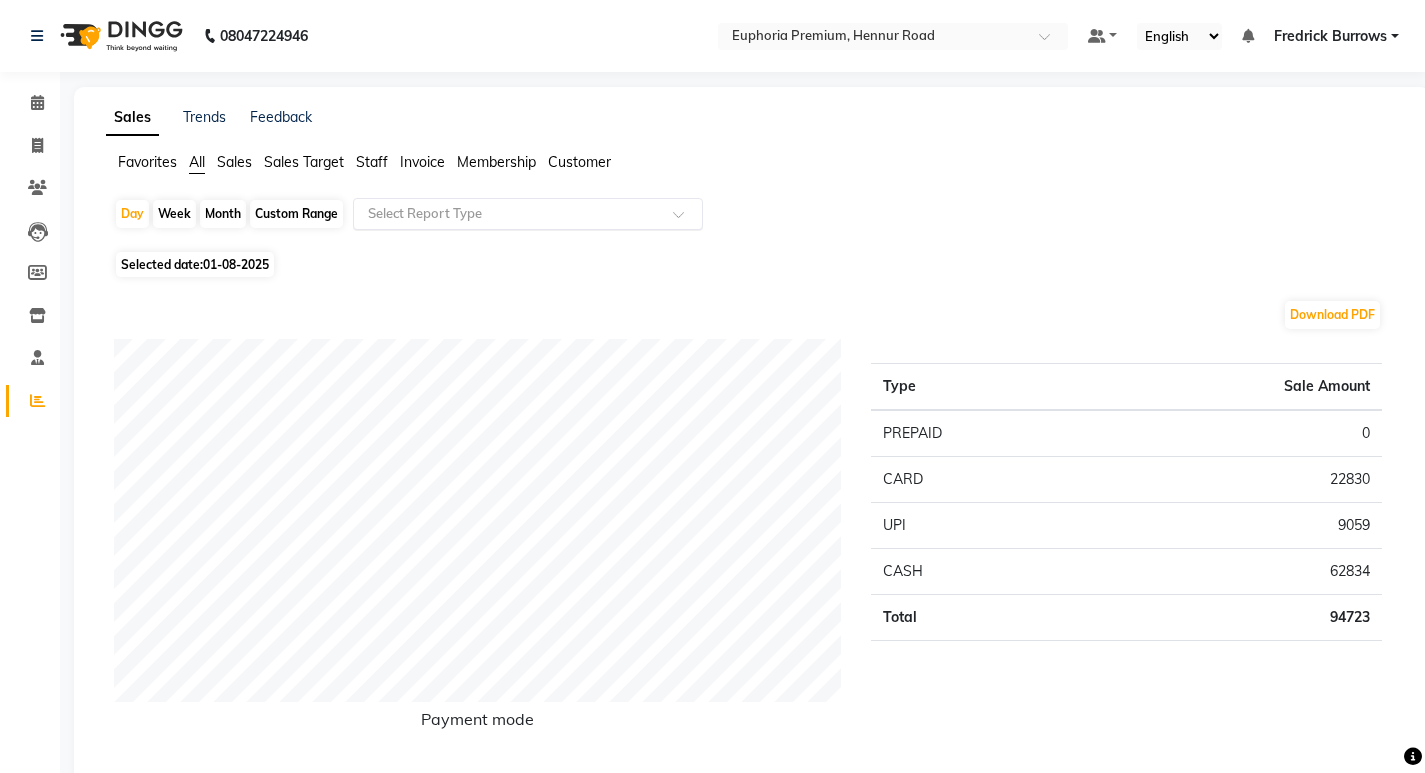 click 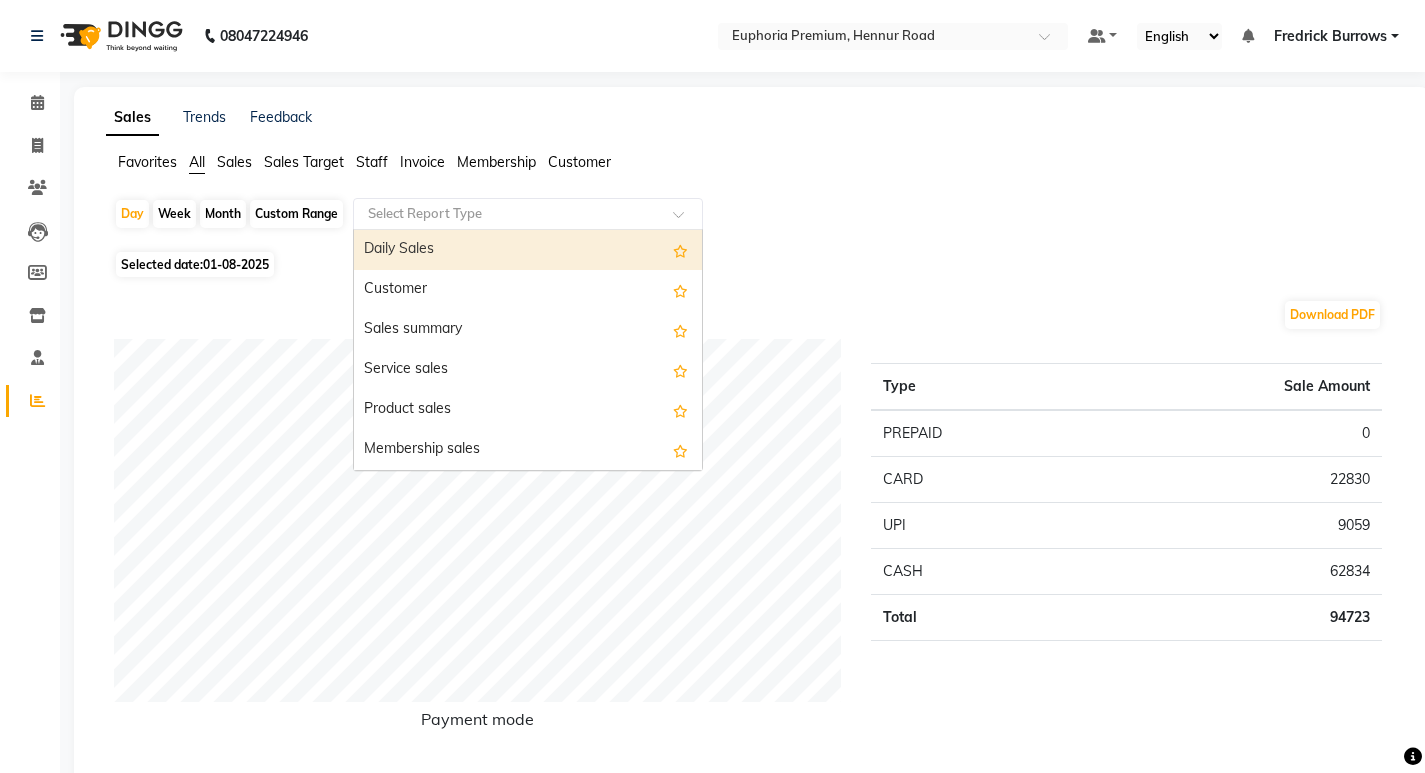 click on "Daily Sales" at bounding box center (528, 250) 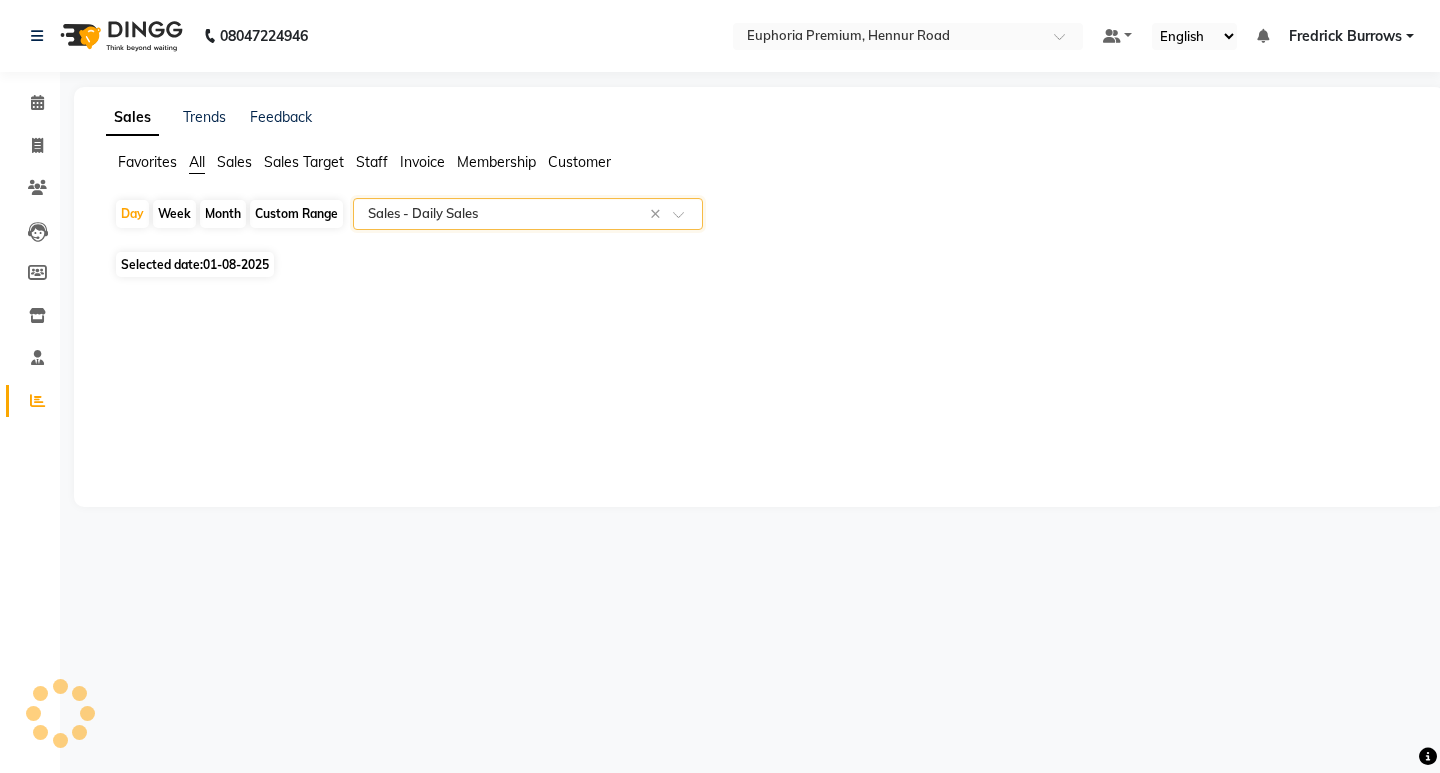 select on "full_report" 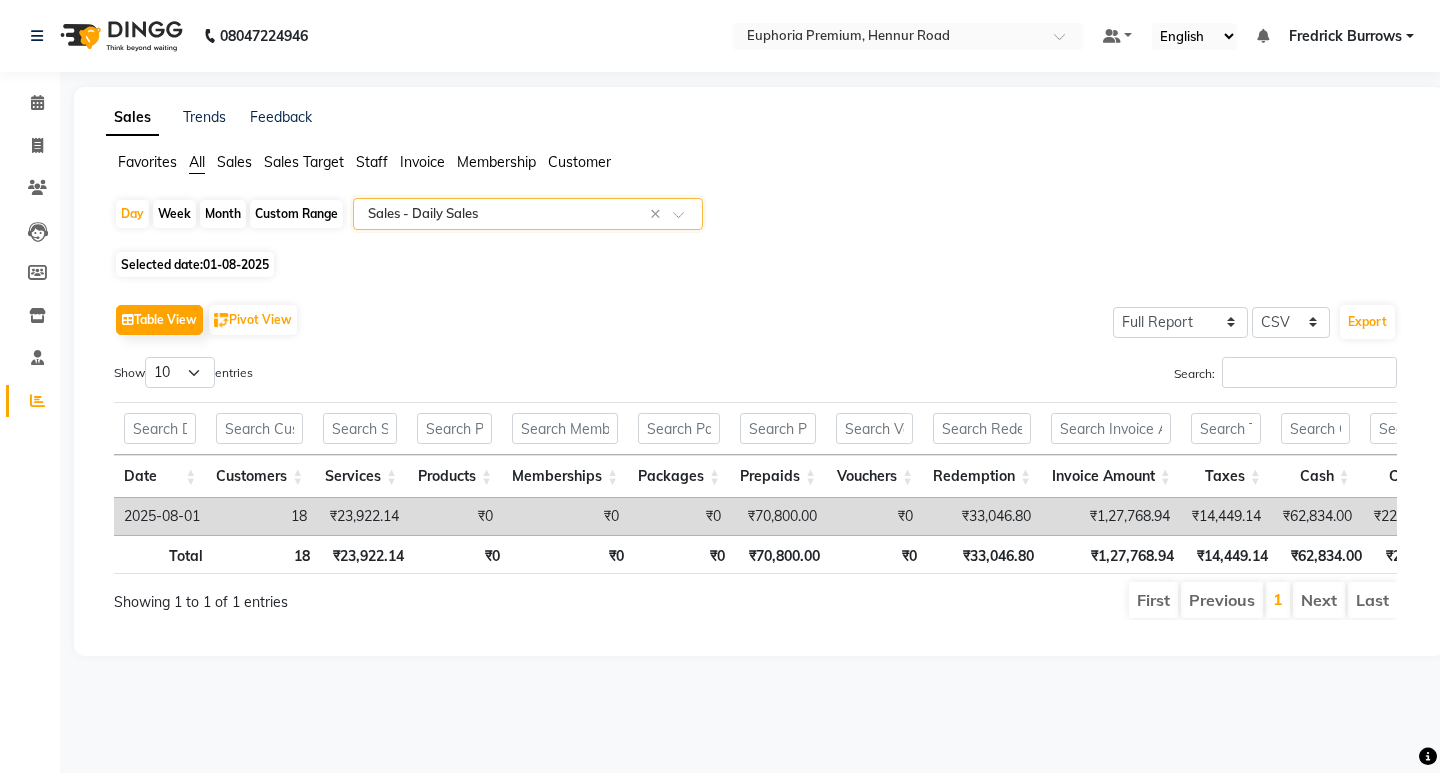 click 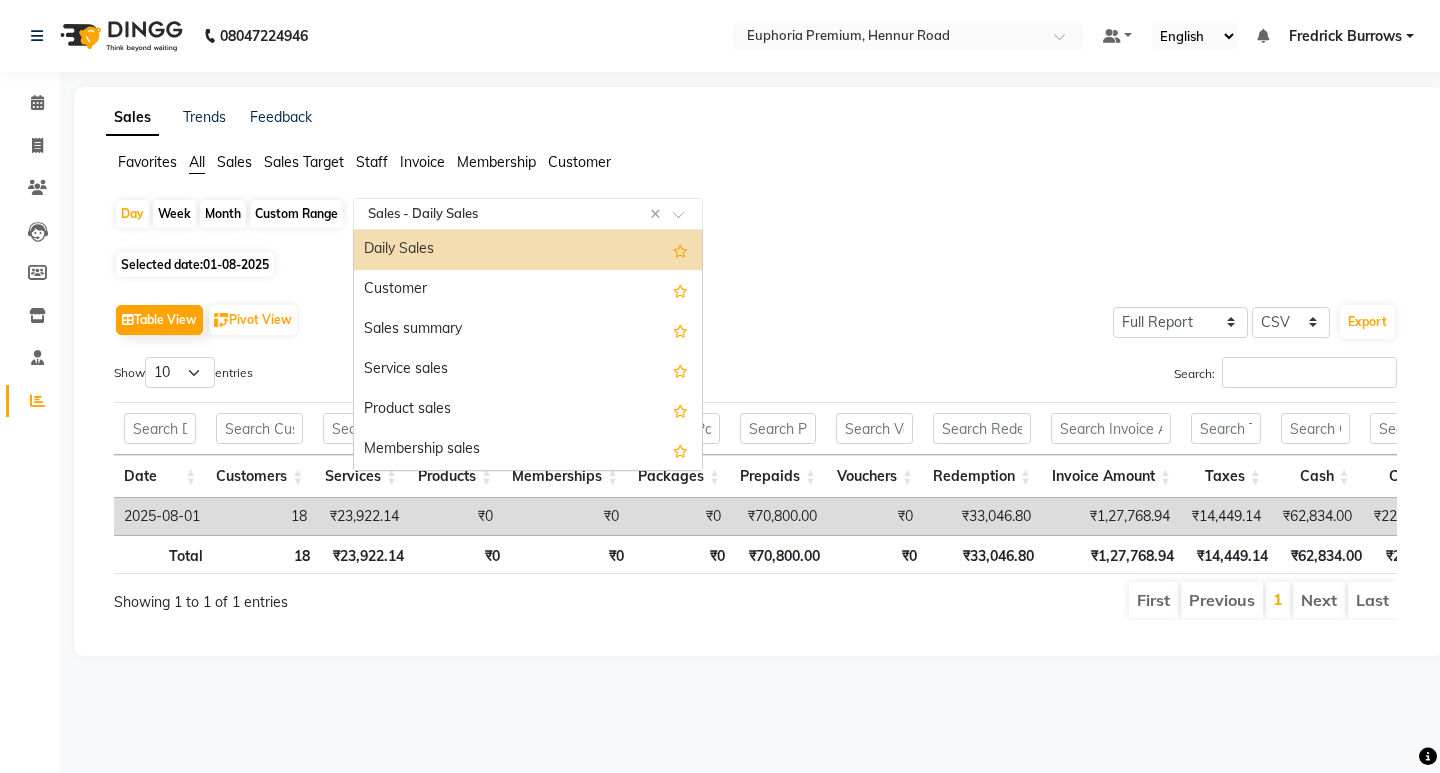 click on "Daily Sales" at bounding box center [528, 250] 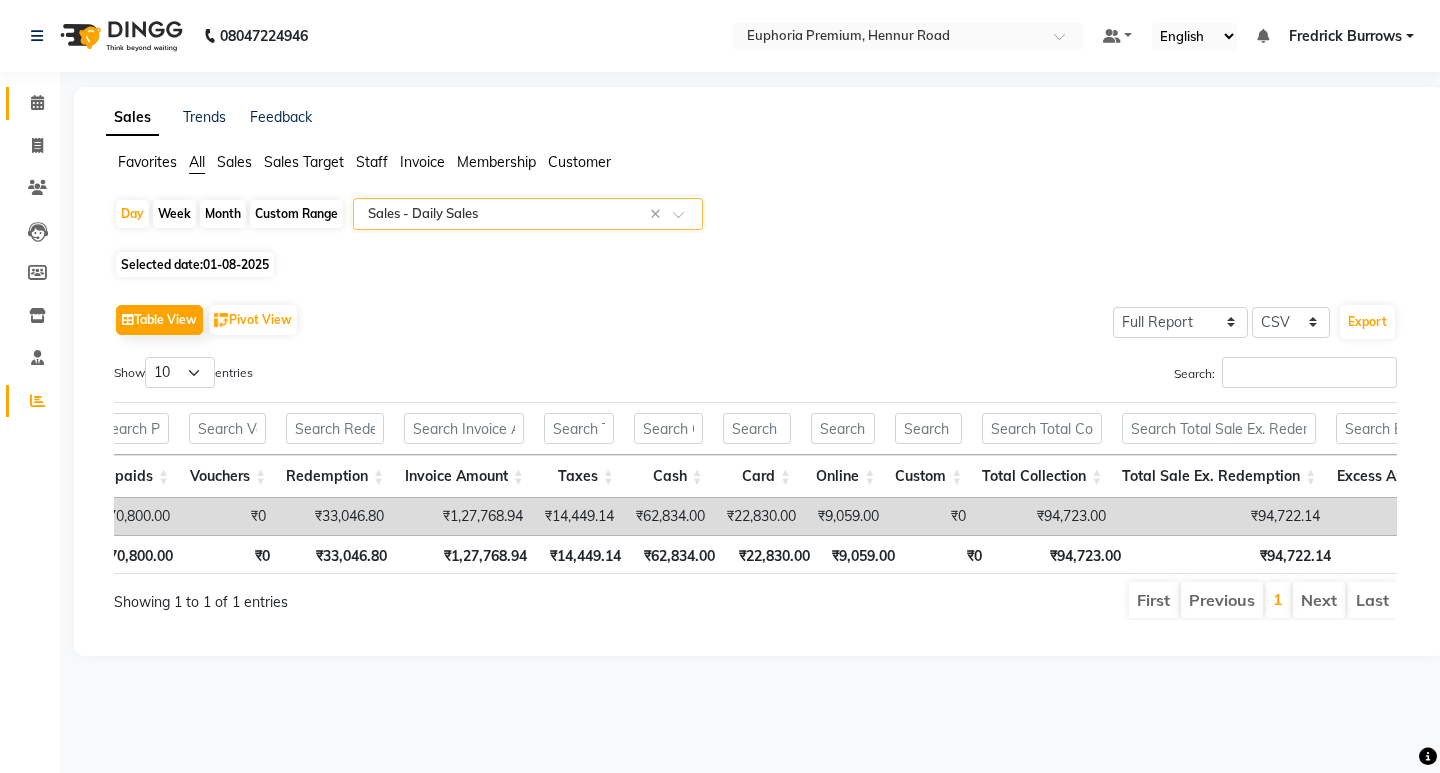 click 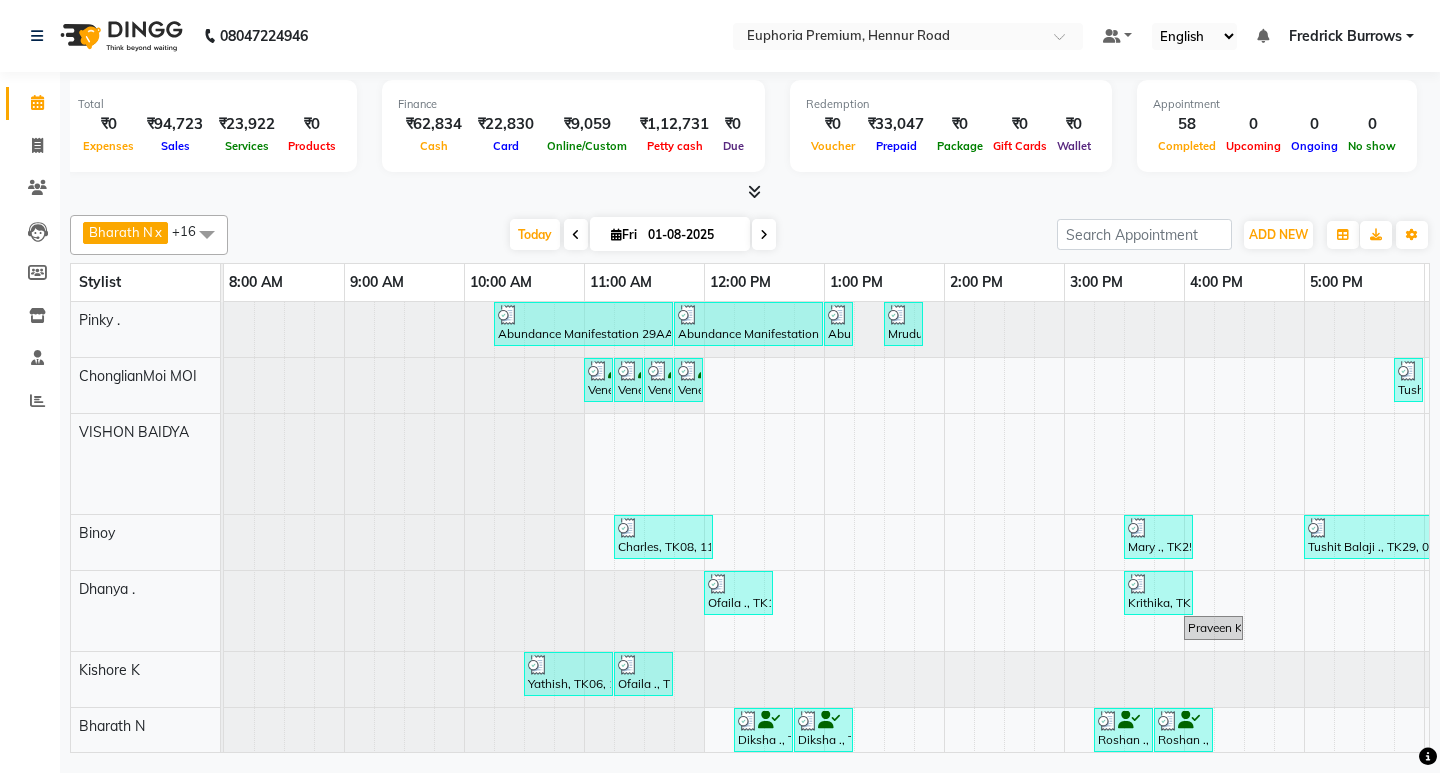 scroll, scrollTop: 100, scrollLeft: 0, axis: vertical 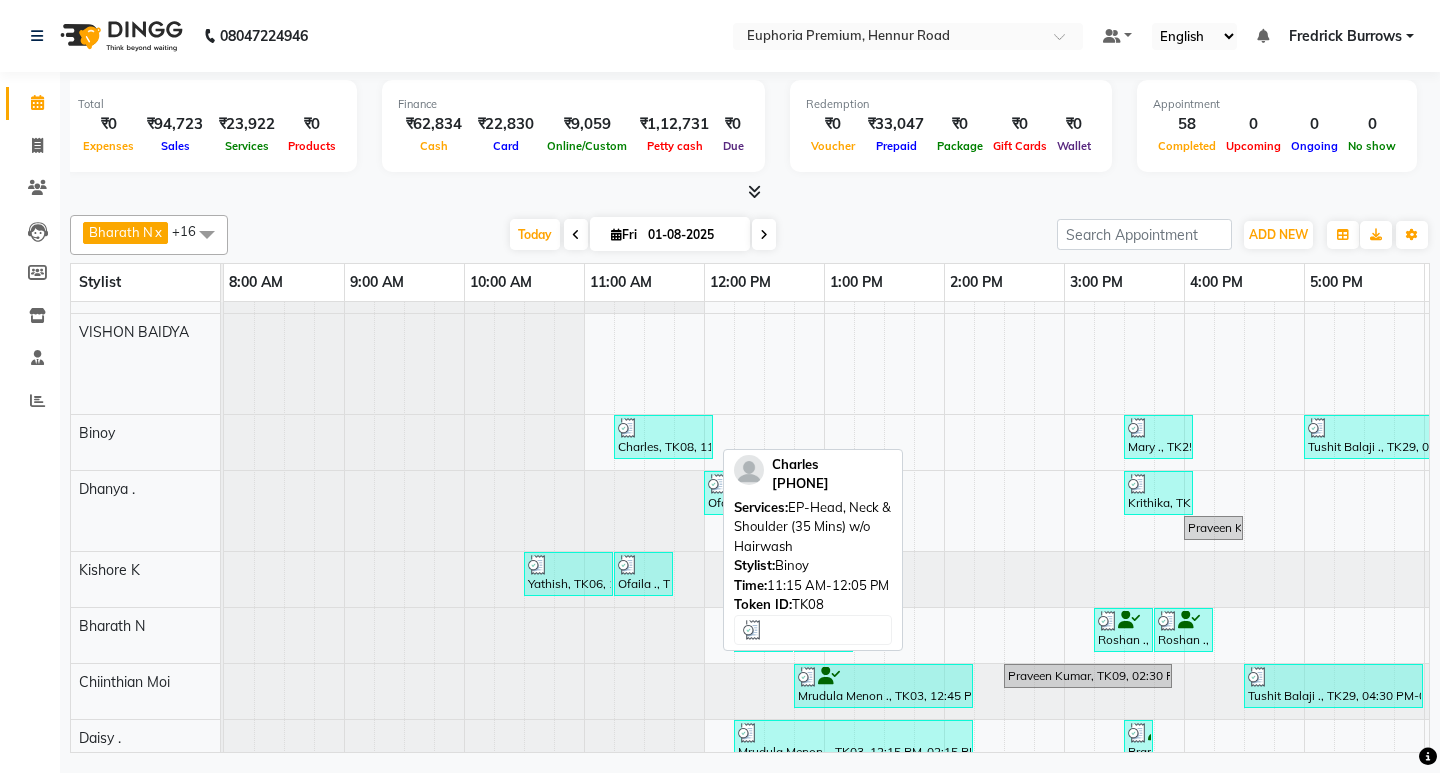 click at bounding box center (663, 428) 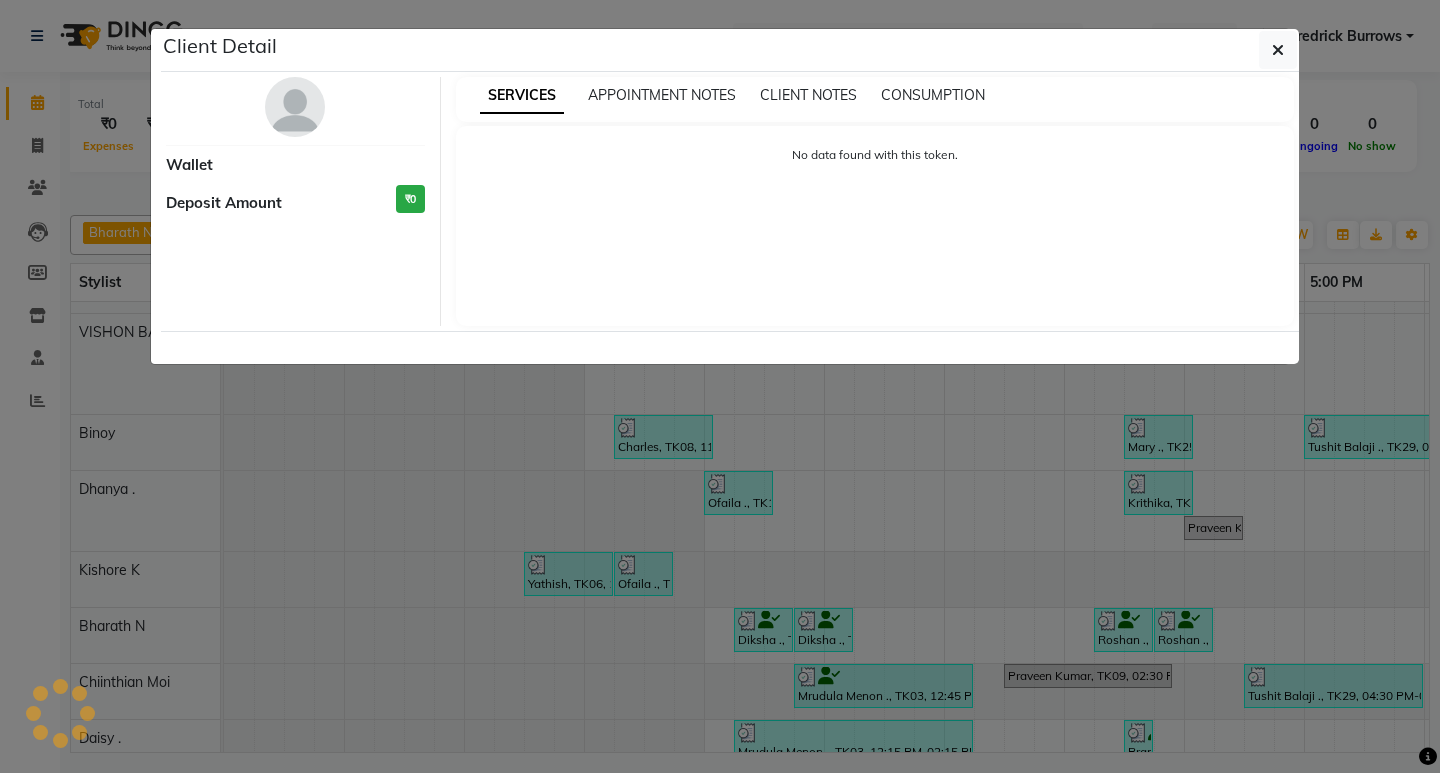 select on "3" 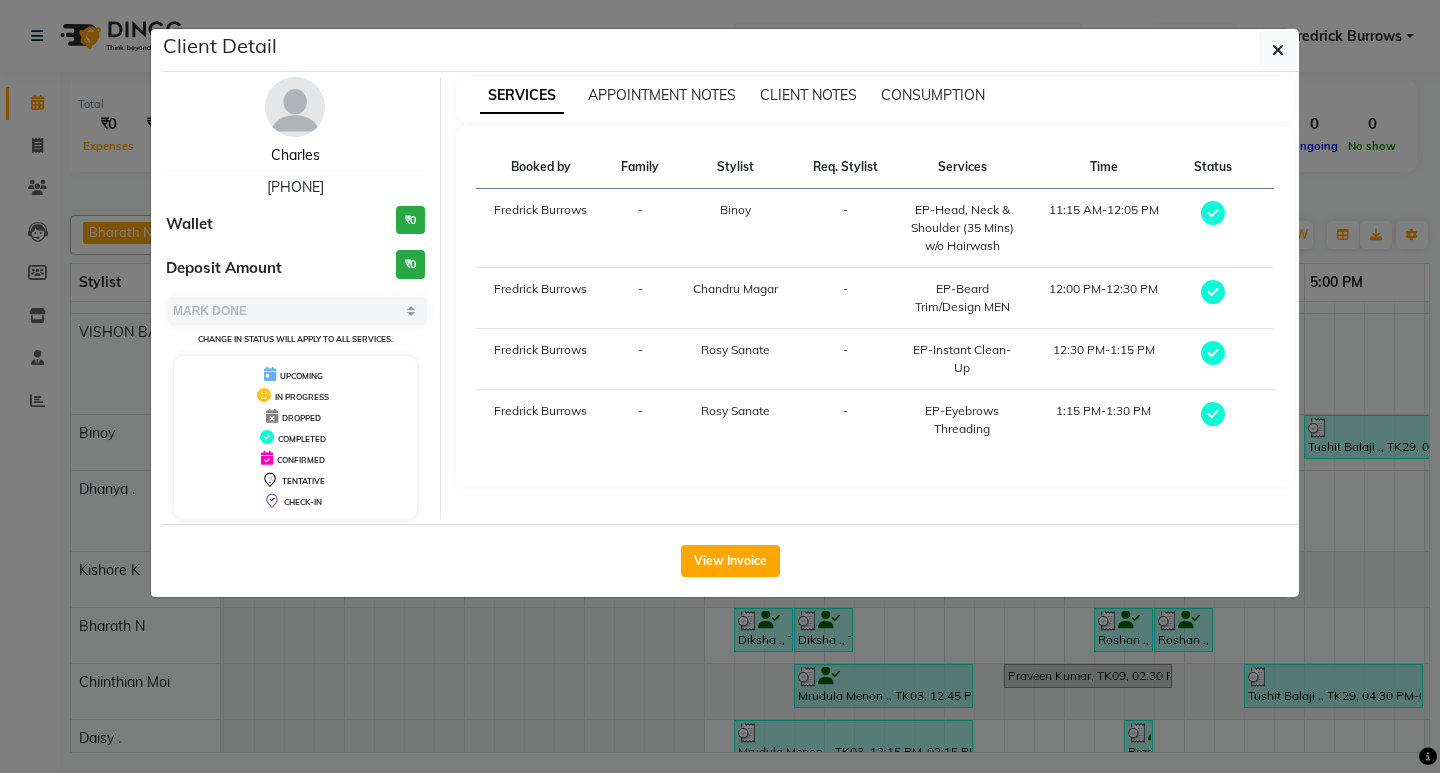 click on "Charles" at bounding box center (295, 155) 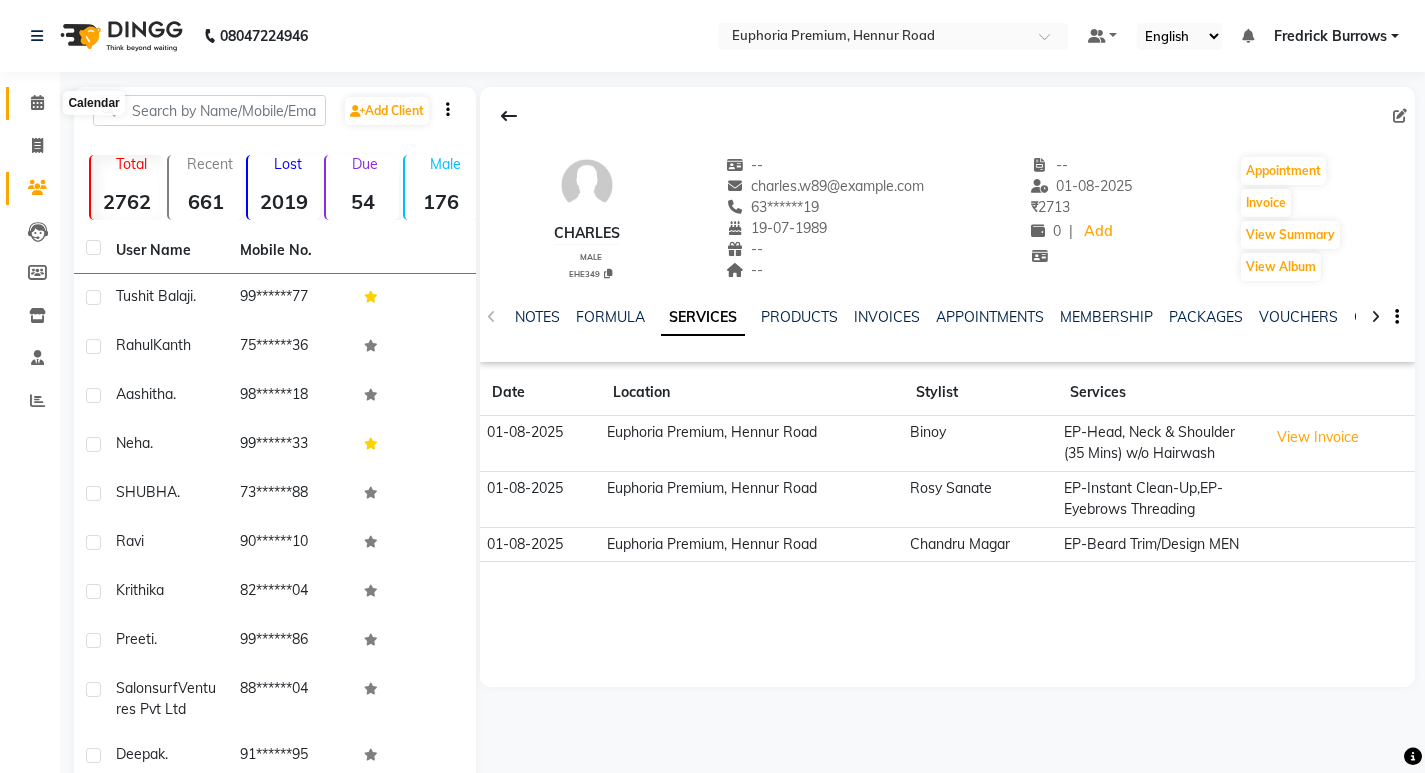 drag, startPoint x: 32, startPoint y: 106, endPoint x: 77, endPoint y: 118, distance: 46.572525 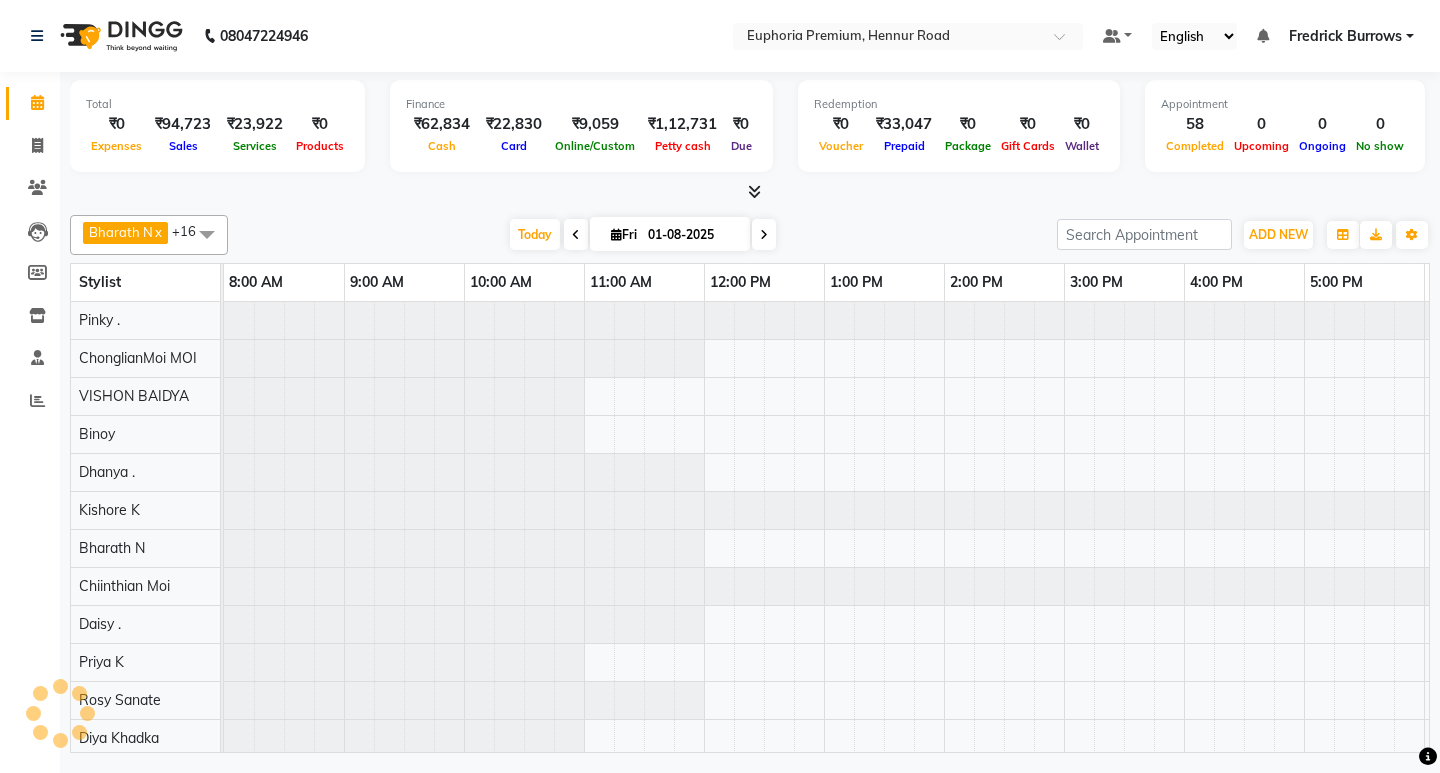 scroll, scrollTop: 0, scrollLeft: 0, axis: both 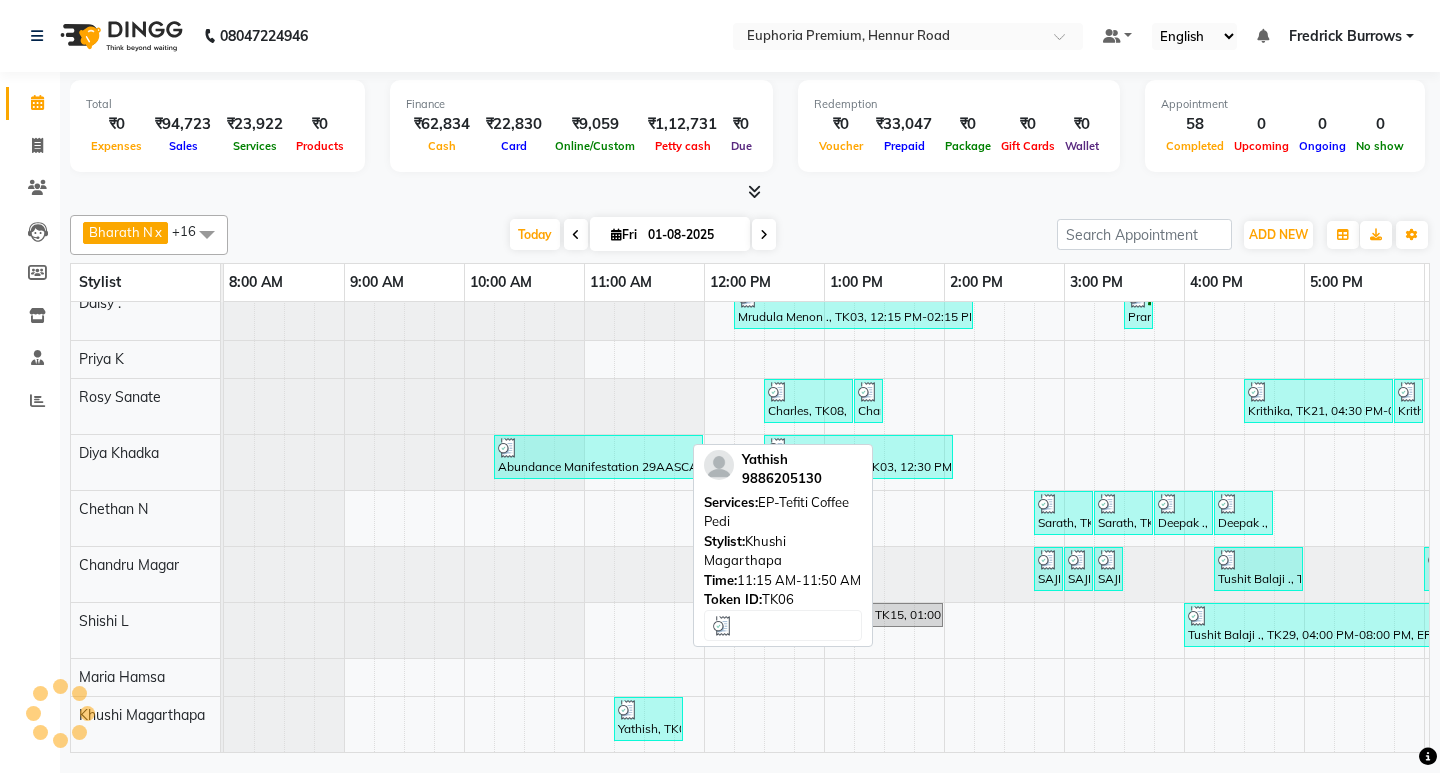 click on "Yathish, TK06, 11:15 AM-11:50 AM, EP-Tefiti Coffee Pedi" at bounding box center [648, 719] 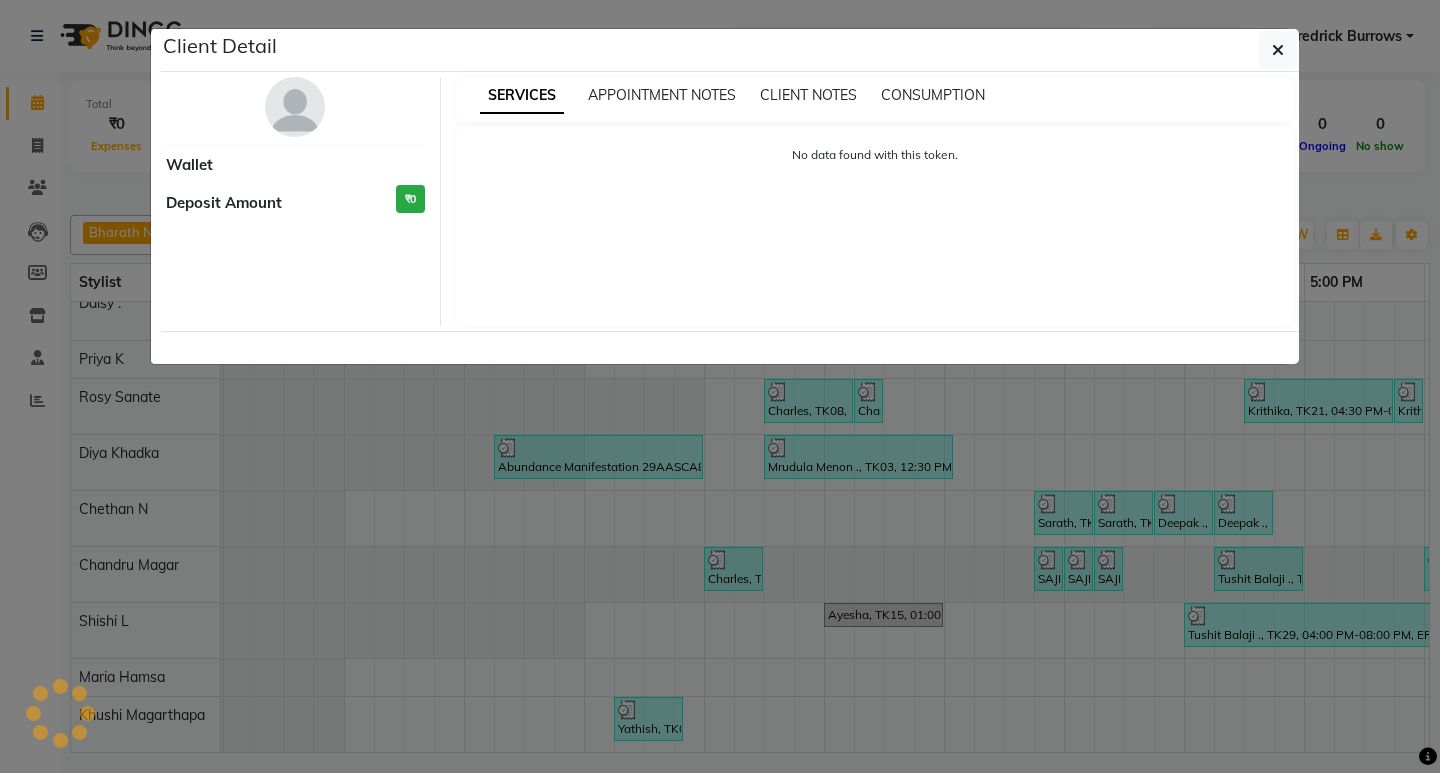 select on "3" 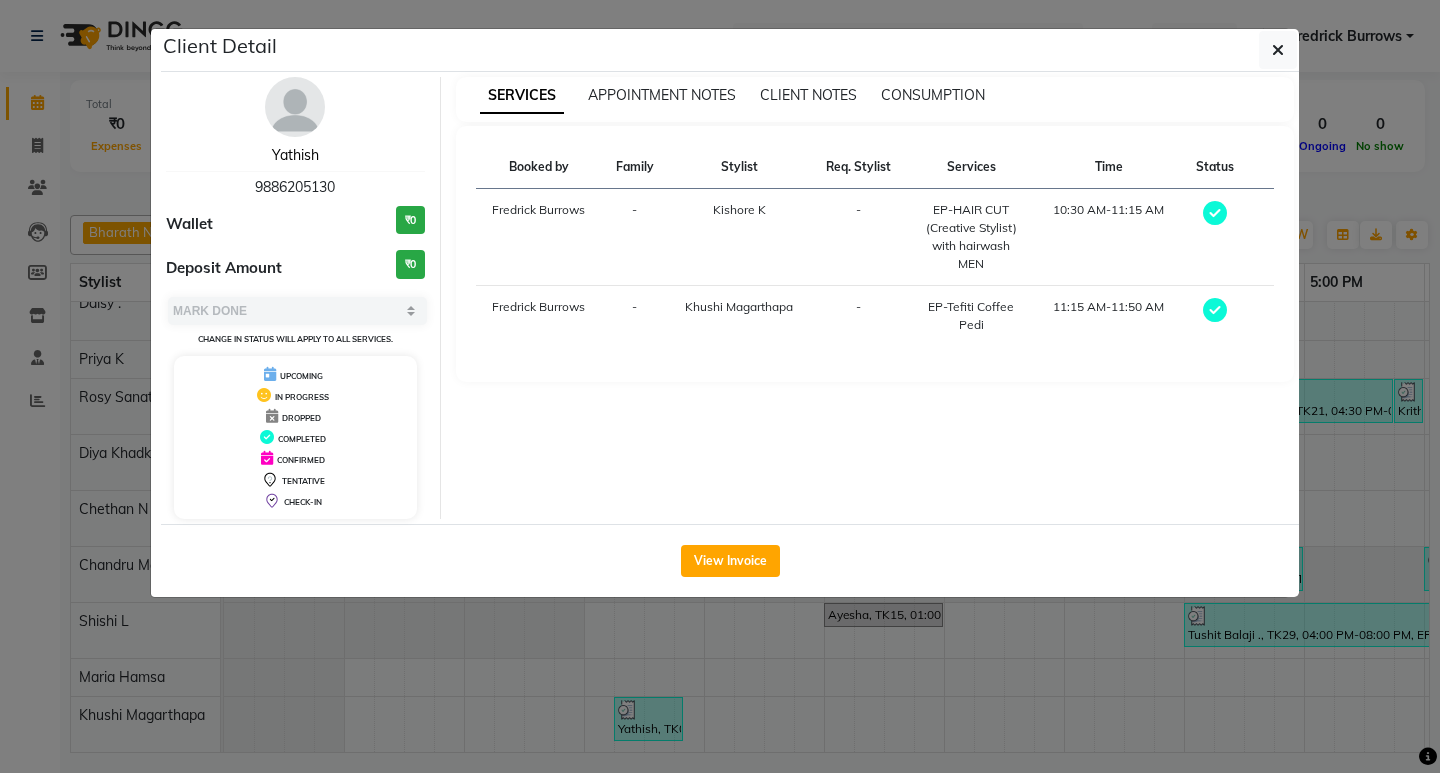 click on "Yathish" at bounding box center (295, 155) 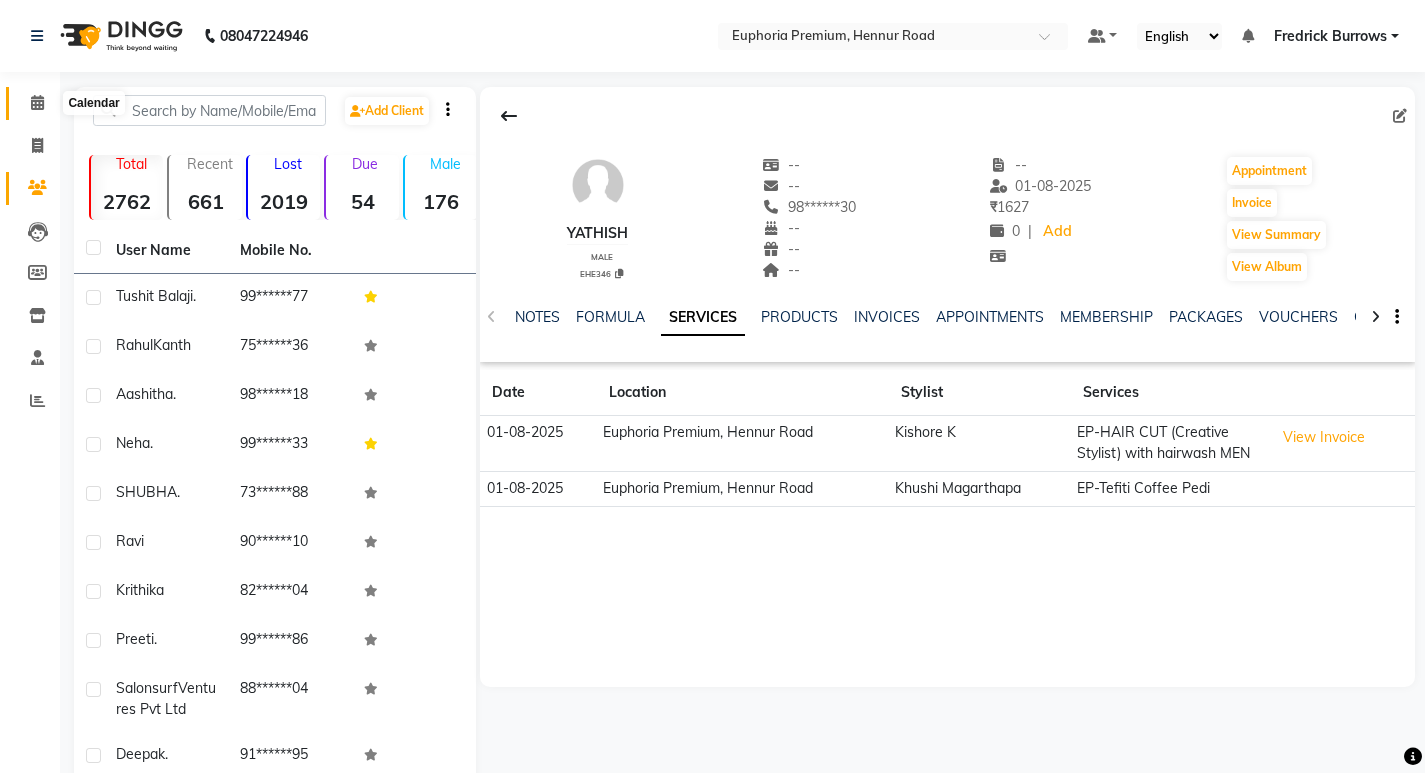 click 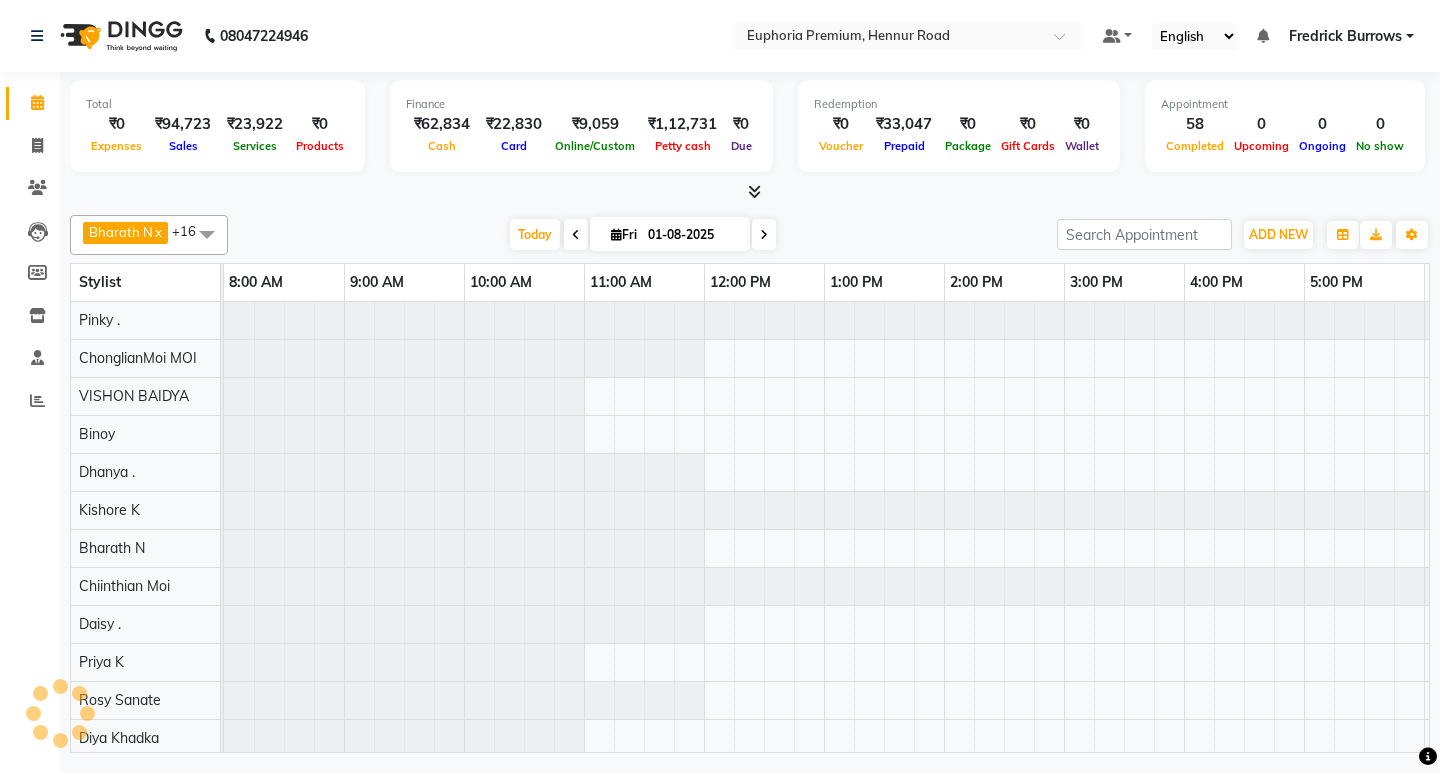 scroll, scrollTop: 0, scrollLeft: 479, axis: horizontal 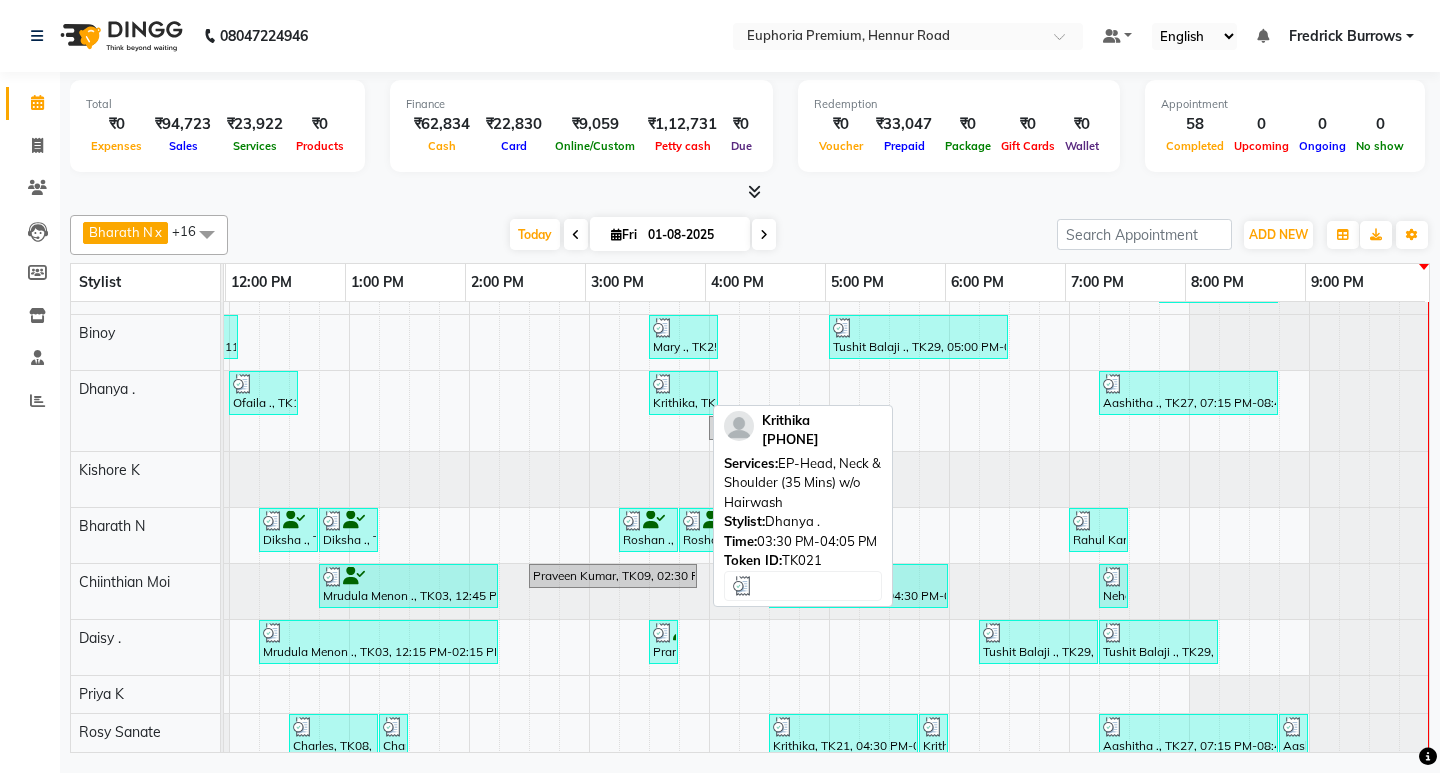 click at bounding box center (683, 384) 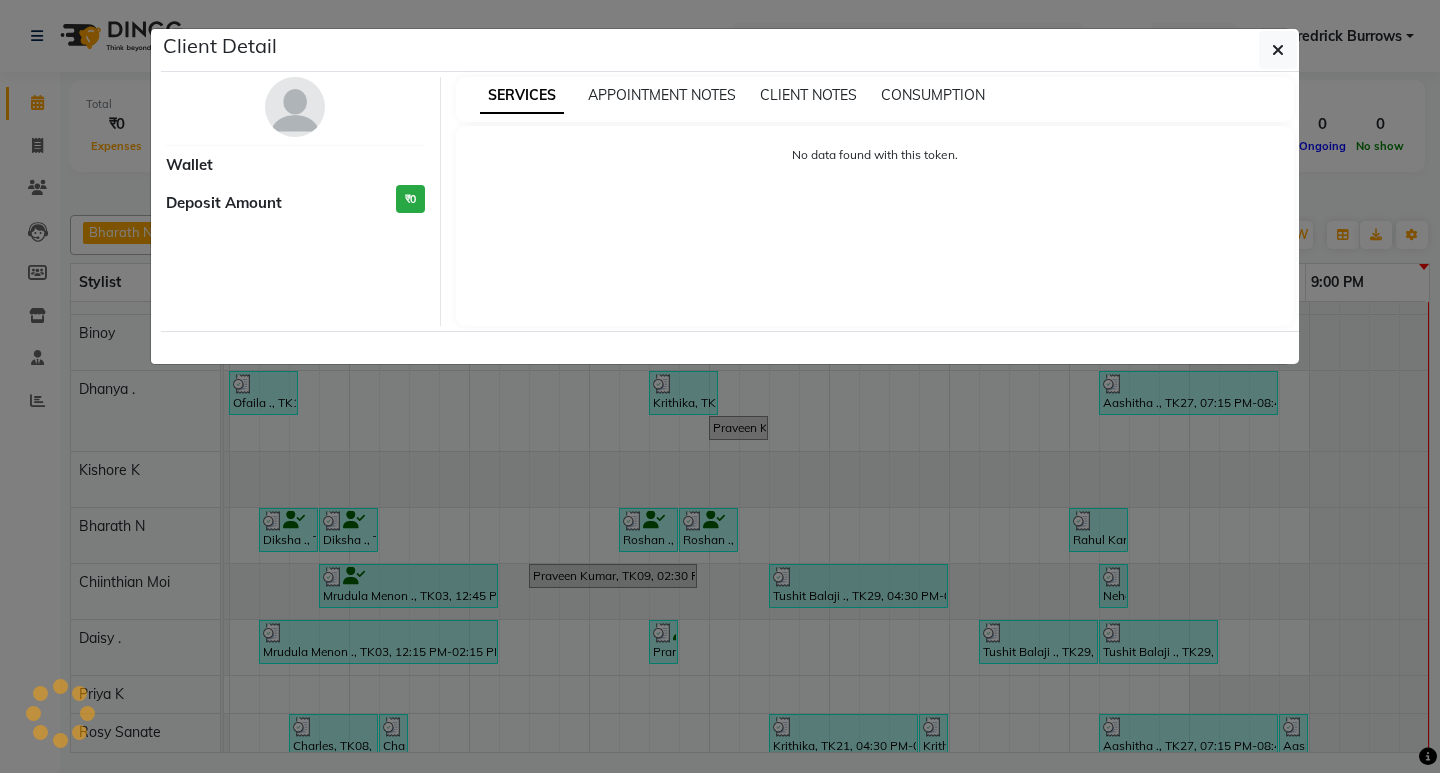 select on "3" 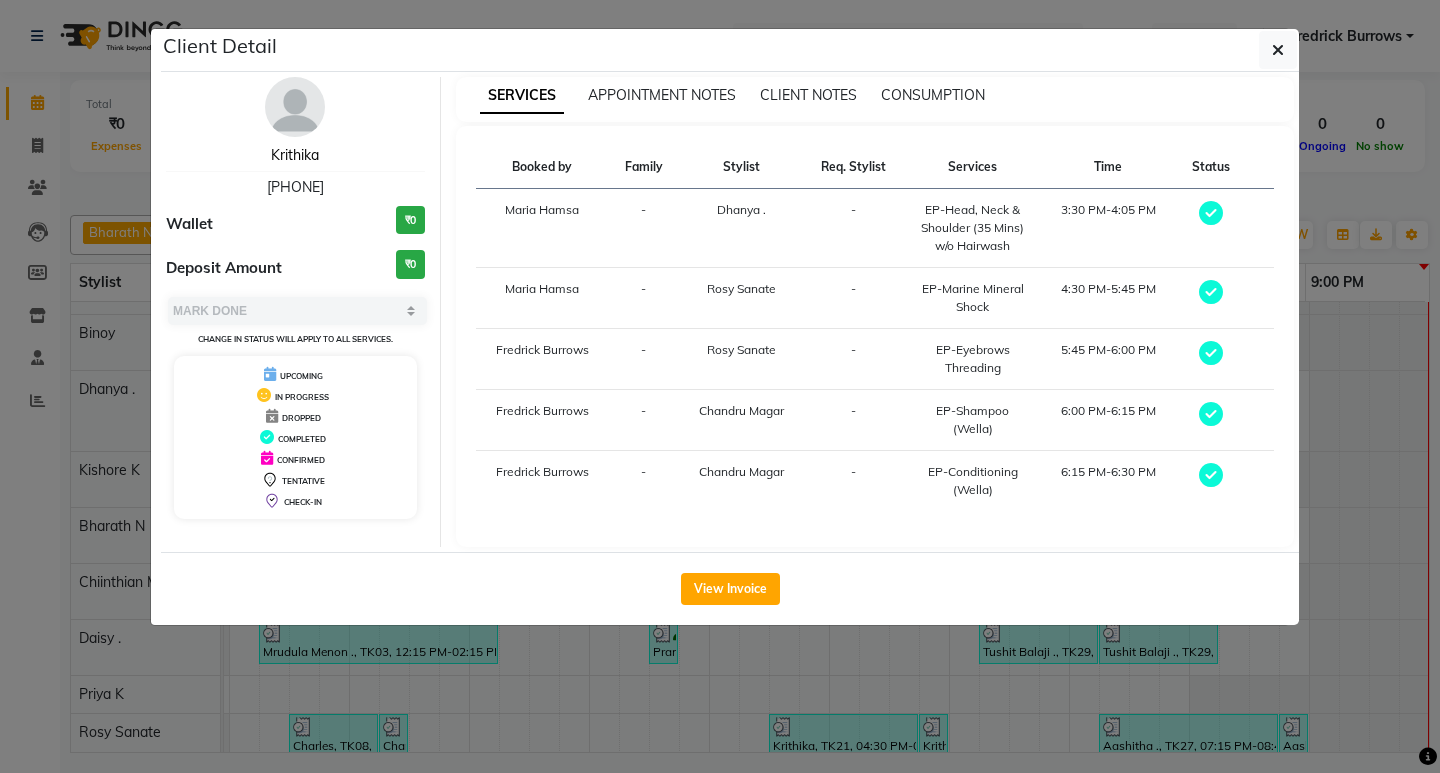 click on "Krithika" at bounding box center (295, 155) 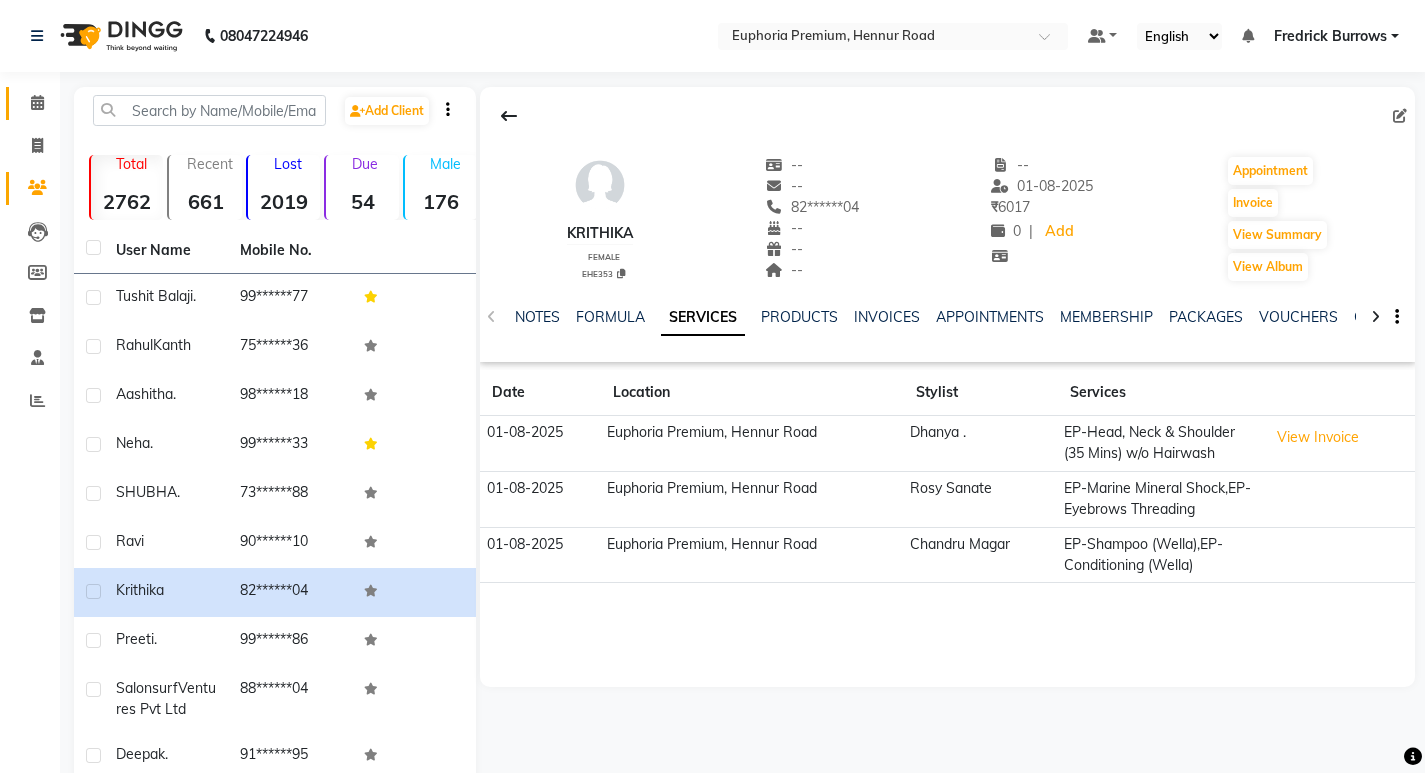 click 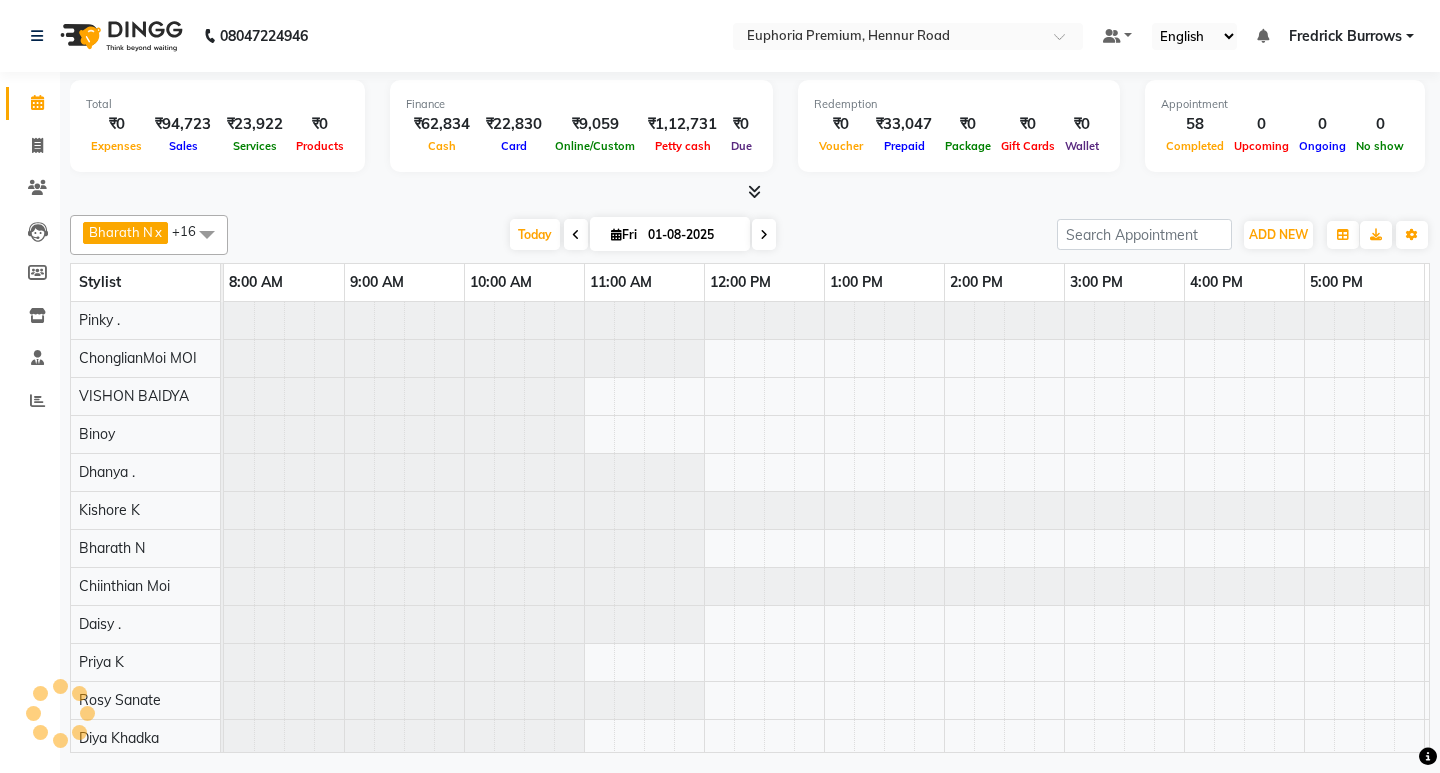 scroll, scrollTop: 0, scrollLeft: 0, axis: both 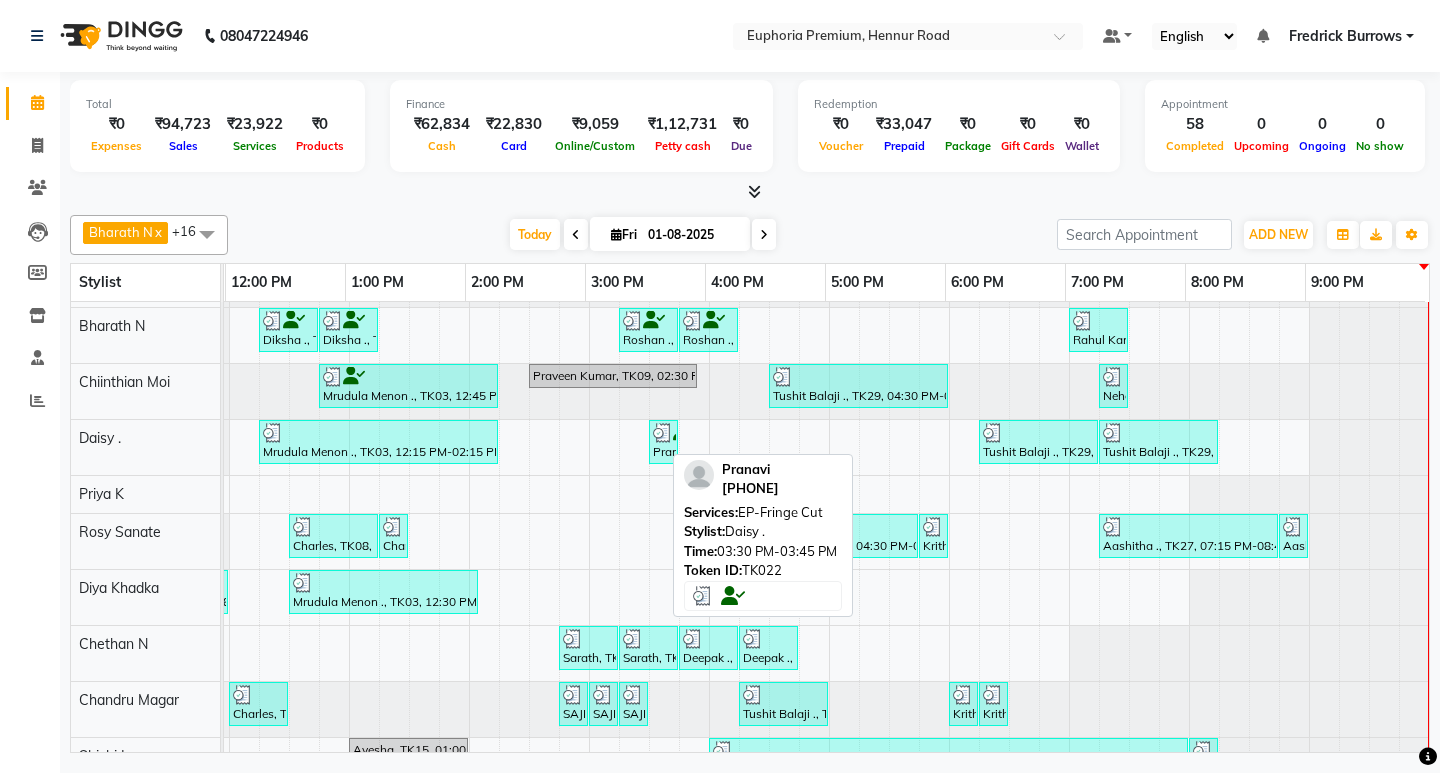 click on "Pranavi, TK22, 03:30 PM-03:45 PM, EP-Fringe Cut" at bounding box center [663, 442] 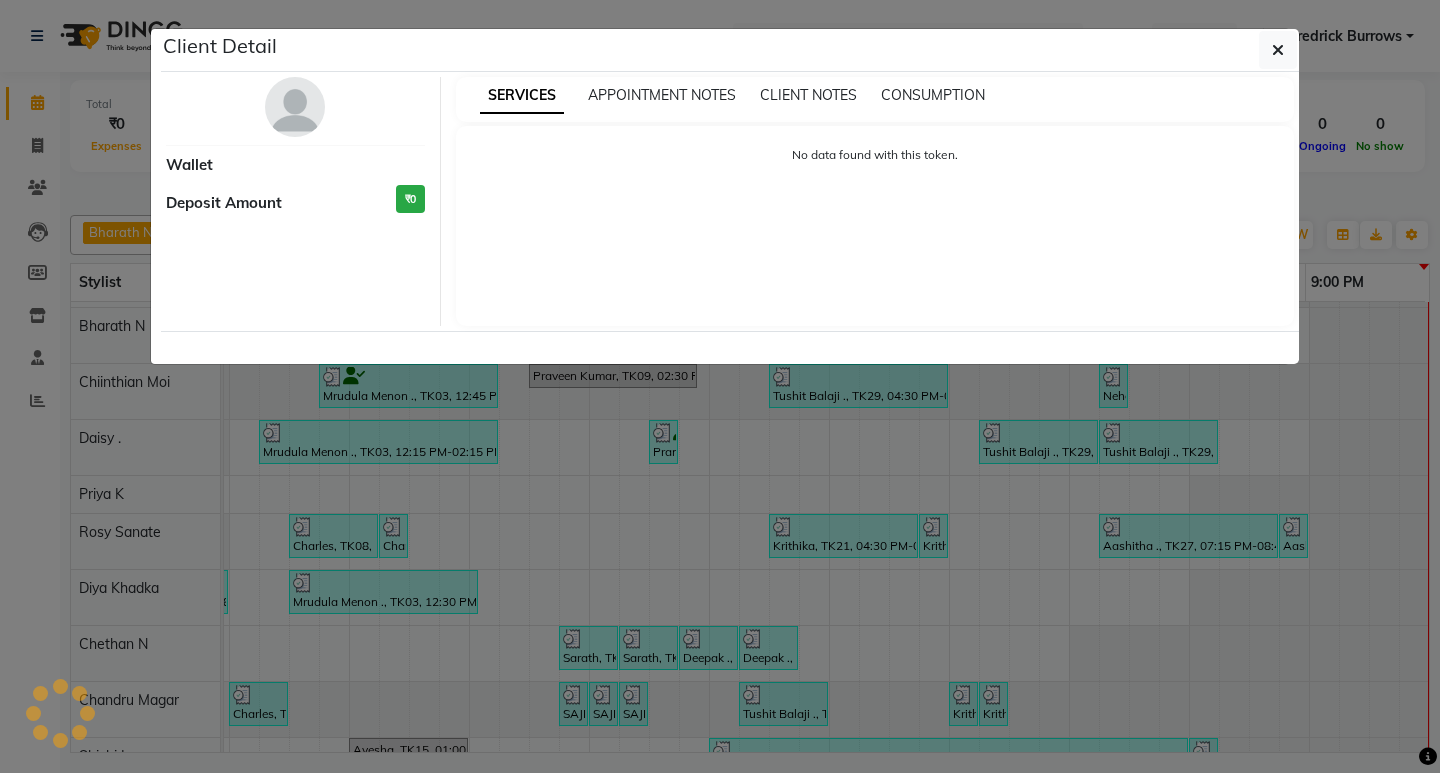 select on "3" 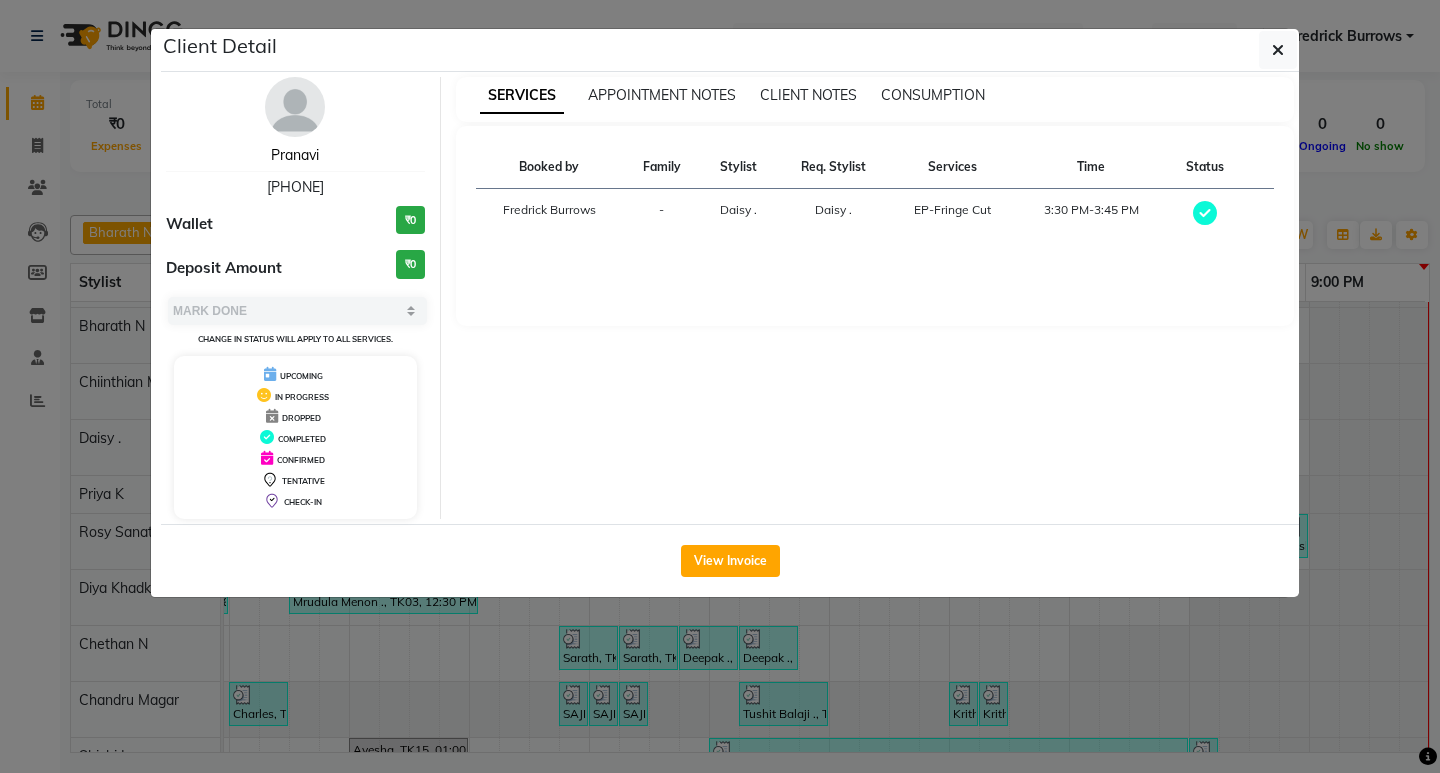 click on "Pranavi" at bounding box center (295, 155) 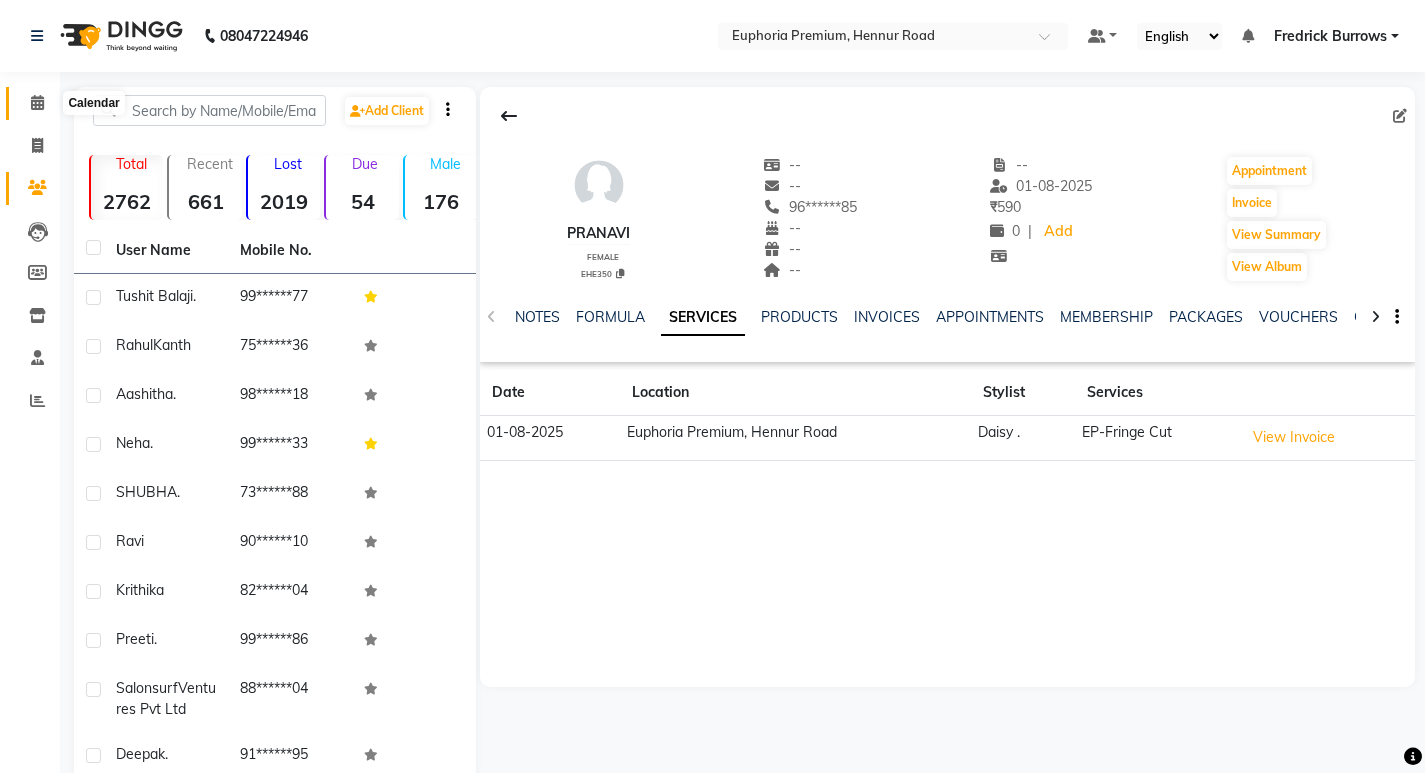 click 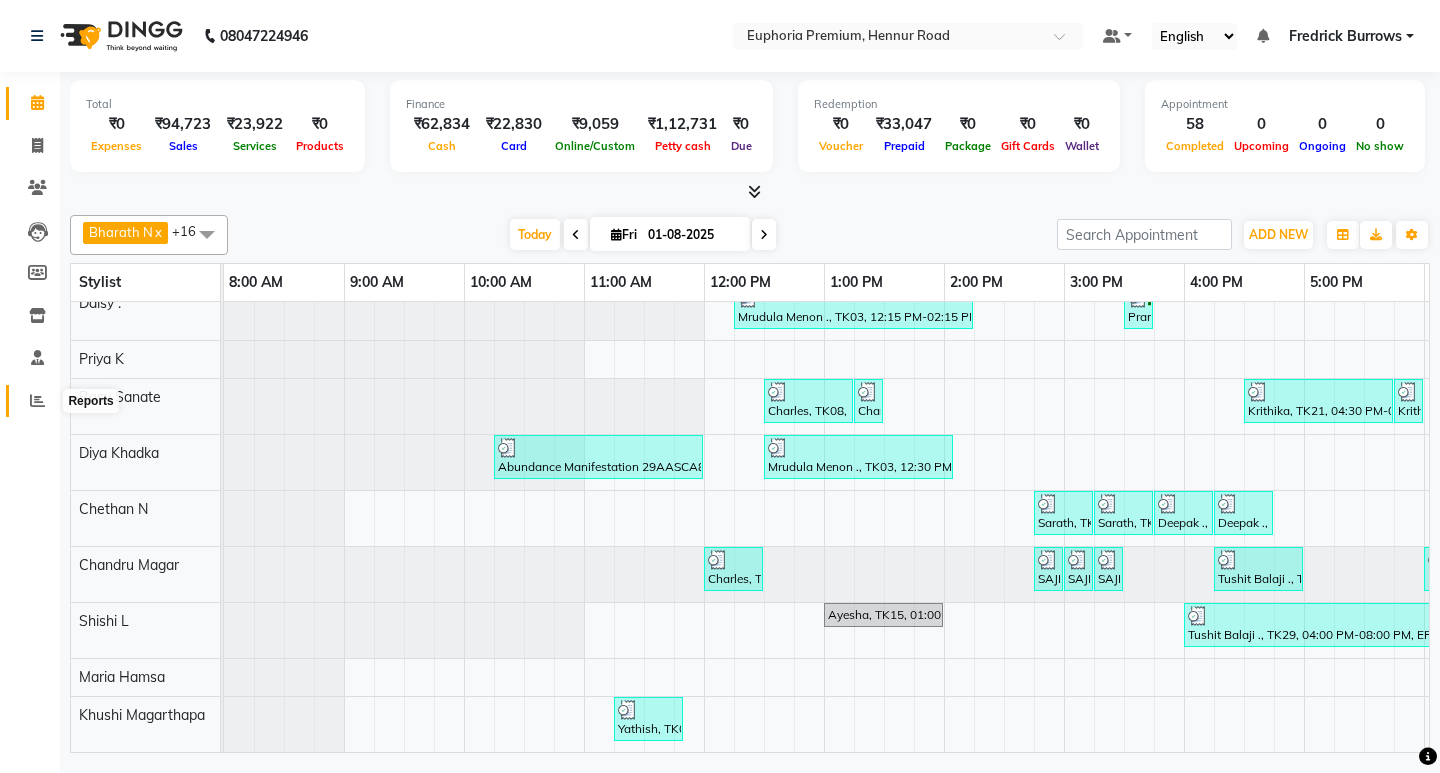 click 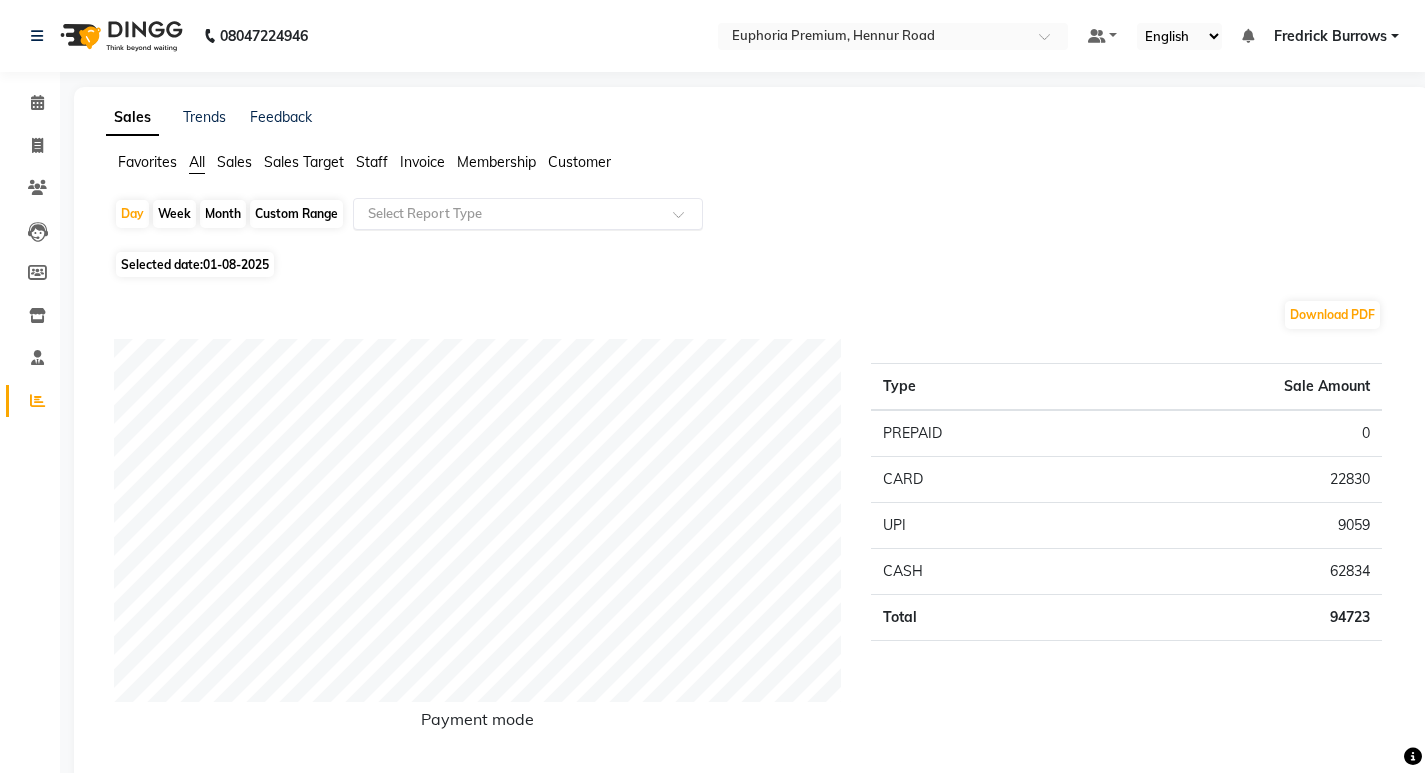 click 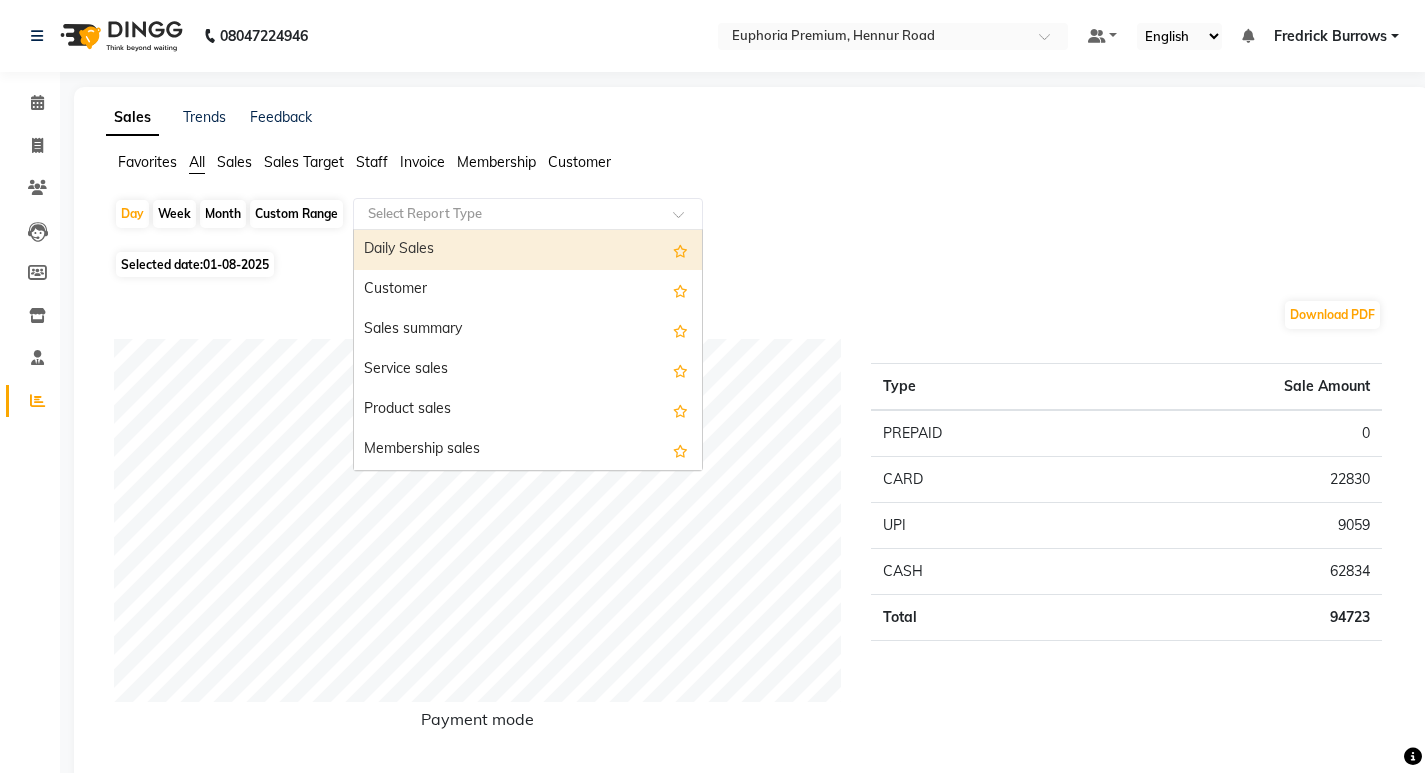 click on "Sales" 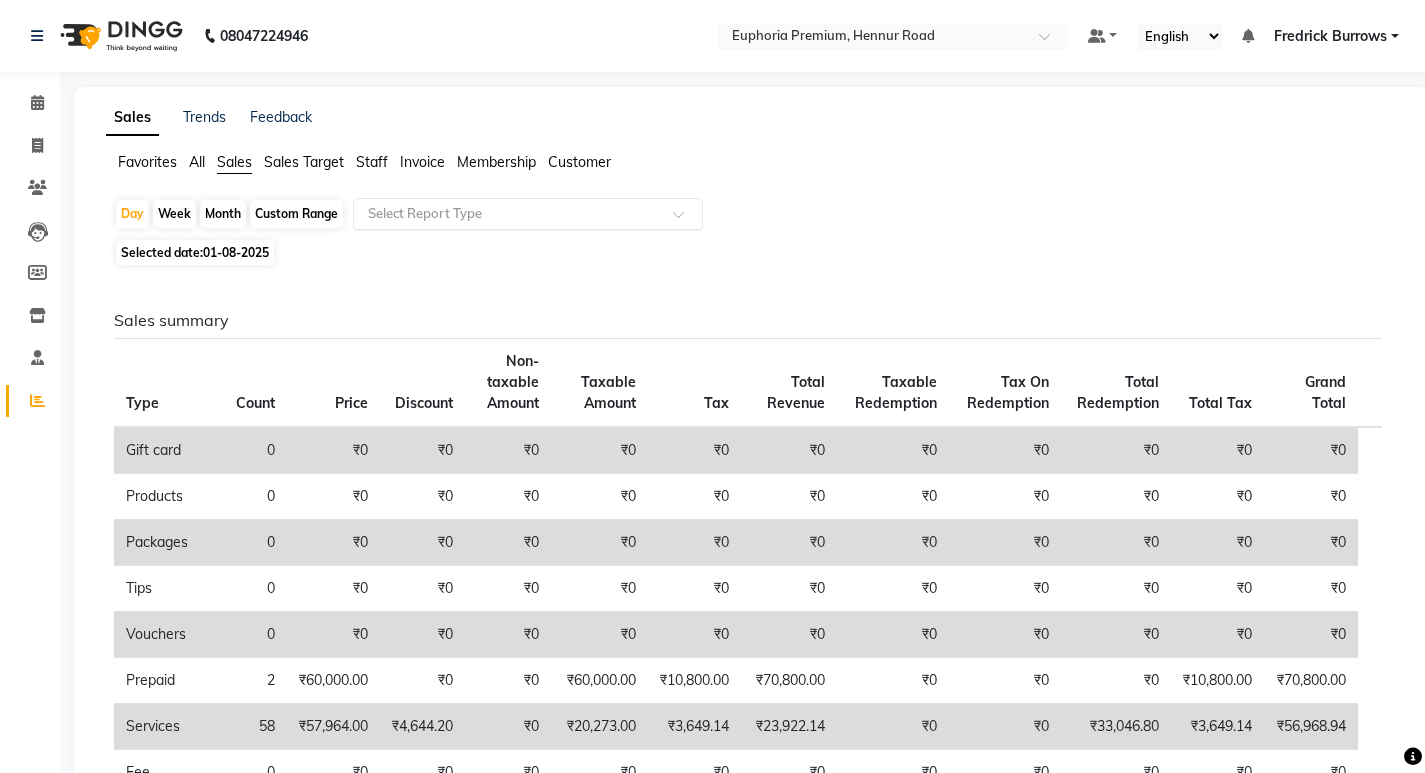click 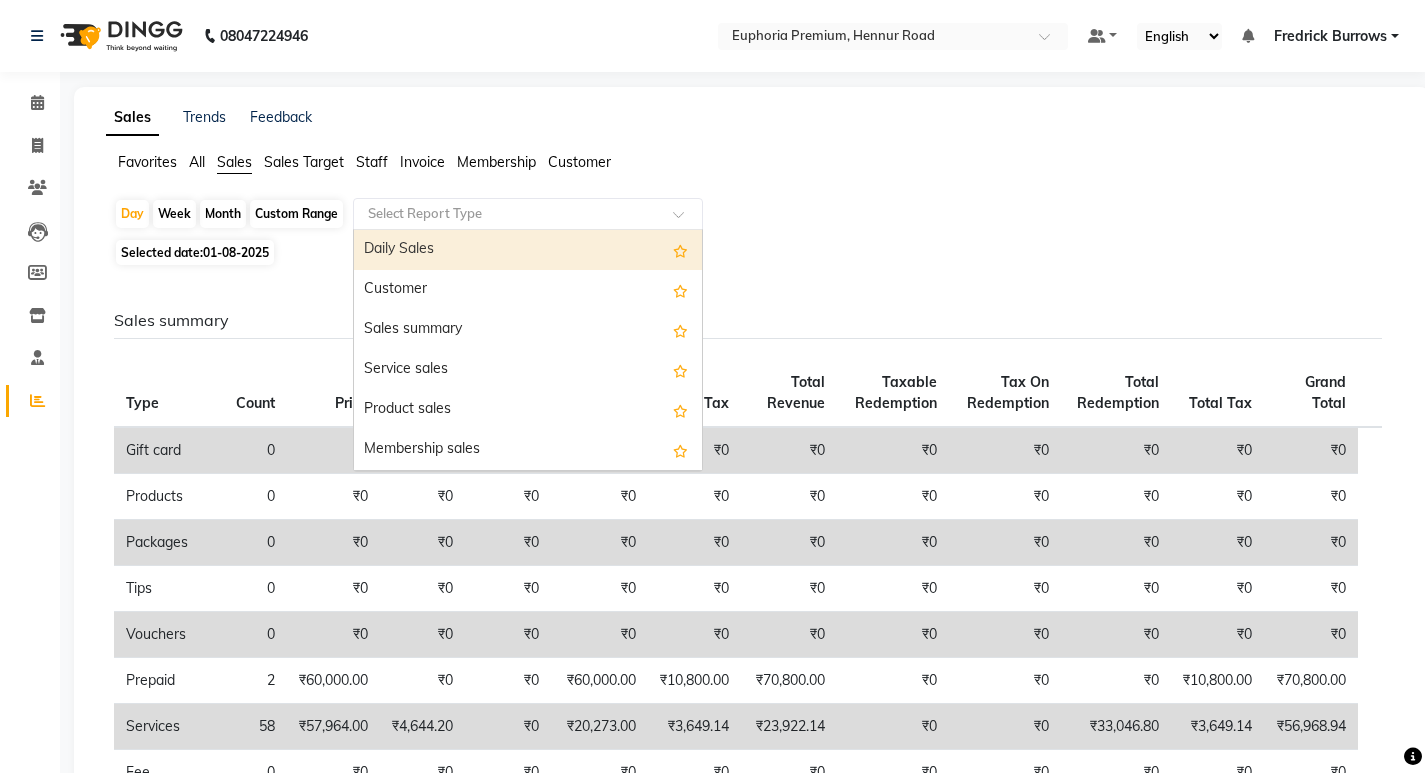 click on "Daily Sales" at bounding box center (528, 250) 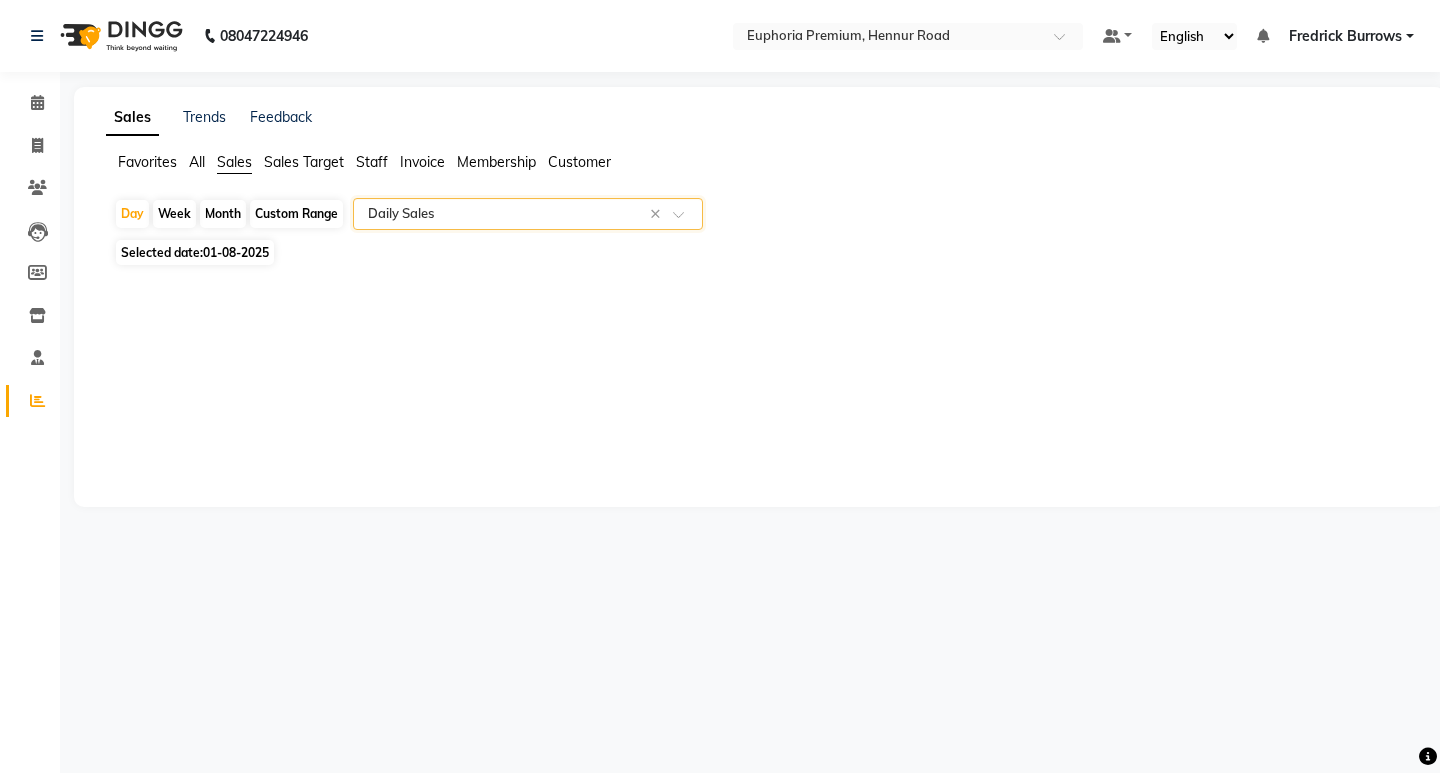 select on "full_report" 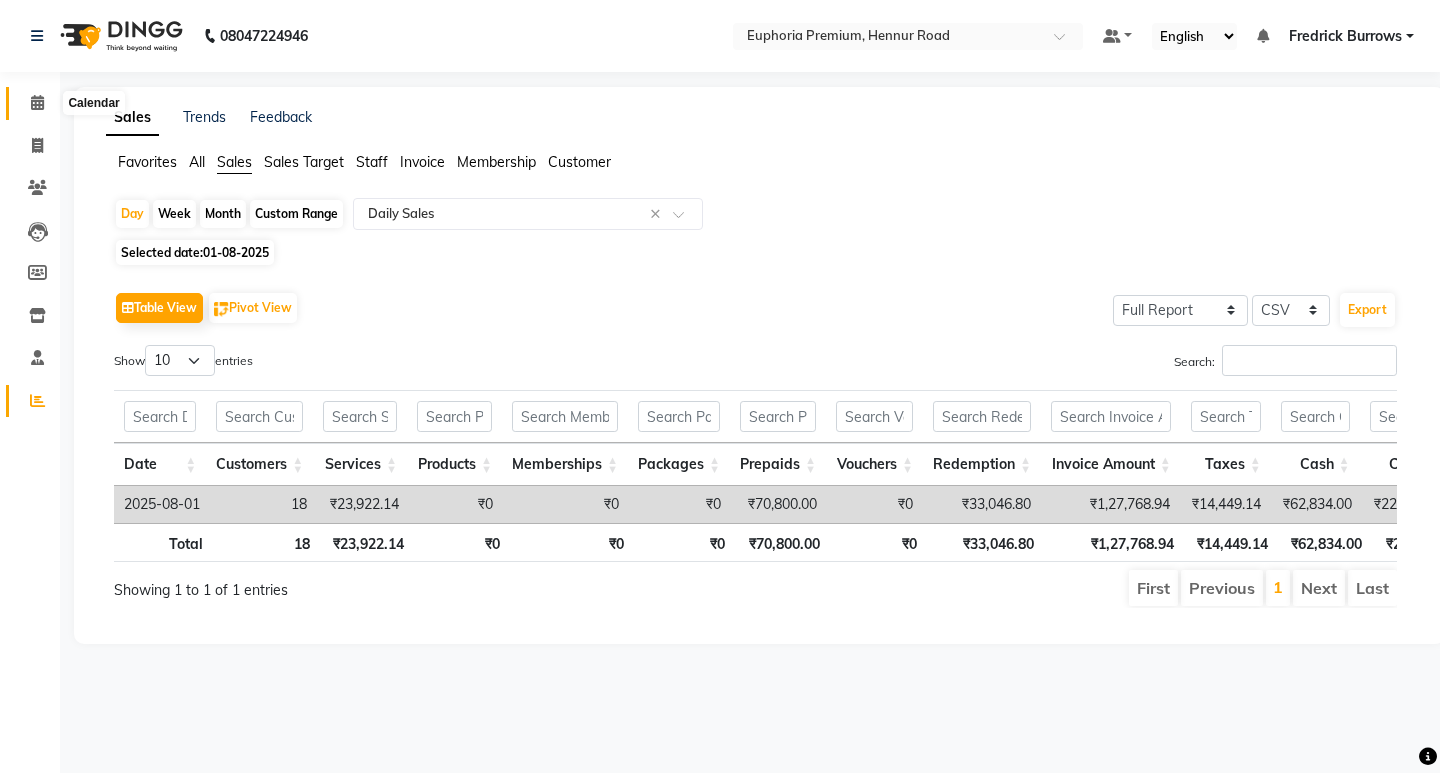 click 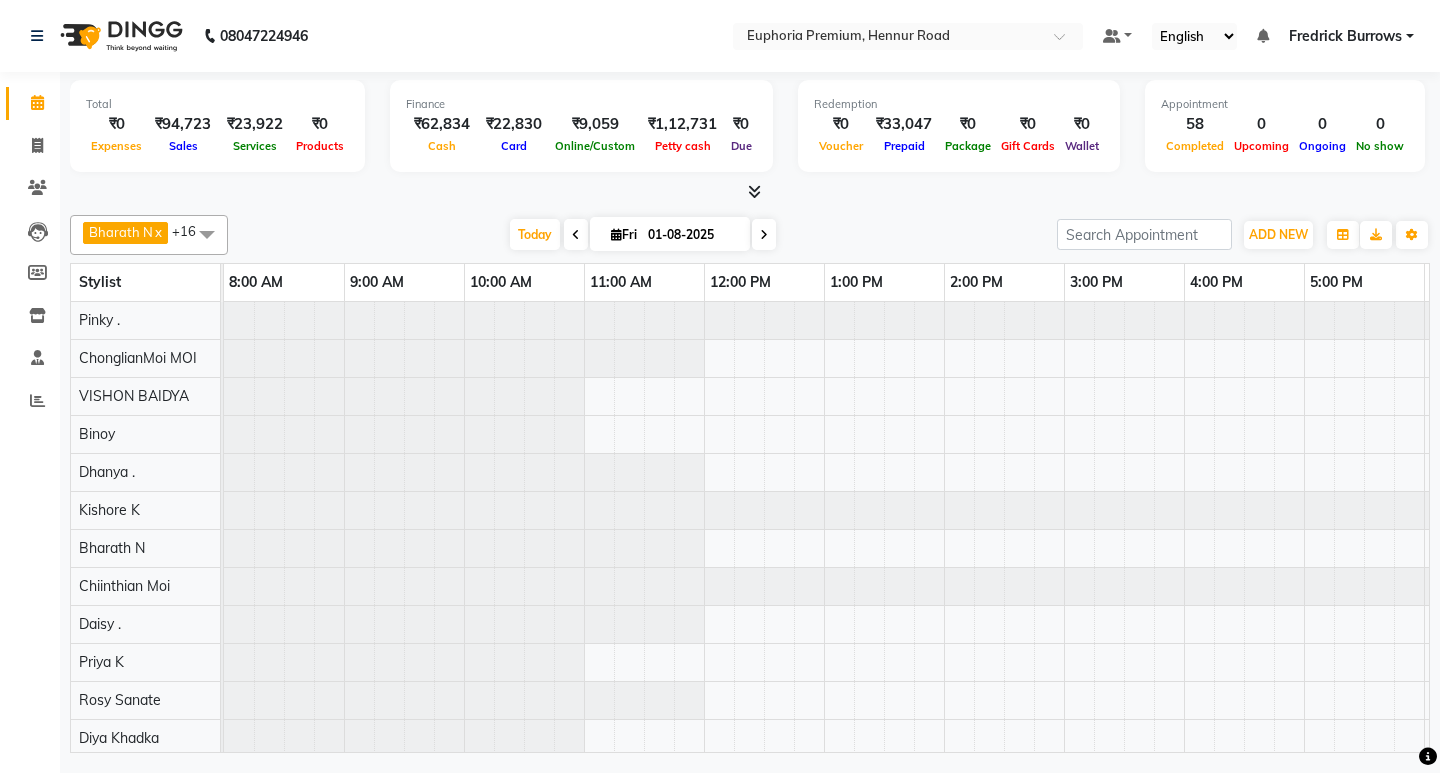scroll, scrollTop: 0, scrollLeft: 0, axis: both 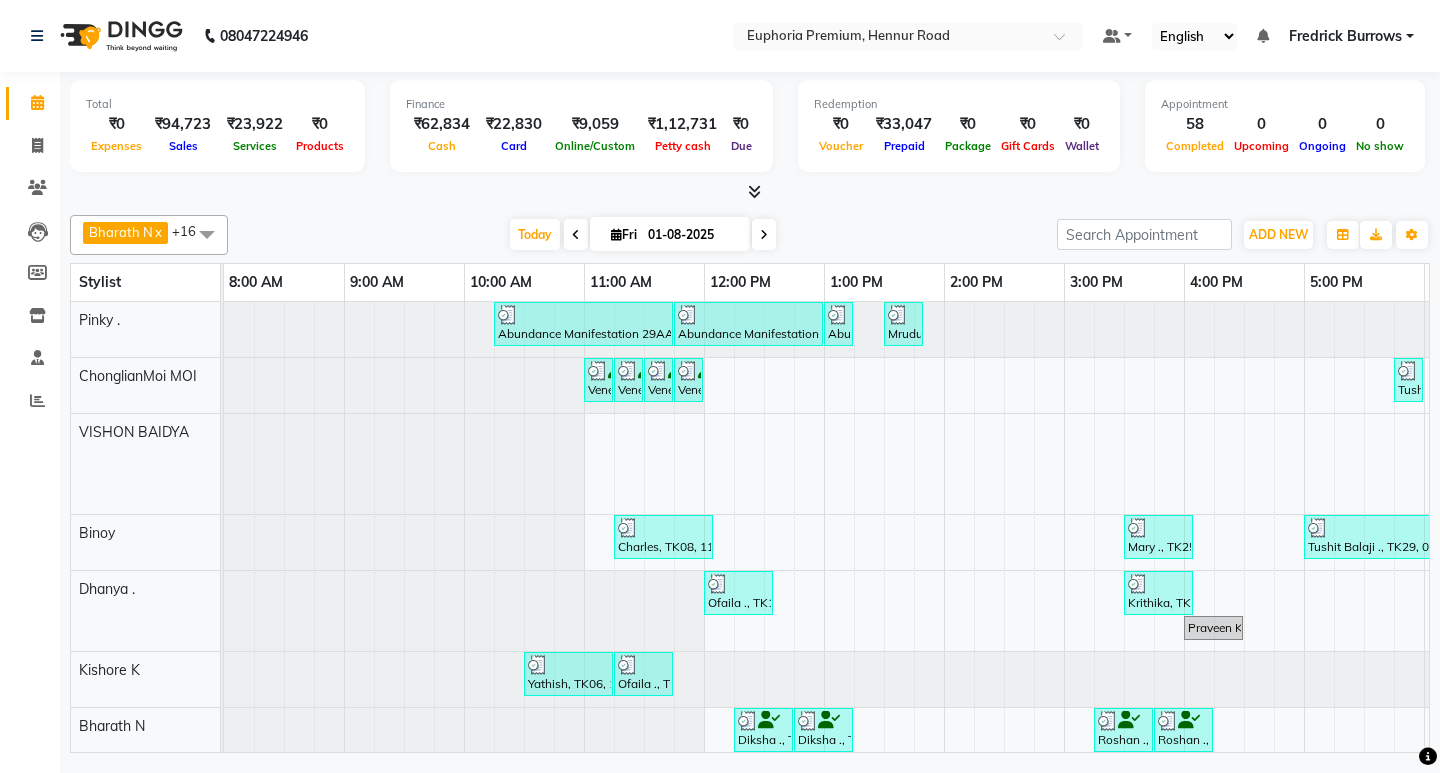 click at bounding box center (764, 234) 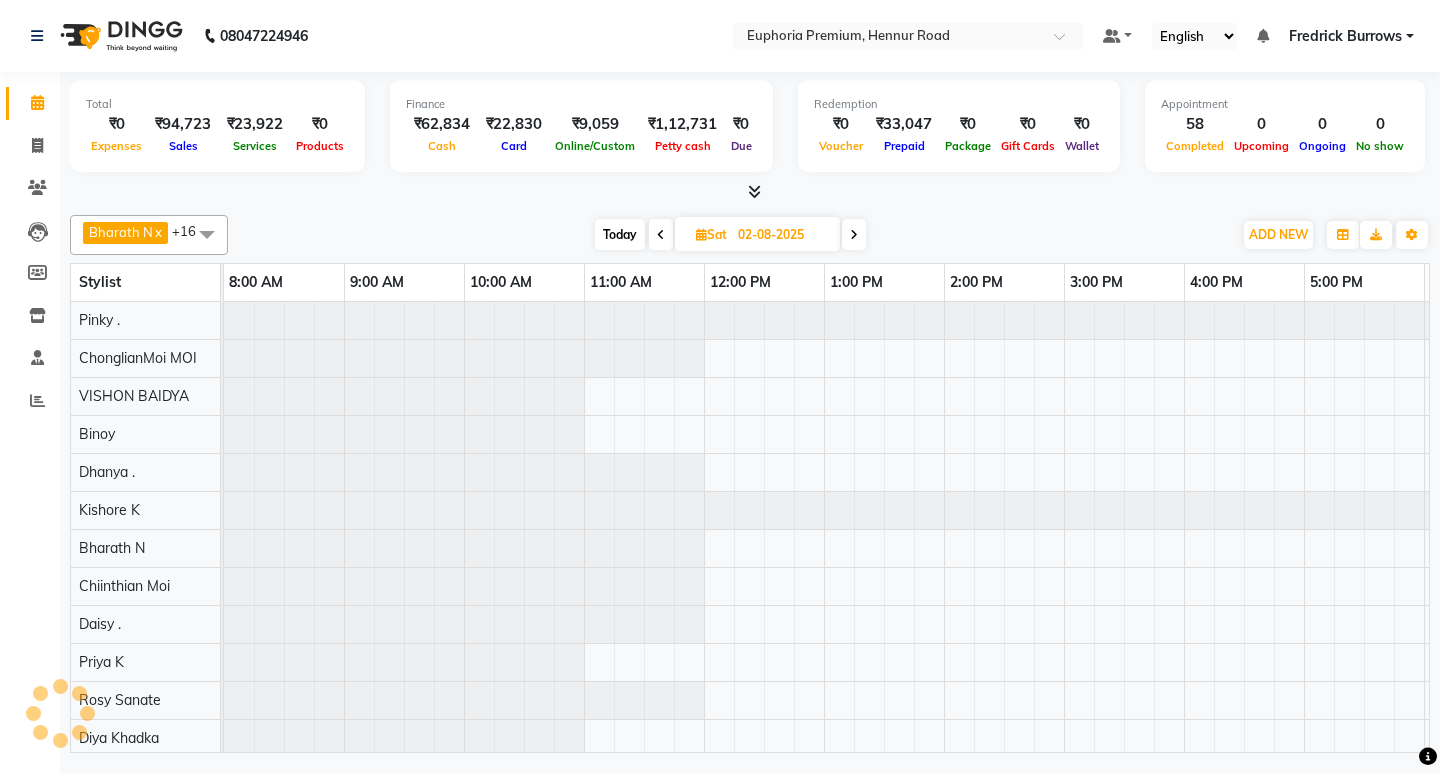 scroll, scrollTop: 0, scrollLeft: 475, axis: horizontal 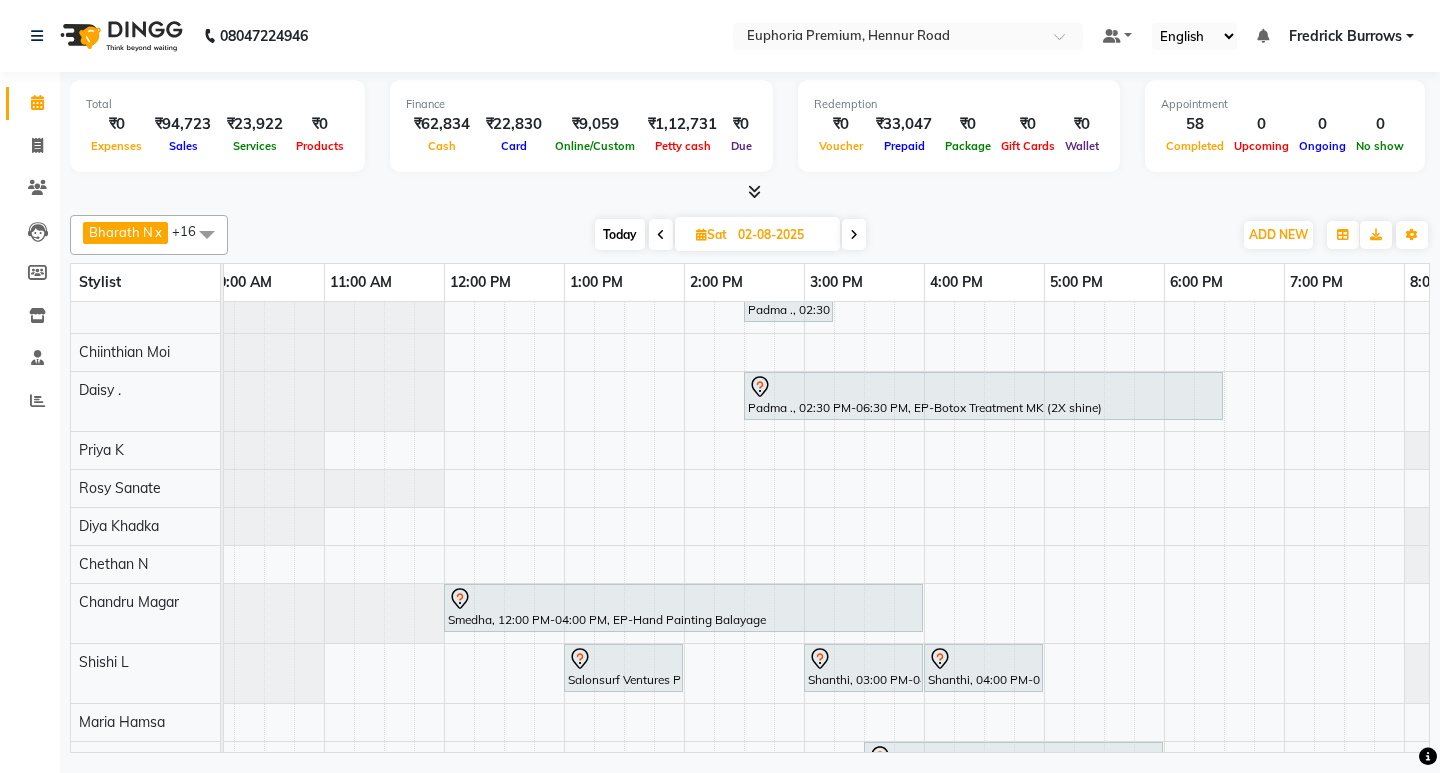 click on "Today" at bounding box center [620, 234] 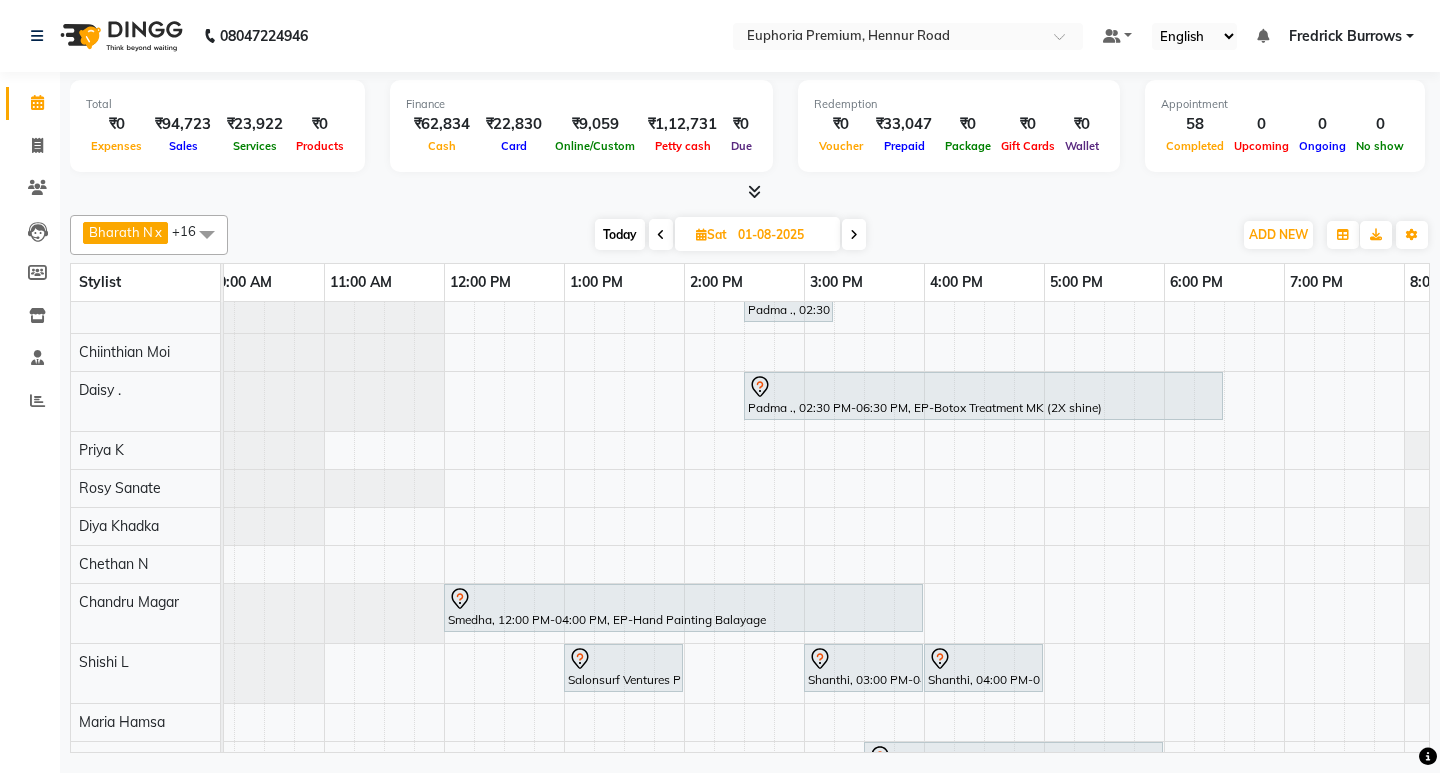 scroll, scrollTop: 0, scrollLeft: 0, axis: both 